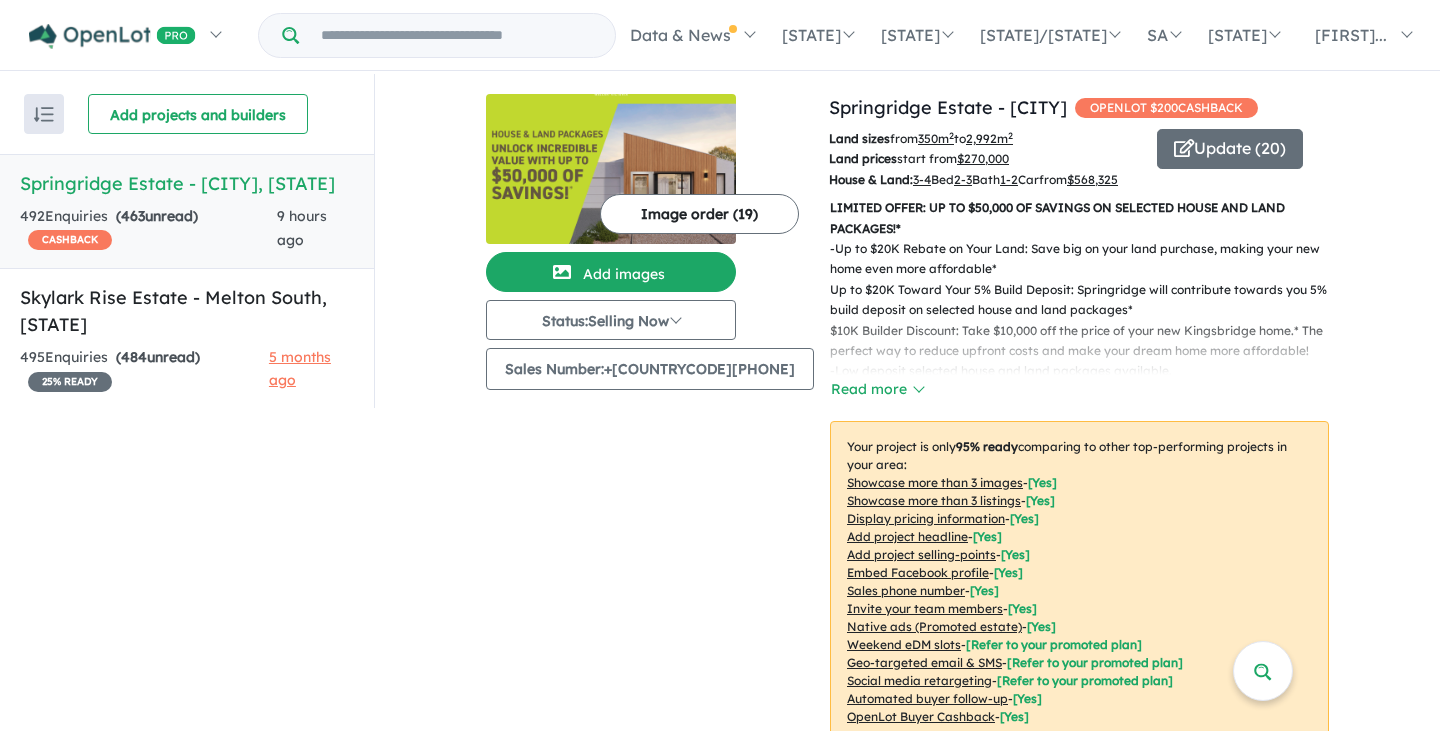 scroll, scrollTop: 0, scrollLeft: 0, axis: both 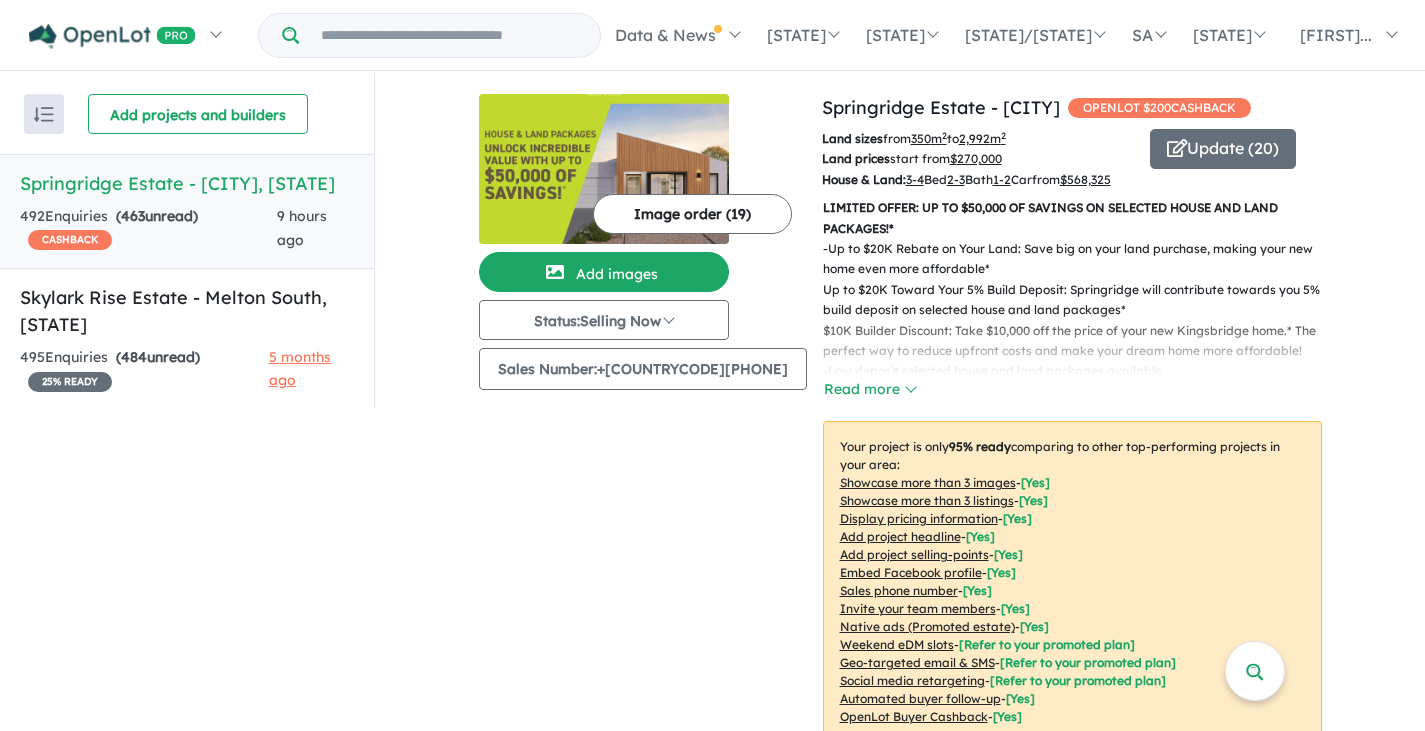 click on "Springridge Estate - [CITY], [STATE]" at bounding box center [187, 183] 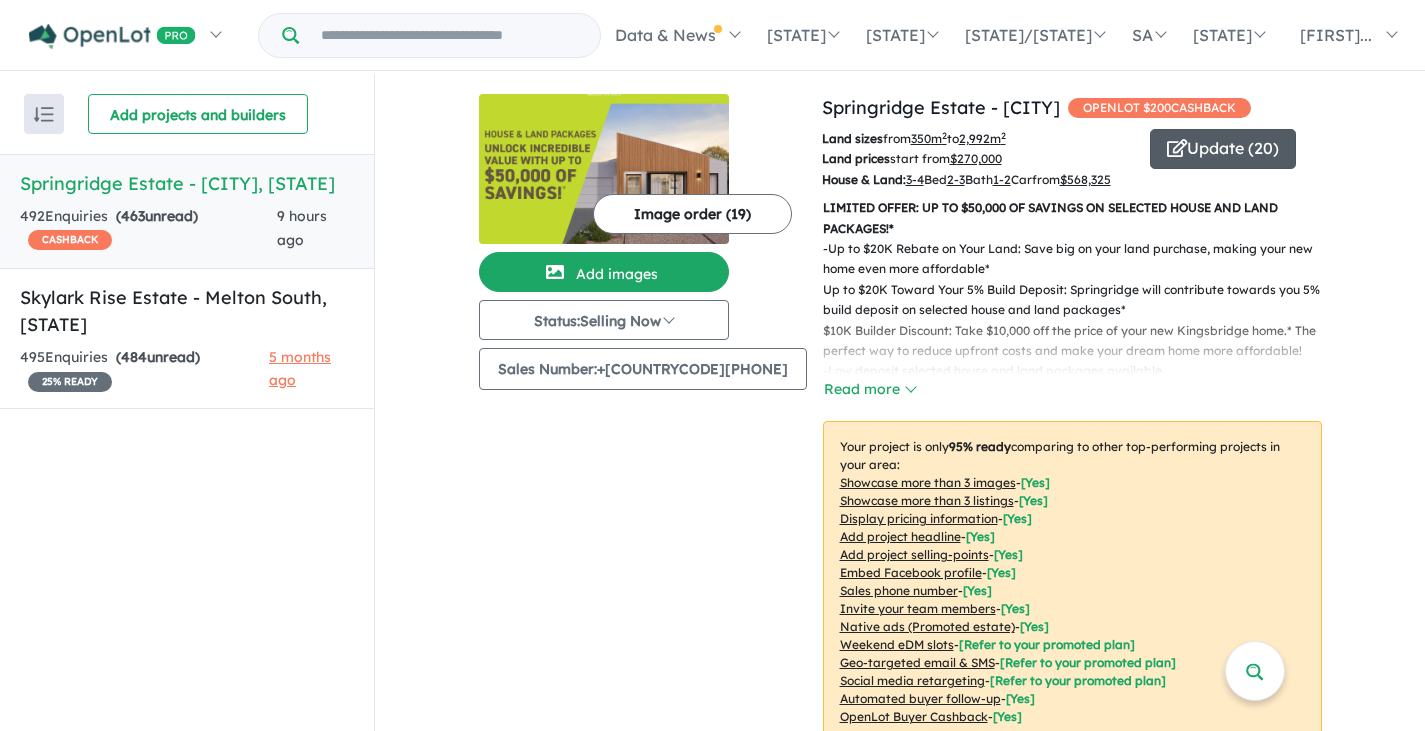 click on "Update ( 20 )" at bounding box center [1223, 149] 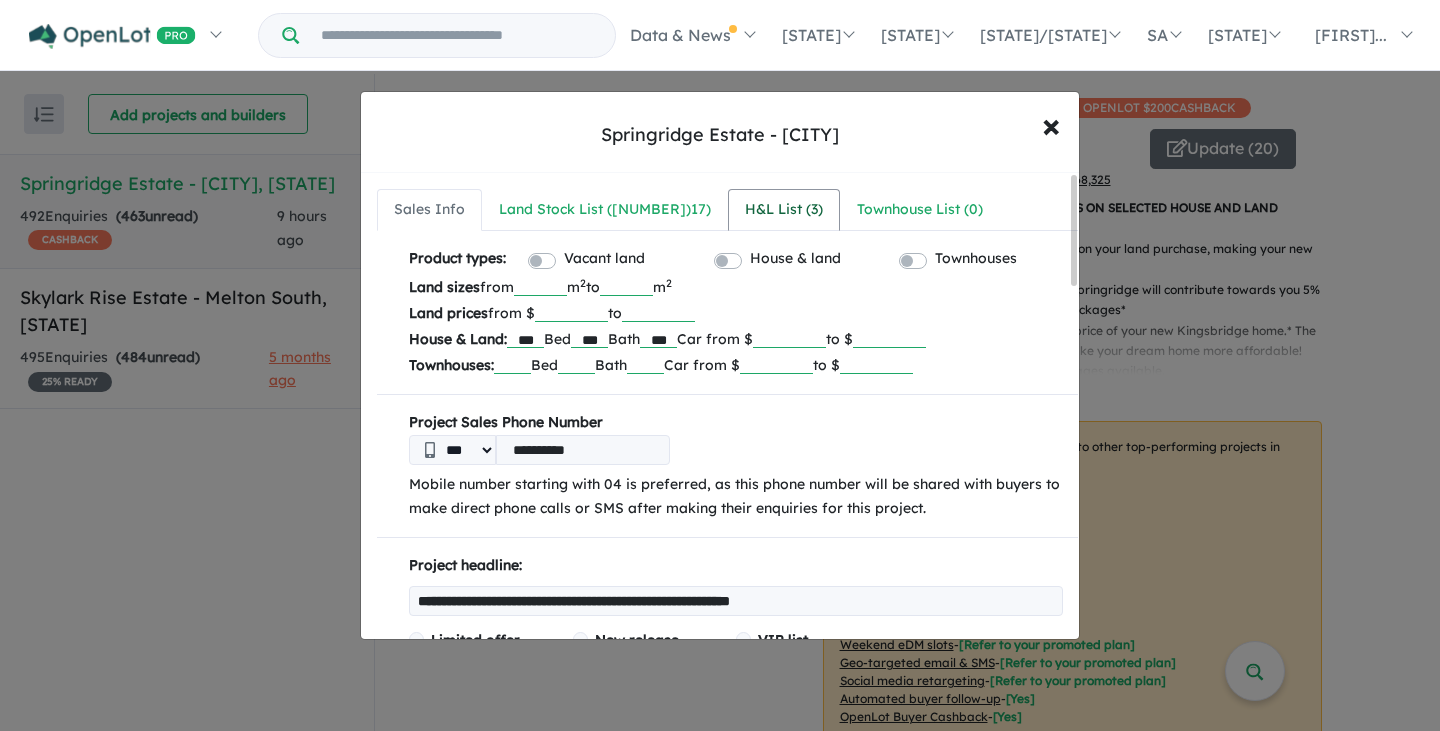 click on "H&L List ( 3 )" at bounding box center [784, 210] 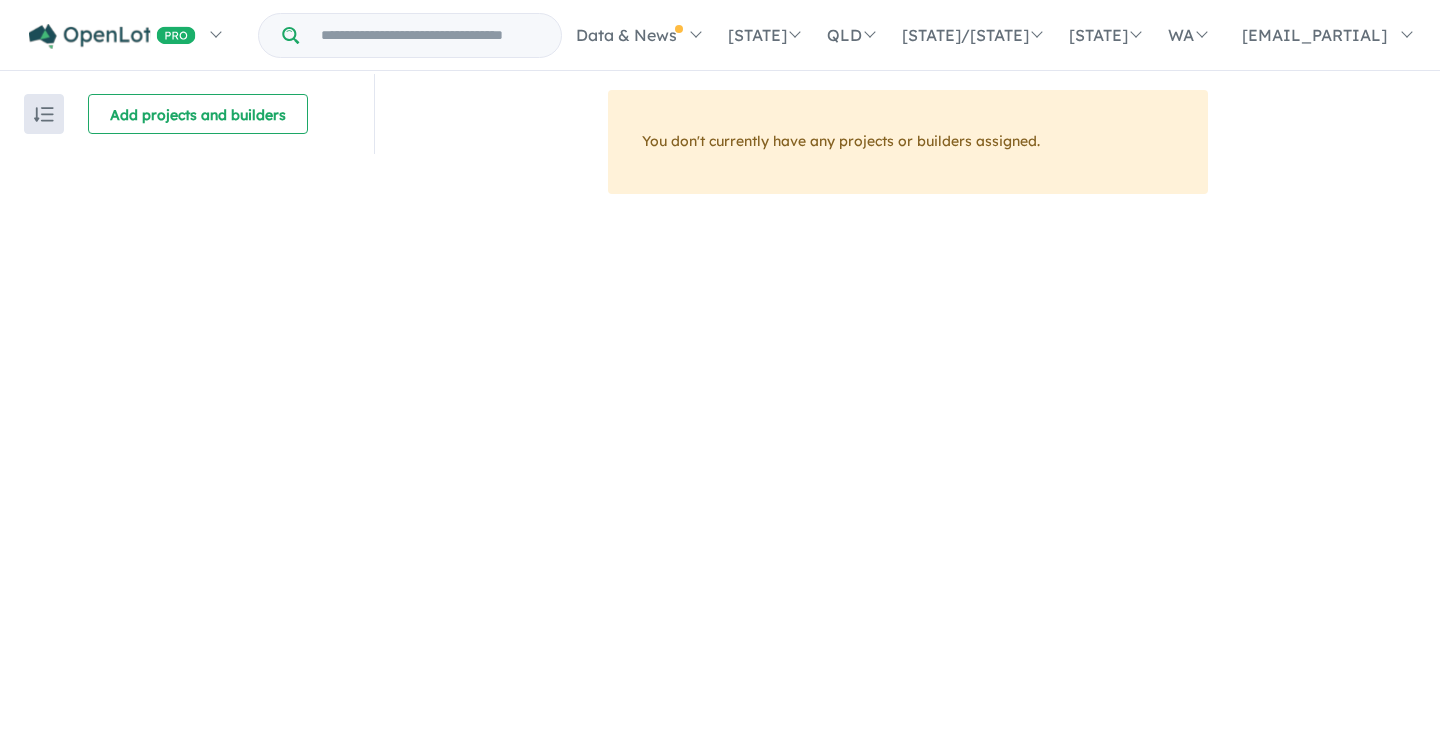 scroll, scrollTop: 0, scrollLeft: 0, axis: both 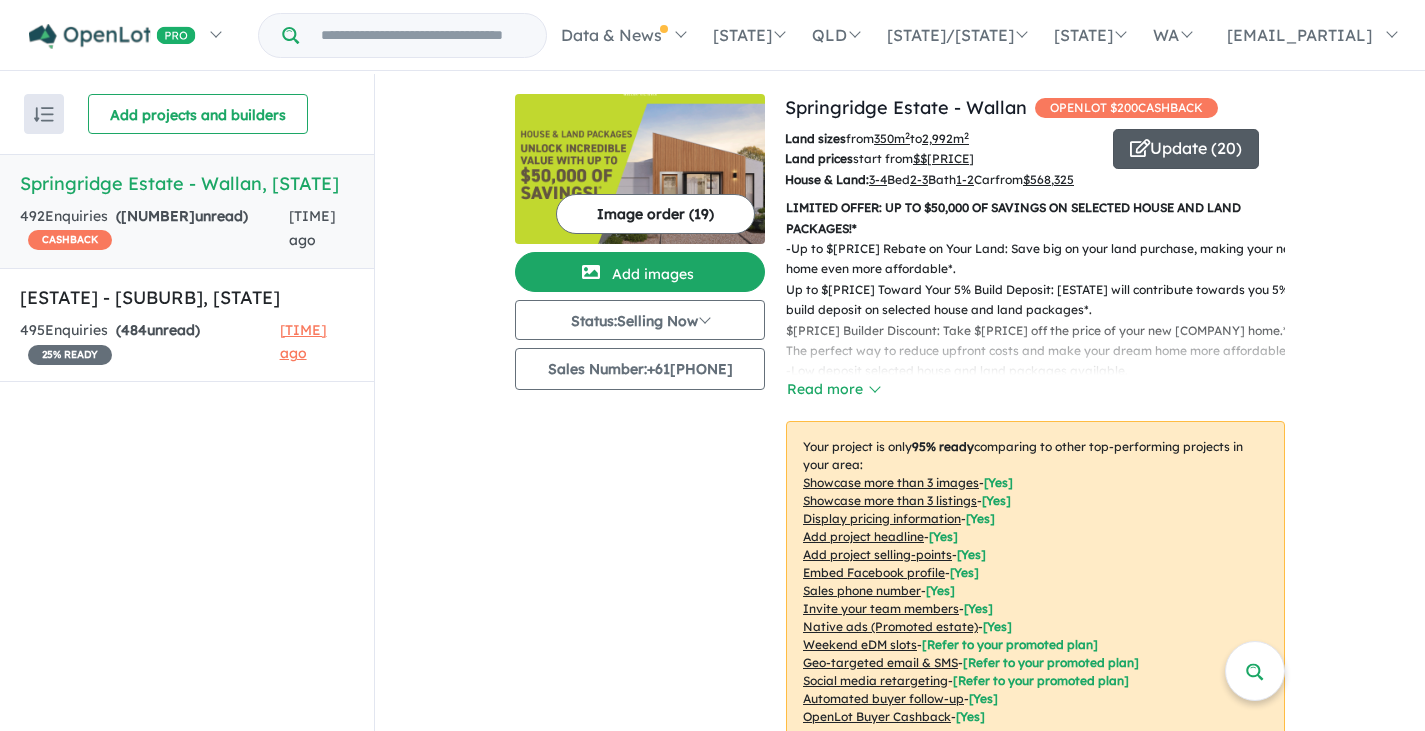 click on "Update ( 20 )" at bounding box center [1186, 149] 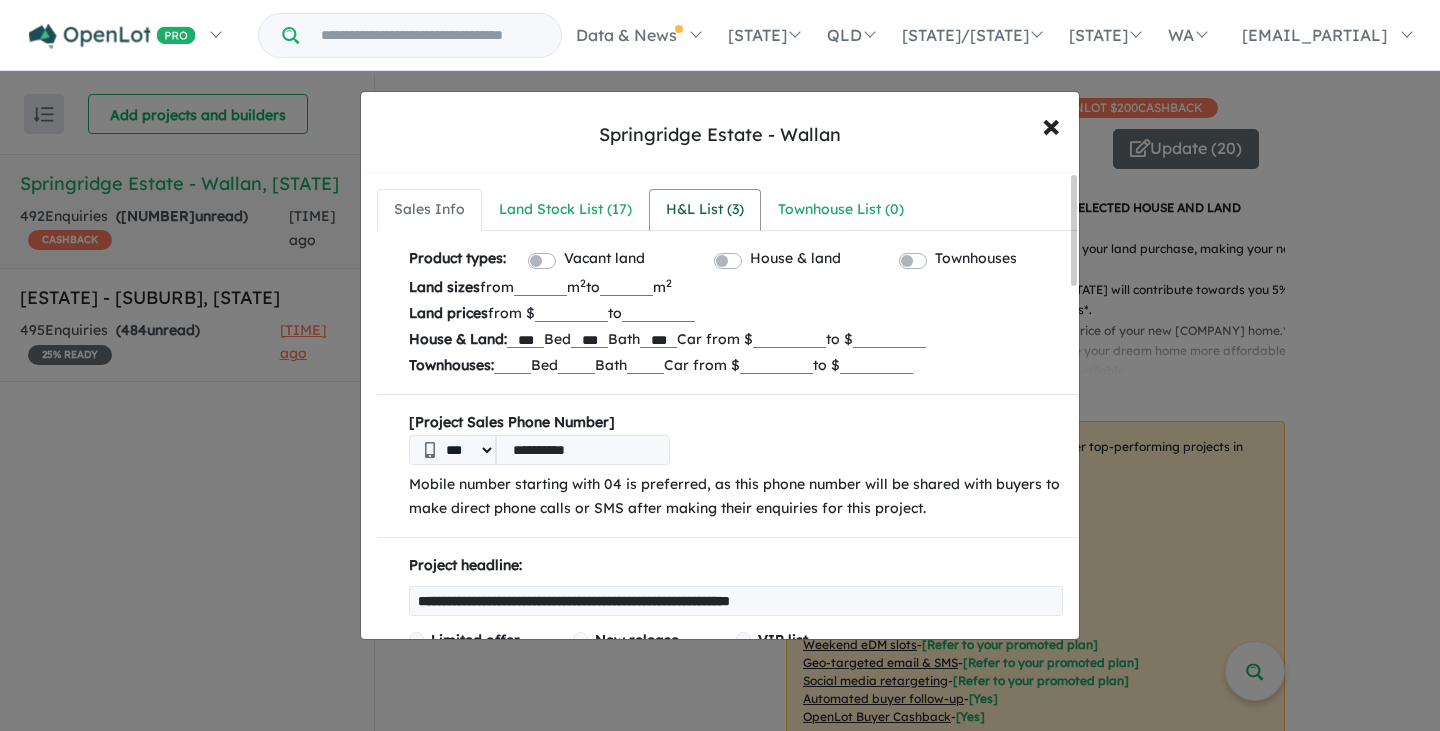 click on "H&L List ( 3 )" at bounding box center [705, 210] 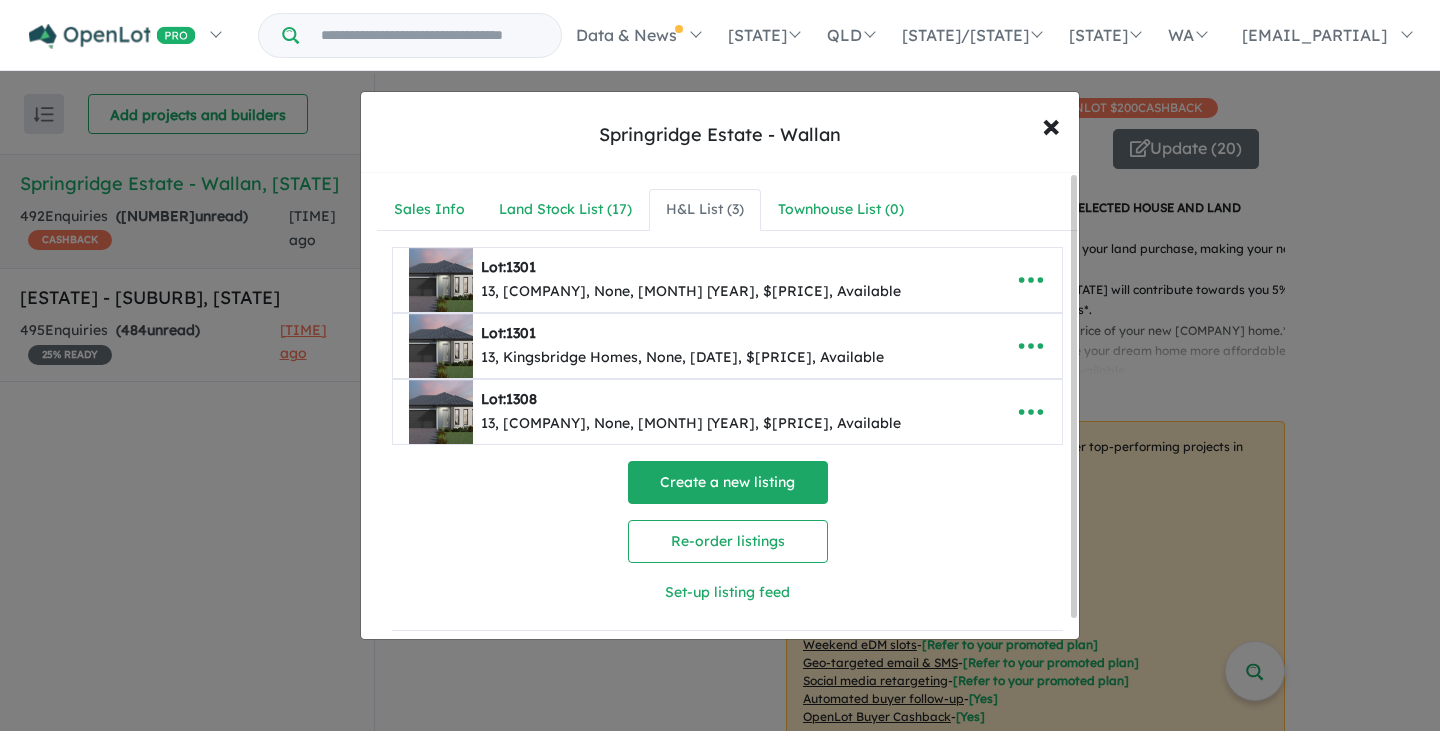 click on "Create a new listing" at bounding box center [728, 482] 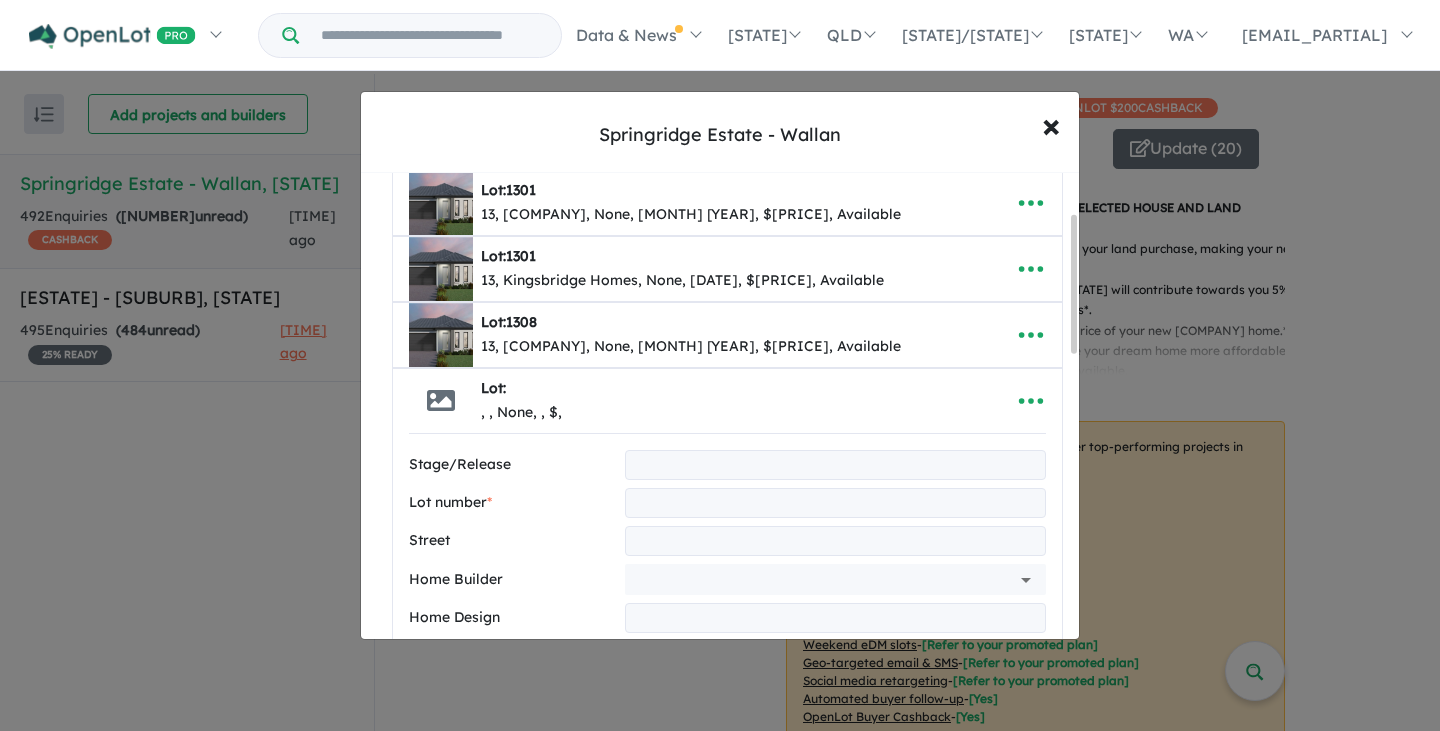 scroll, scrollTop: 200, scrollLeft: 0, axis: vertical 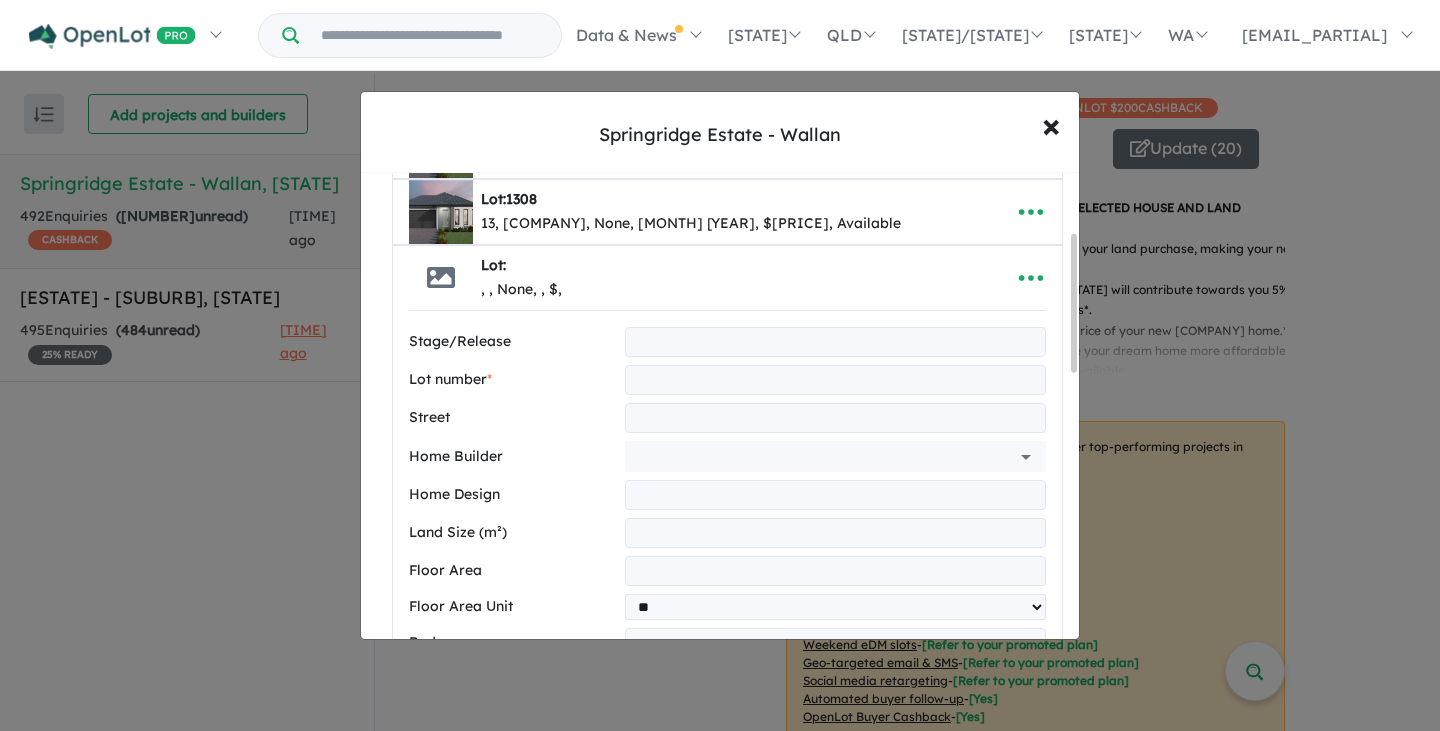 click at bounding box center (835, 342) 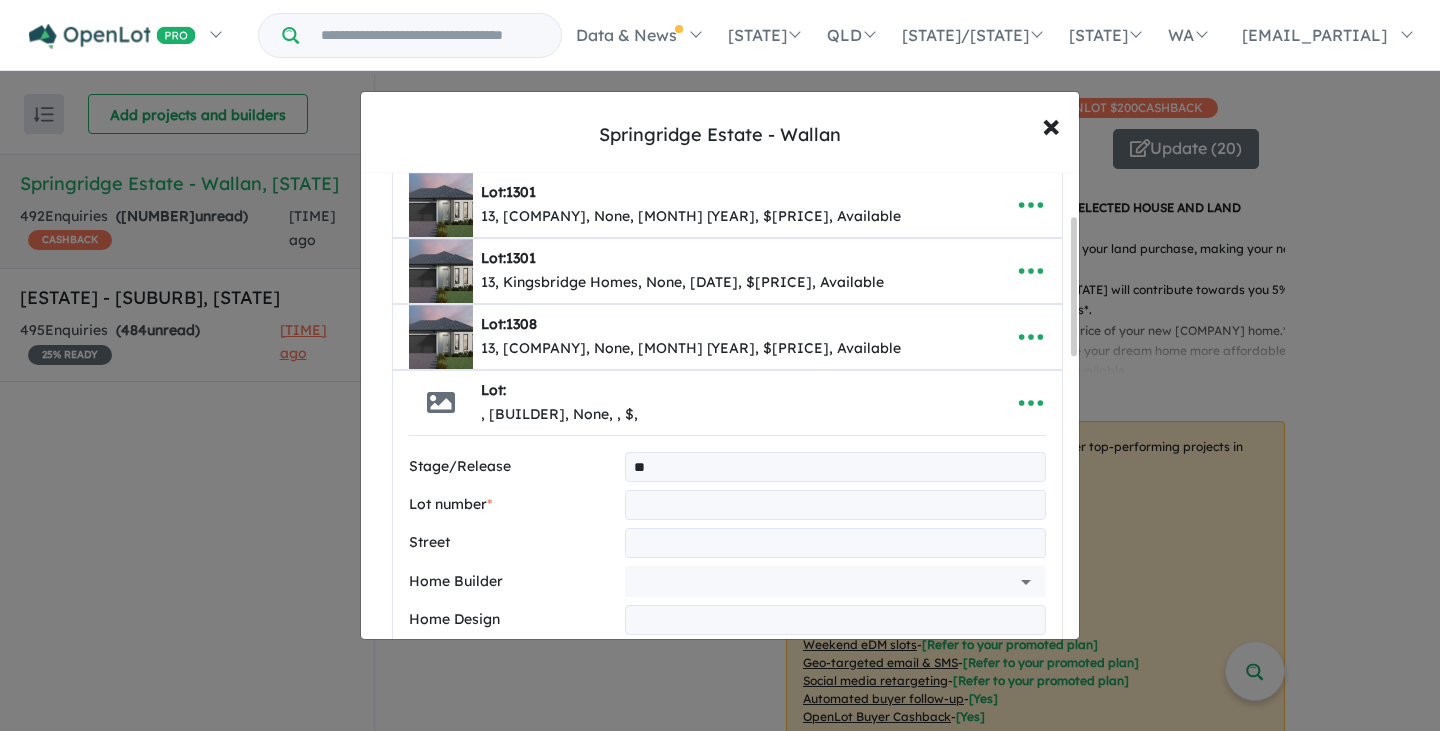 scroll, scrollTop: 0, scrollLeft: 0, axis: both 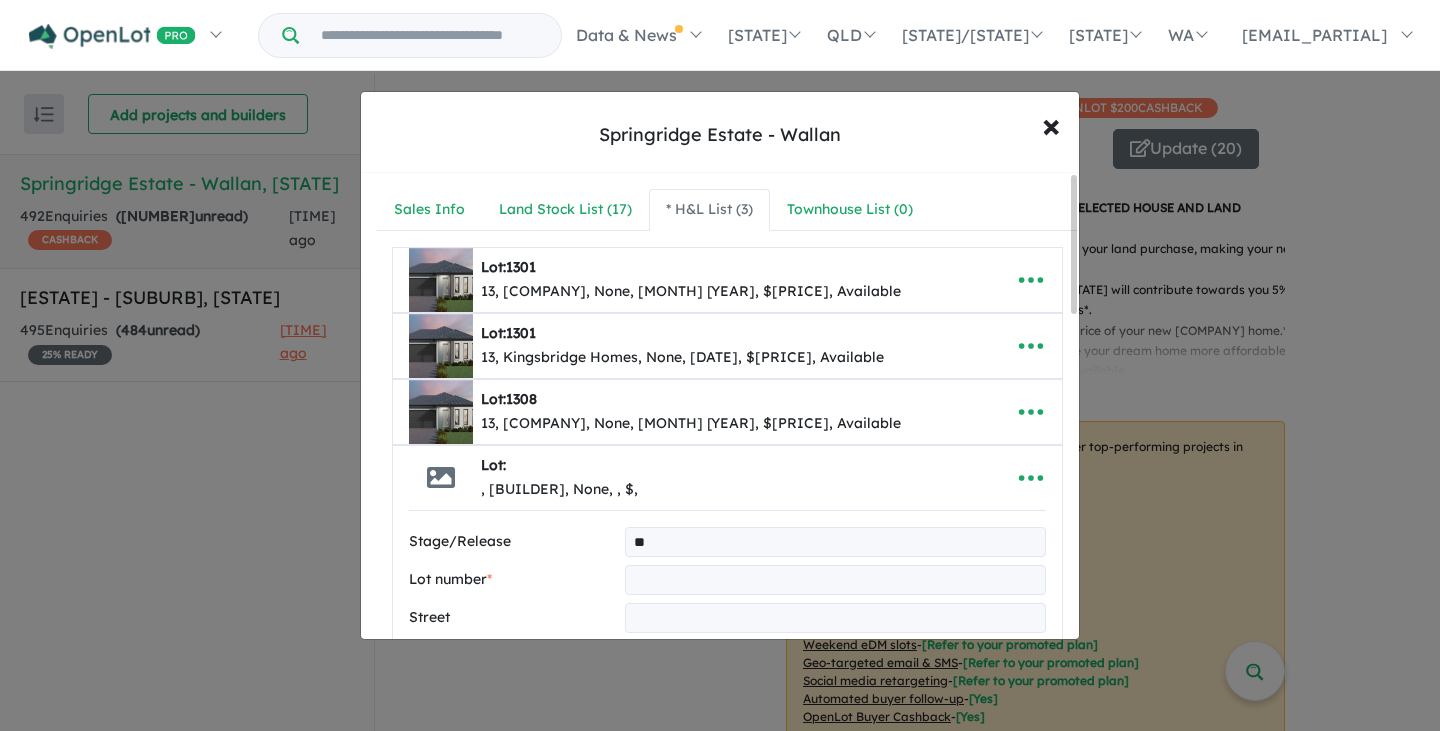 type on "**" 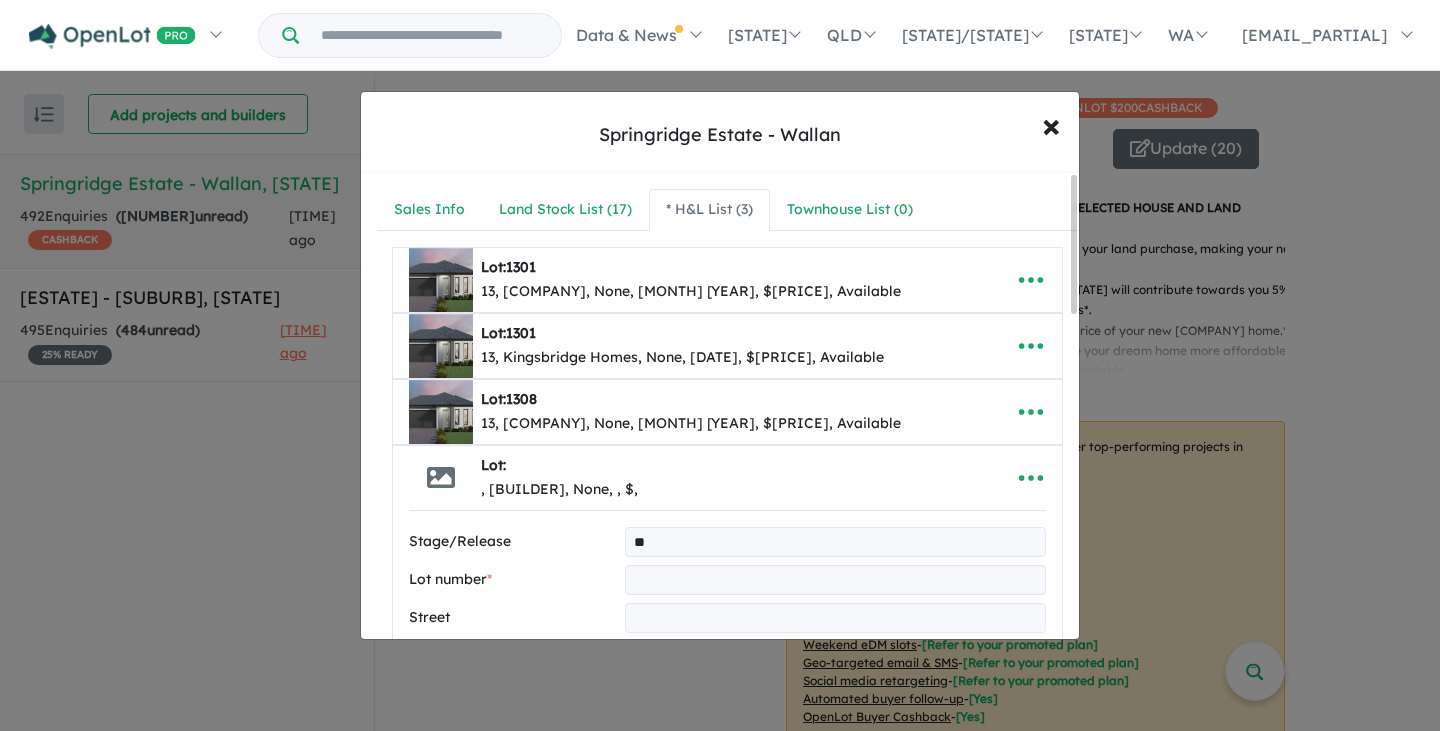 click at bounding box center (835, 580) 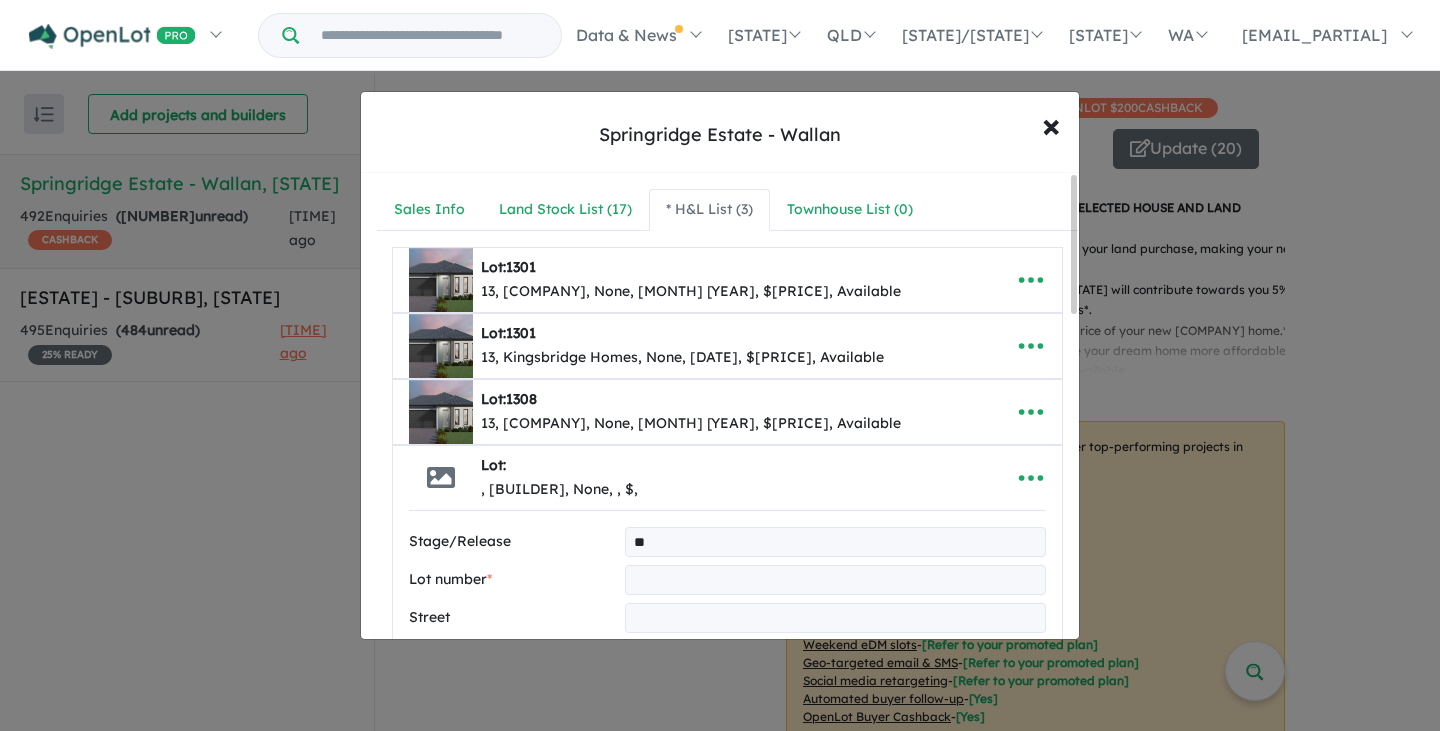 click at bounding box center (835, 580) 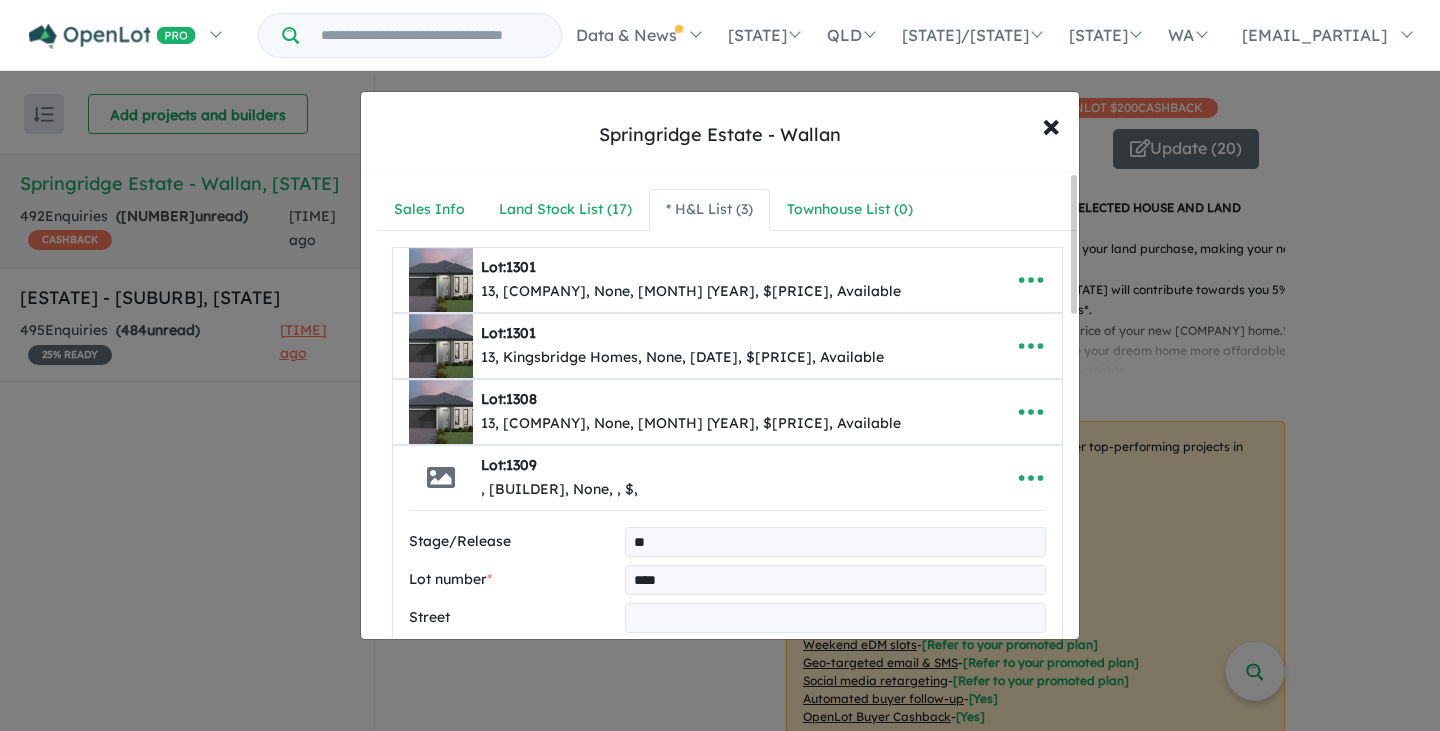 type on "****" 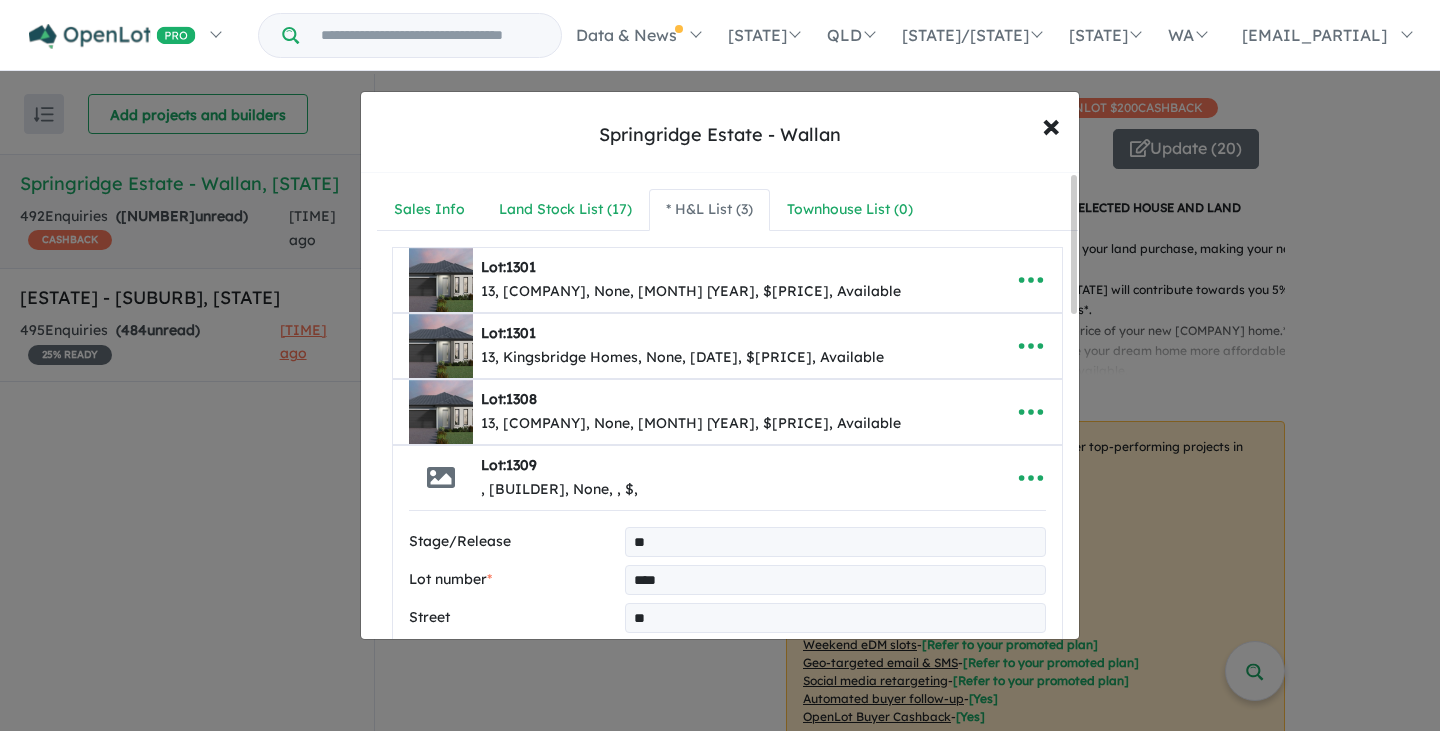 type on "**********" 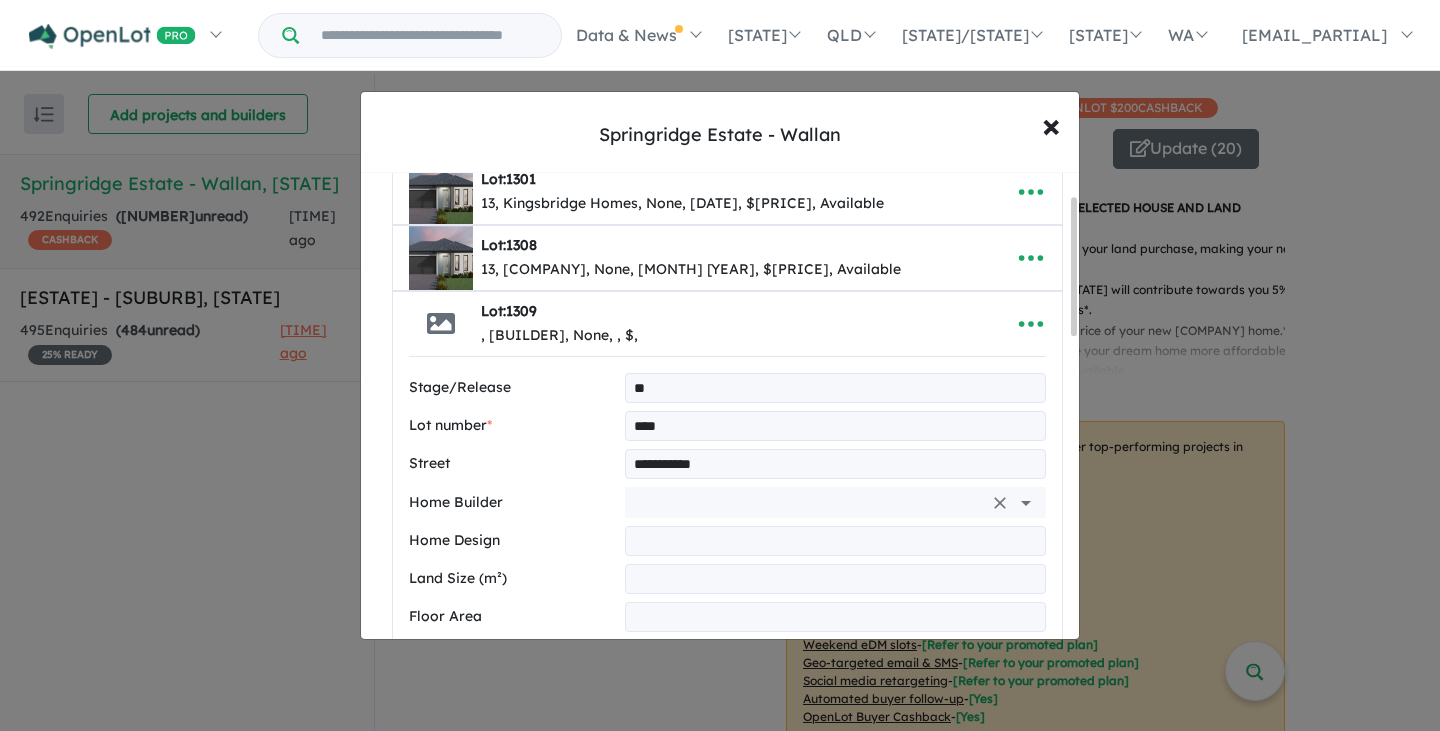 scroll, scrollTop: 200, scrollLeft: 0, axis: vertical 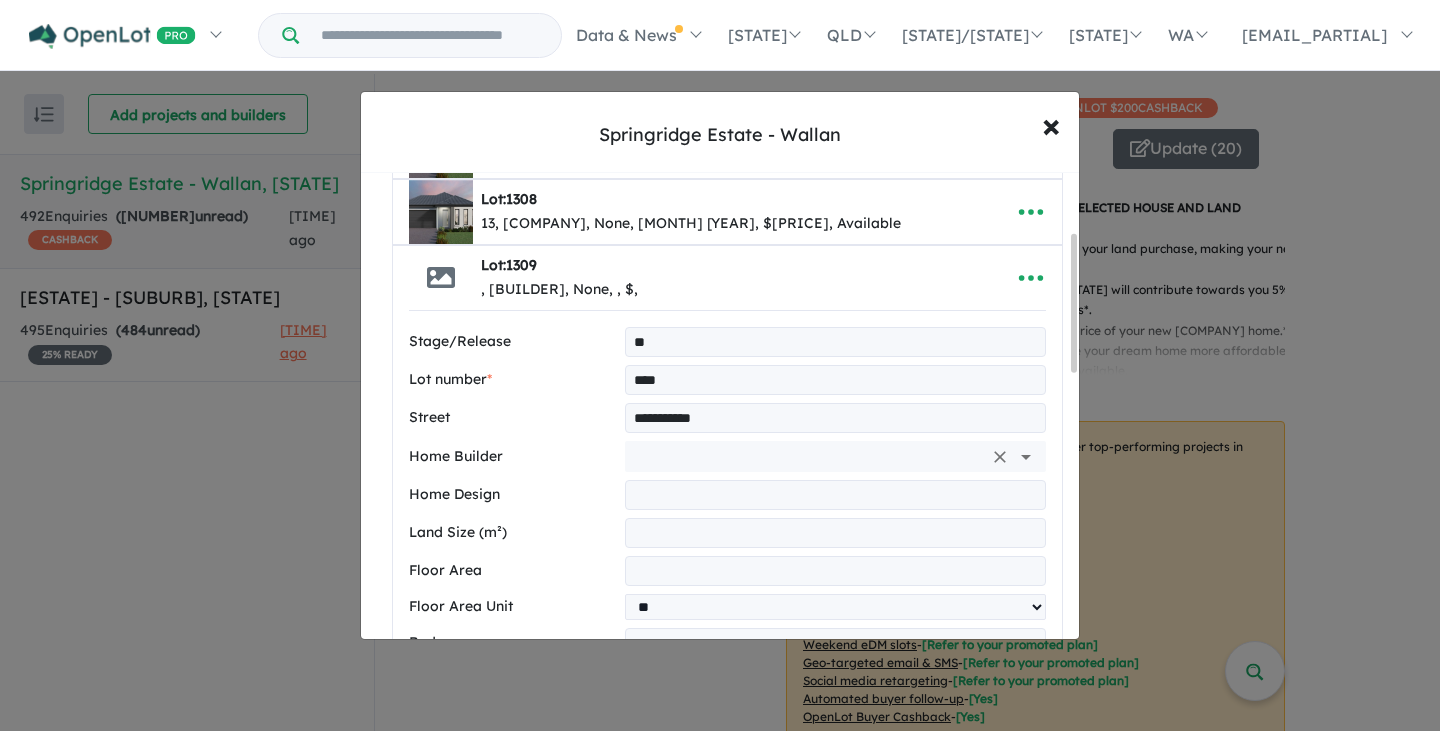click at bounding box center (807, 456) 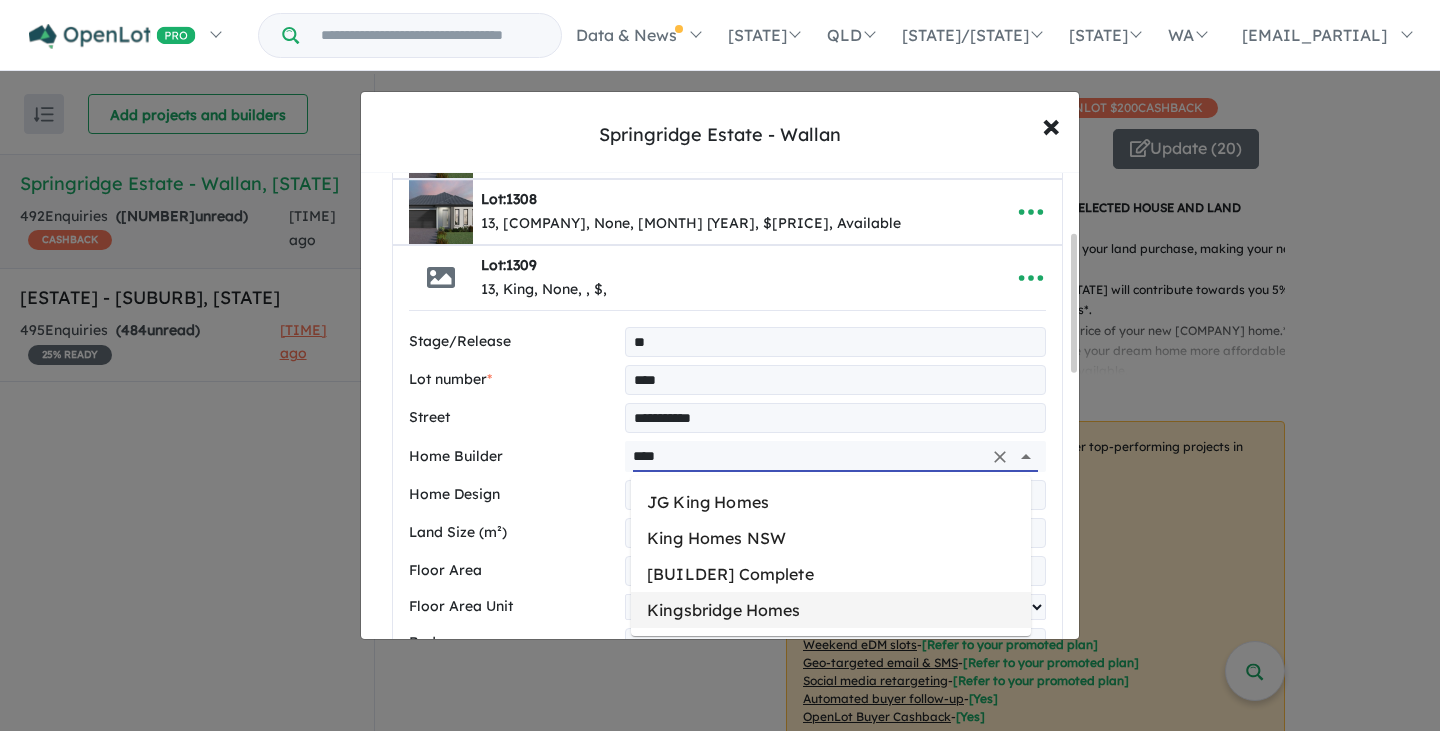 drag, startPoint x: 859, startPoint y: 598, endPoint x: 820, endPoint y: 551, distance: 61.073727 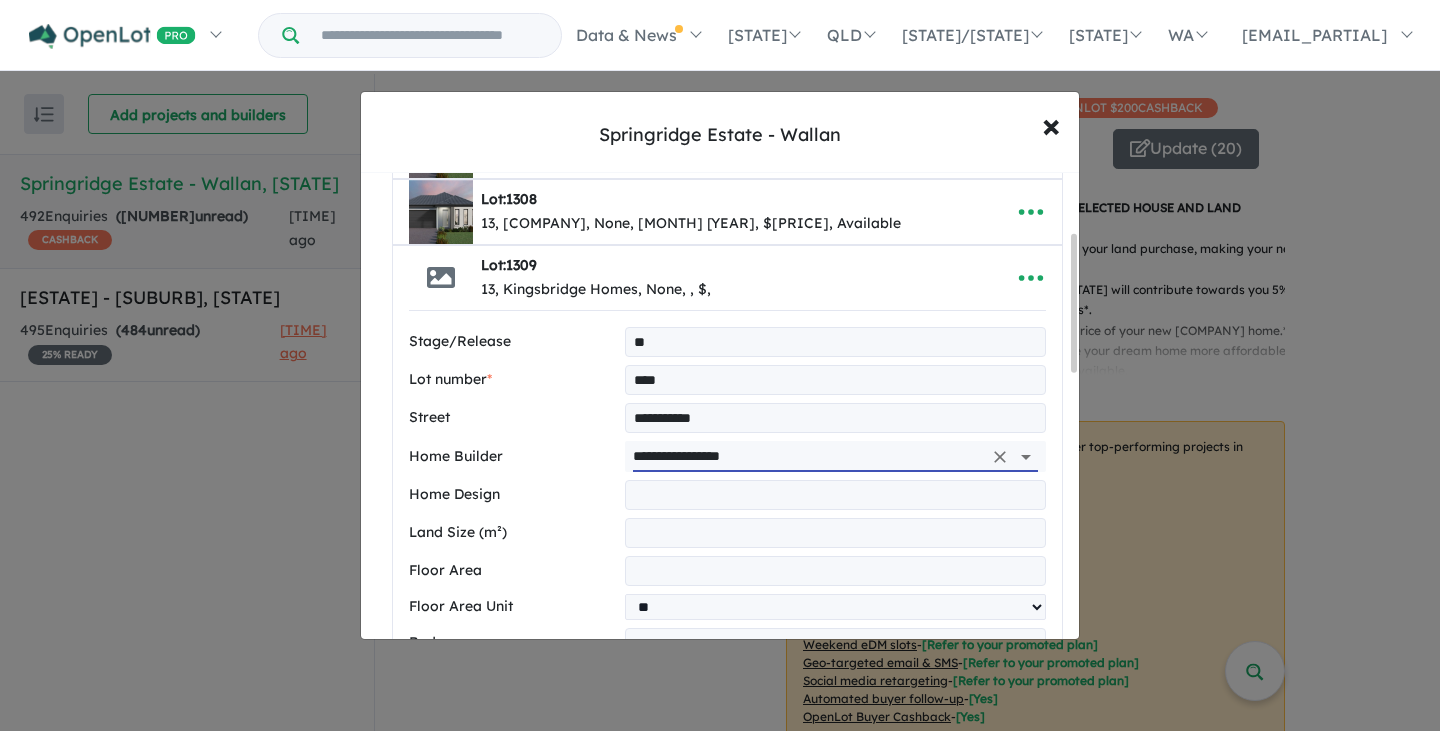 type on "**********" 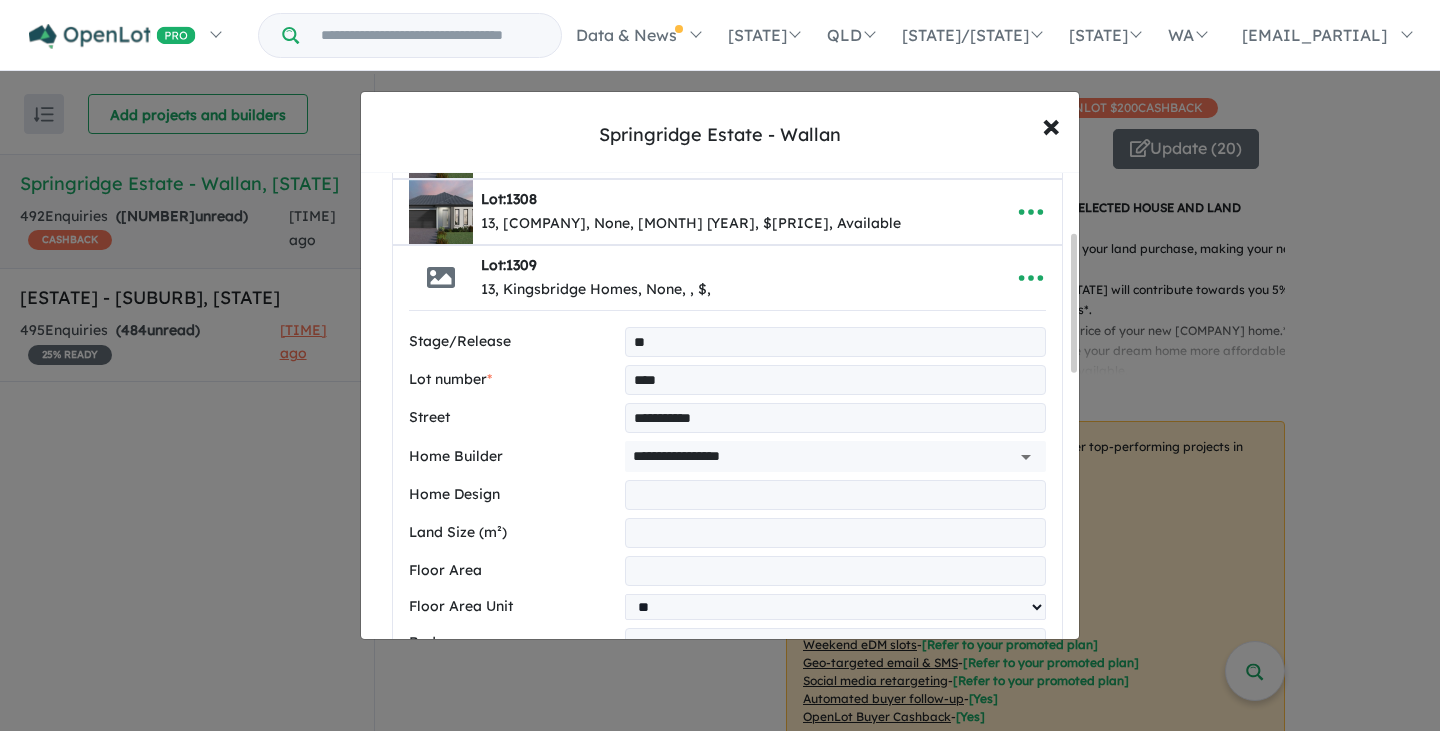click at bounding box center [835, 495] 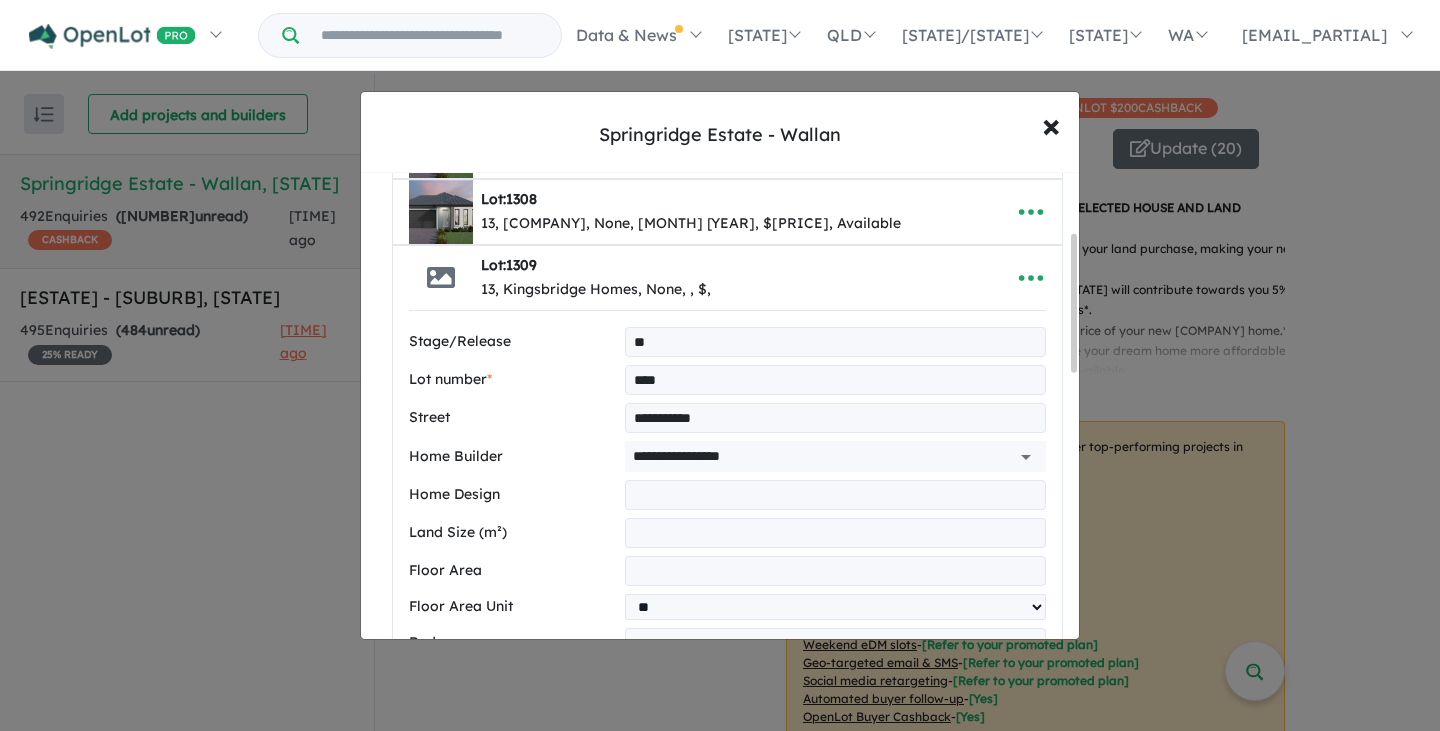 paste on "**********" 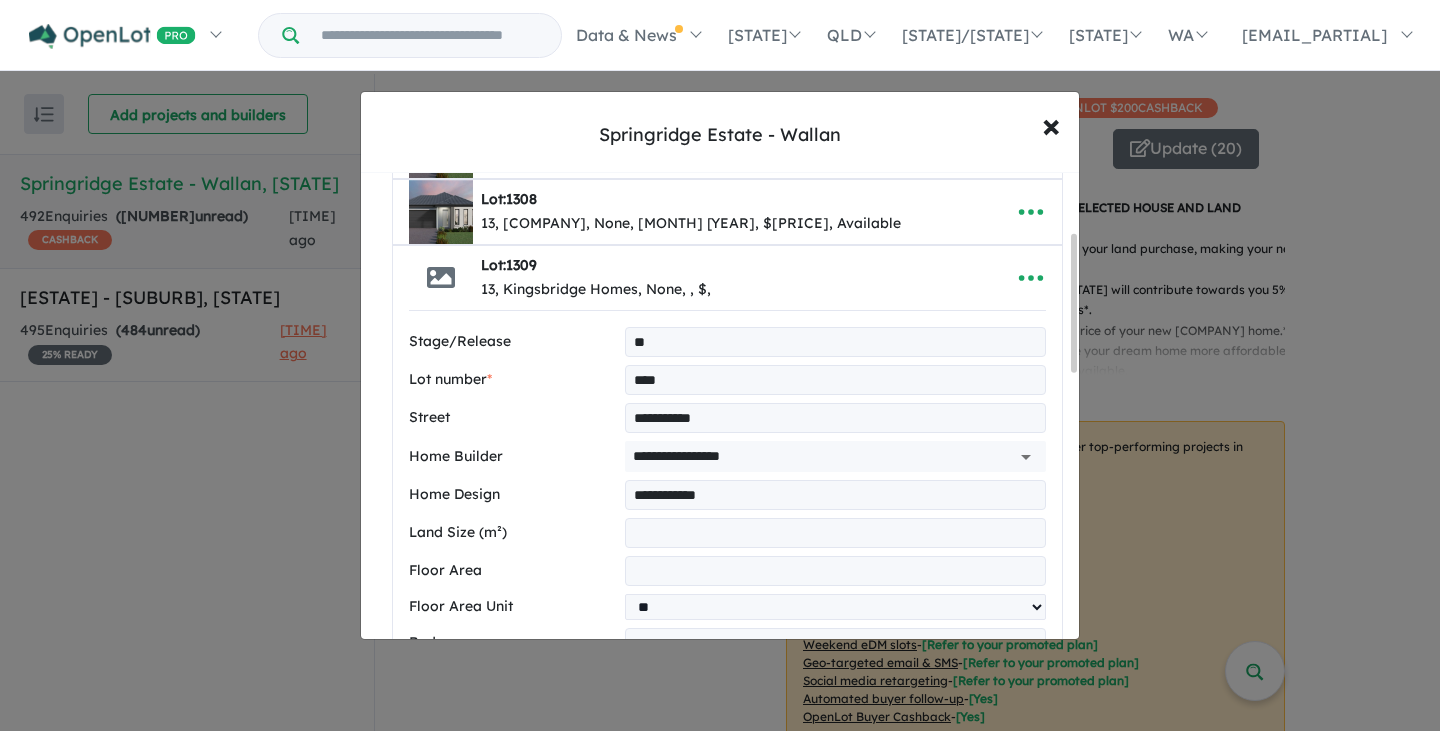 type on "**********" 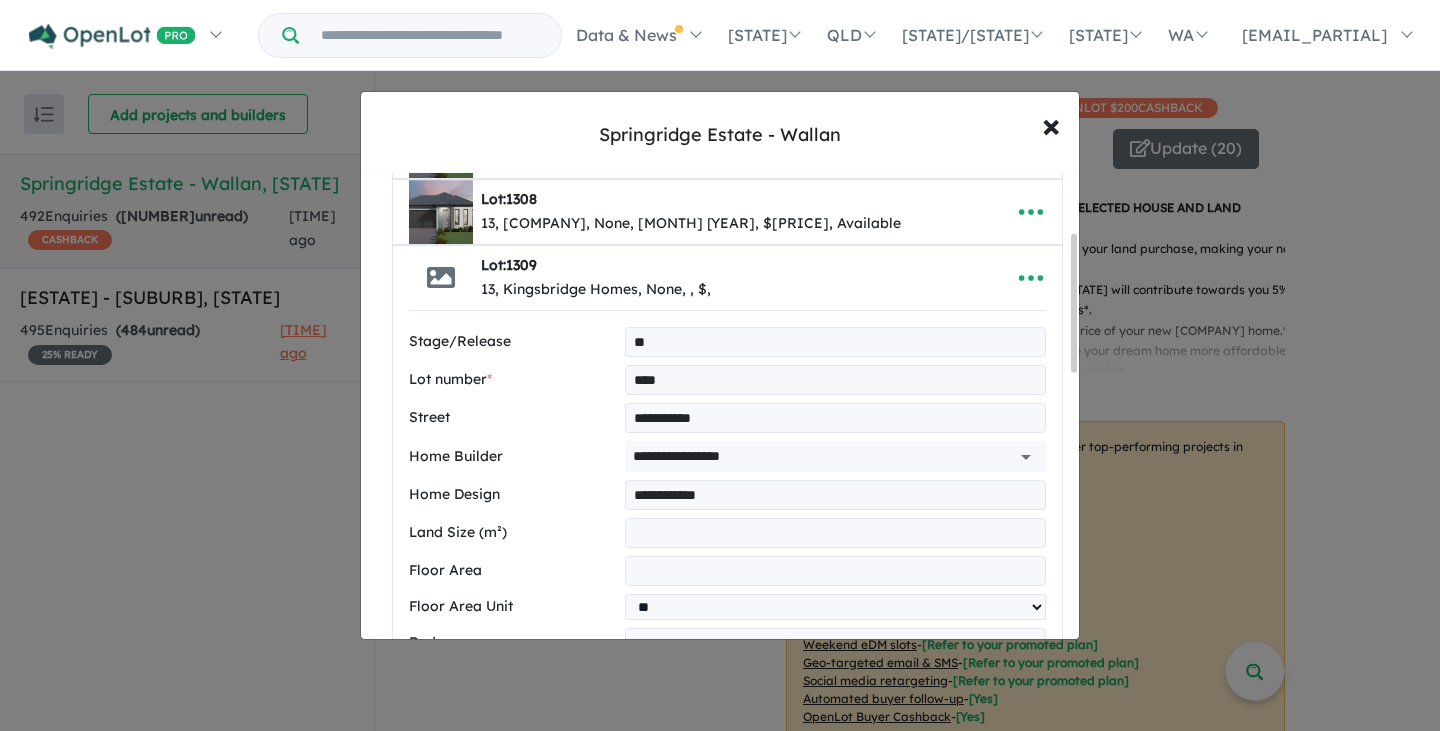 click at bounding box center (835, 571) 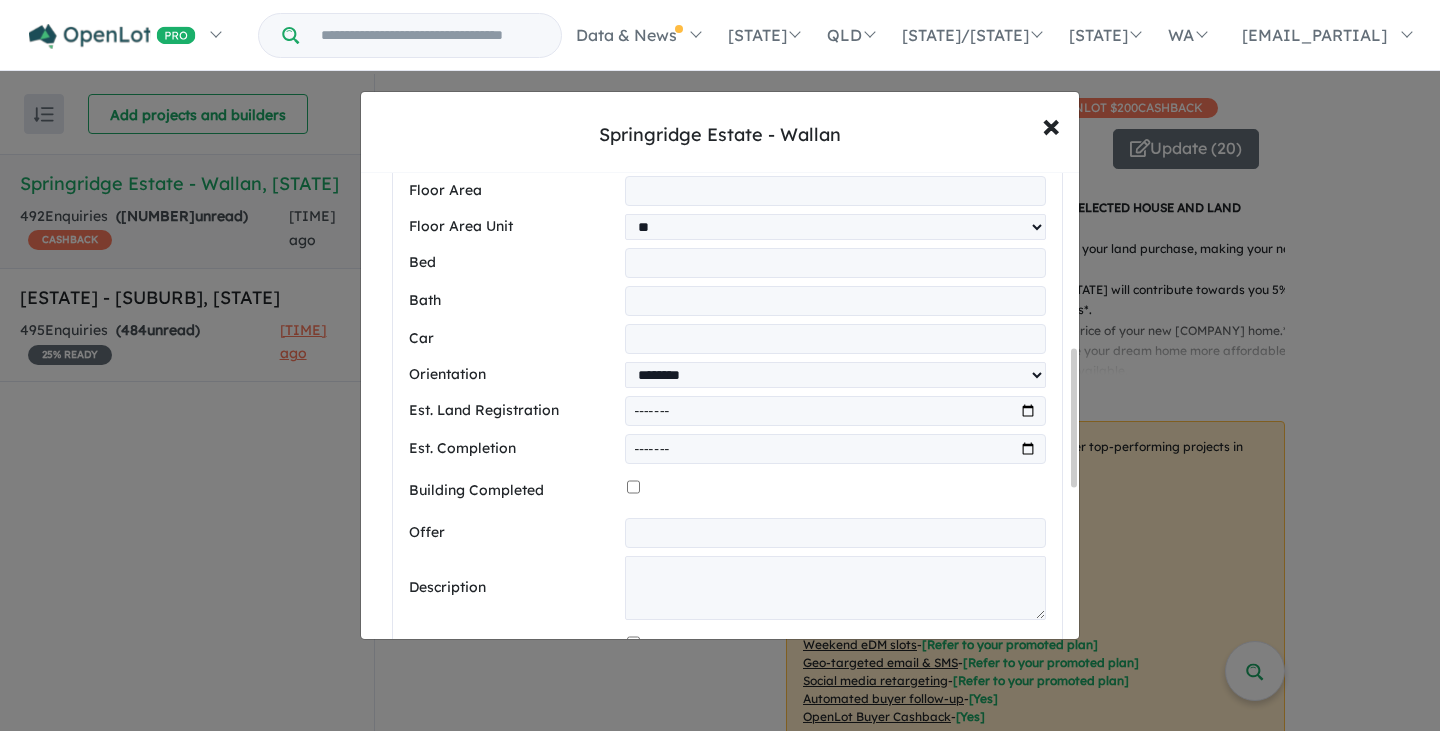scroll, scrollTop: 600, scrollLeft: 0, axis: vertical 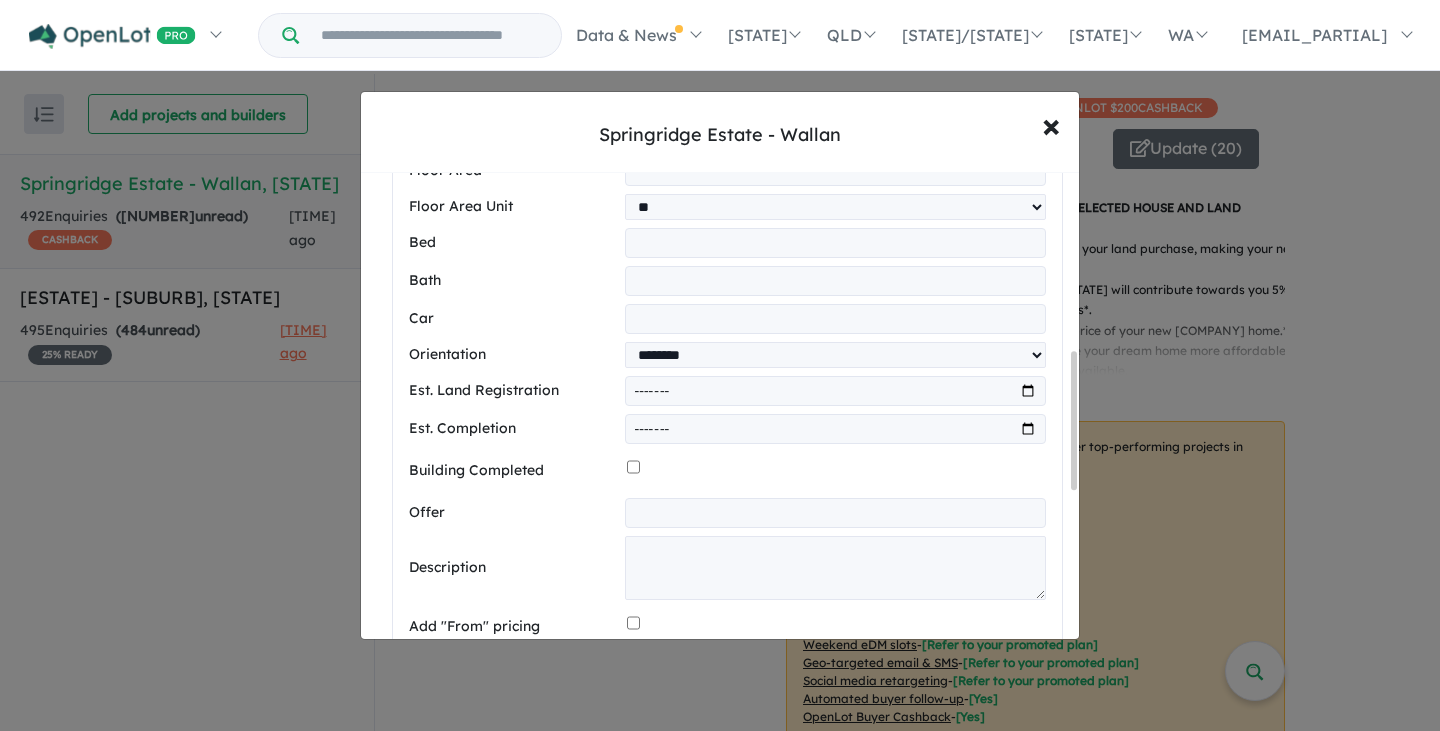 type on "**" 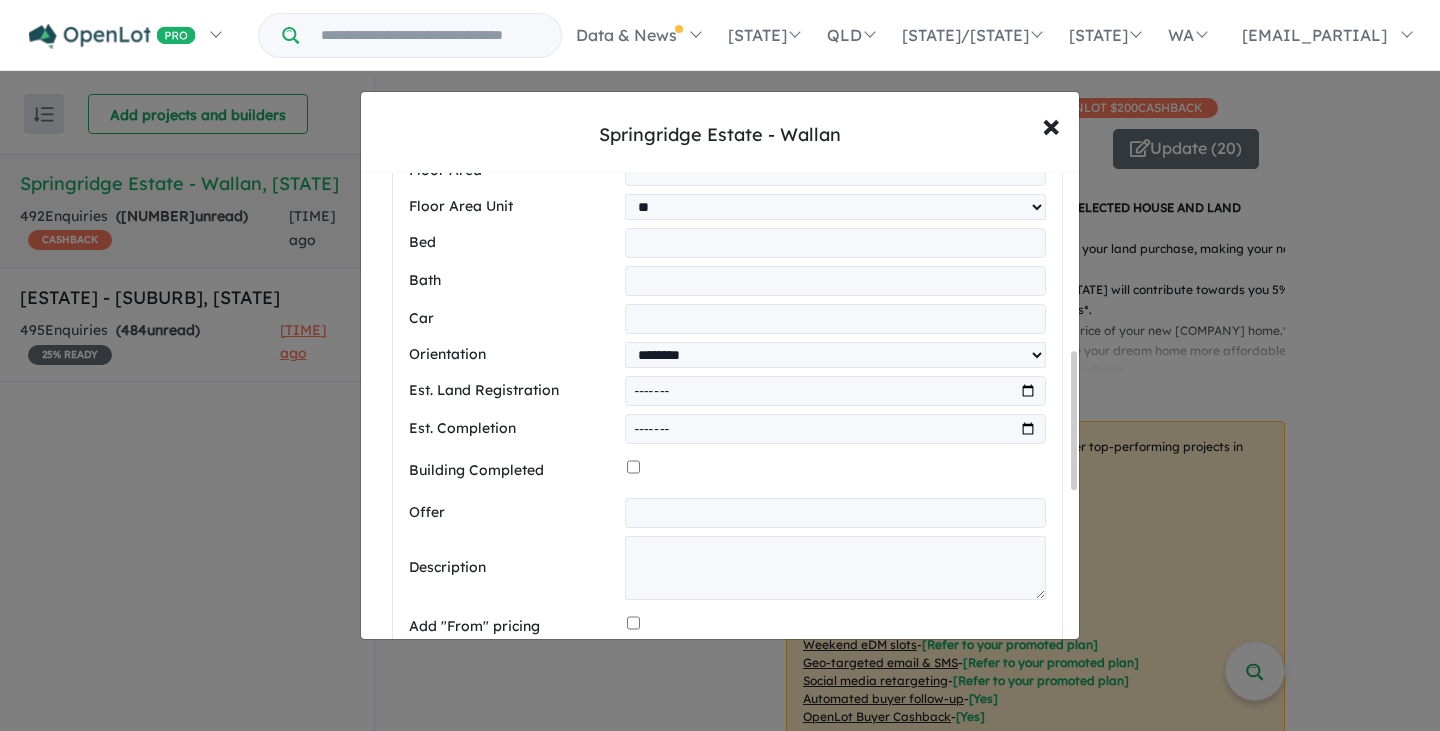 click at bounding box center (835, 243) 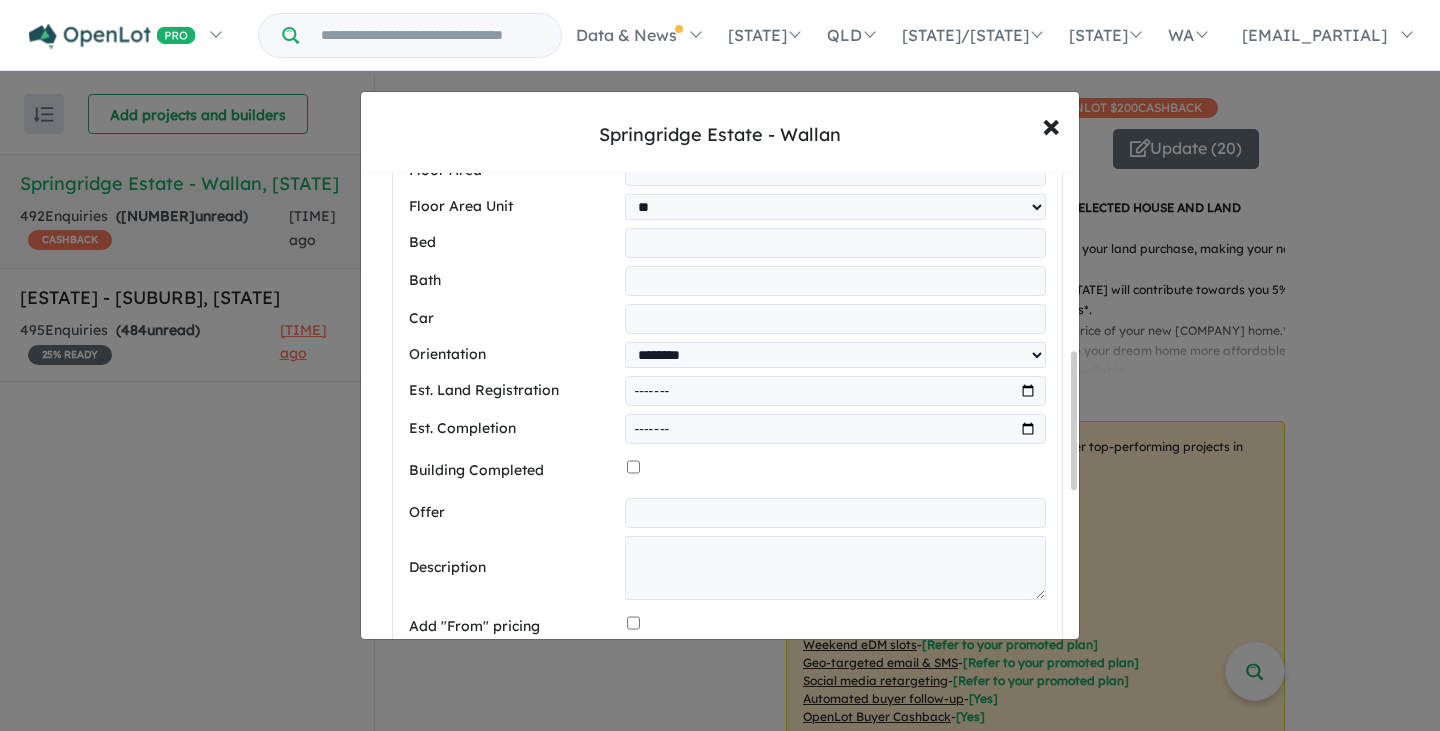 type on "*" 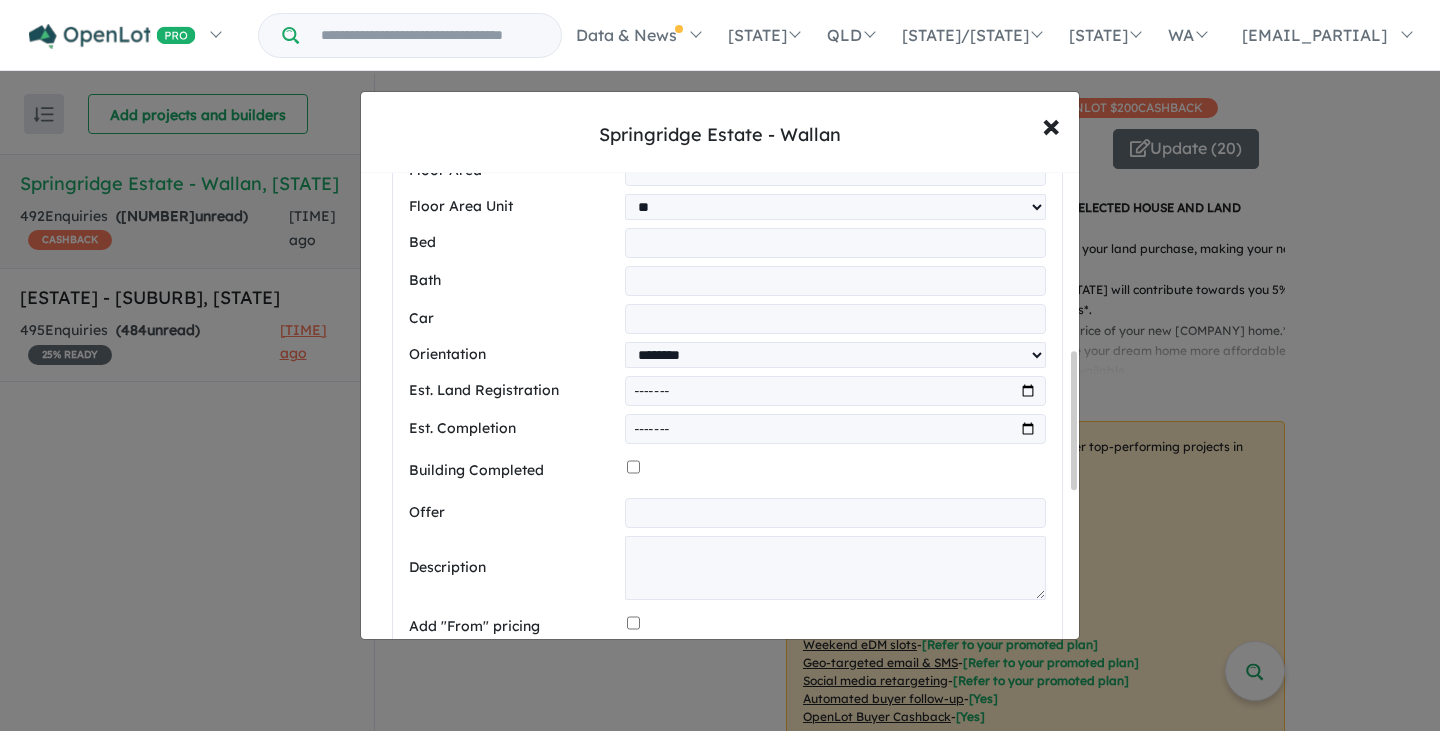 type on "*" 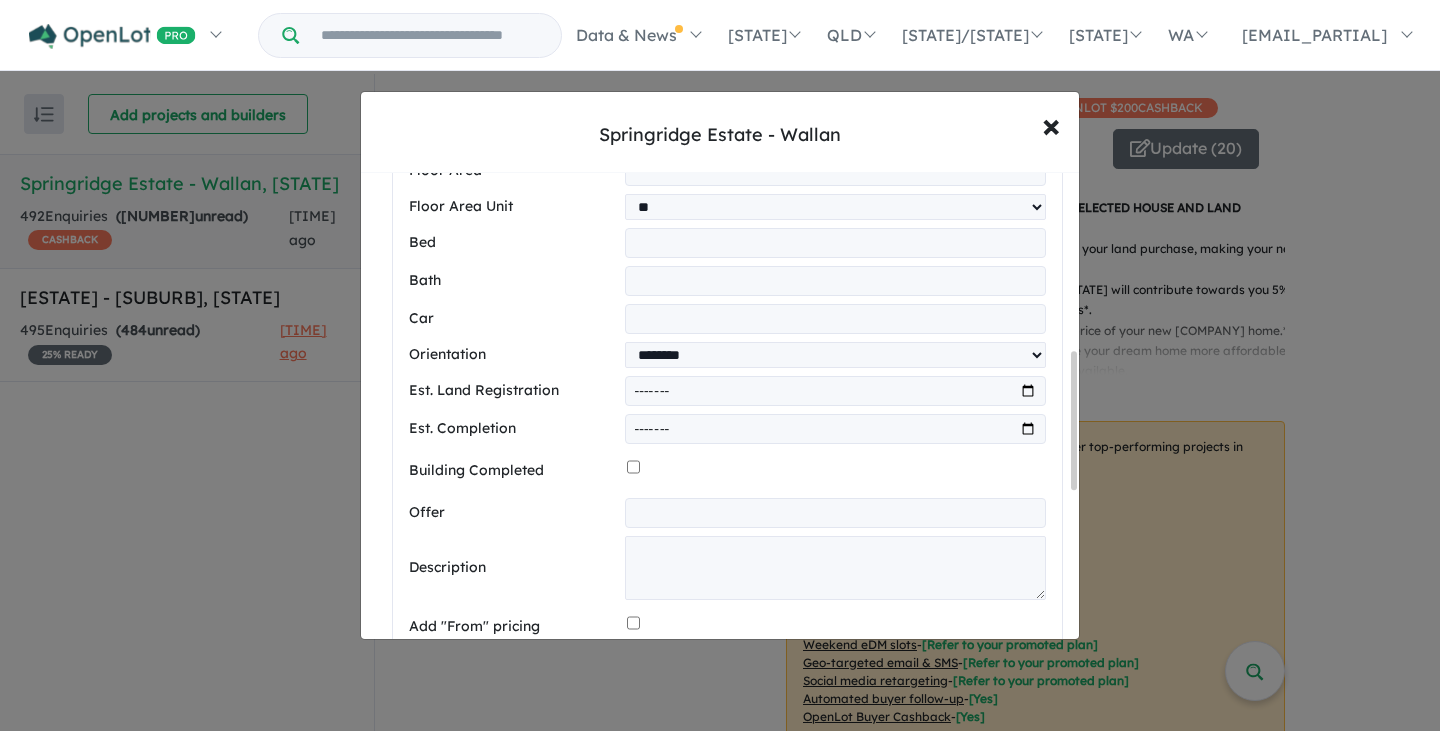 type on "*" 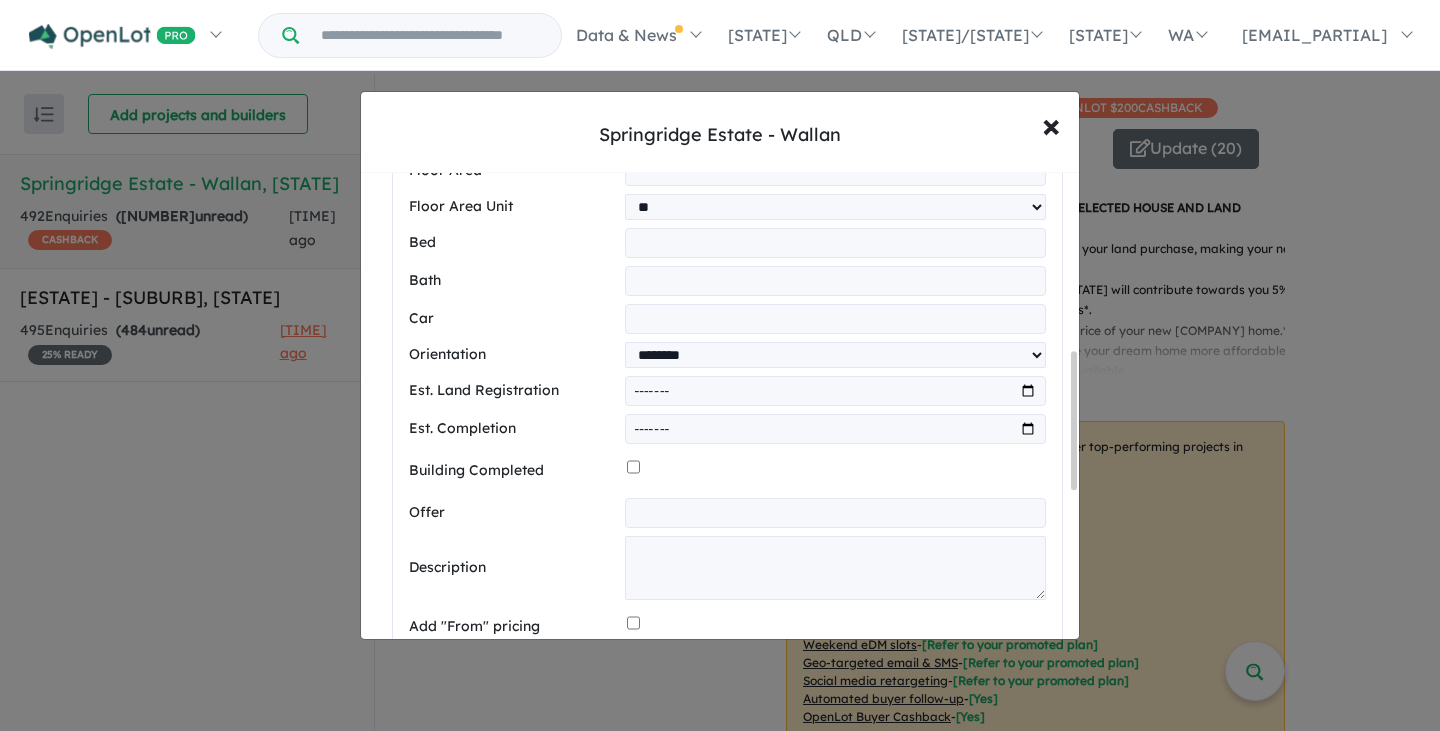 click at bounding box center [835, 391] 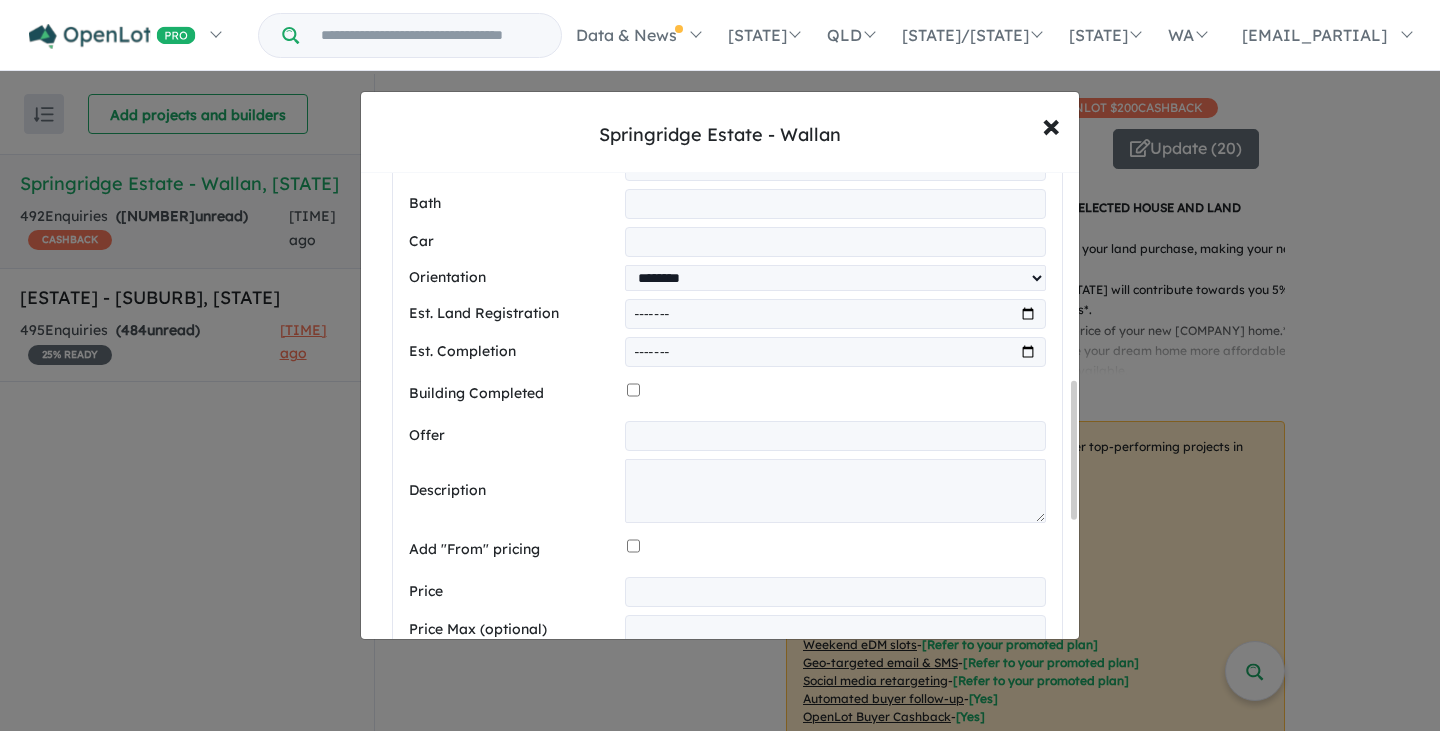 scroll, scrollTop: 700, scrollLeft: 0, axis: vertical 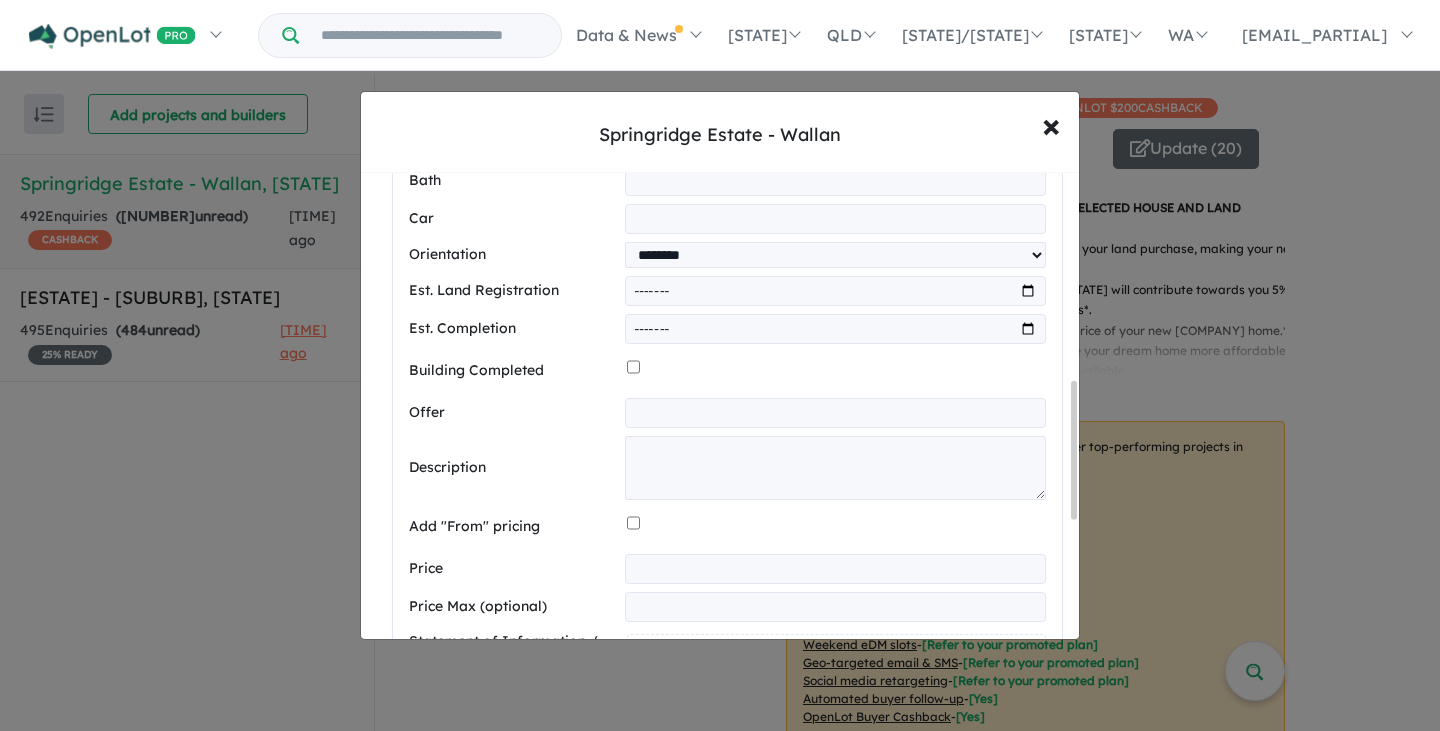 click at bounding box center (835, 413) 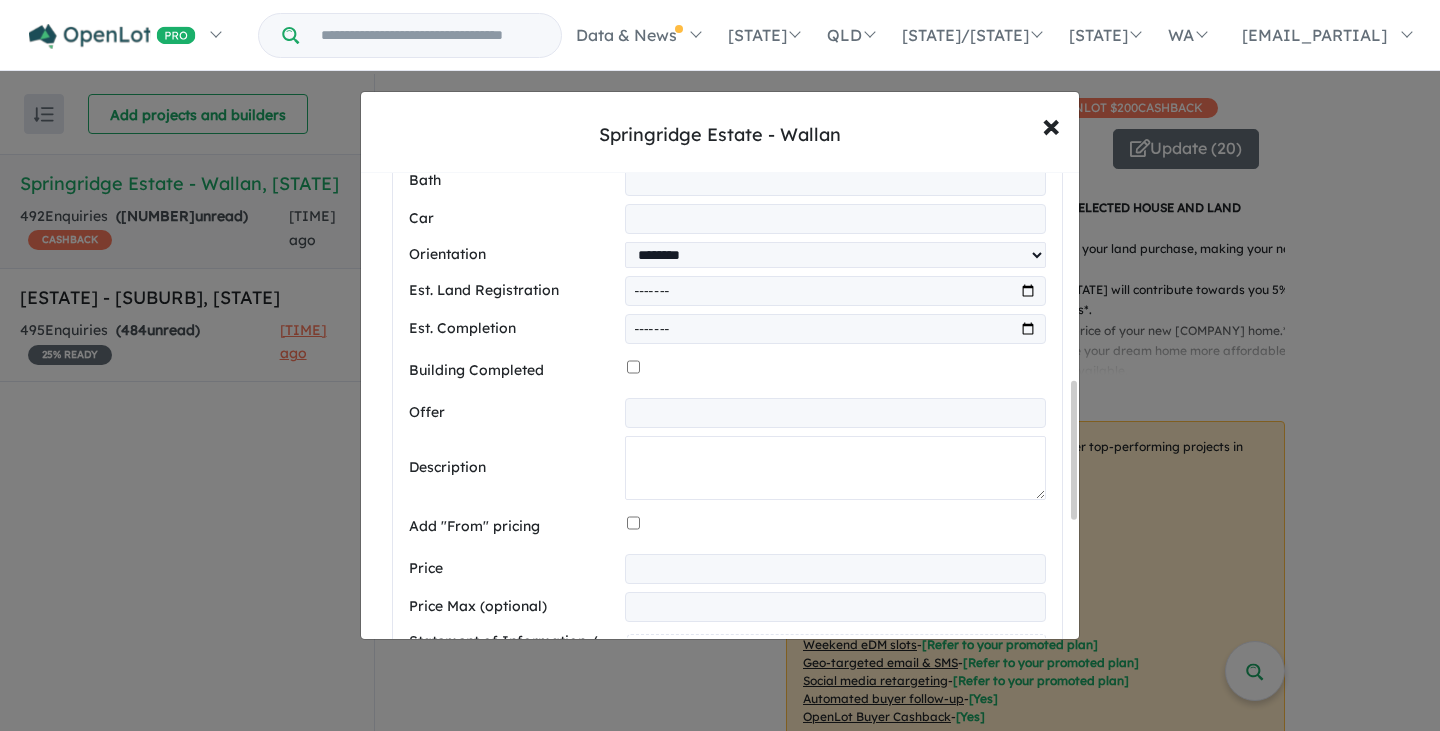 click at bounding box center [835, 468] 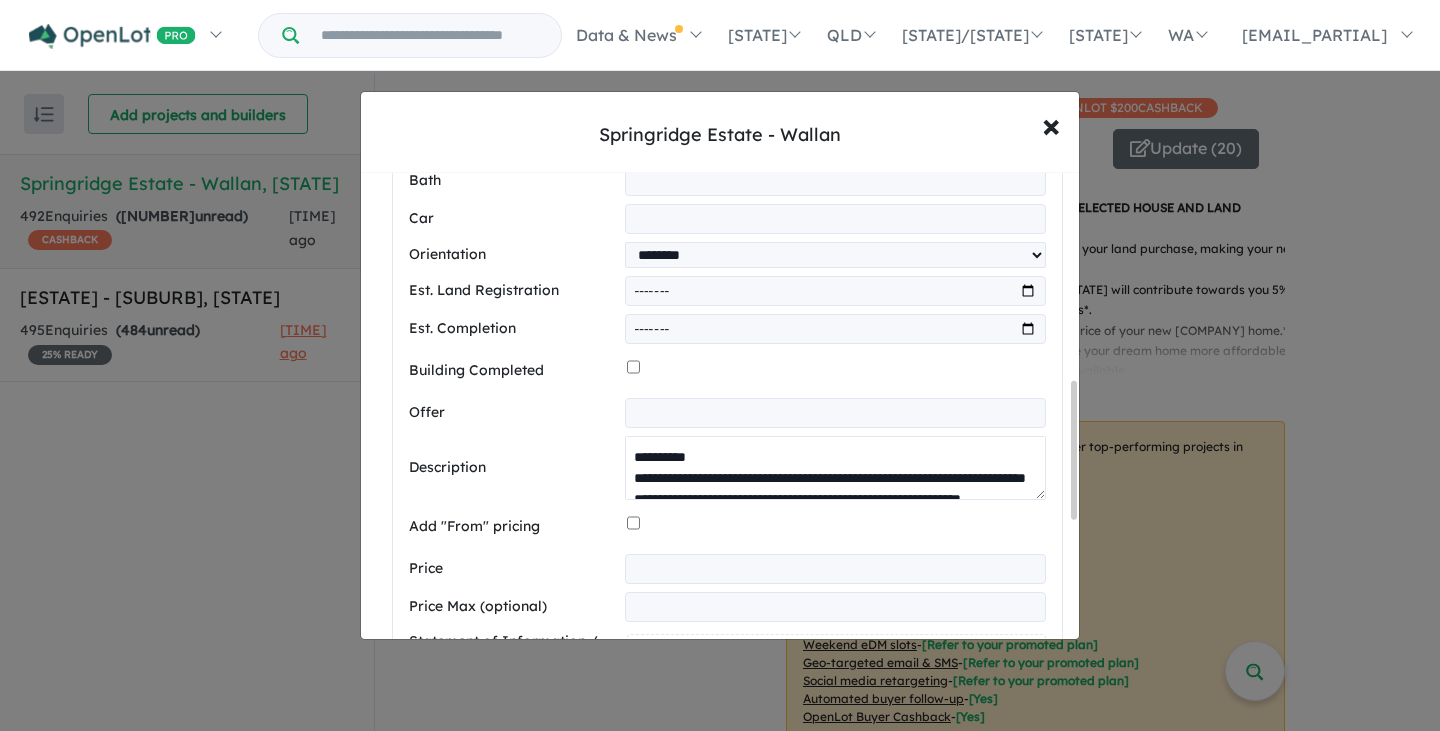 scroll, scrollTop: 240, scrollLeft: 0, axis: vertical 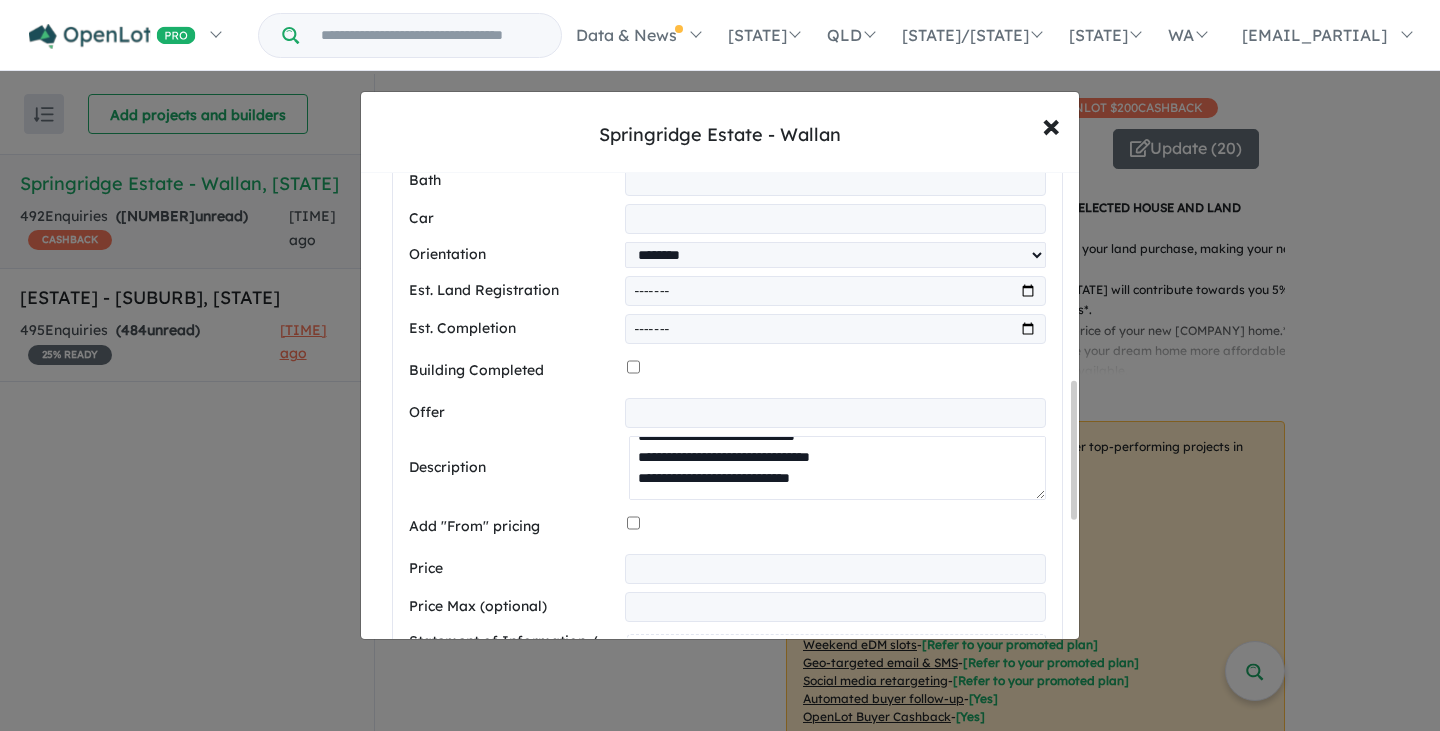 type on "**********" 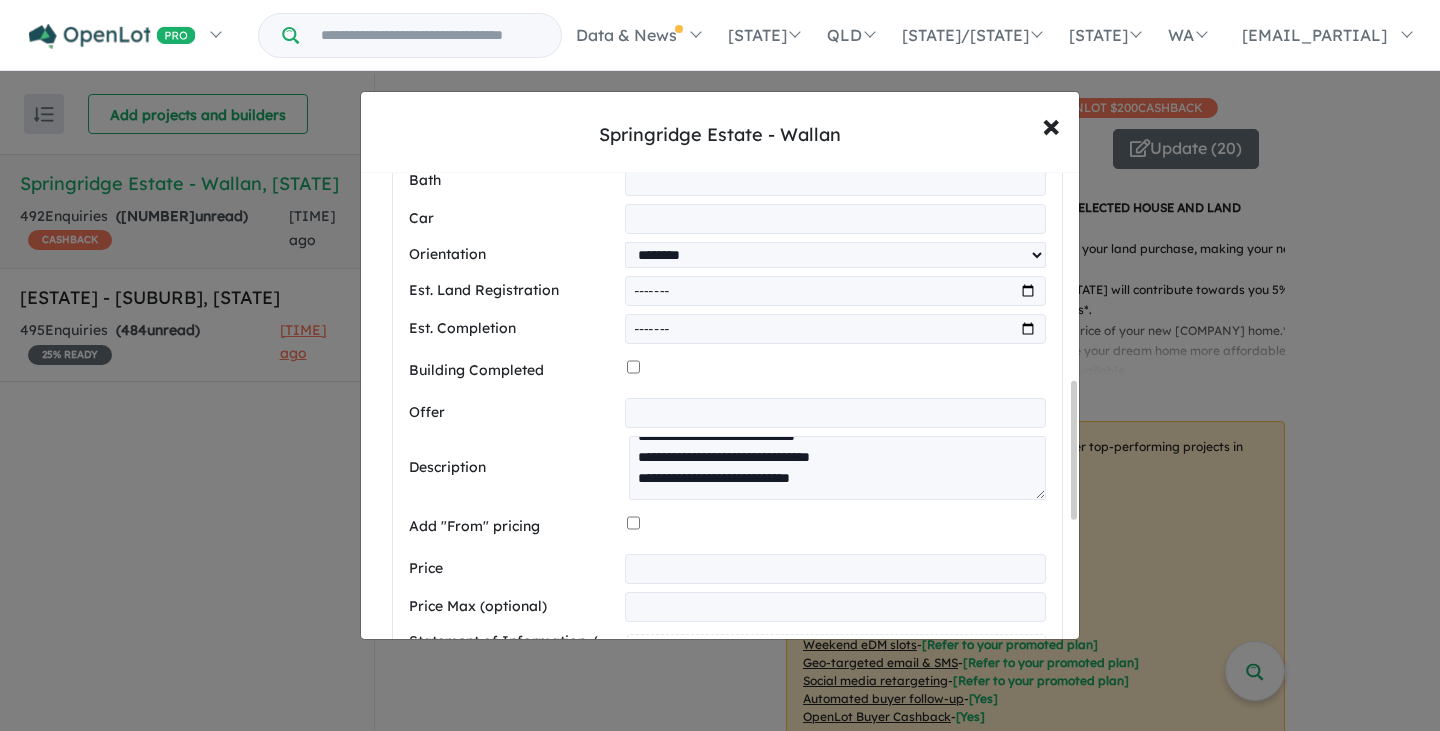 click on "**********" at bounding box center [727, 315] 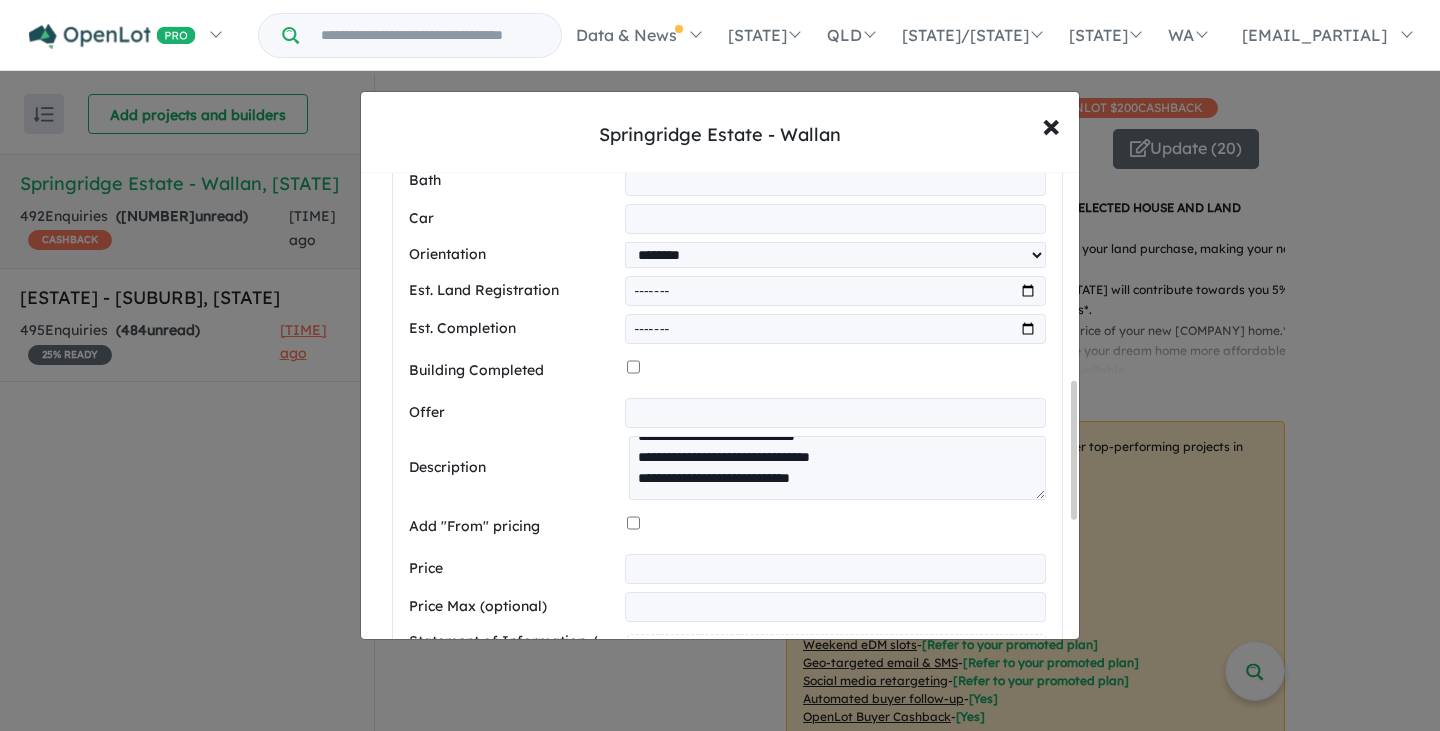 click at bounding box center [835, 413] 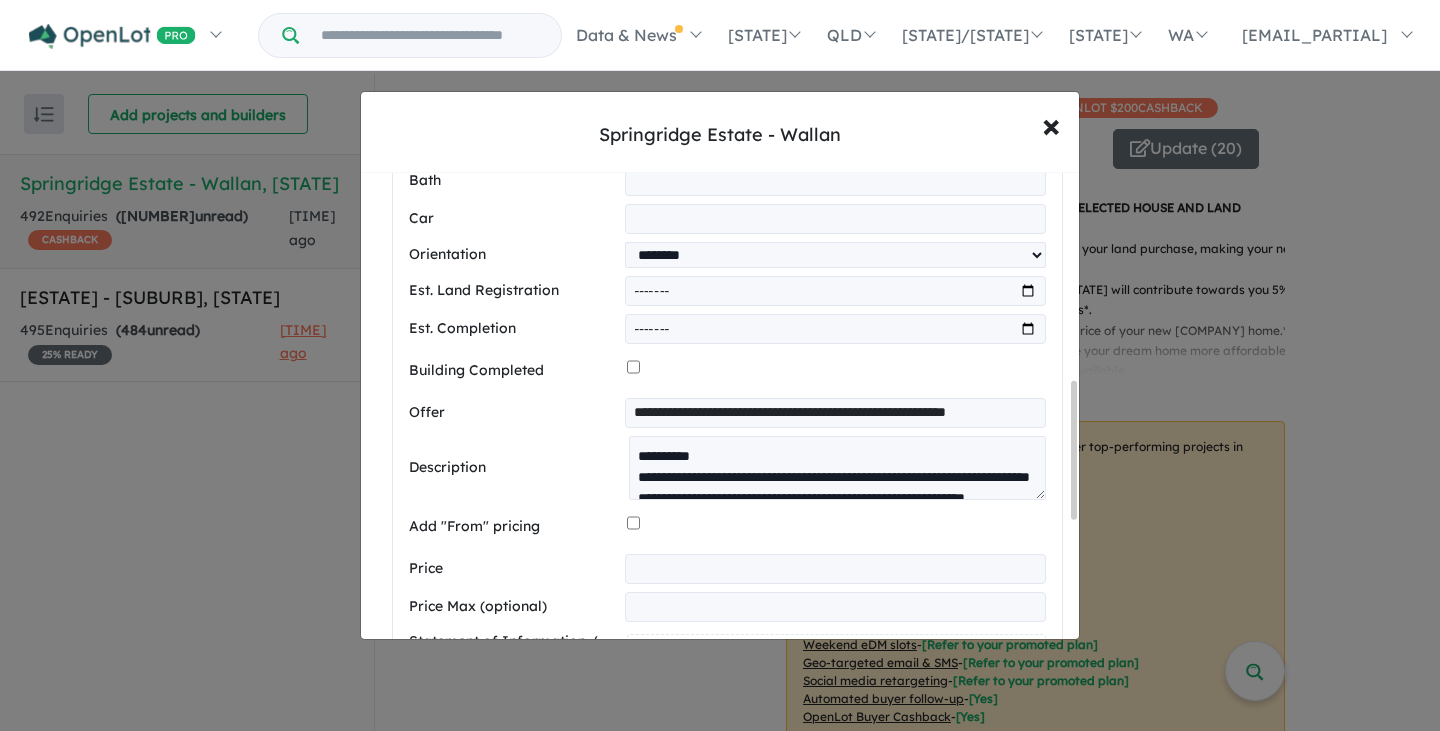 scroll, scrollTop: 0, scrollLeft: 0, axis: both 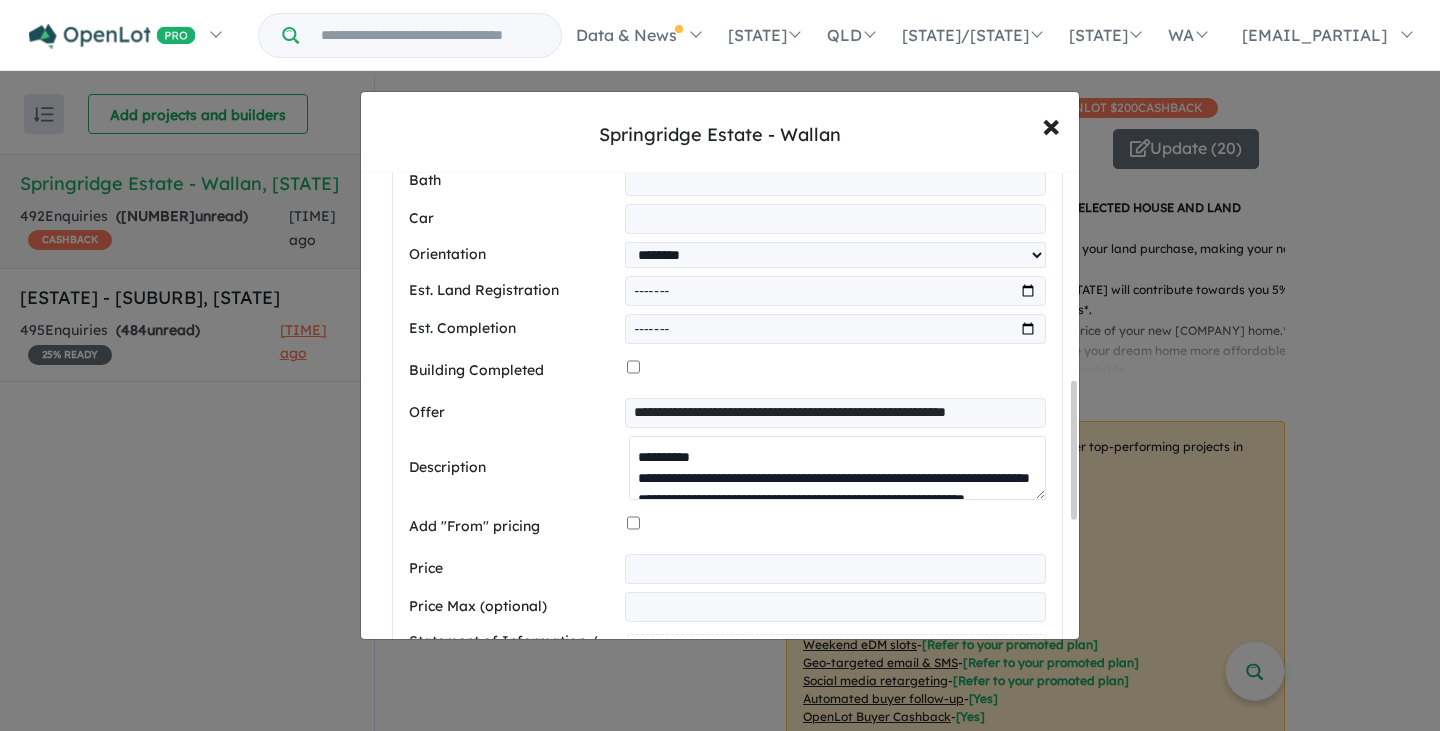 click on "**********" at bounding box center (837, 468) 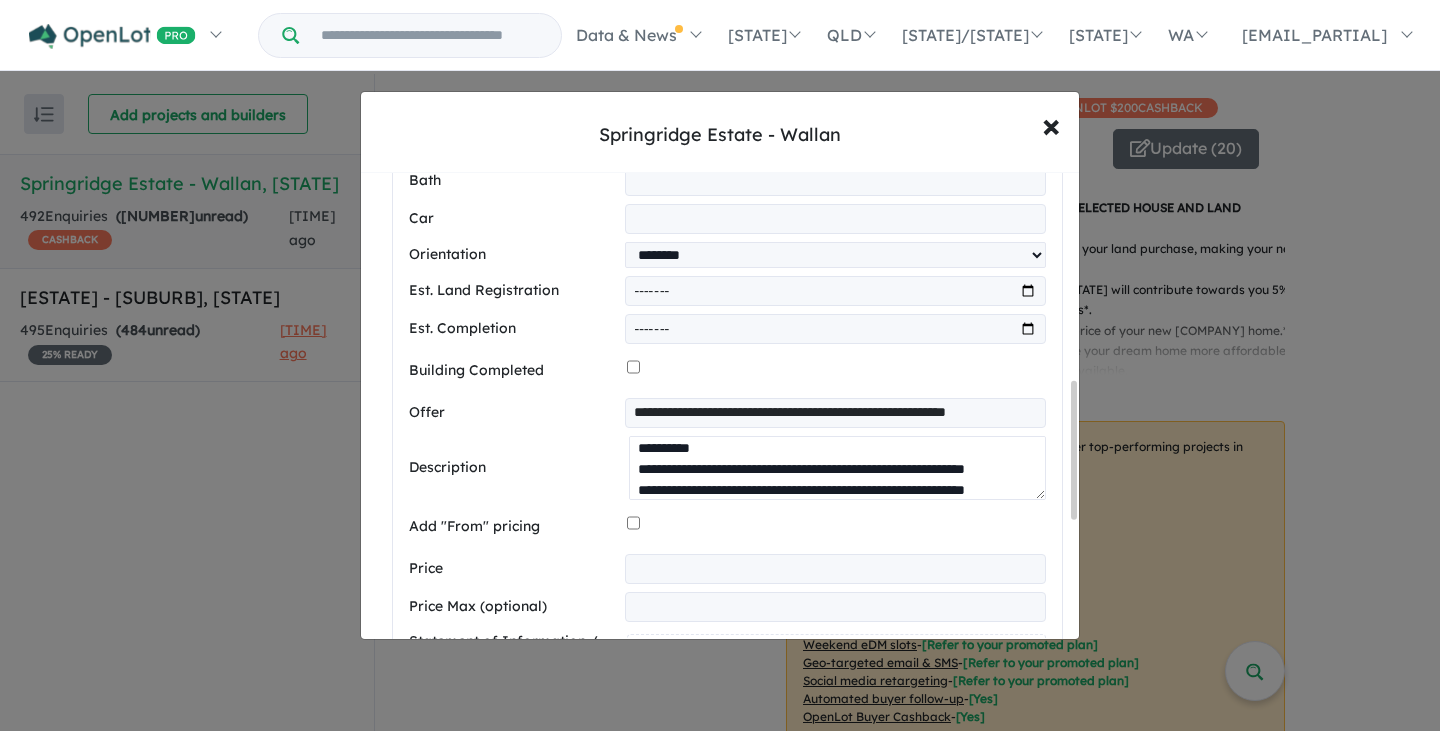 scroll, scrollTop: 30, scrollLeft: 0, axis: vertical 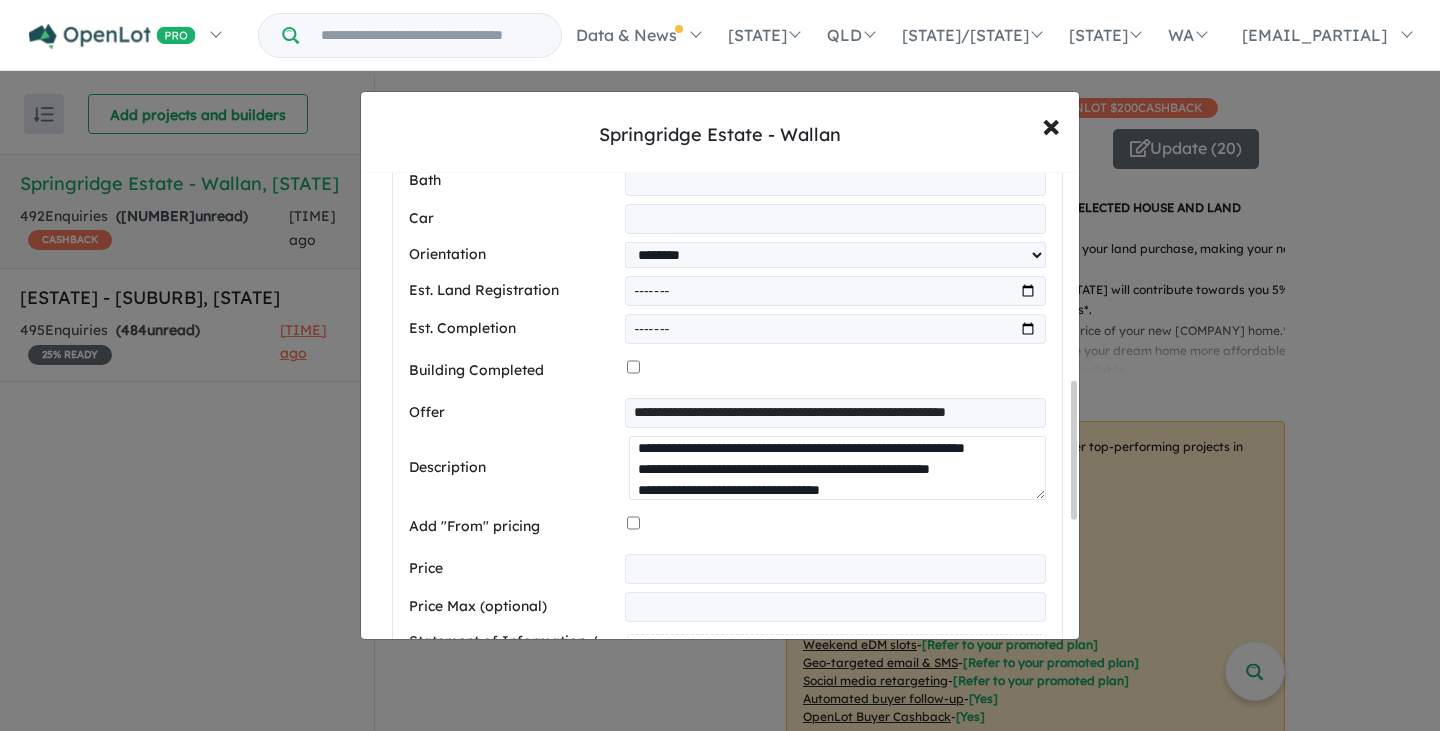 click on "**********" at bounding box center [837, 468] 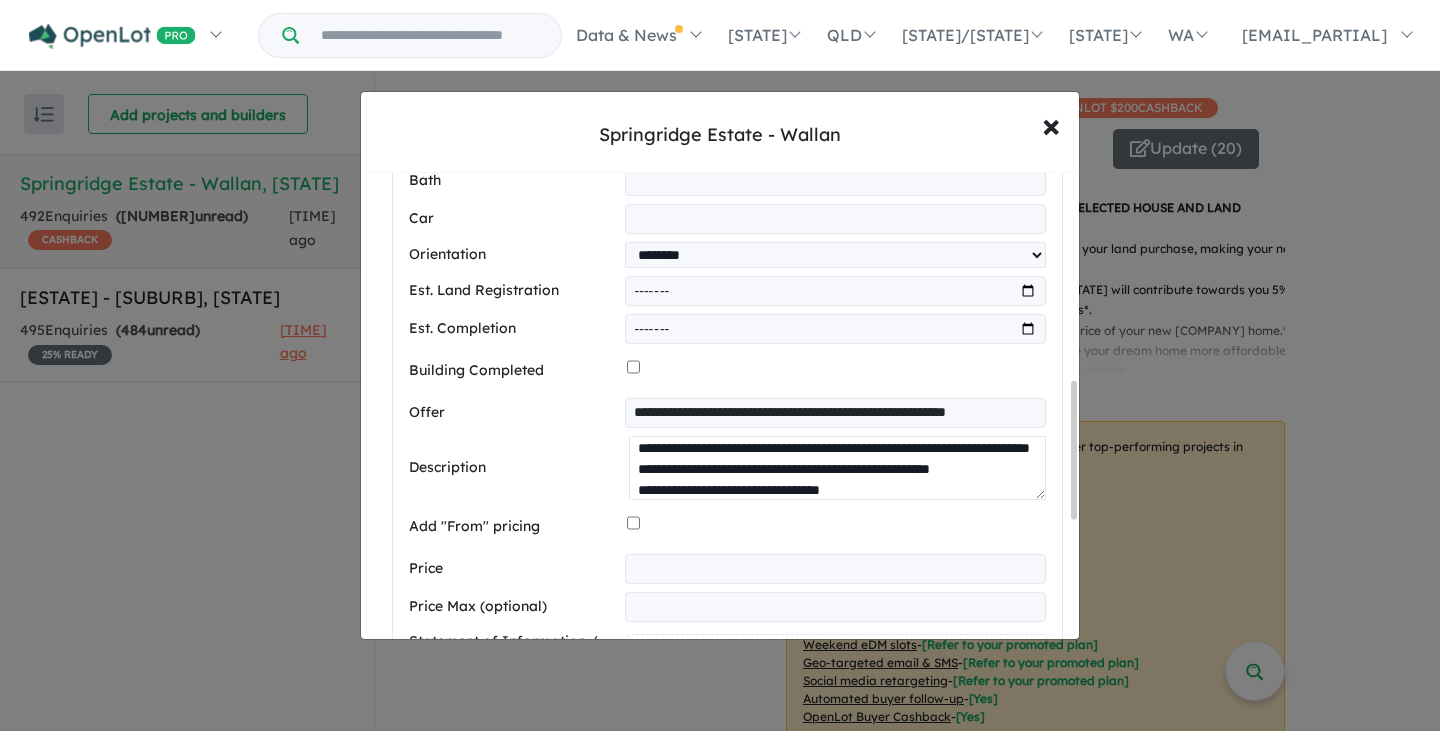 type on "**********" 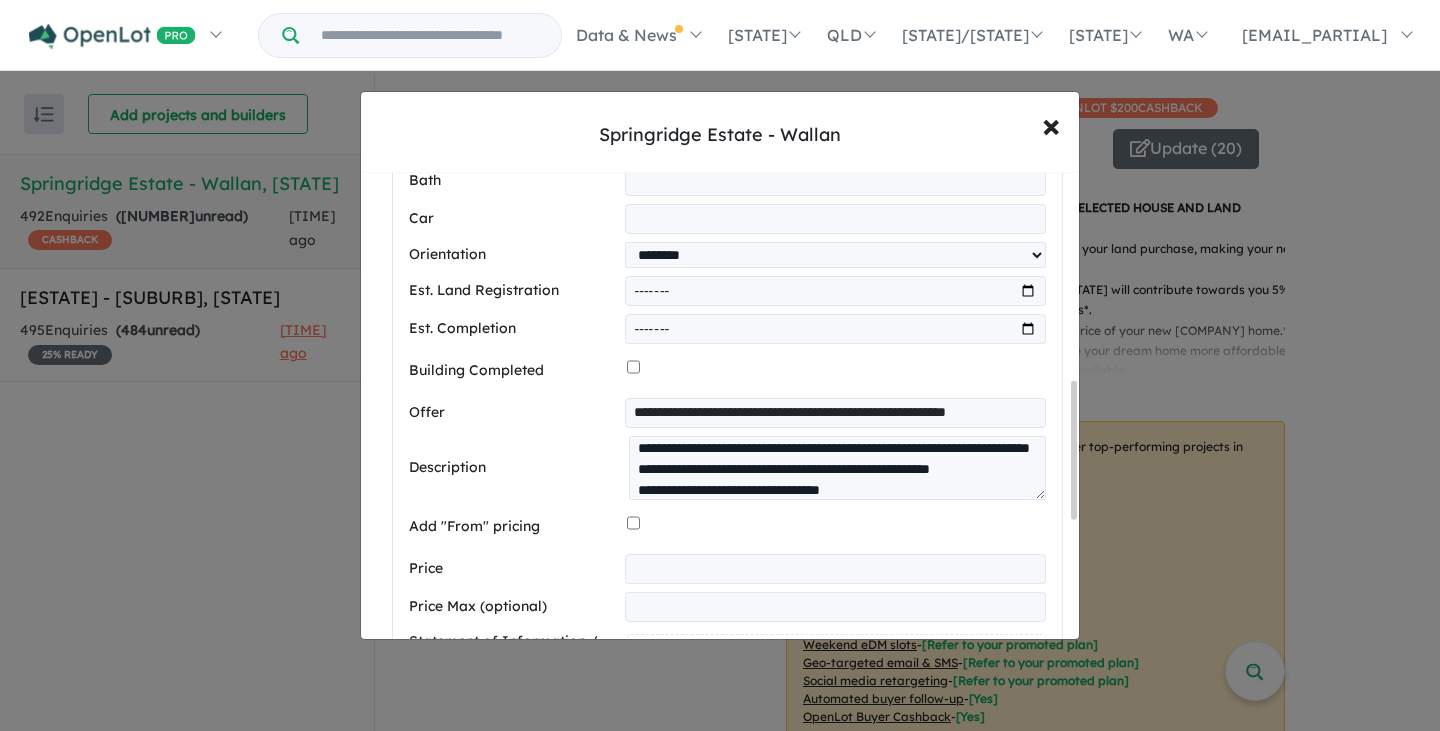 click at bounding box center (835, 569) 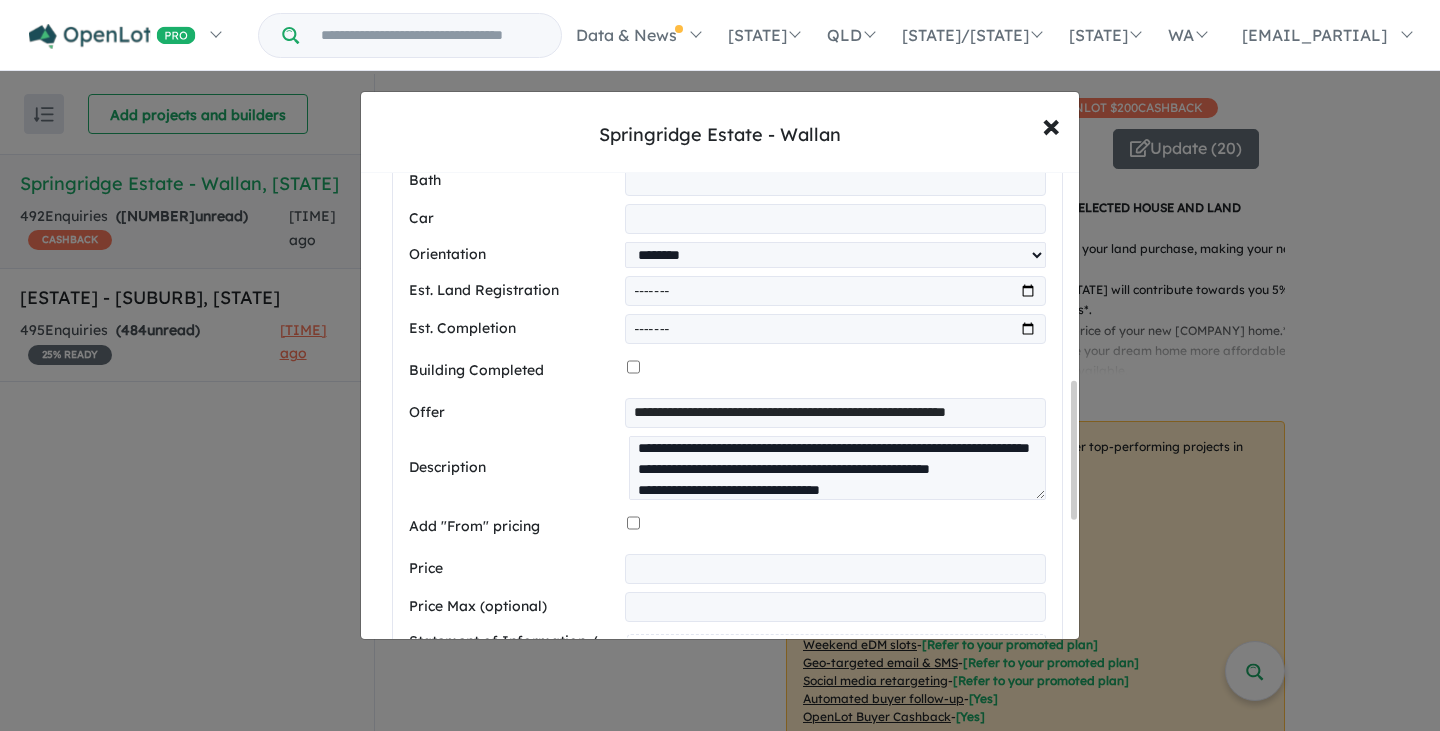 type on "******" 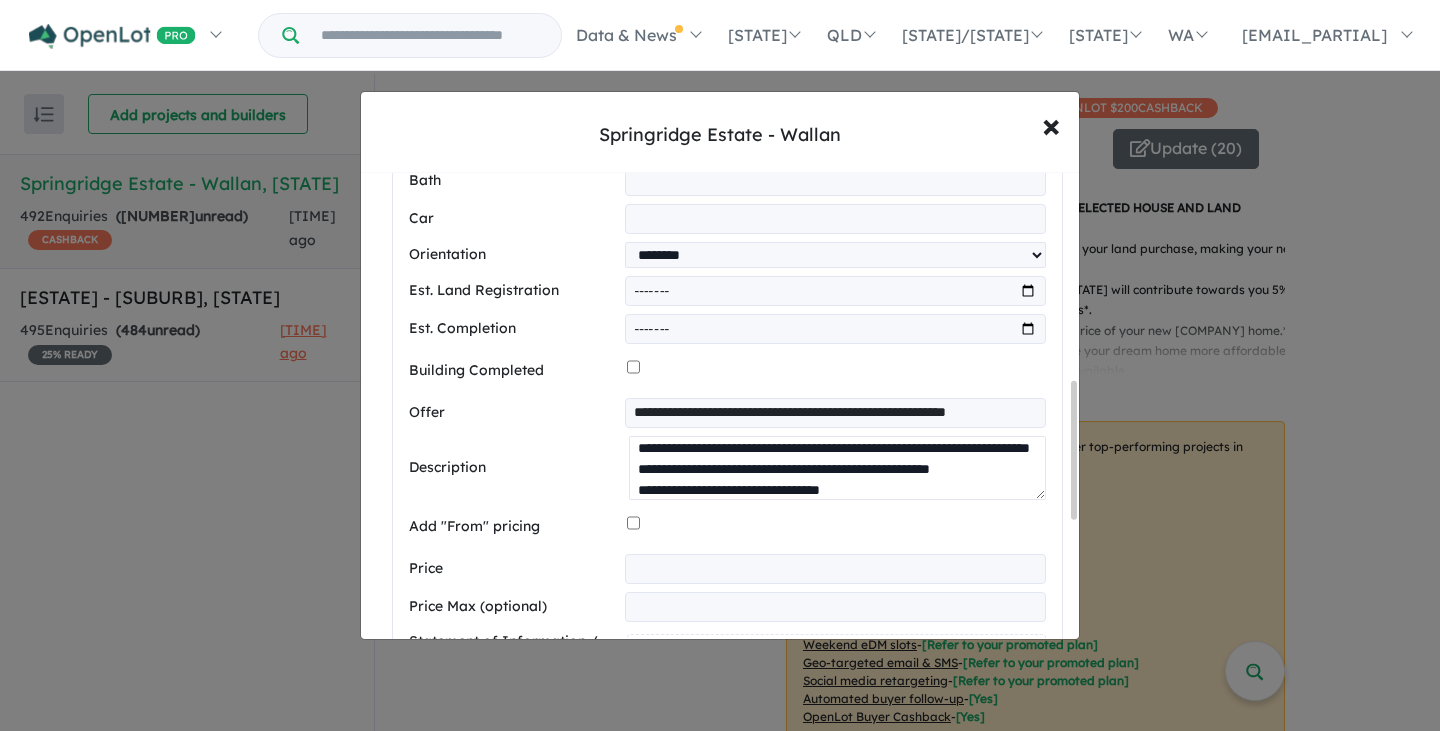 click on "**********" at bounding box center [837, 468] 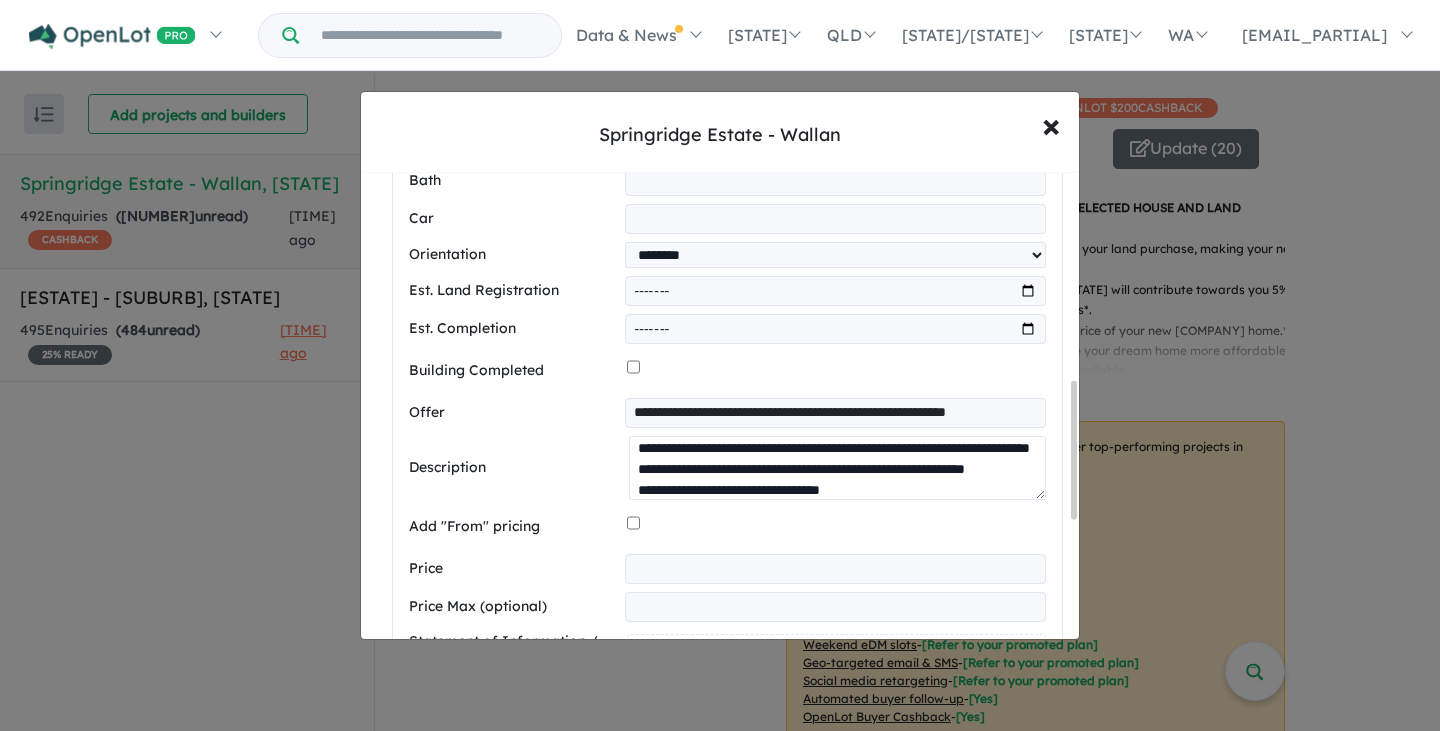 click on "**********" at bounding box center [837, 468] 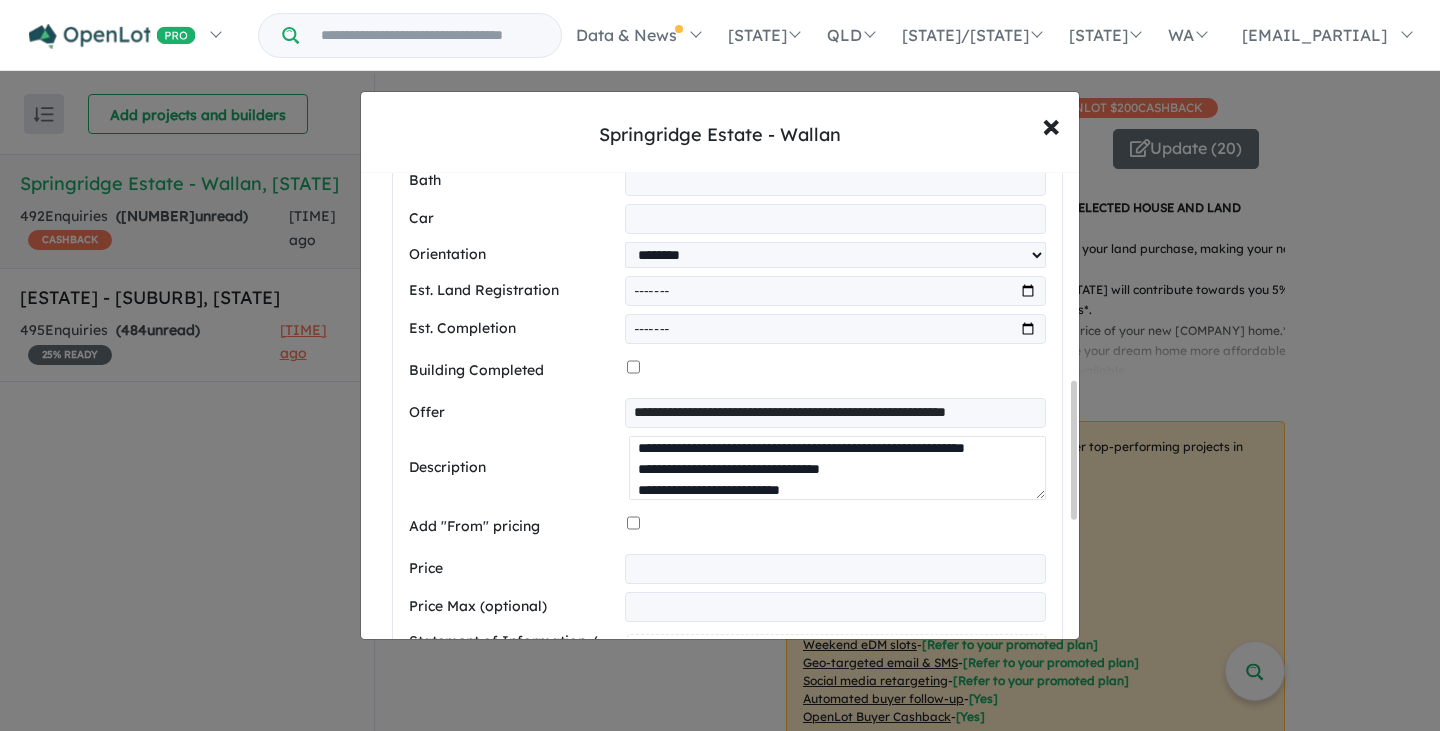 scroll, scrollTop: 72, scrollLeft: 0, axis: vertical 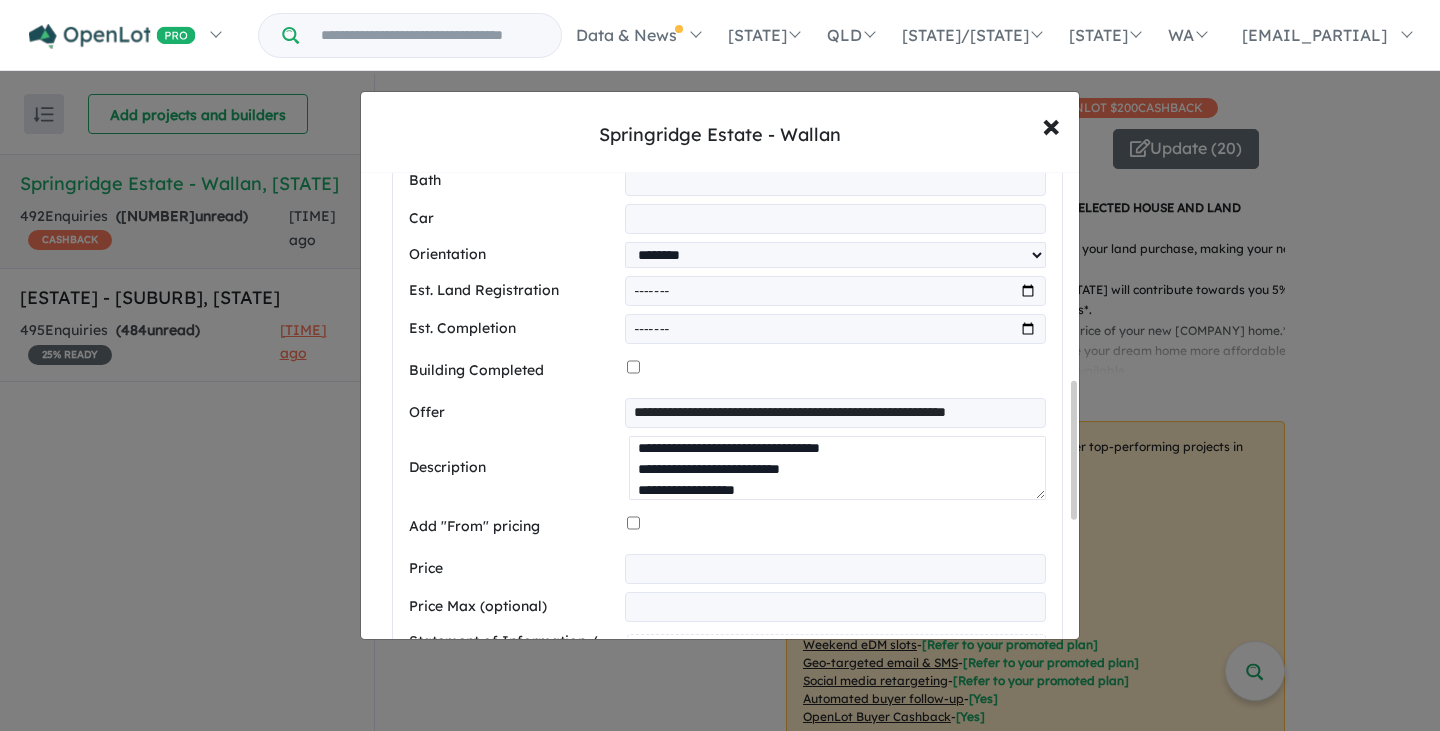 click on "**********" at bounding box center [837, 468] 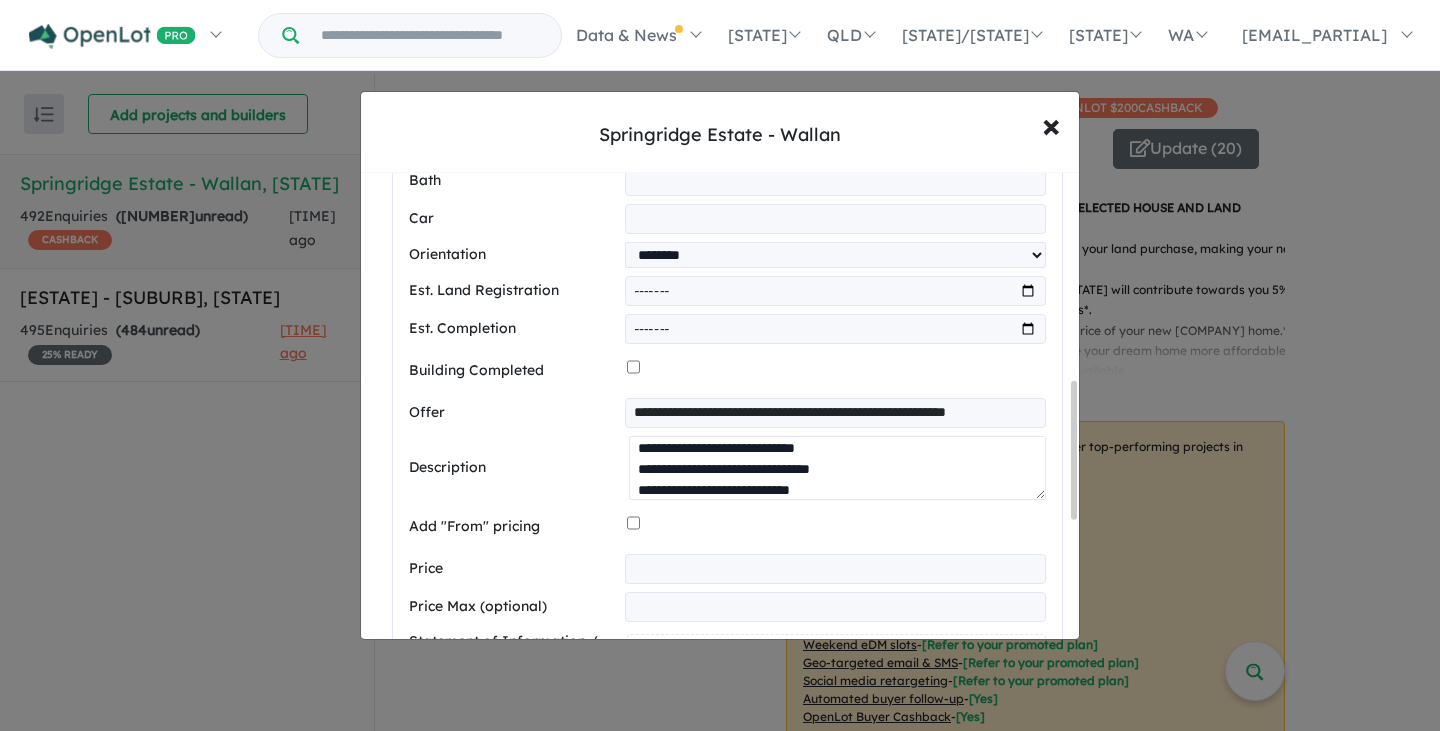 scroll, scrollTop: 240, scrollLeft: 0, axis: vertical 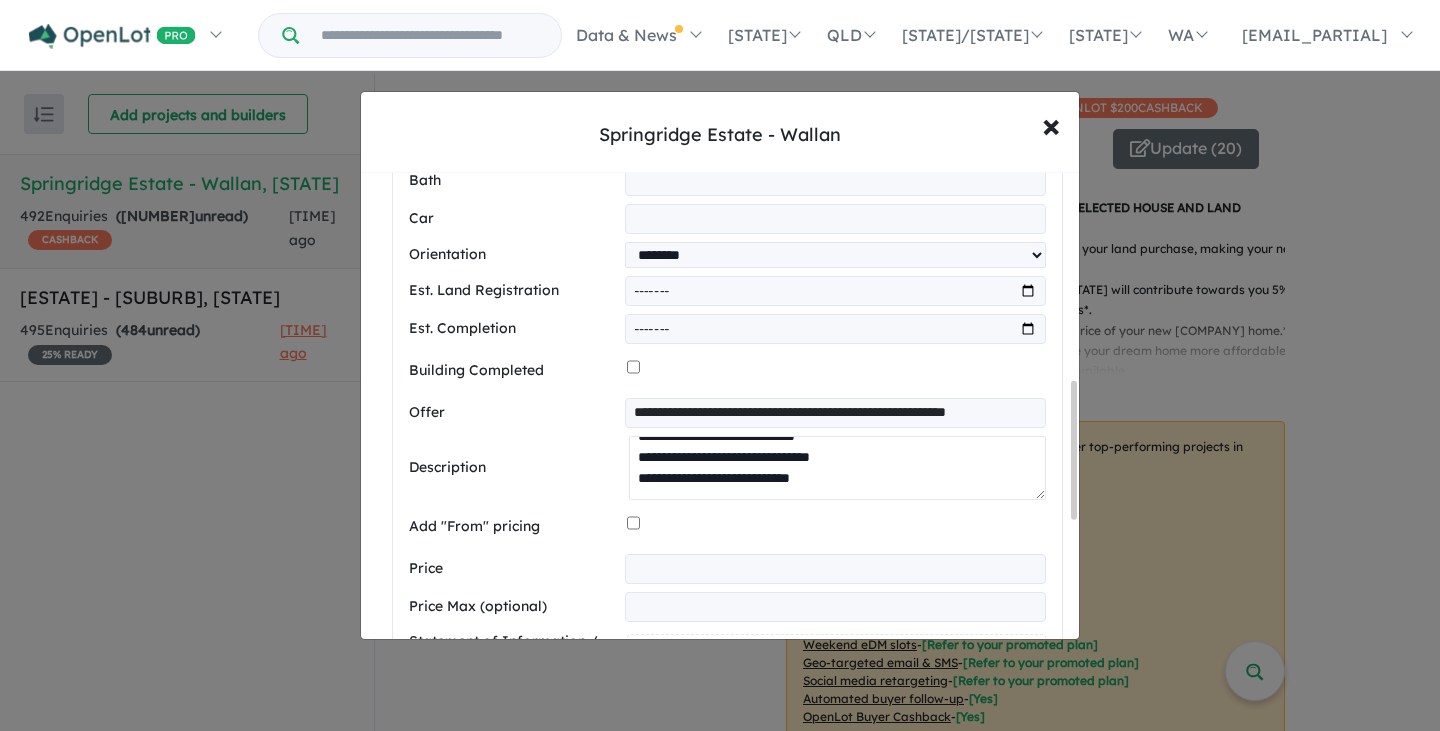 paste 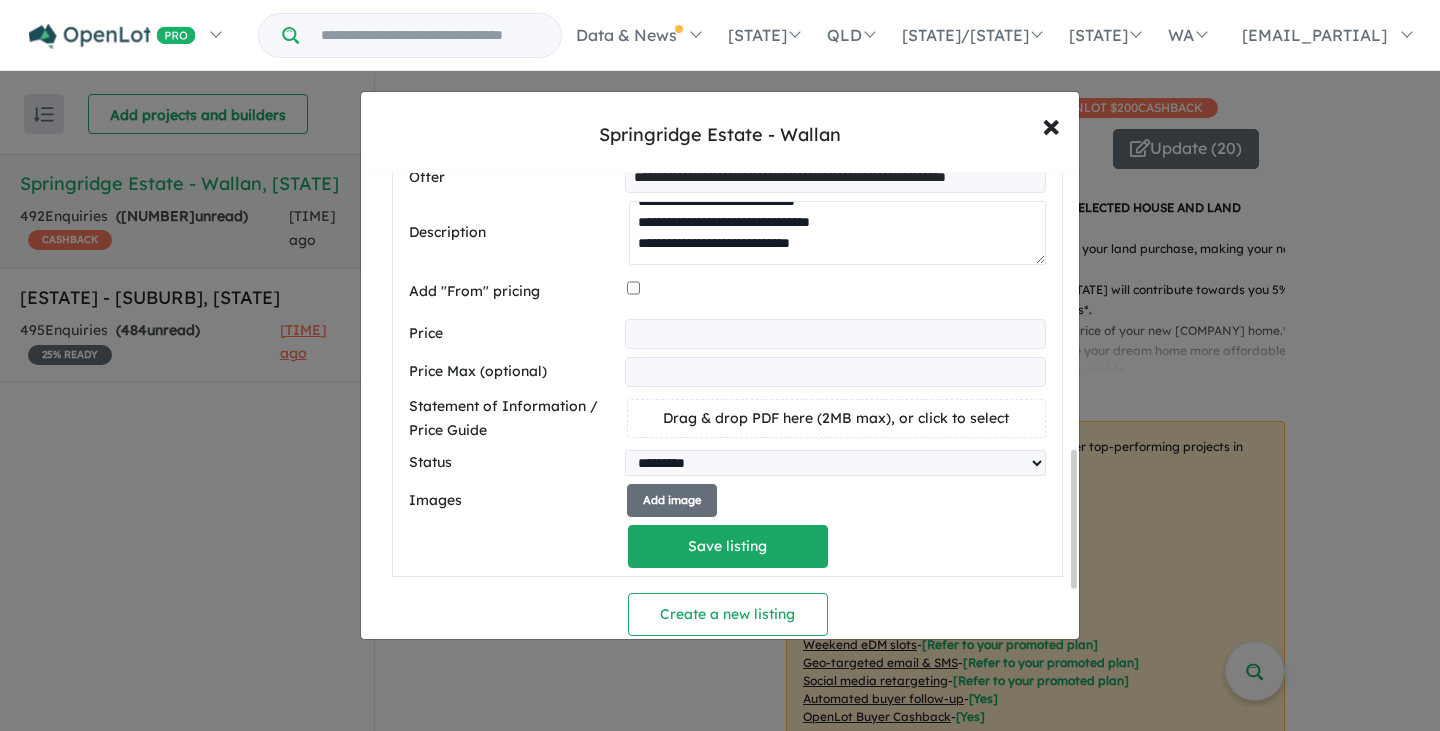 scroll, scrollTop: 938, scrollLeft: 0, axis: vertical 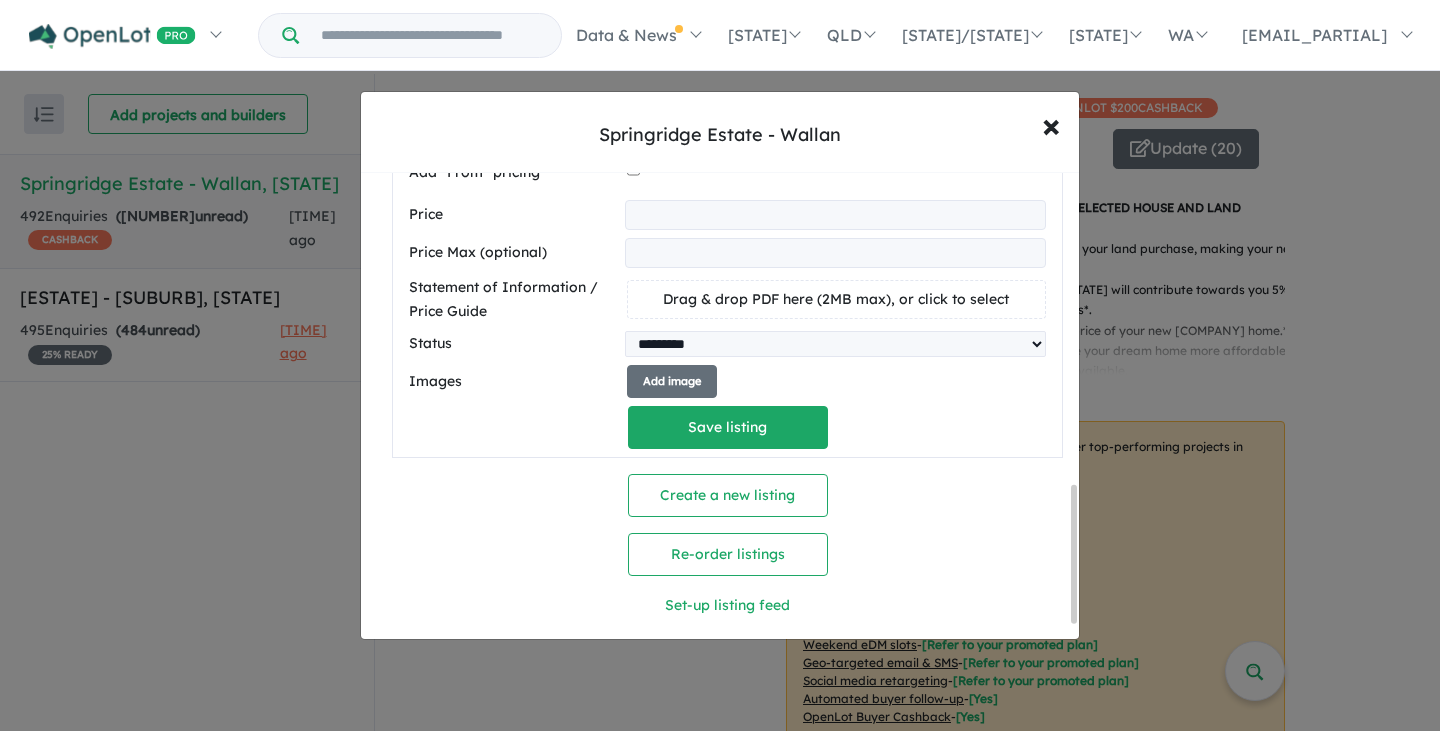 drag, startPoint x: 1076, startPoint y: 514, endPoint x: 1077, endPoint y: 617, distance: 103.00485 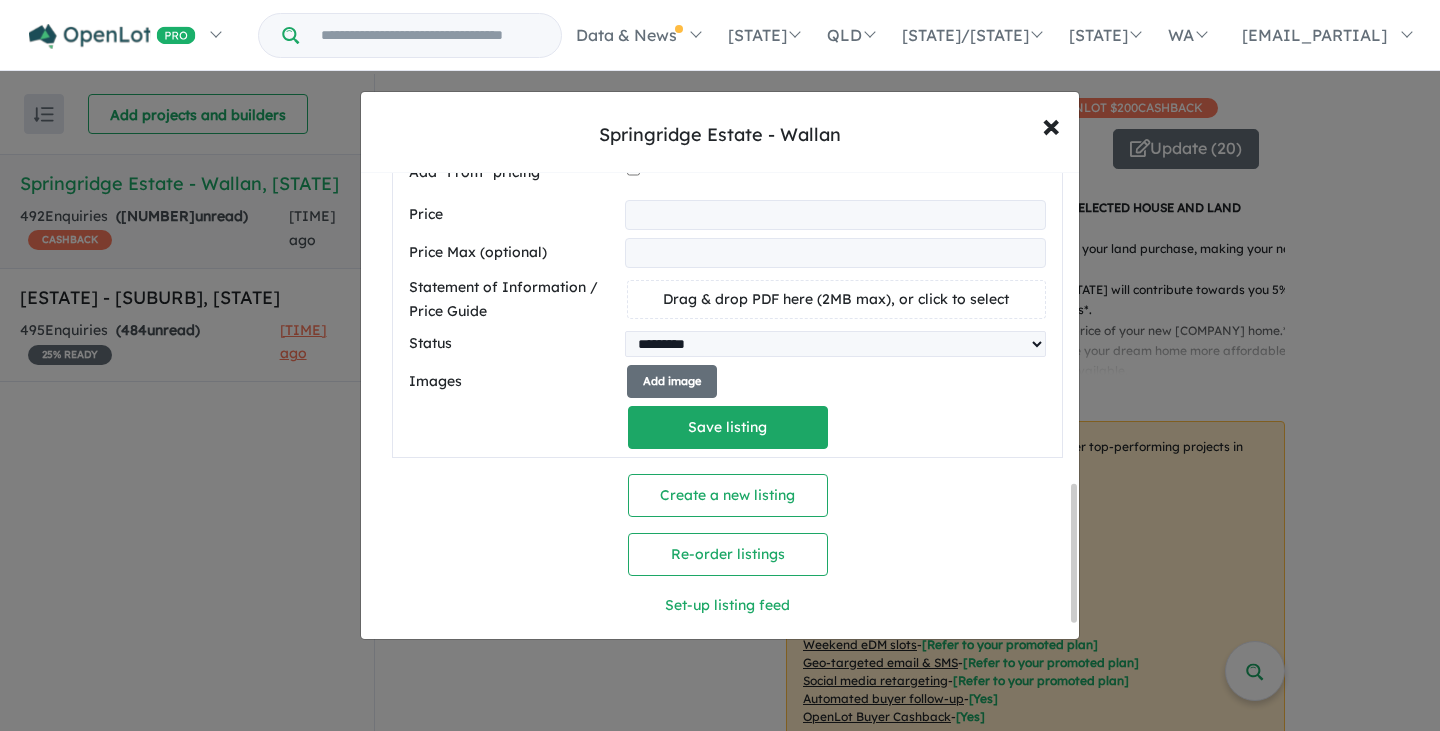 scroll, scrollTop: 1050, scrollLeft: 0, axis: vertical 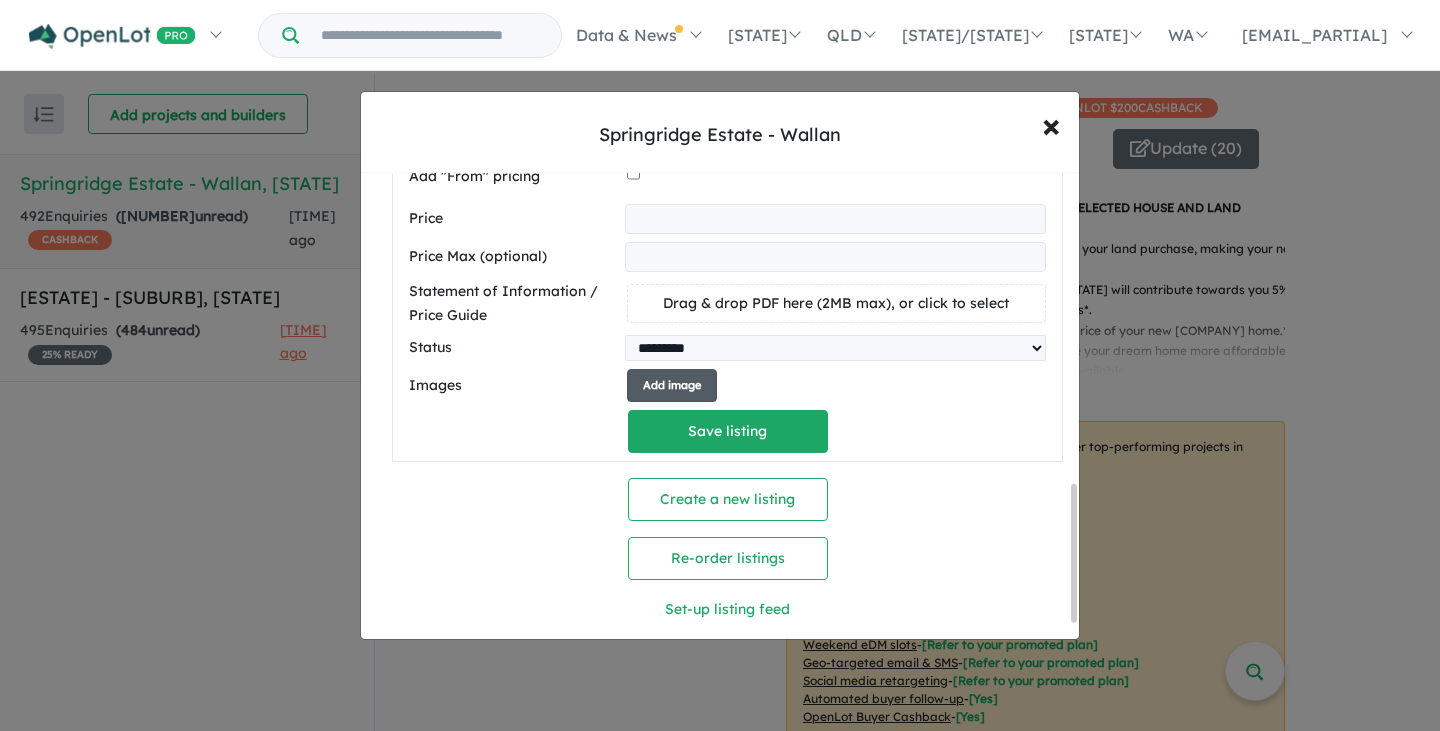 type on "**********" 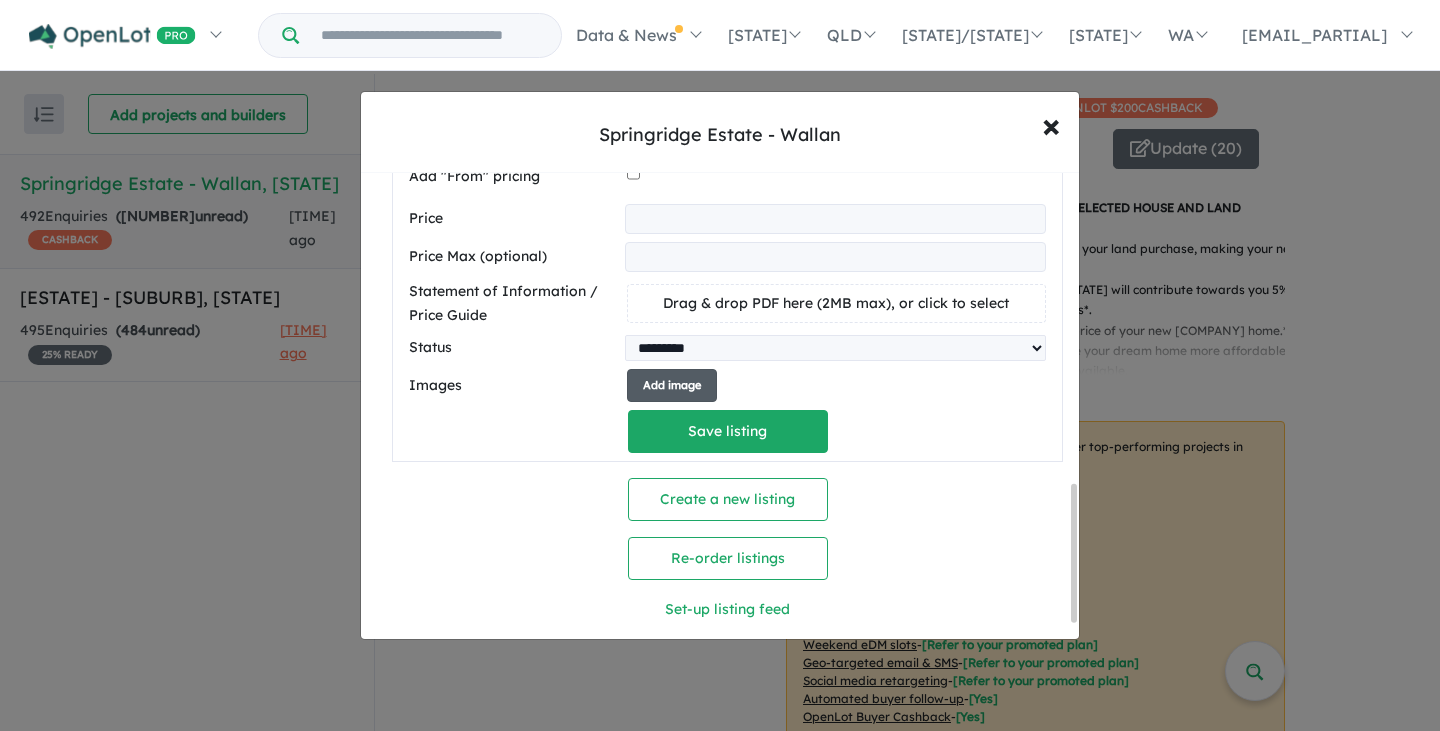 click on "Add image" at bounding box center [672, 385] 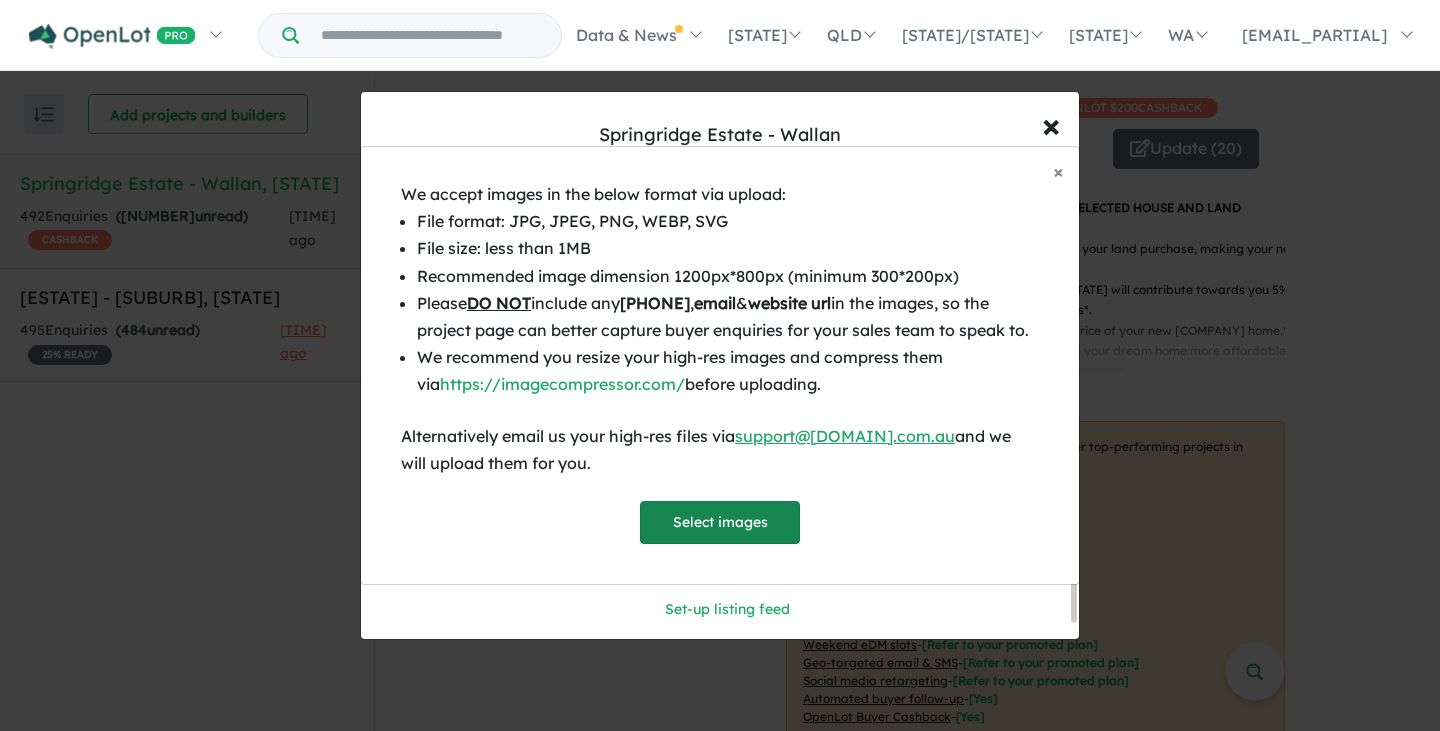 click on "Select images" at bounding box center [720, 522] 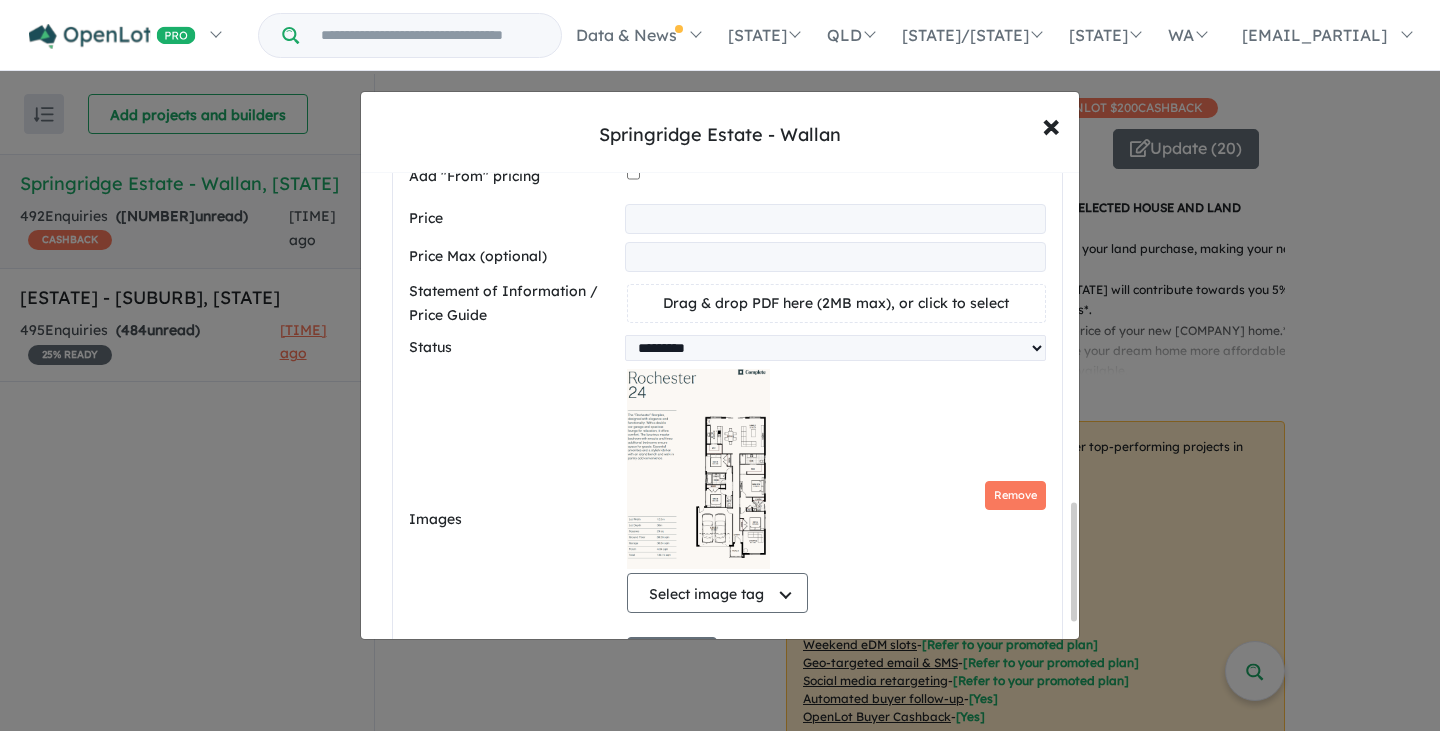 scroll, scrollTop: 1306, scrollLeft: 0, axis: vertical 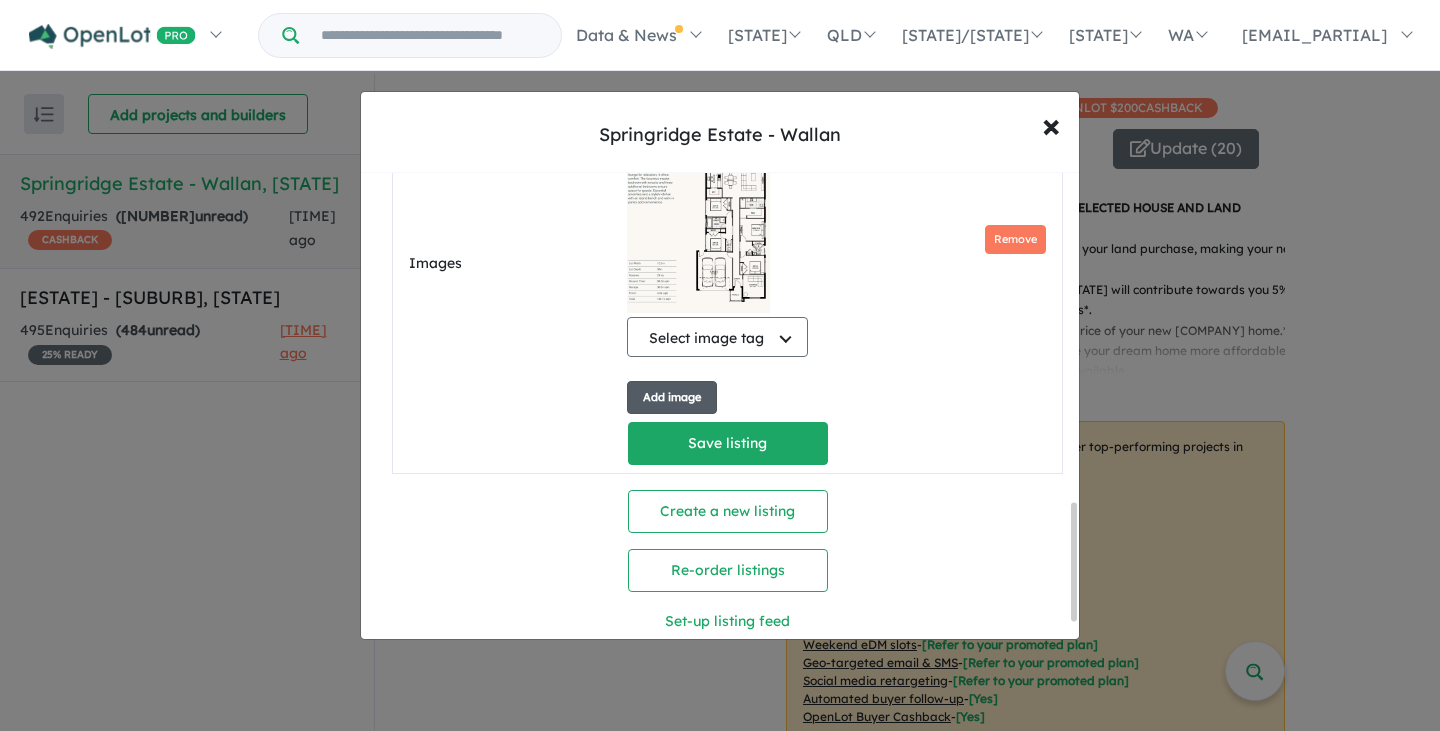 click on "Add image" at bounding box center [672, 397] 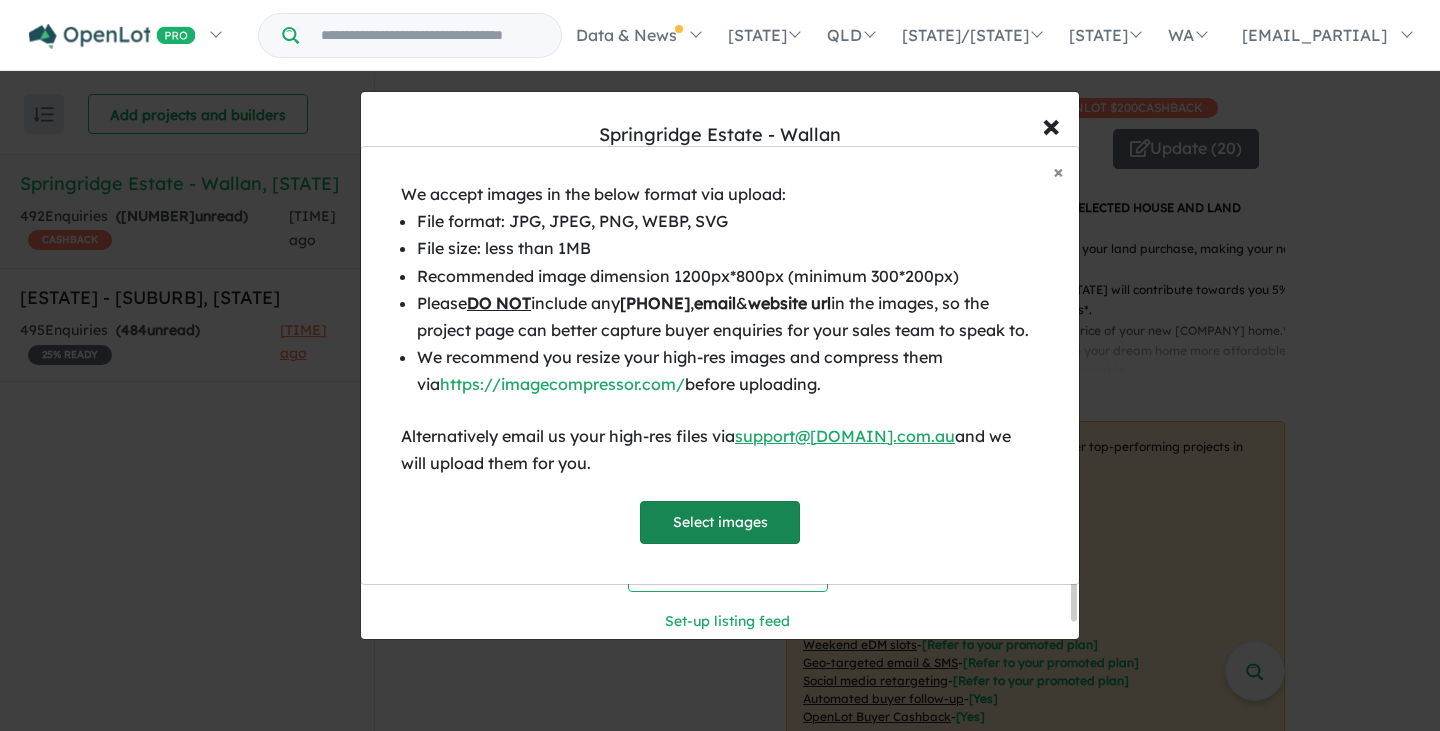 click on "Select images" at bounding box center (720, 522) 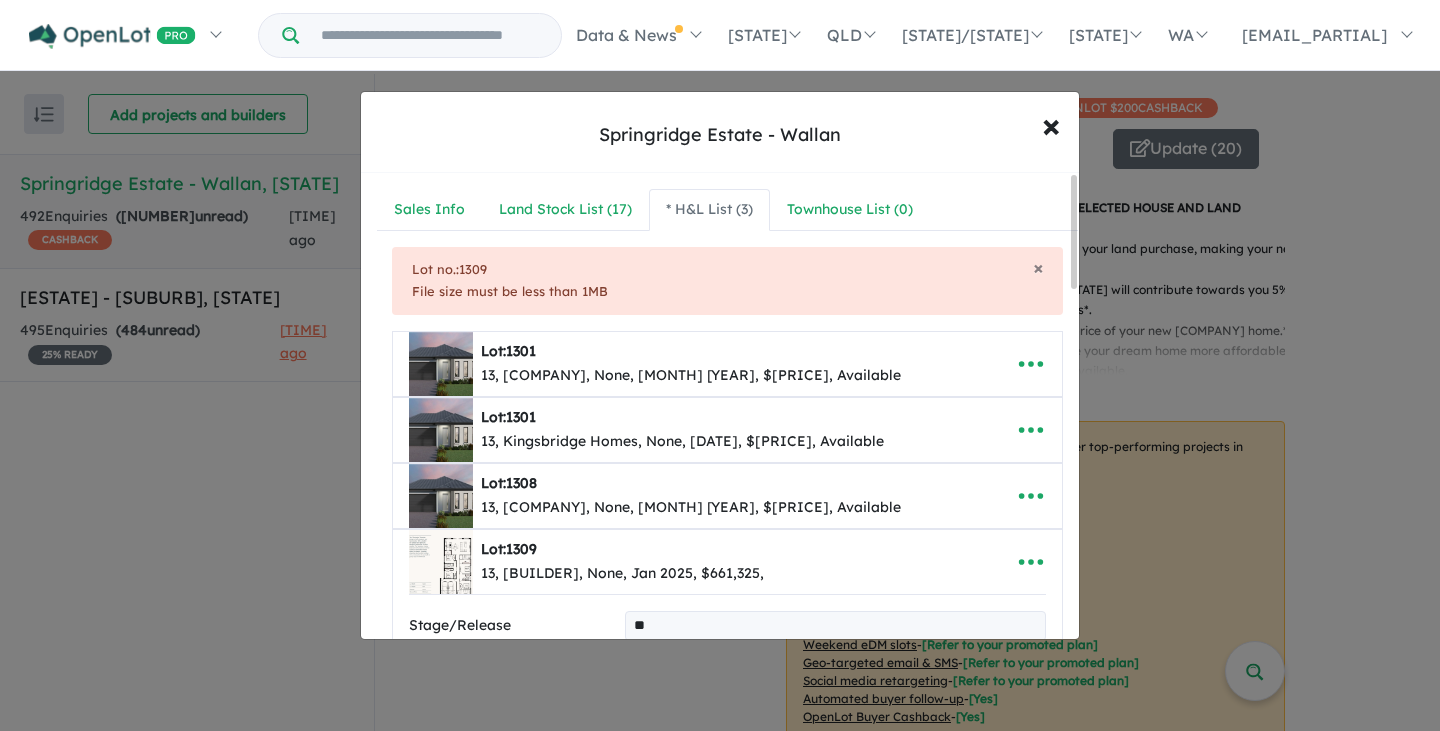 scroll, scrollTop: 200, scrollLeft: 0, axis: vertical 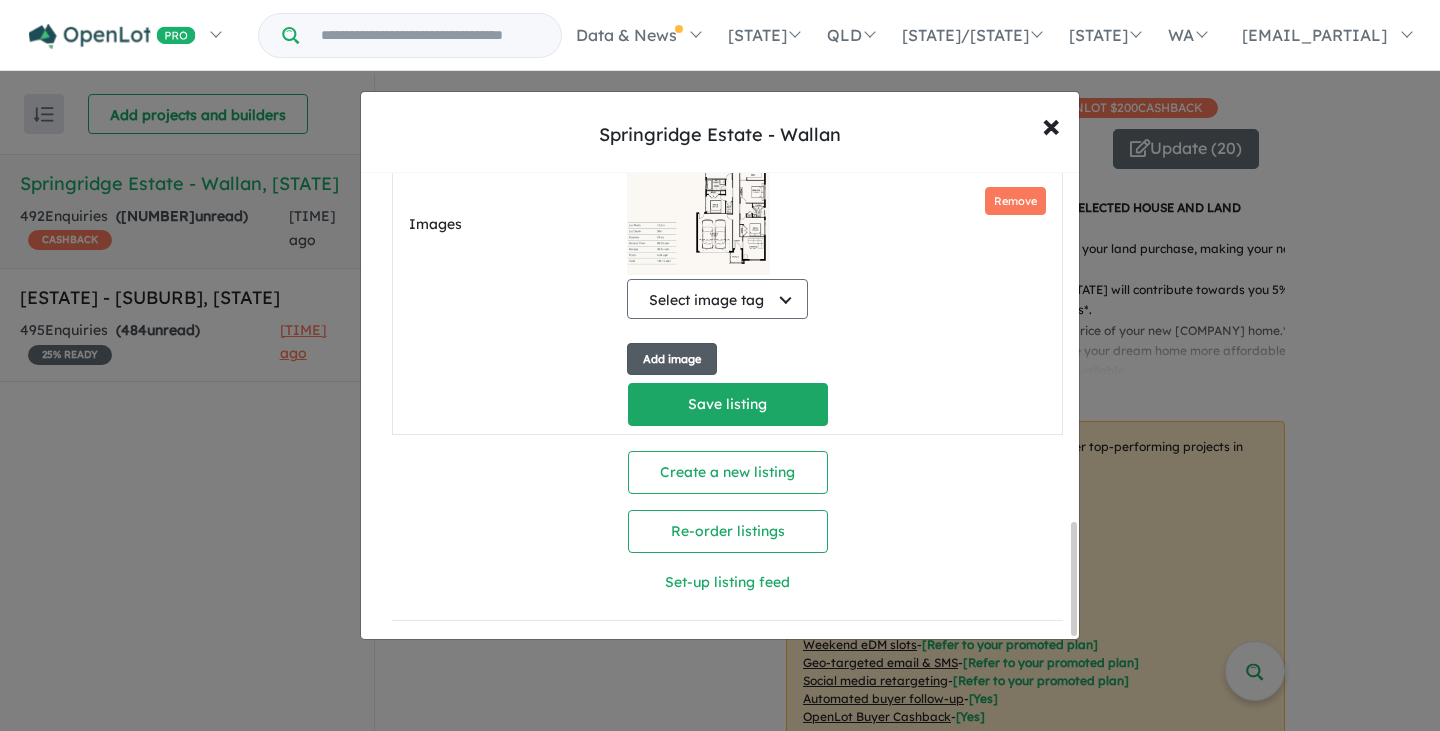 click on "Add image" at bounding box center (672, 359) 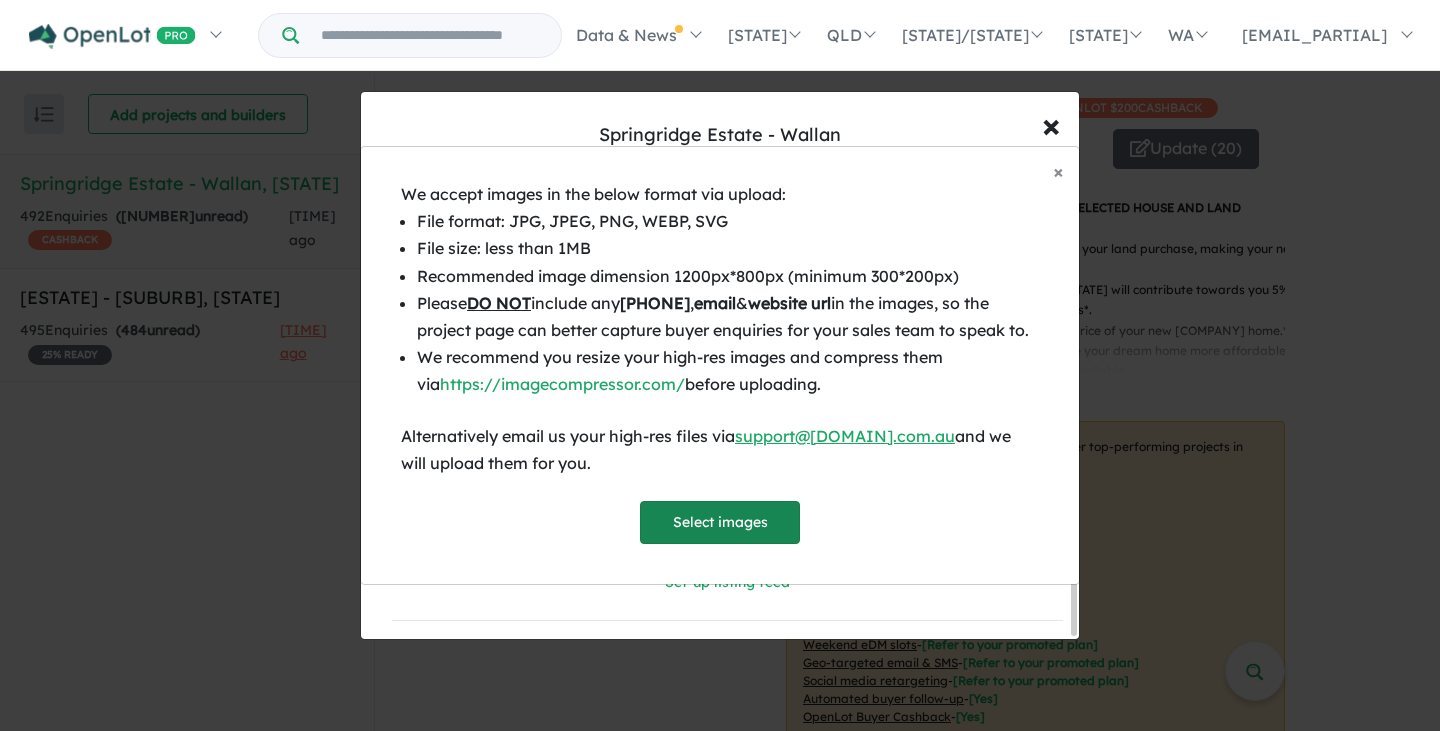click on "Select images" at bounding box center [720, 522] 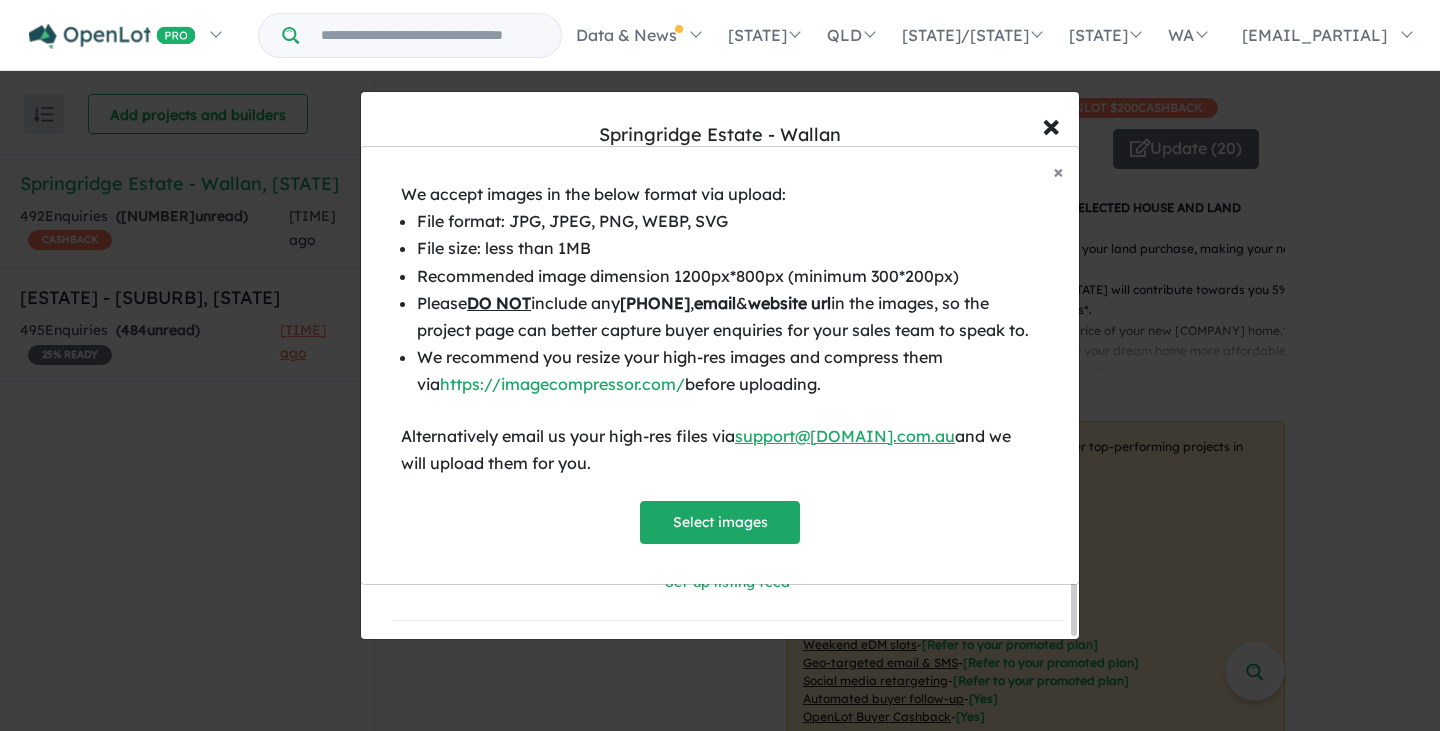 scroll, scrollTop: 1581, scrollLeft: 0, axis: vertical 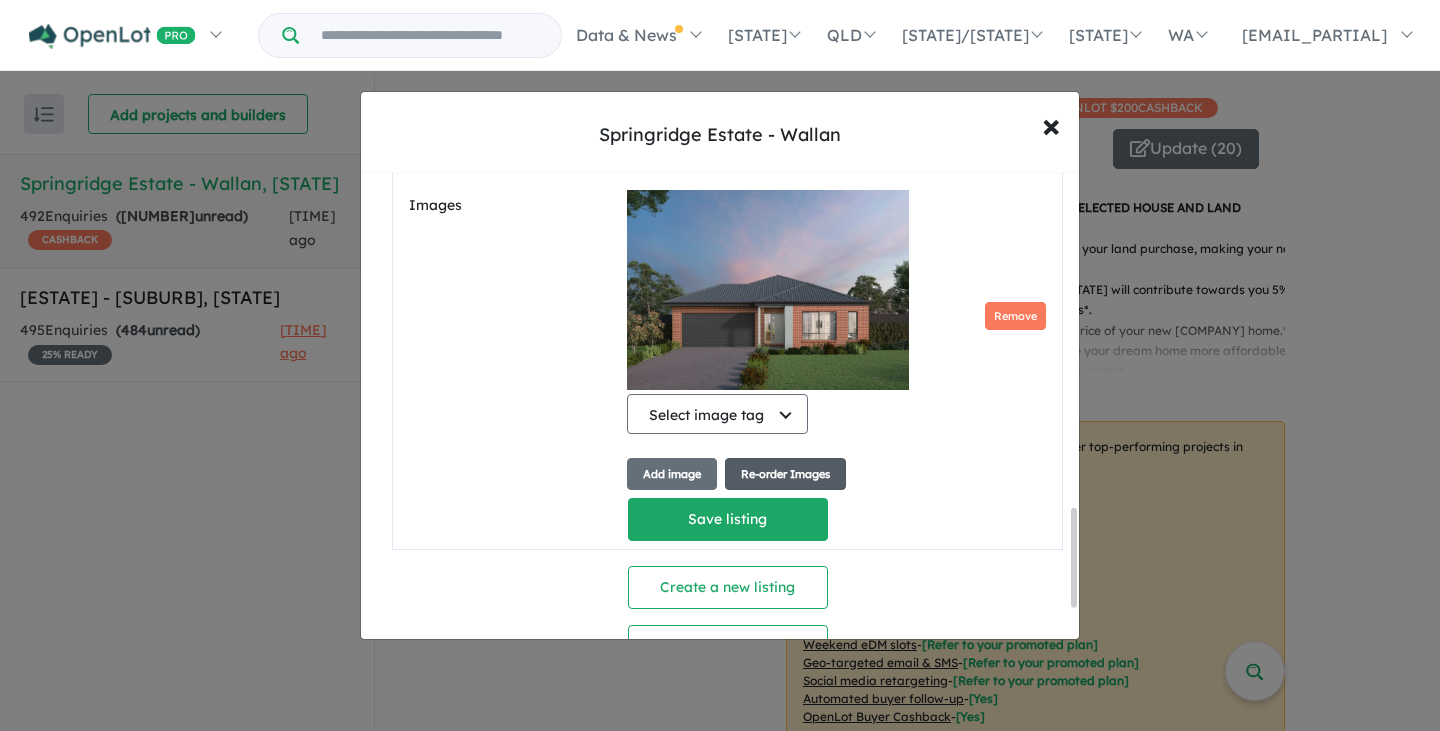 click on "Re-order Images" at bounding box center (785, 474) 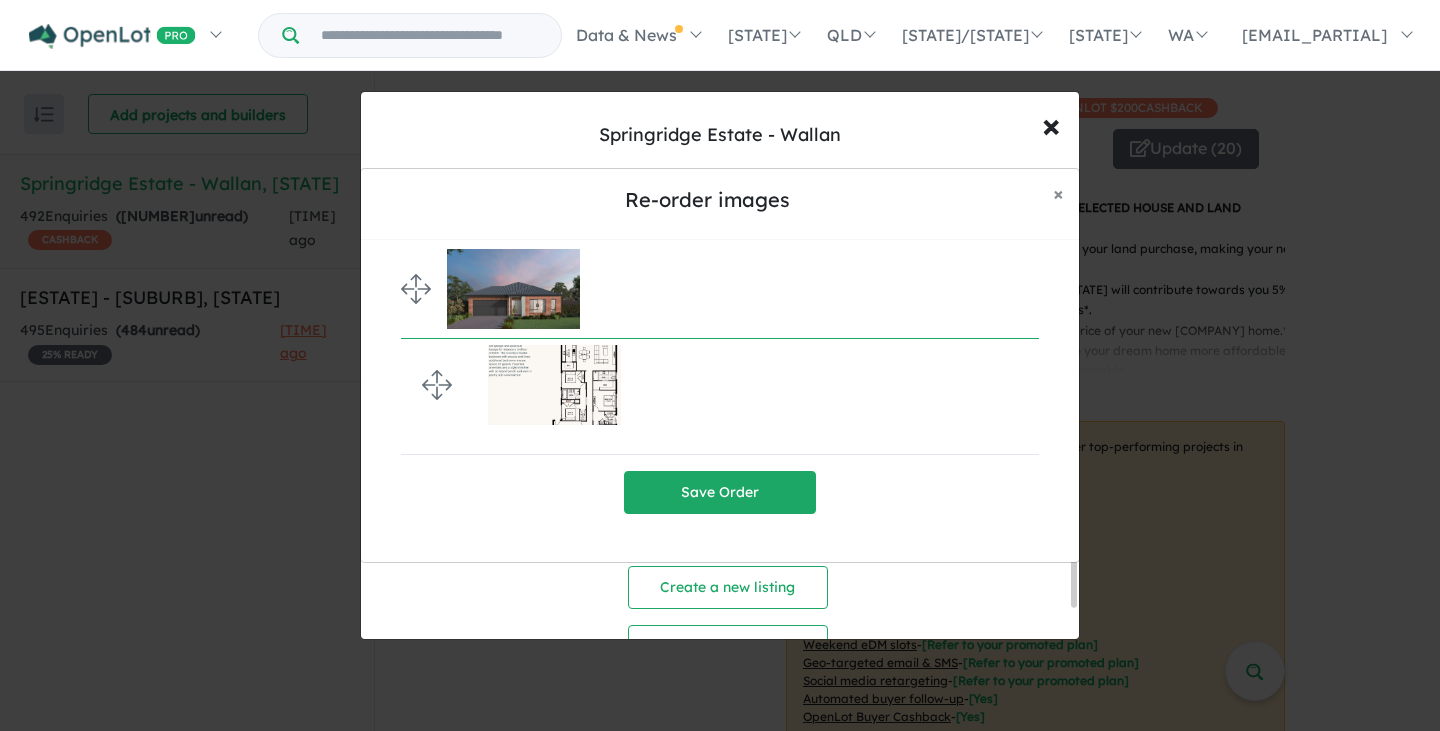 drag, startPoint x: 413, startPoint y: 297, endPoint x: 413, endPoint y: 383, distance: 86 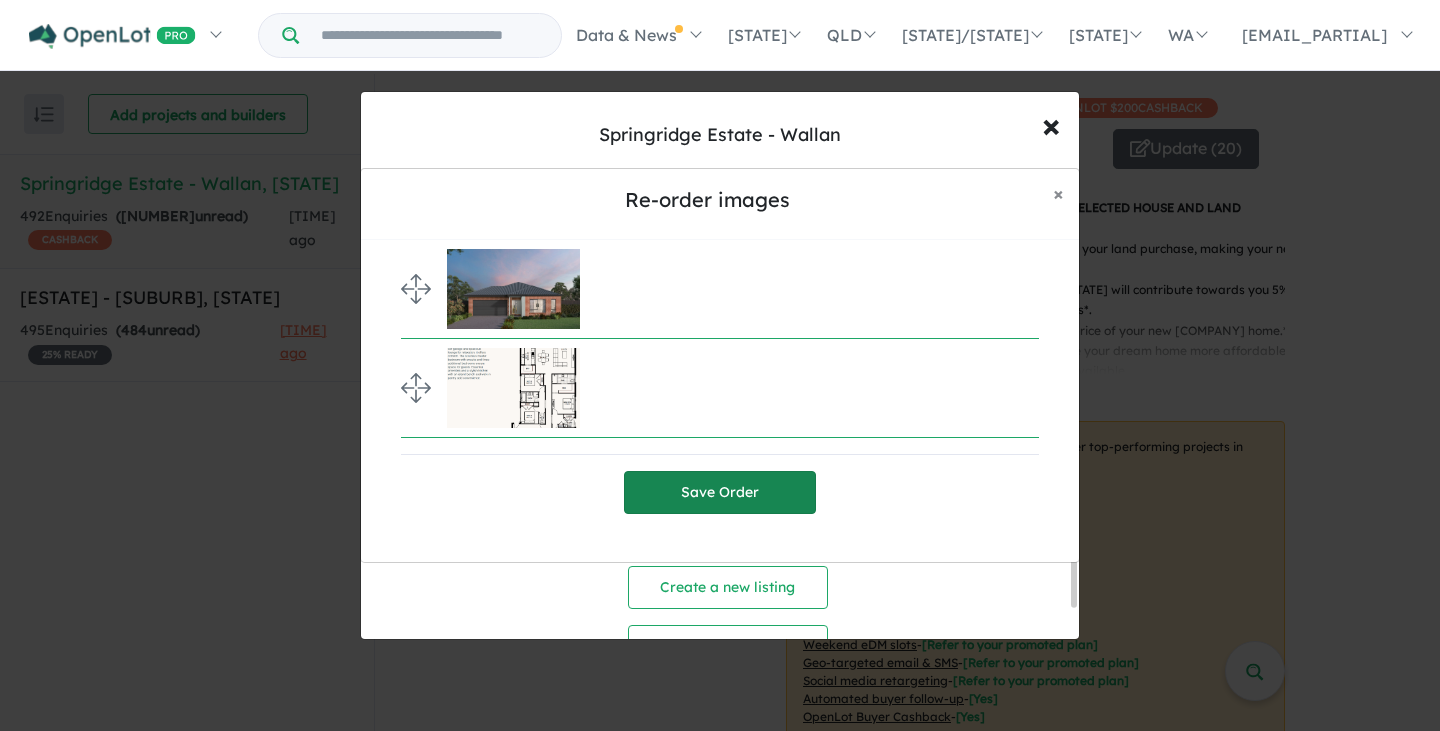 click on "Save Order" at bounding box center (720, 492) 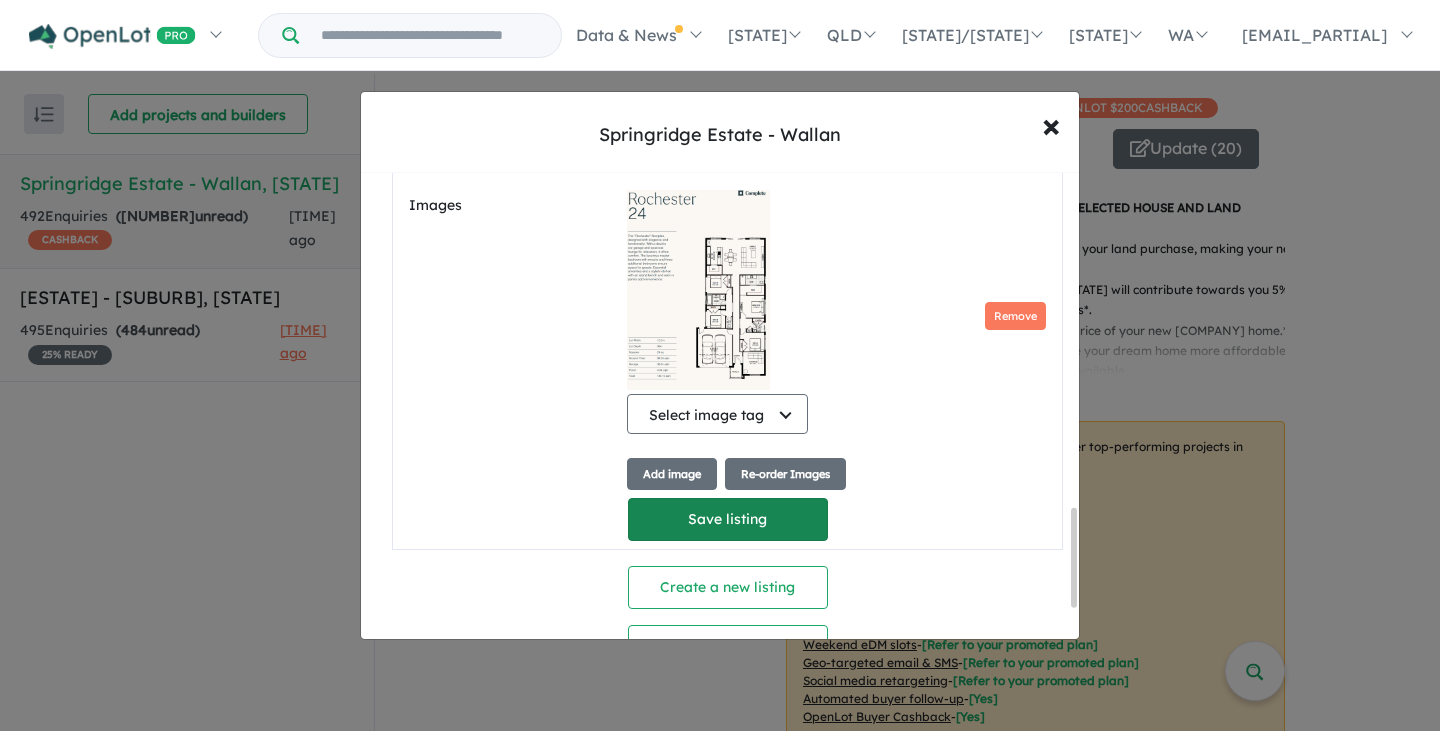 click on "Save listing" at bounding box center (728, 519) 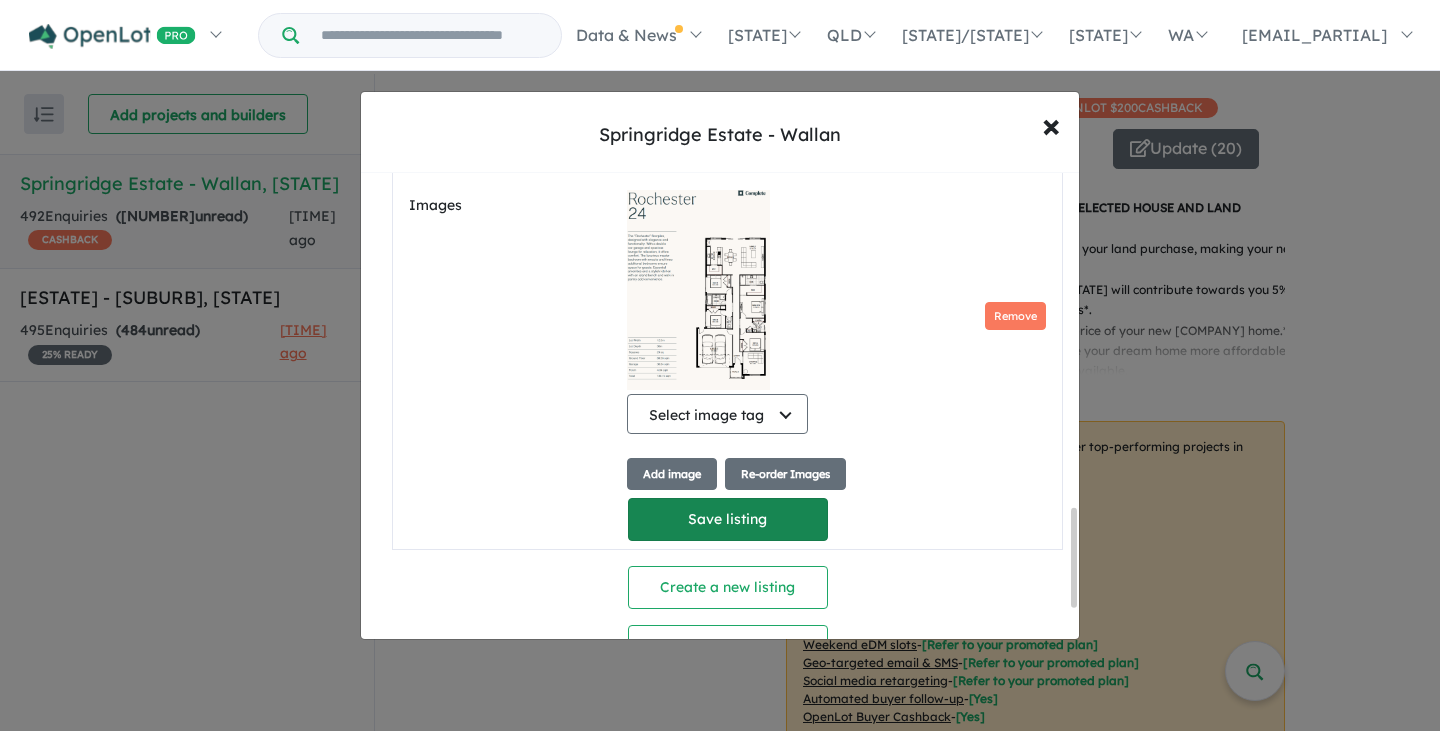 scroll, scrollTop: 215, scrollLeft: 0, axis: vertical 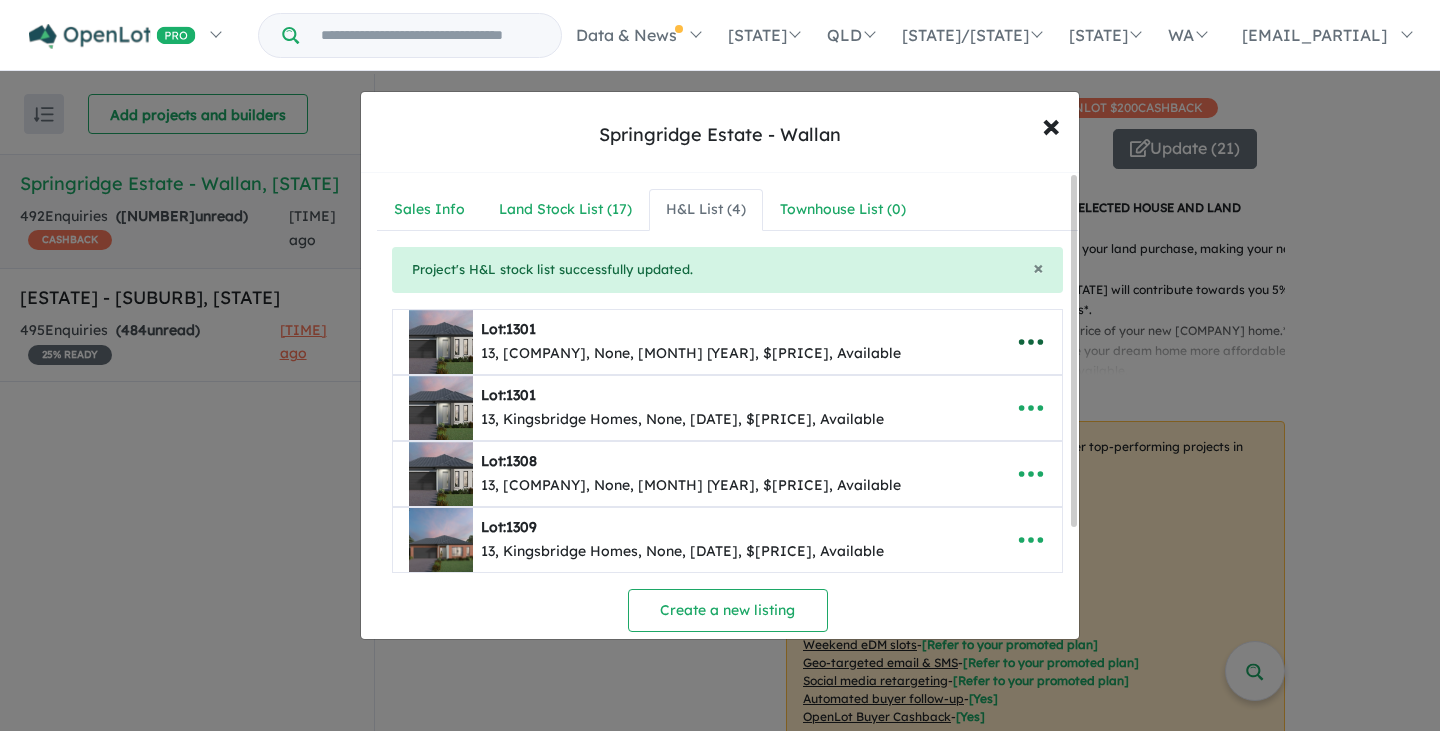 click at bounding box center (1031, 342) 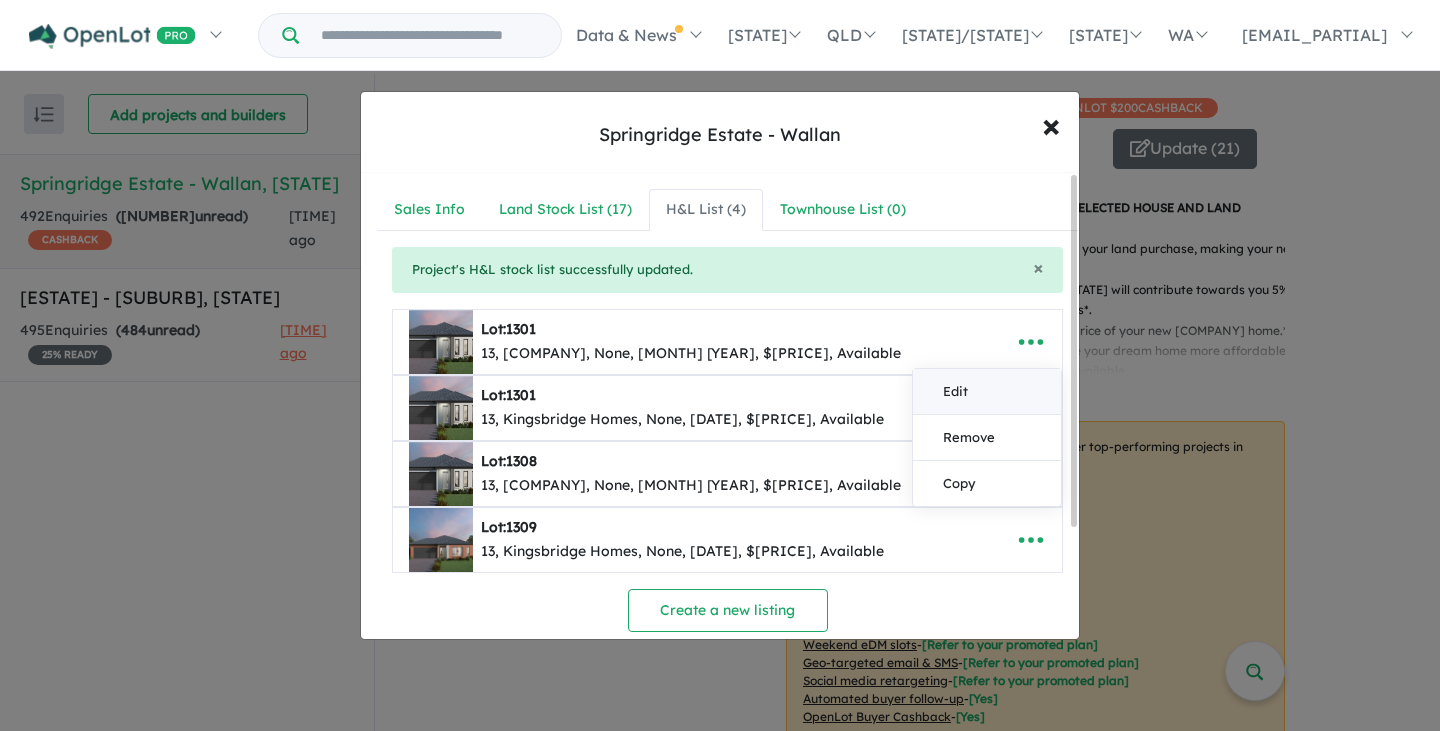 click on "Edit" at bounding box center (987, 392) 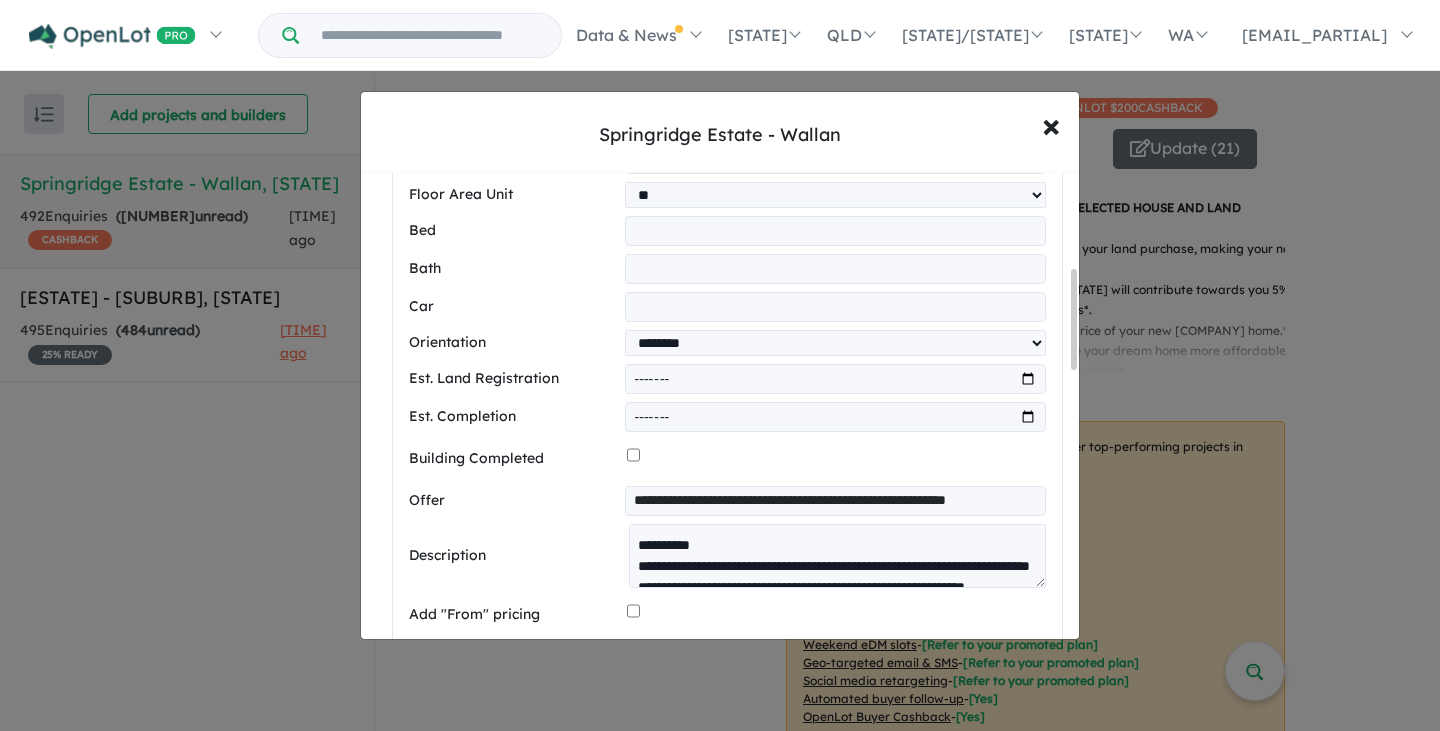 scroll, scrollTop: 500, scrollLeft: 0, axis: vertical 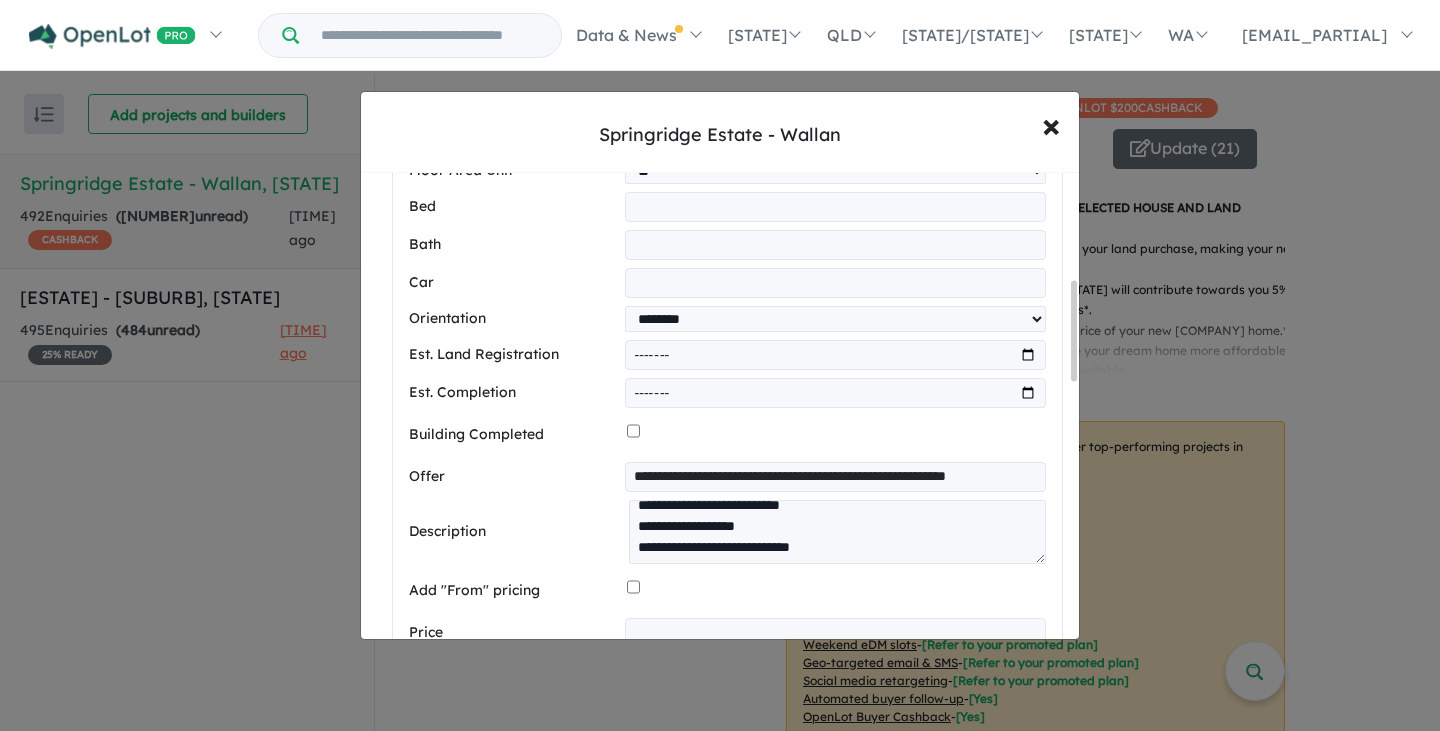 click on "*********" at bounding box center [835, 633] 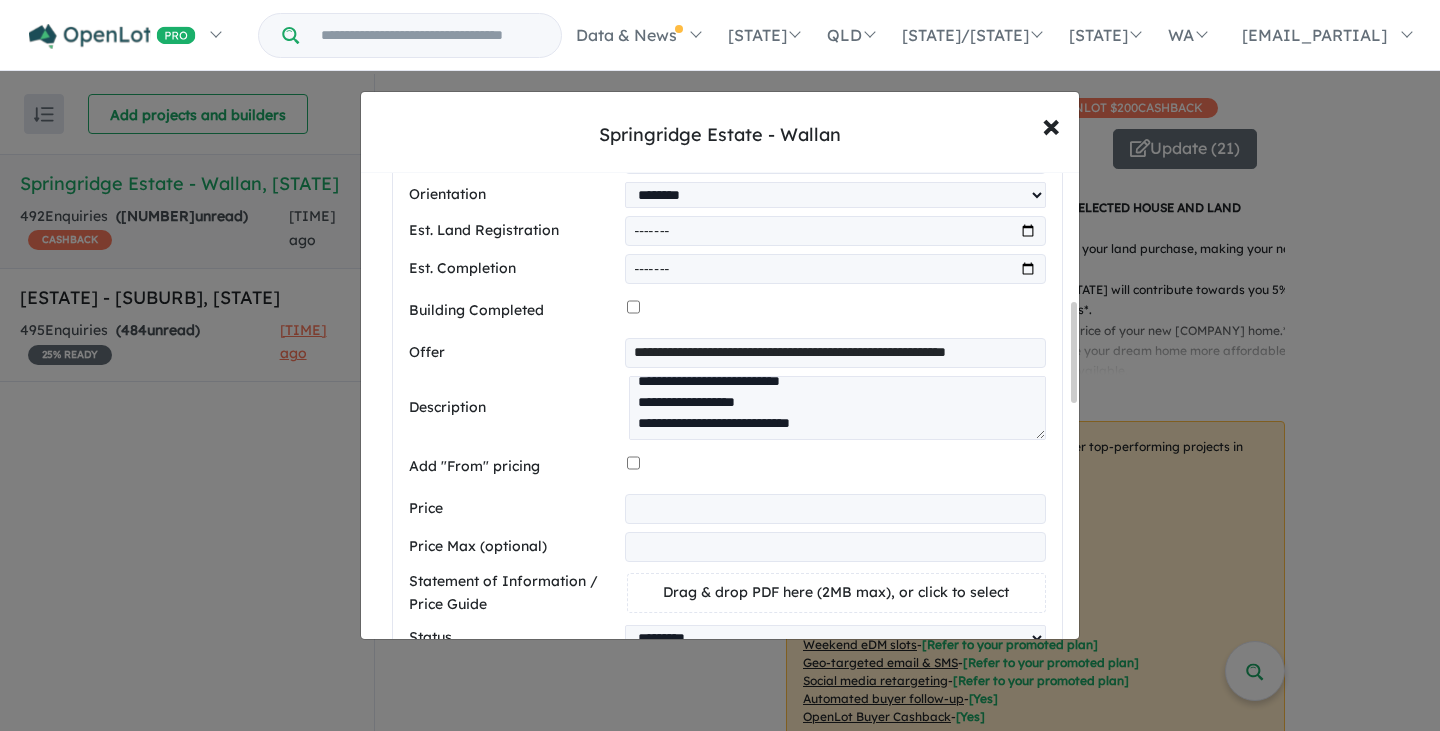 scroll, scrollTop: 600, scrollLeft: 0, axis: vertical 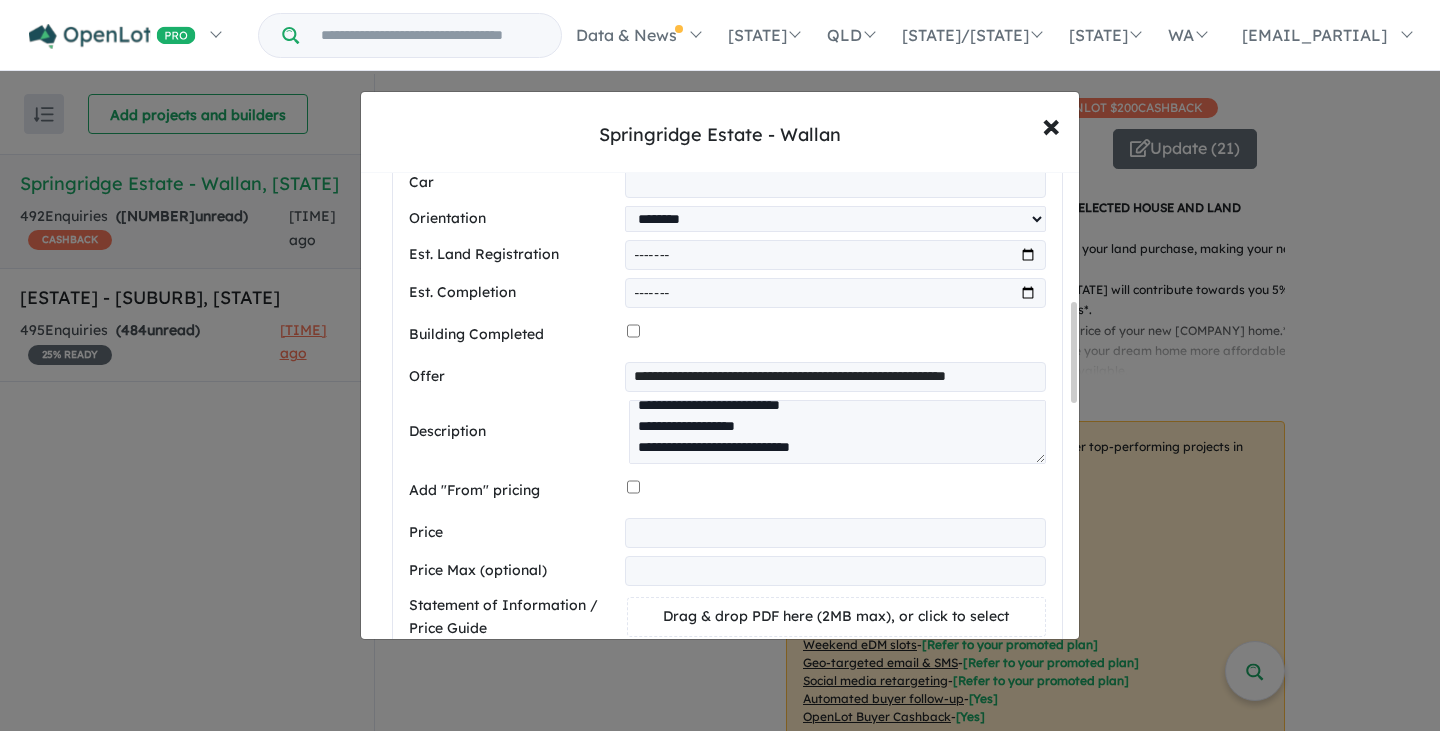 type on "*********" 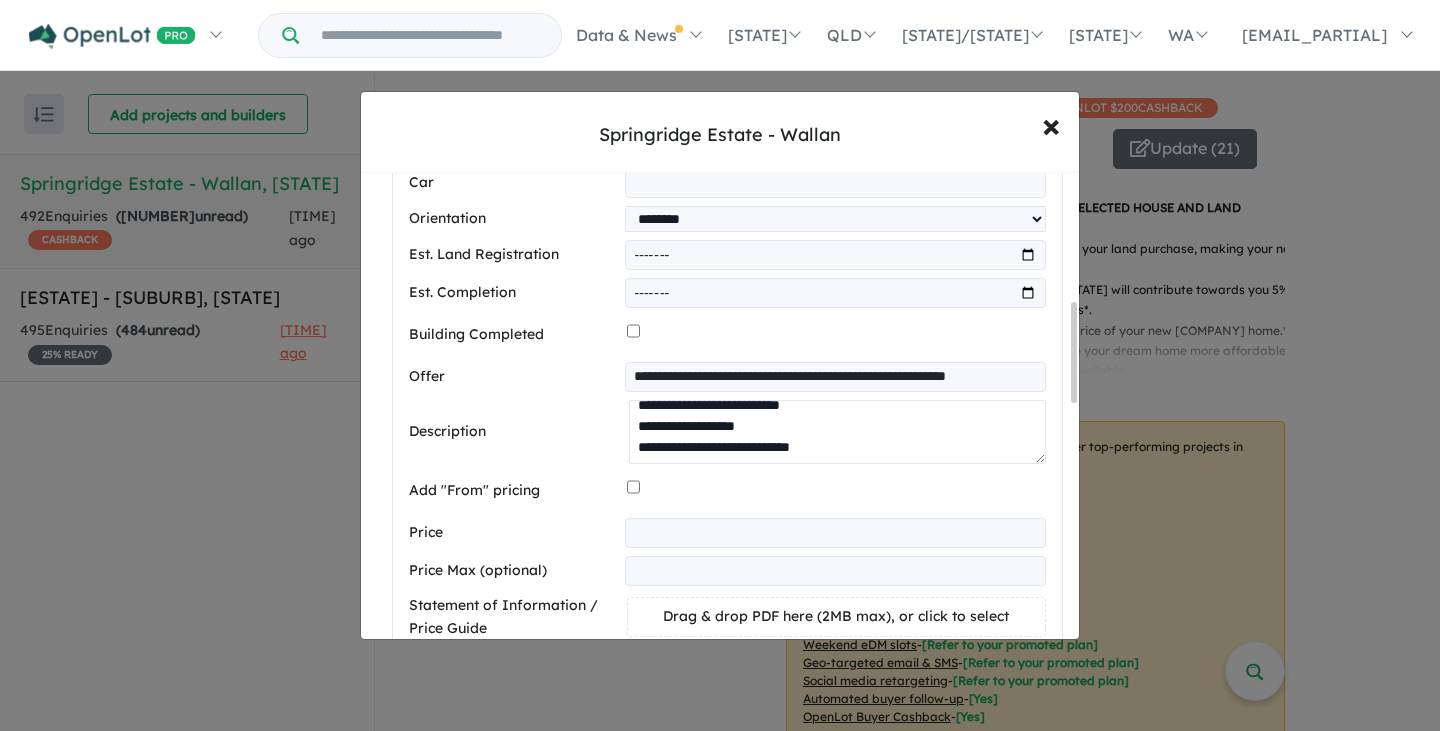 scroll, scrollTop: 0, scrollLeft: 0, axis: both 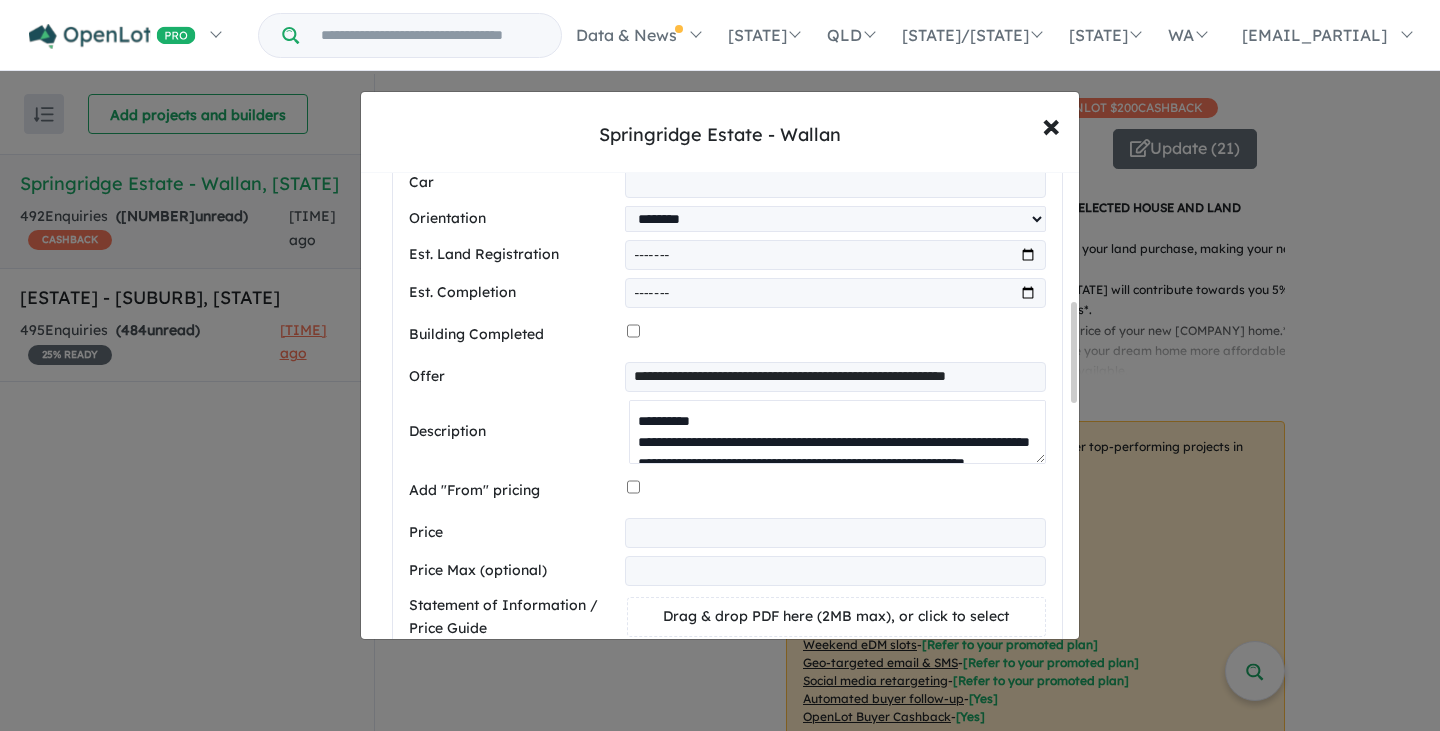 click on "**********" at bounding box center (837, 432) 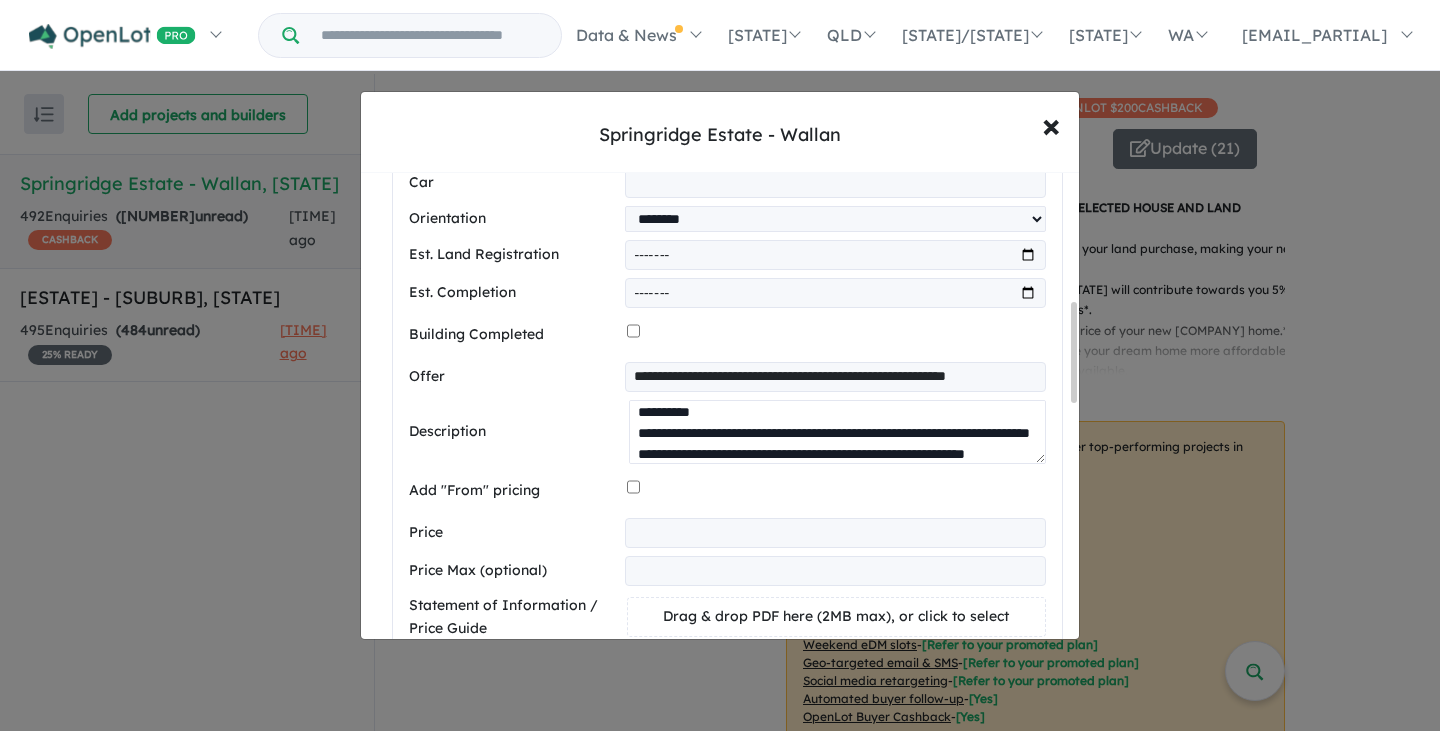 scroll, scrollTop: 30, scrollLeft: 0, axis: vertical 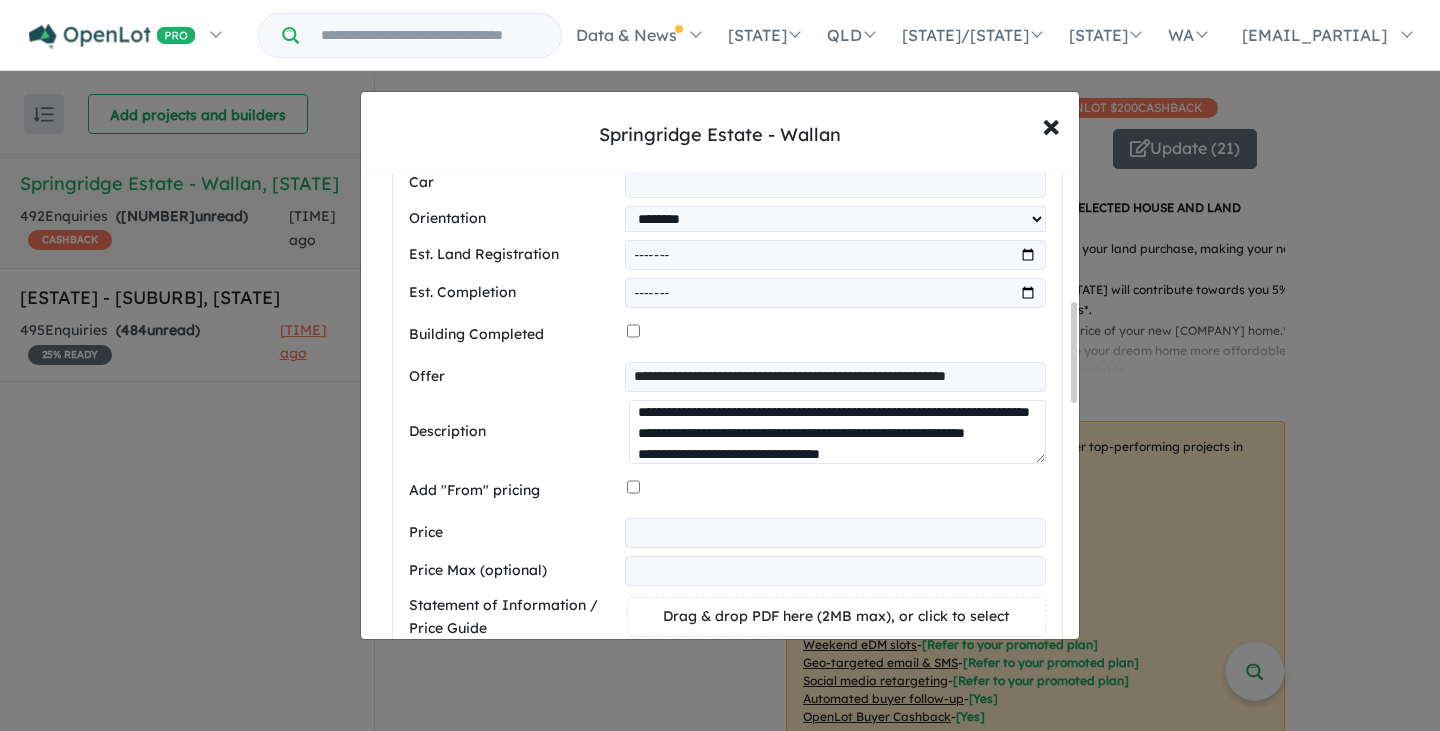 click on "**********" at bounding box center (837, 432) 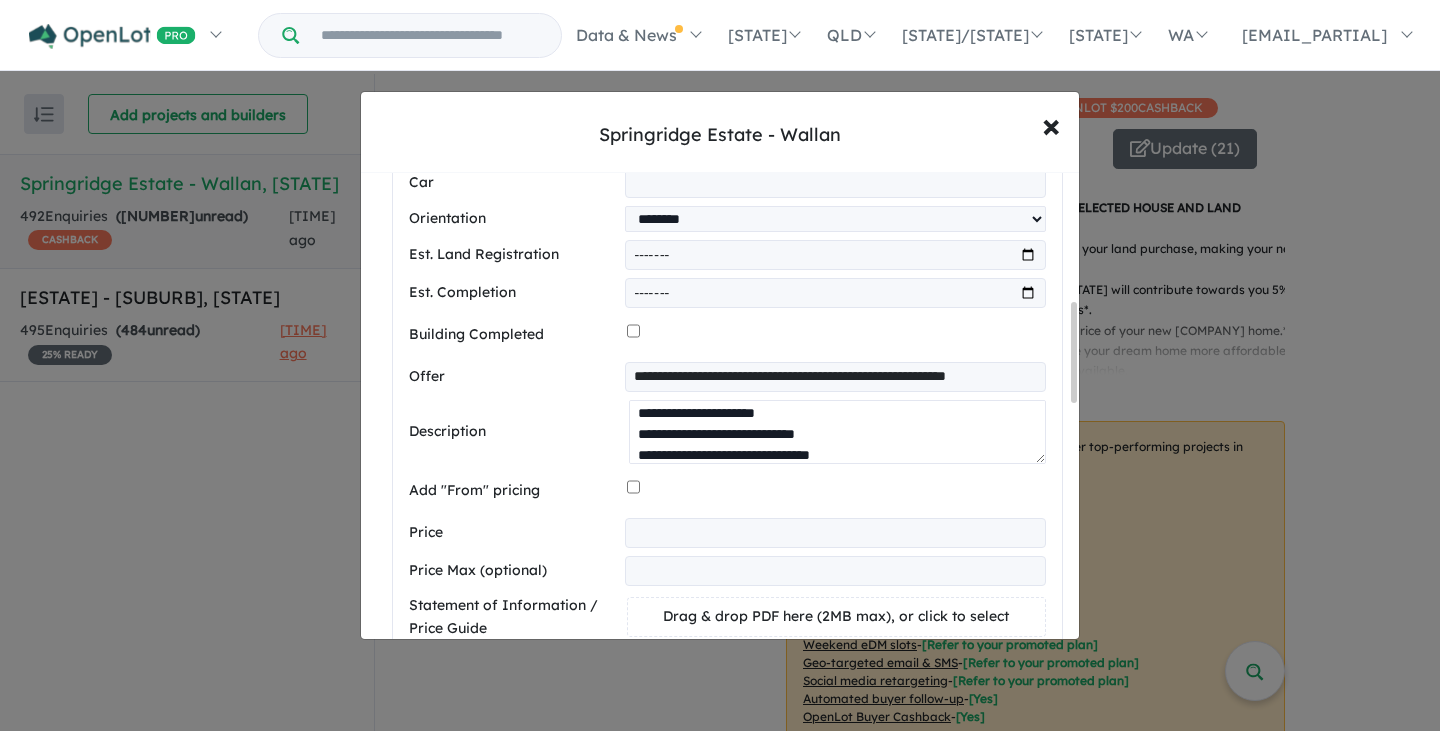 scroll, scrollTop: 210, scrollLeft: 0, axis: vertical 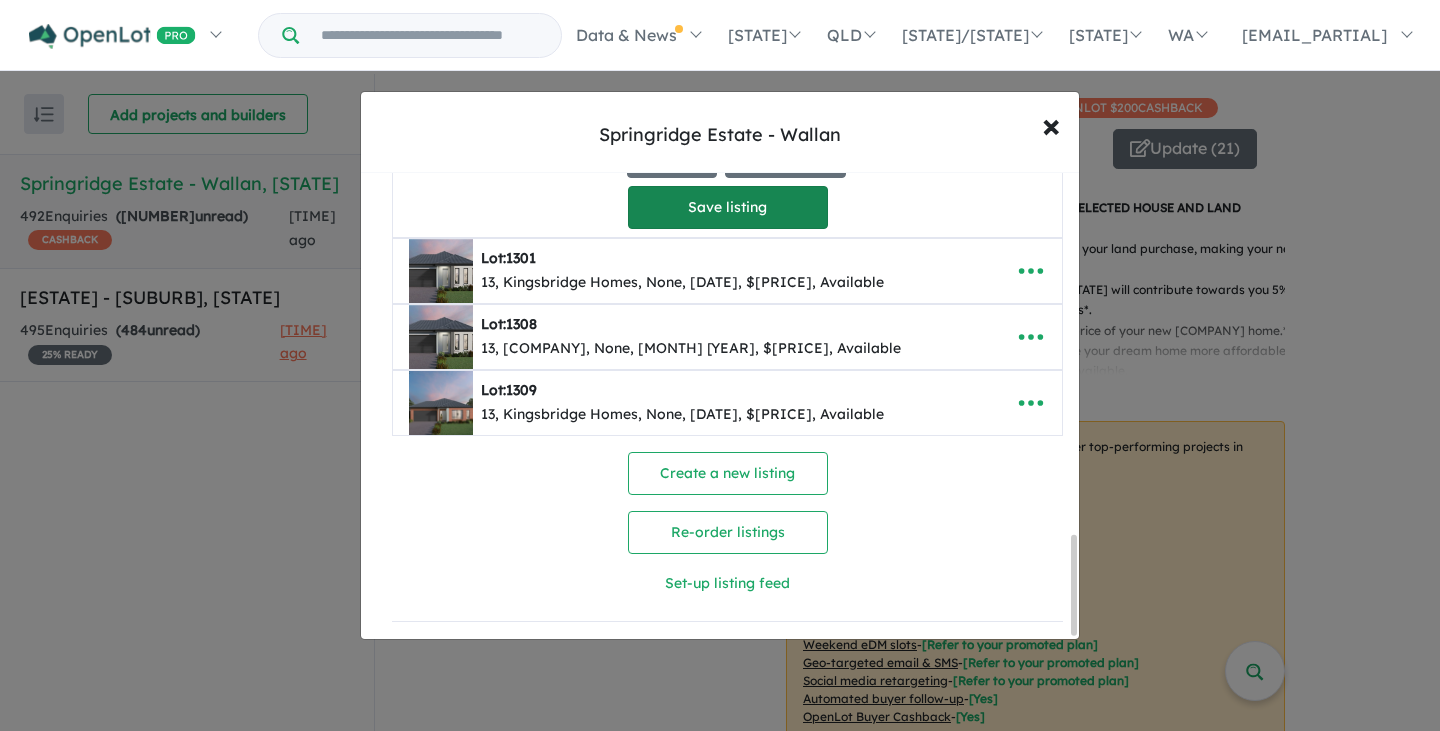type on "**********" 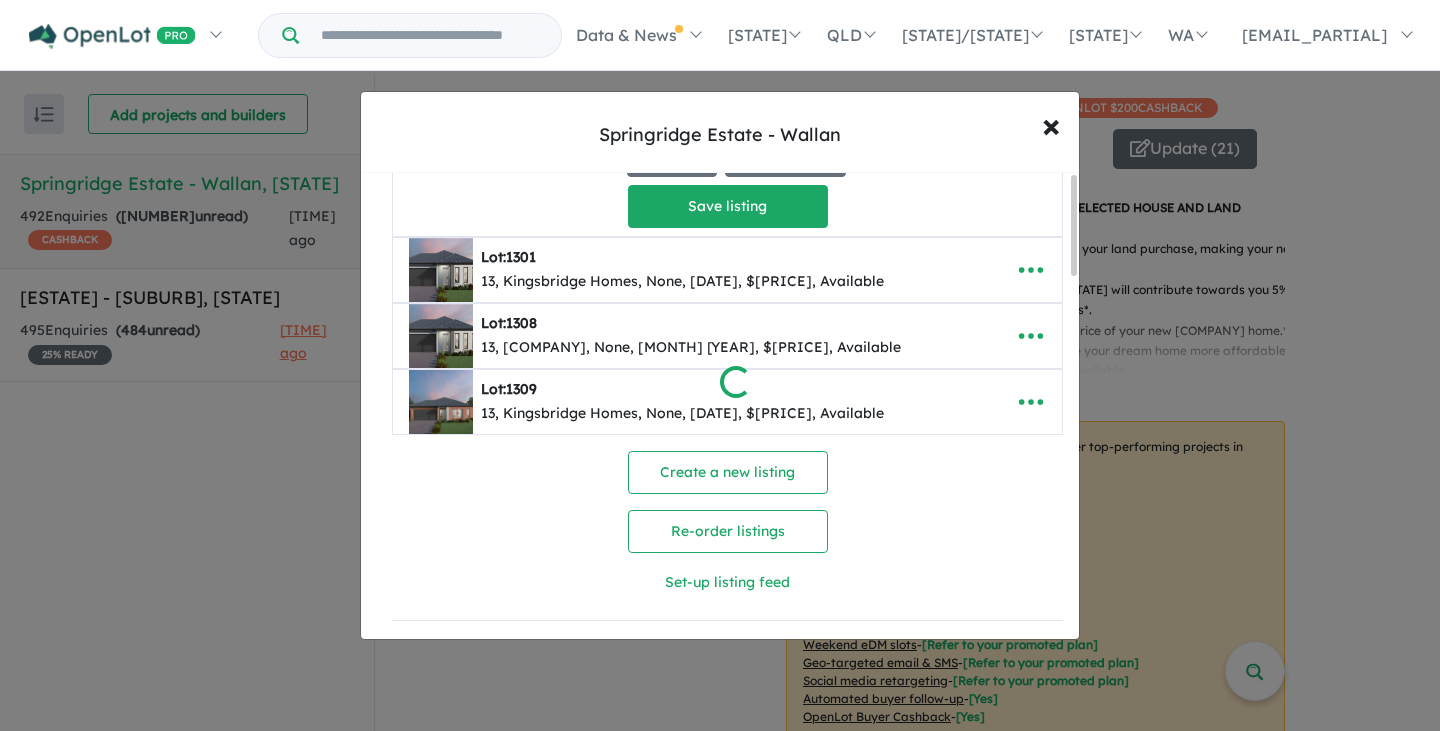 scroll, scrollTop: 0, scrollLeft: 0, axis: both 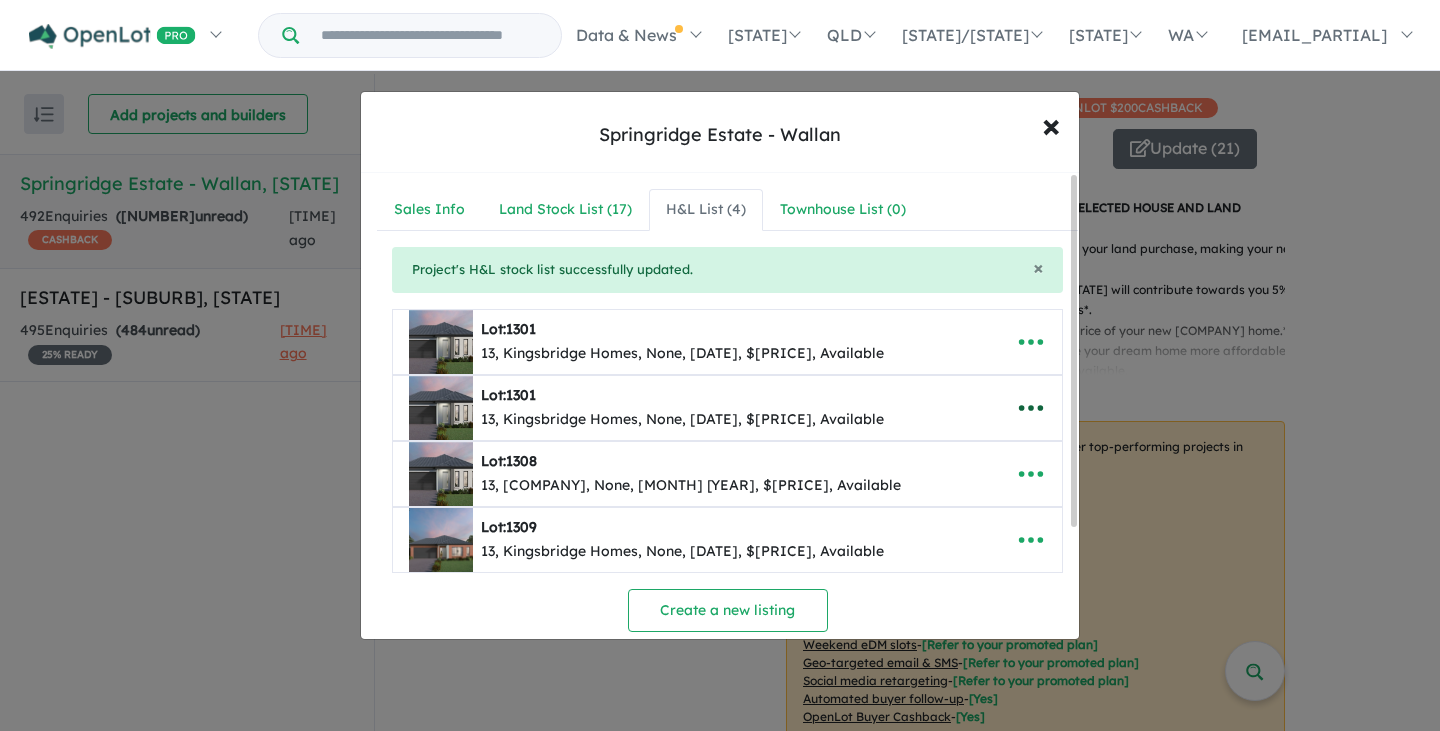 click at bounding box center [1031, 408] 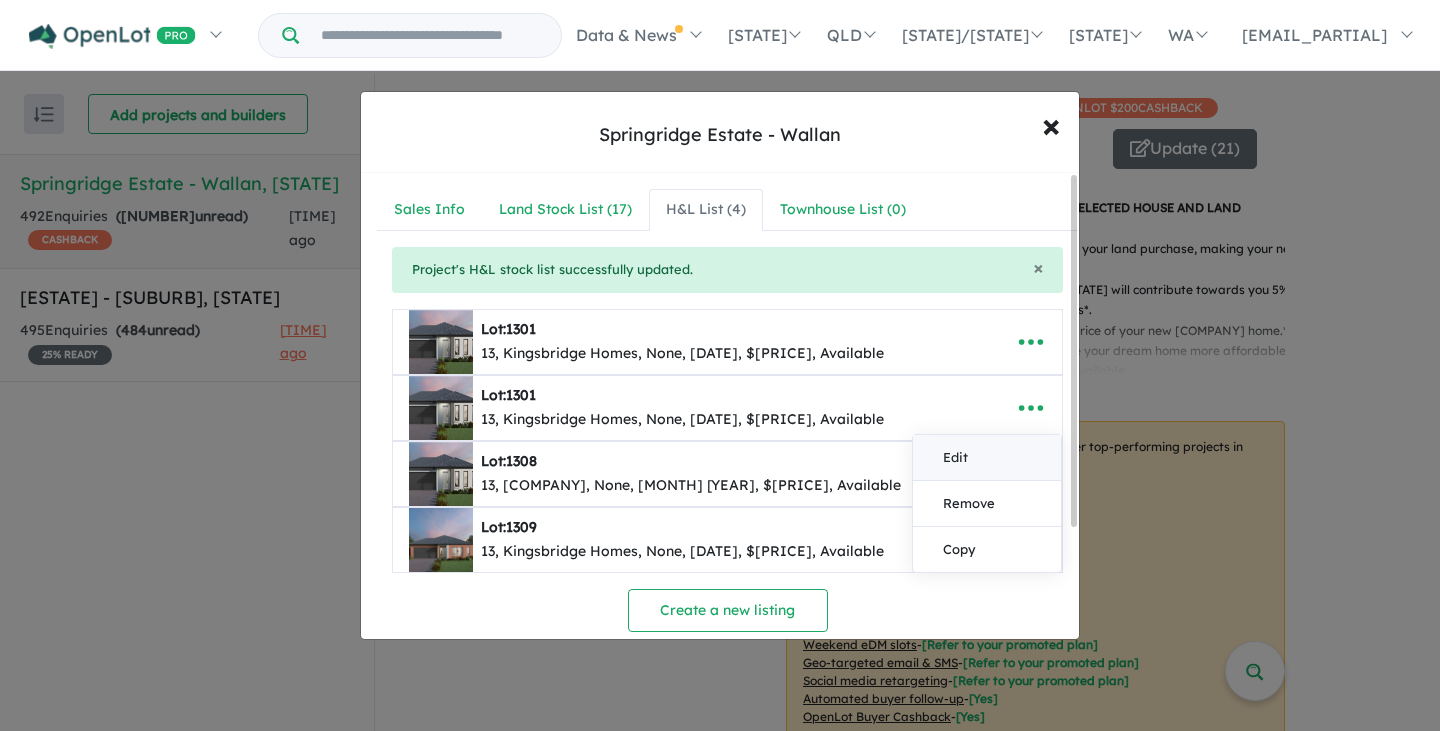 click on "Edit" at bounding box center [987, 458] 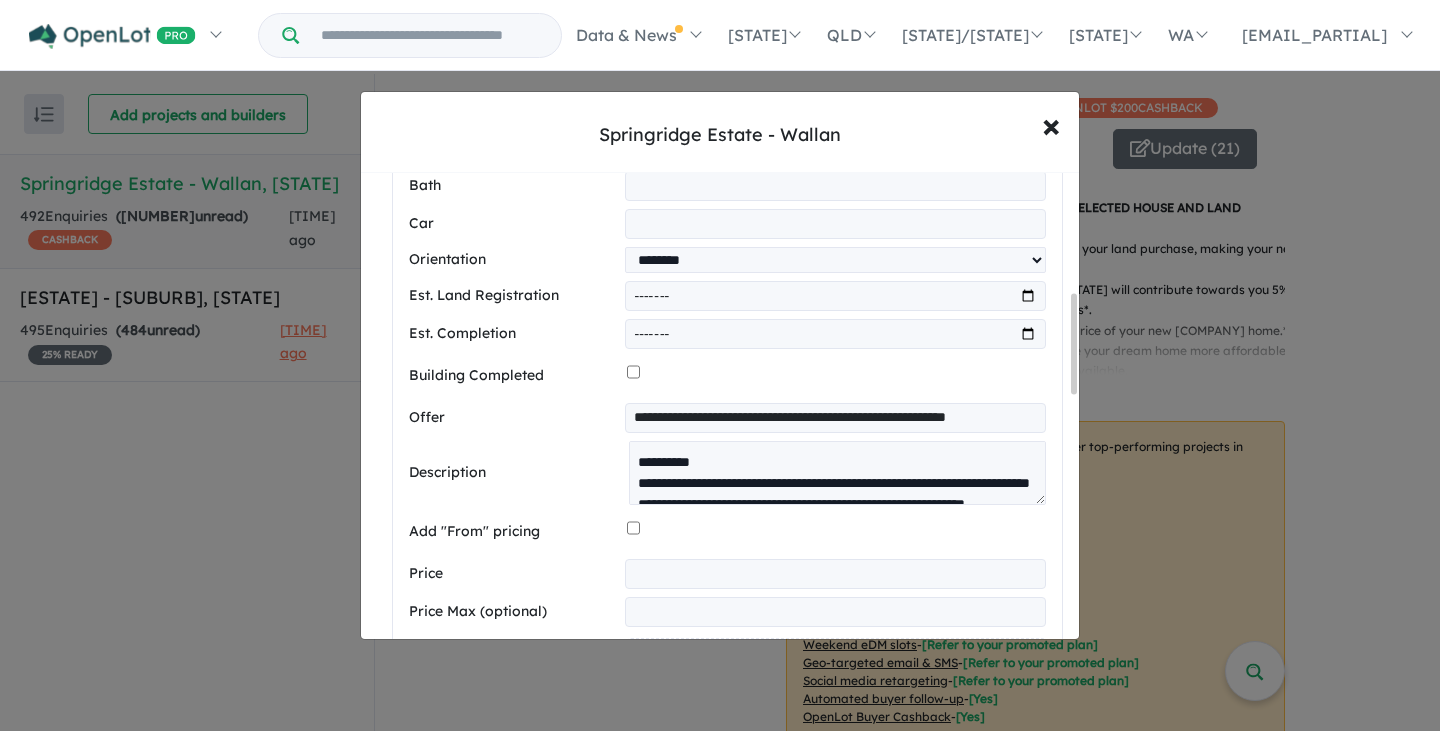 scroll, scrollTop: 700, scrollLeft: 0, axis: vertical 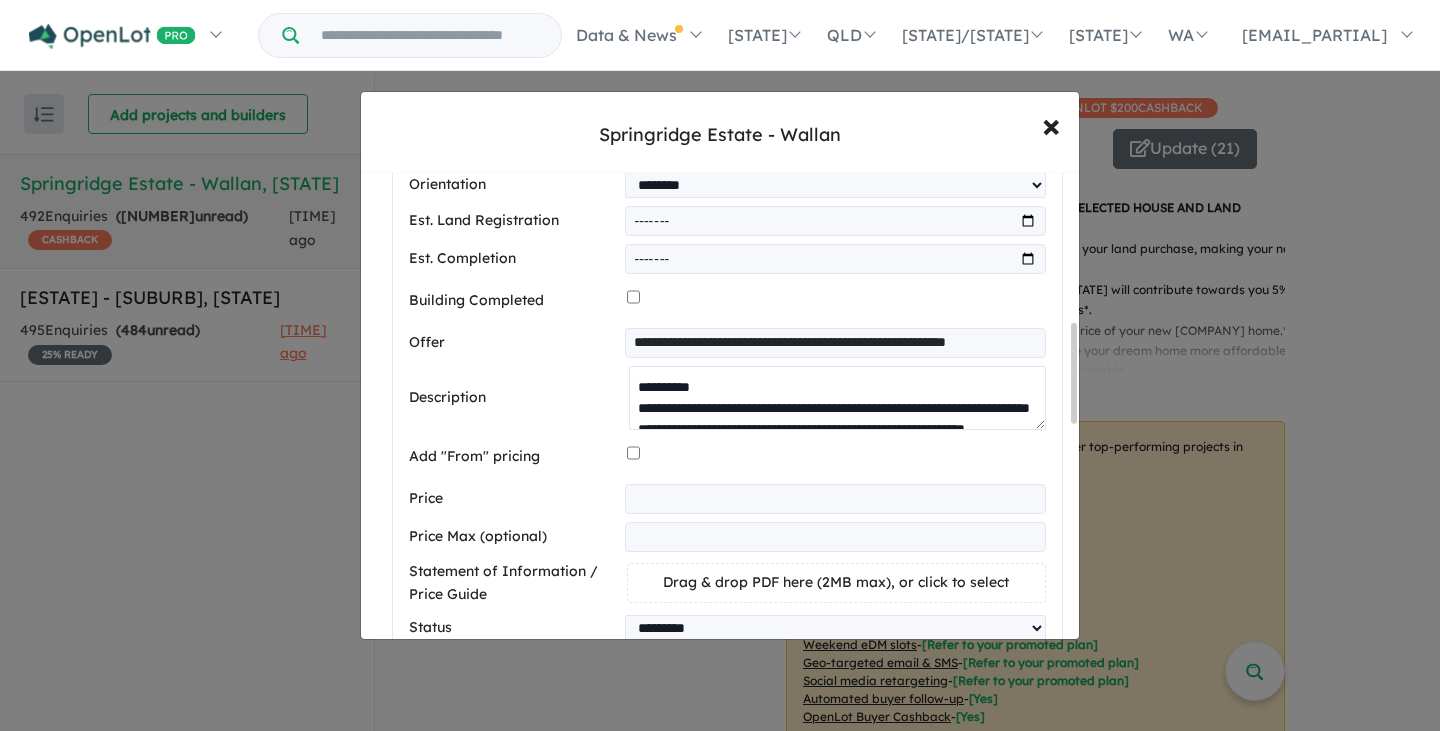 click on "**********" at bounding box center (837, 398) 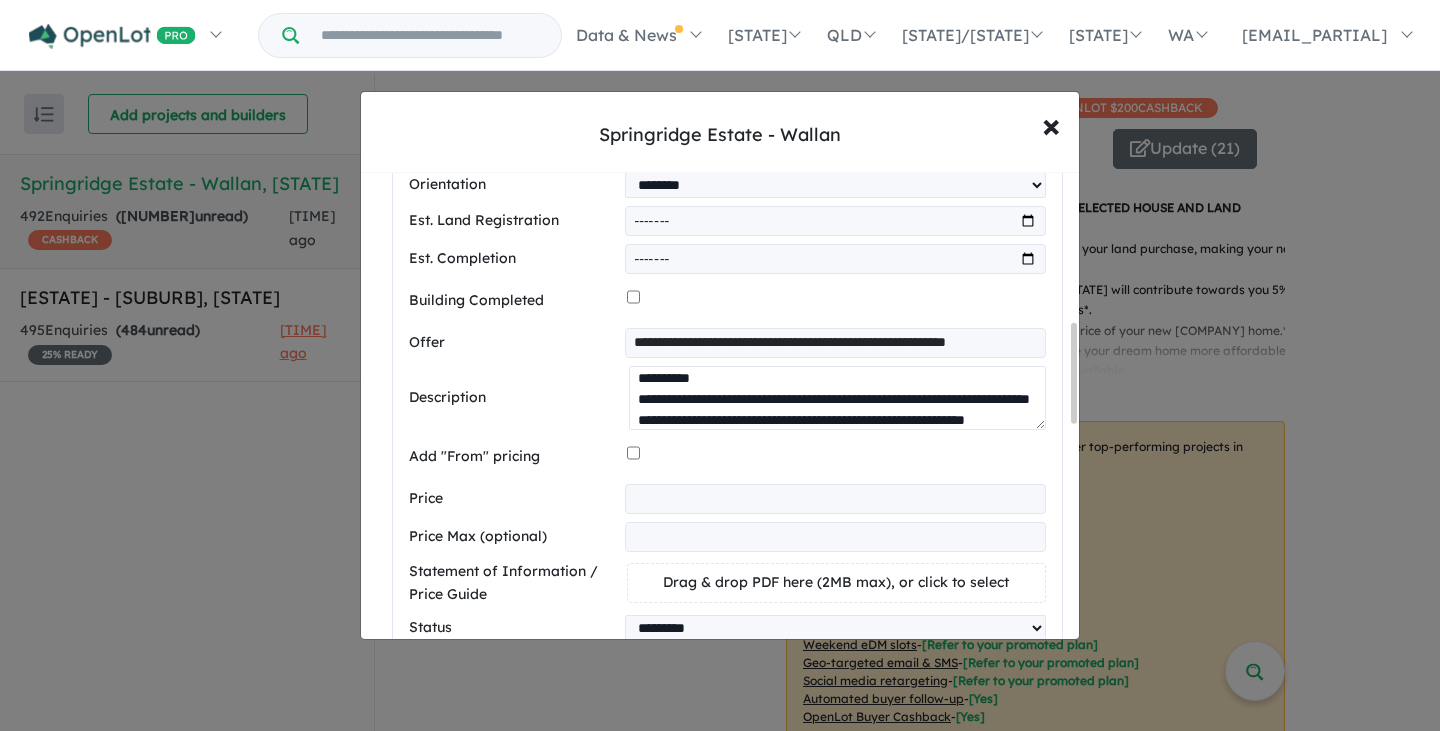 scroll, scrollTop: 30, scrollLeft: 0, axis: vertical 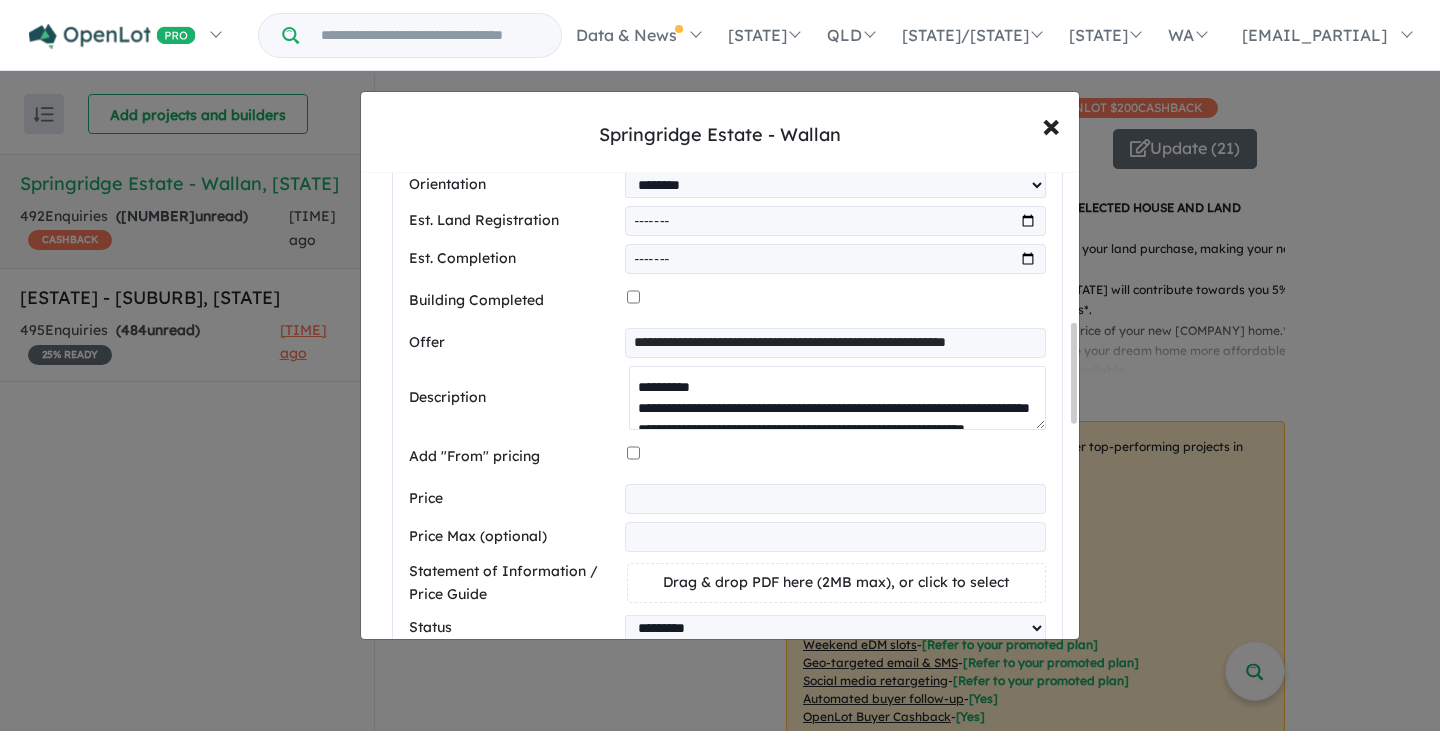 drag, startPoint x: 628, startPoint y: 427, endPoint x: 739, endPoint y: 342, distance: 139.807 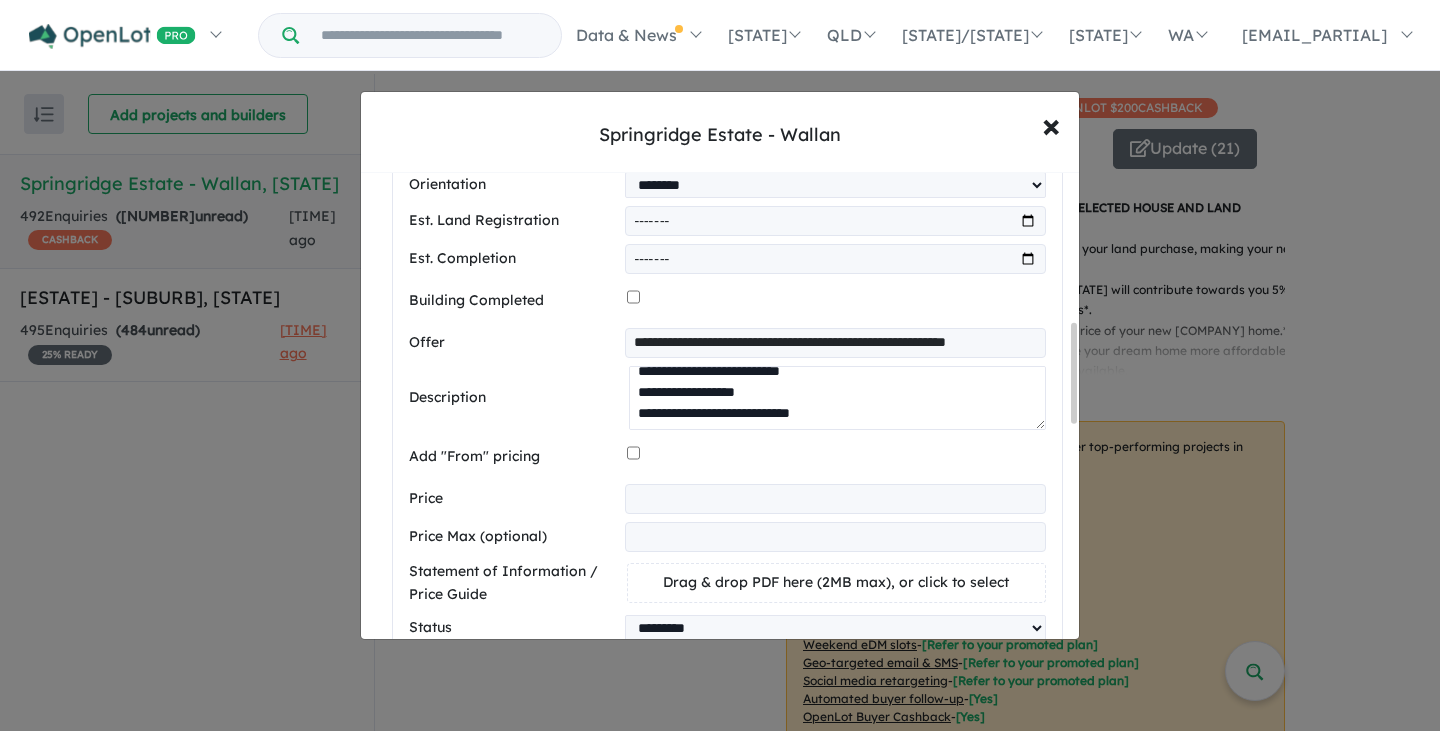 click on "**********" at bounding box center (837, 398) 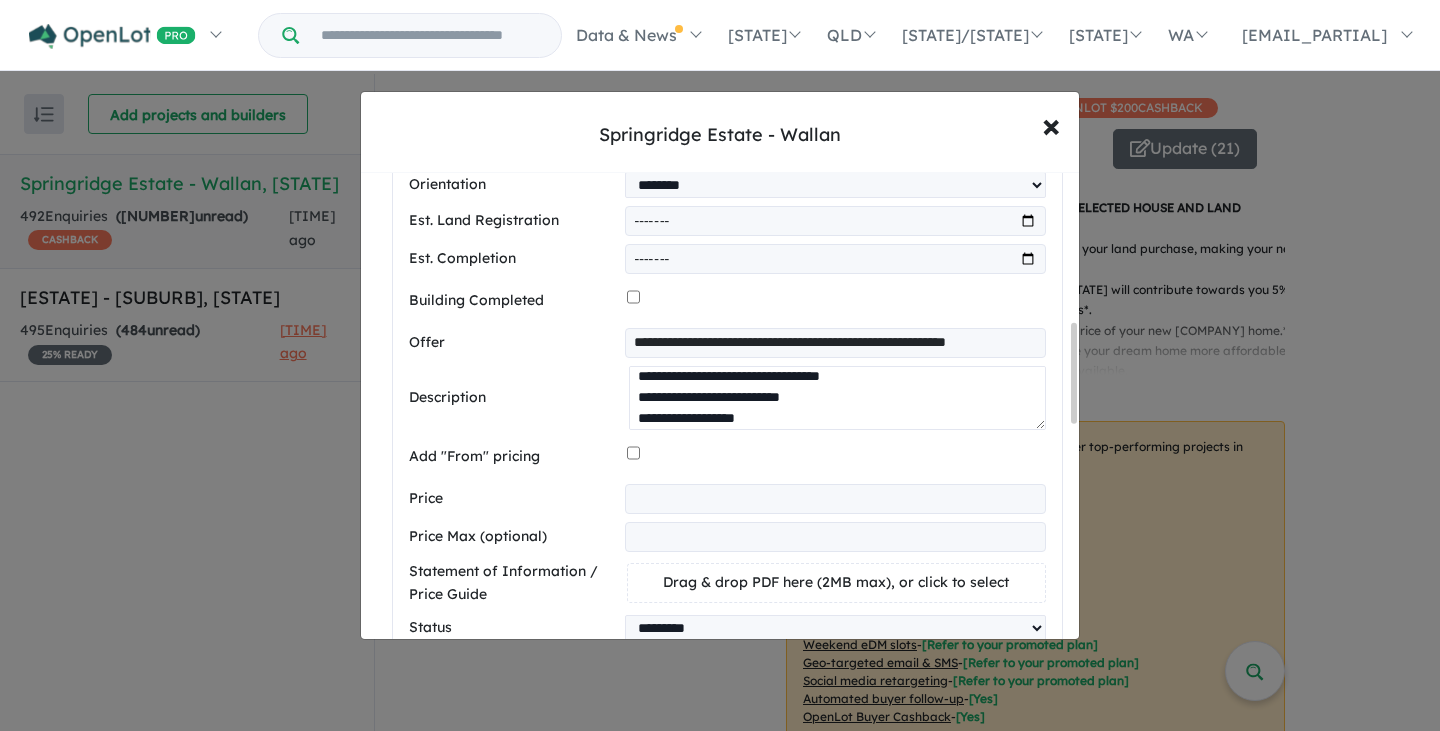 scroll, scrollTop: 32, scrollLeft: 0, axis: vertical 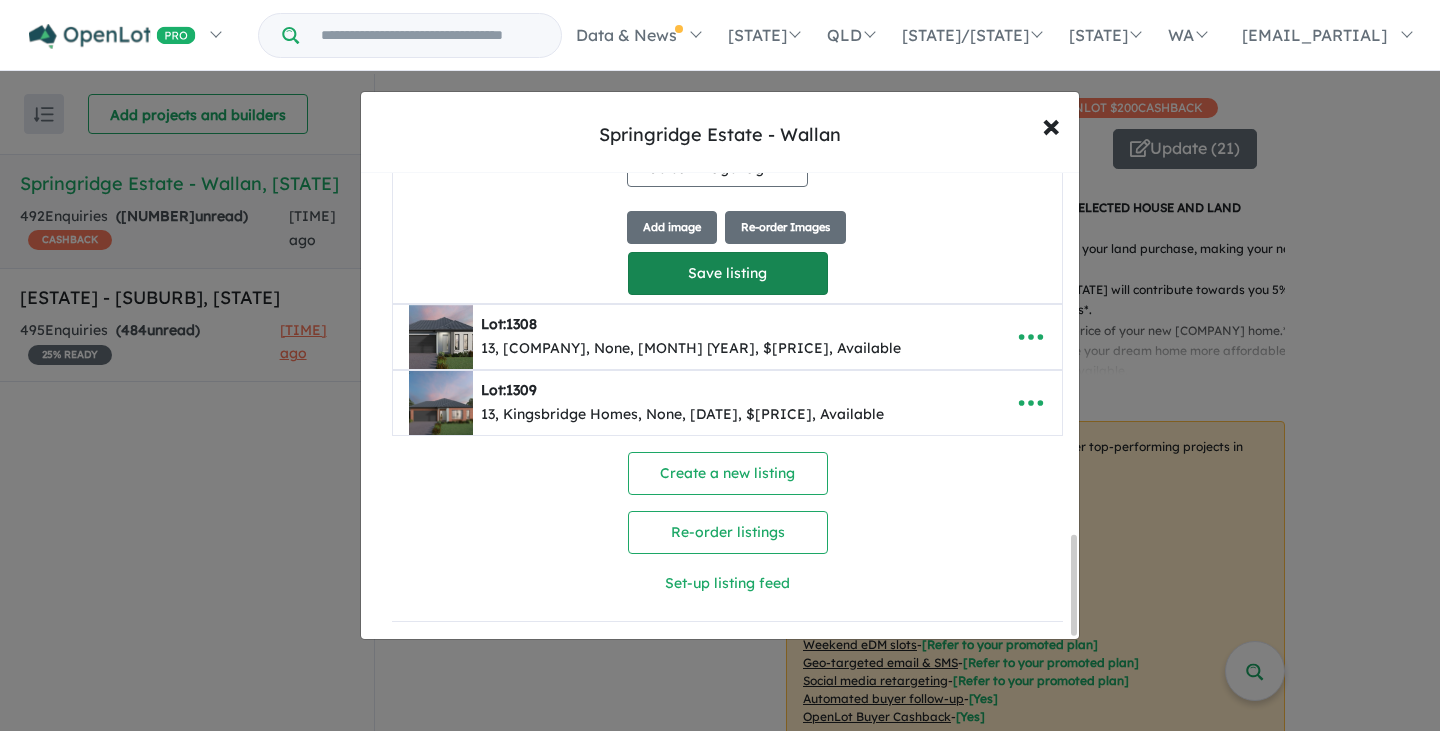 type on "**********" 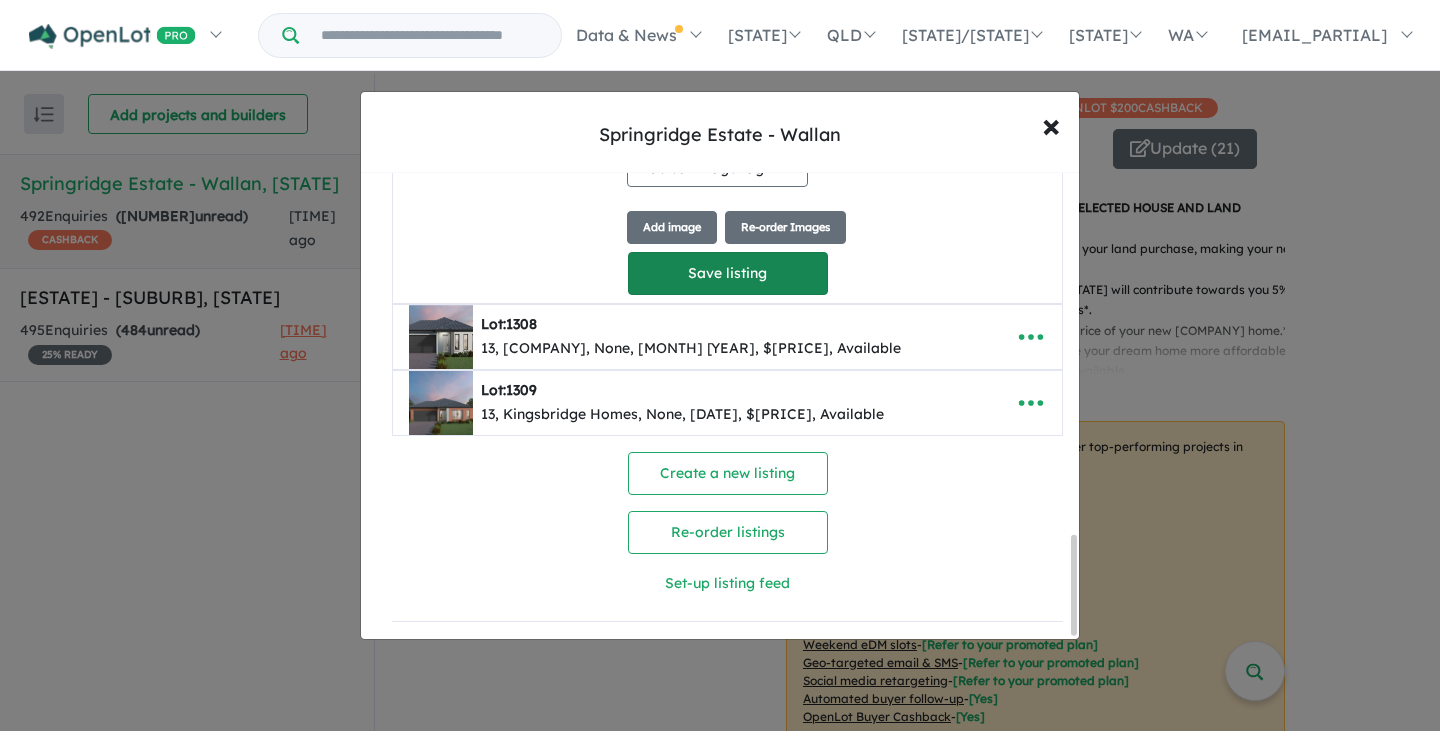 click on "Save listing" at bounding box center [728, 273] 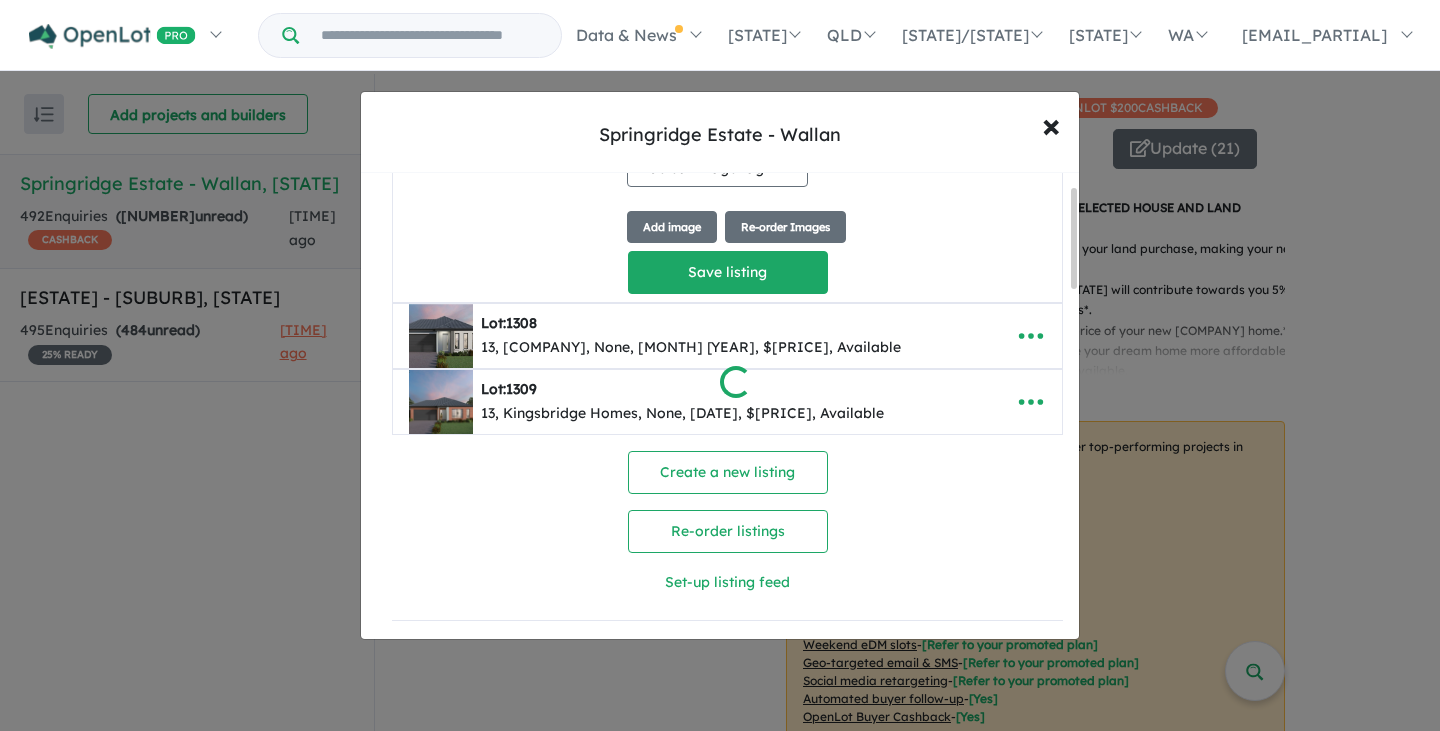 scroll, scrollTop: 62, scrollLeft: 0, axis: vertical 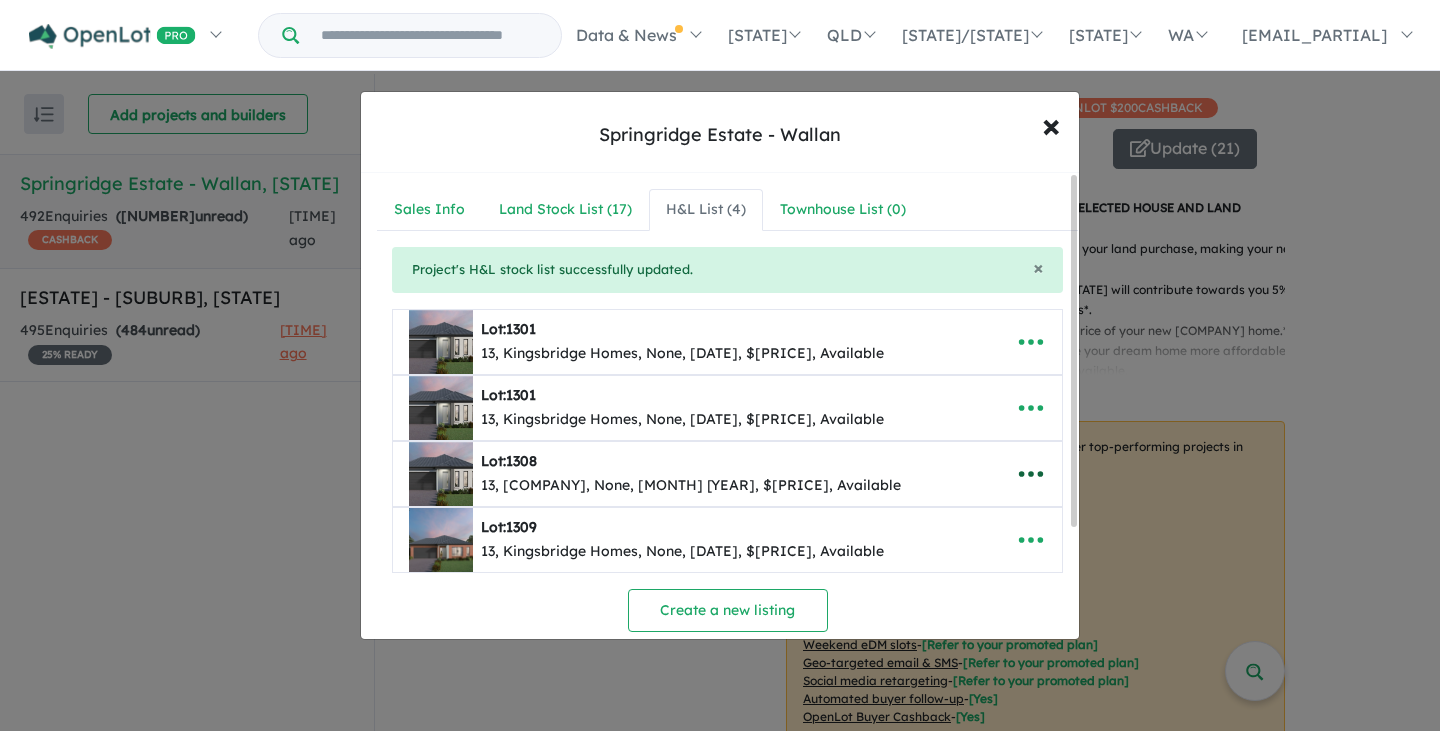 click at bounding box center (1031, 474) 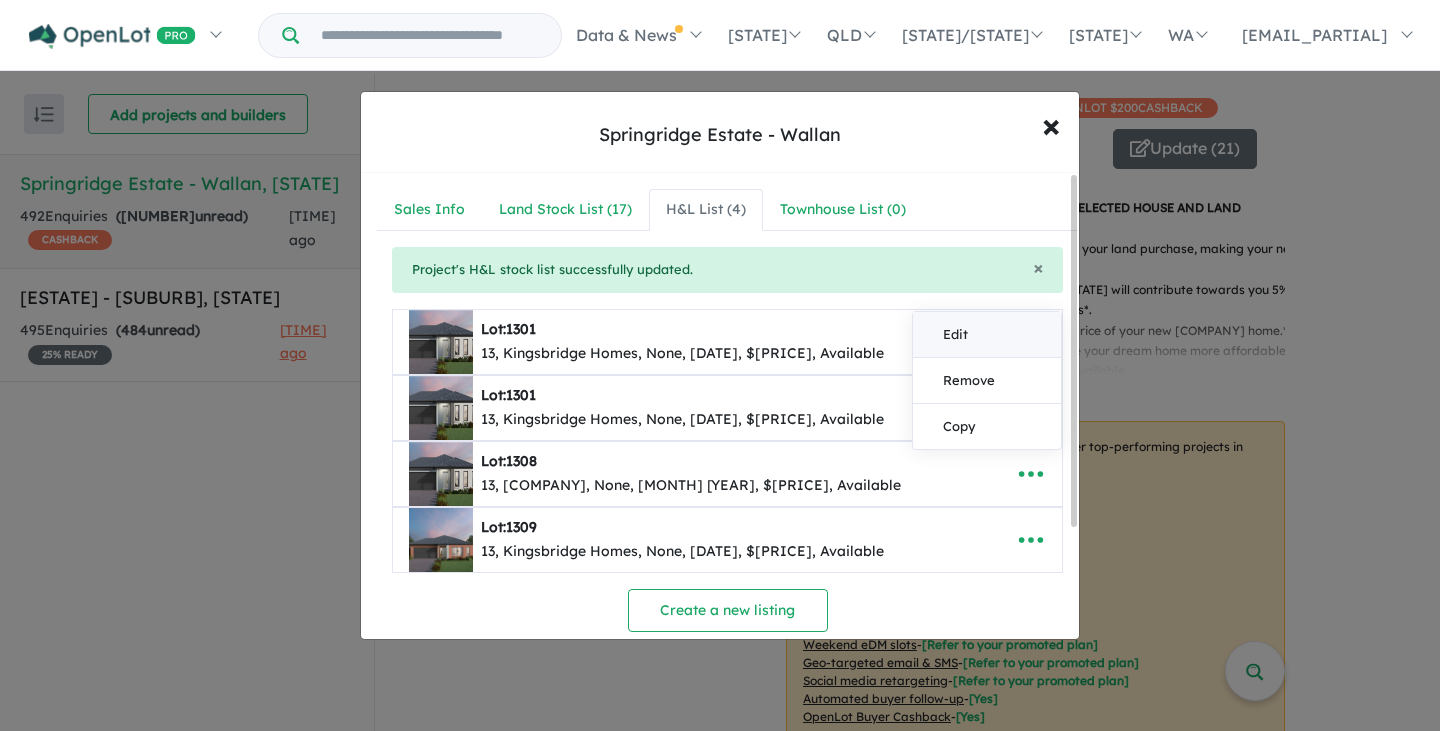 click on "Edit" at bounding box center (987, 335) 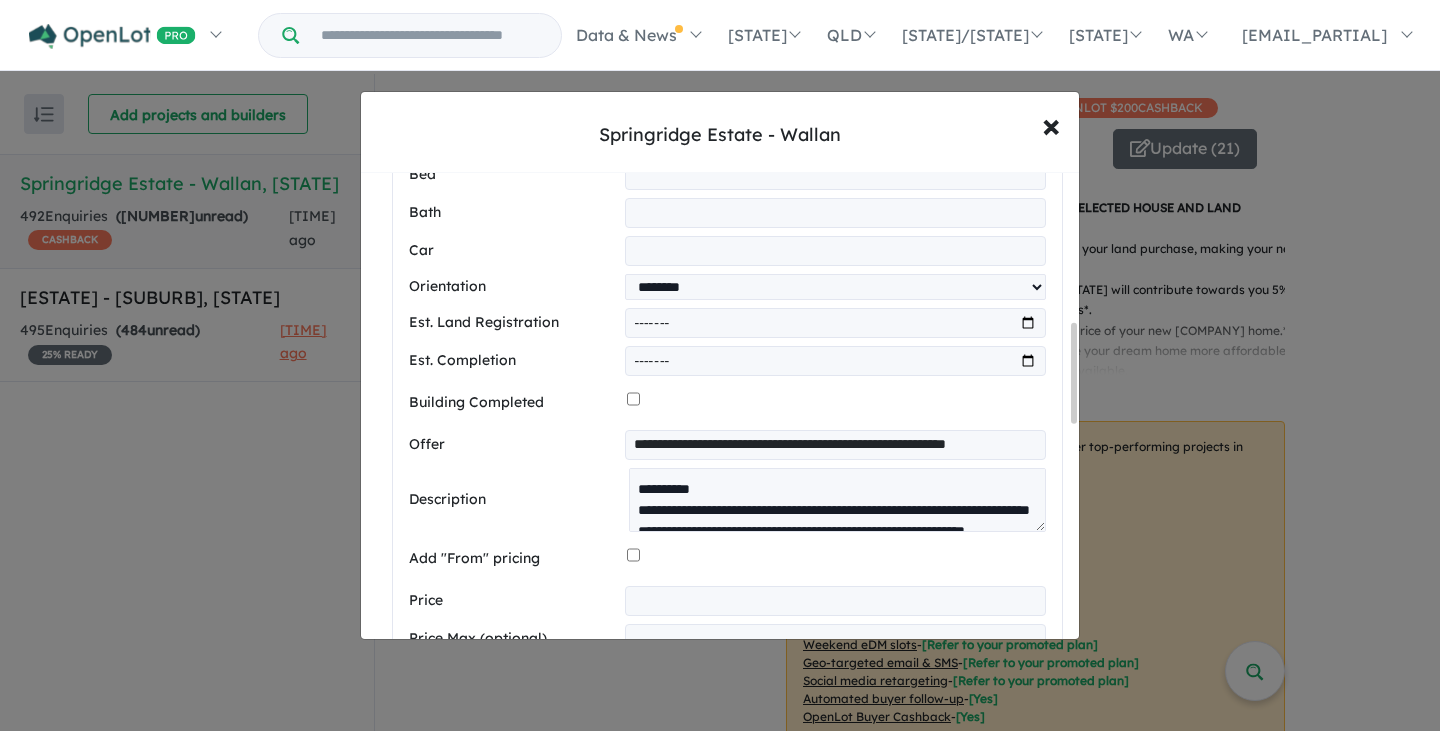 scroll, scrollTop: 700, scrollLeft: 0, axis: vertical 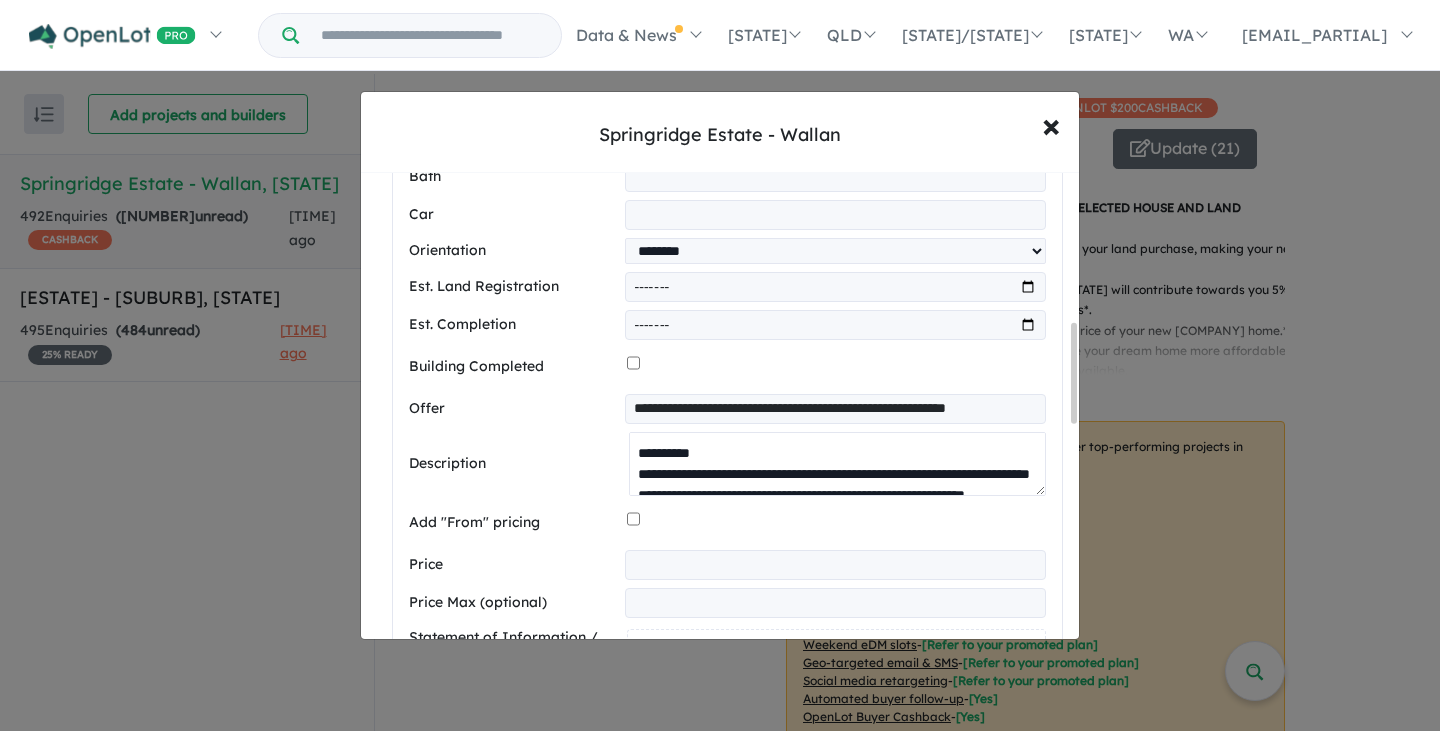 click on "**********" at bounding box center [837, 464] 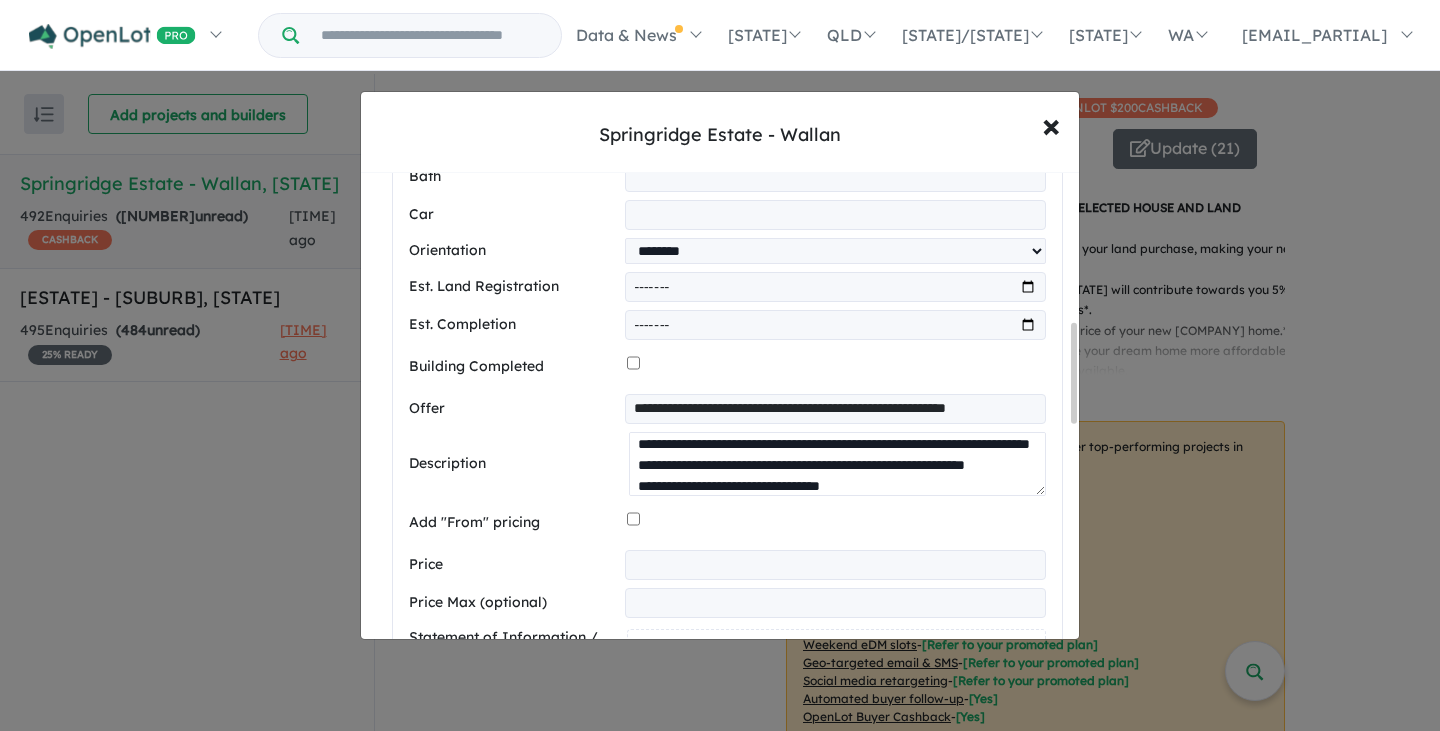 click on "**********" at bounding box center [837, 464] 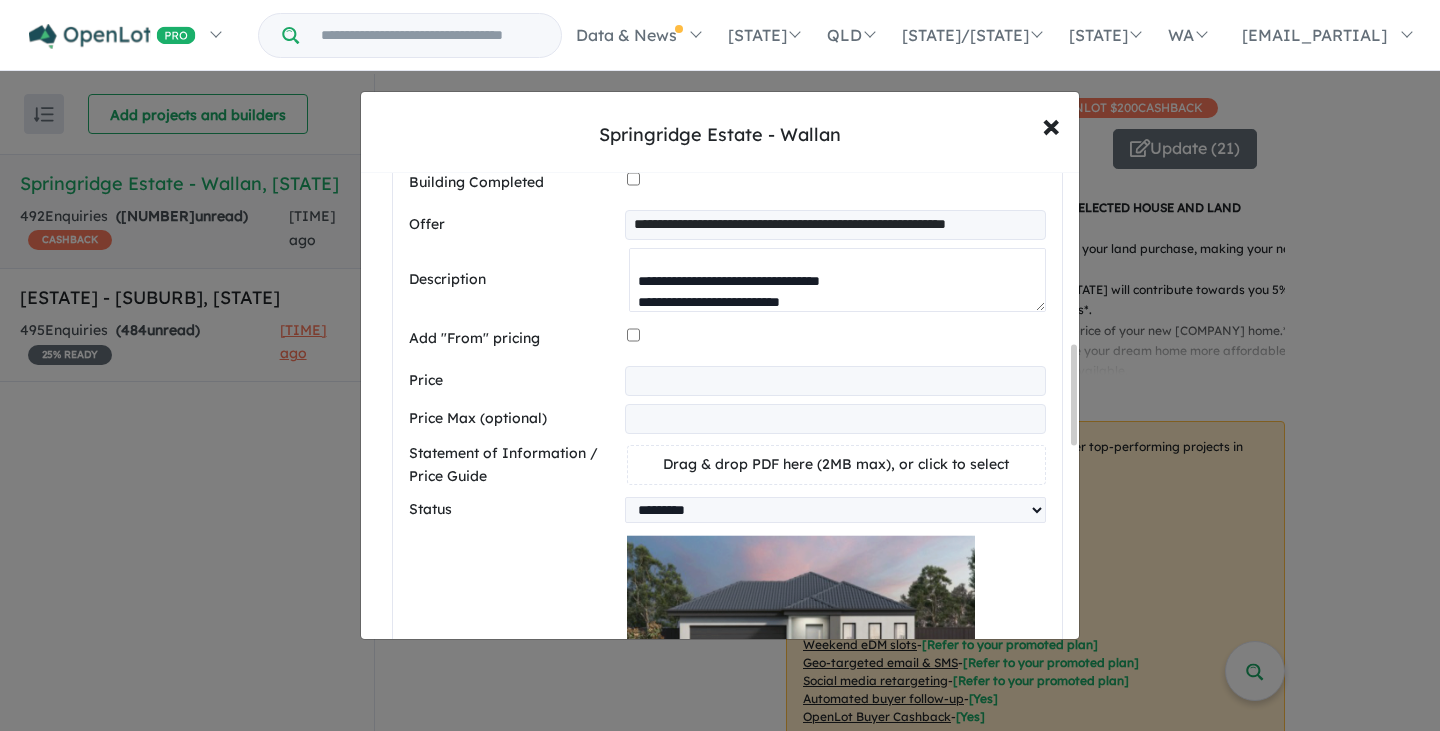 scroll, scrollTop: 800, scrollLeft: 0, axis: vertical 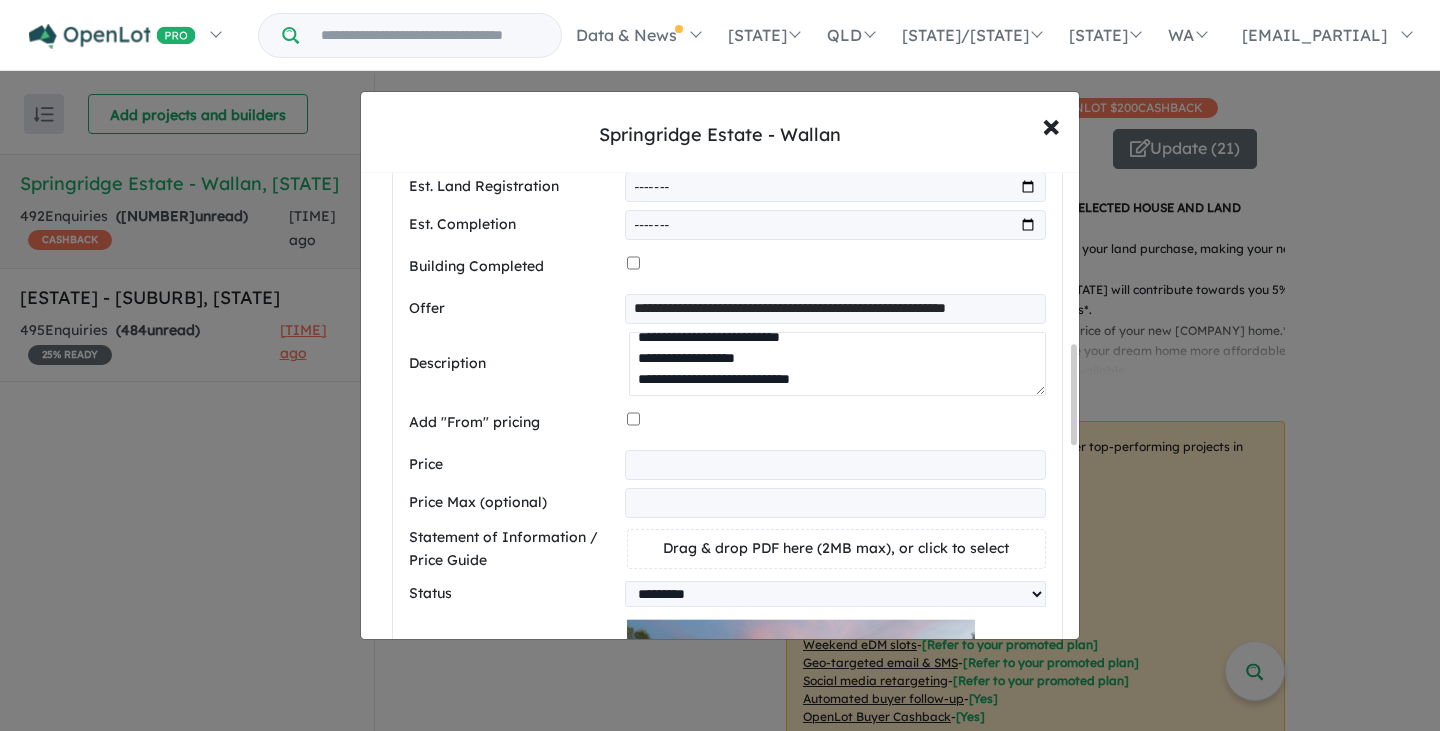 click on "**********" at bounding box center (837, 364) 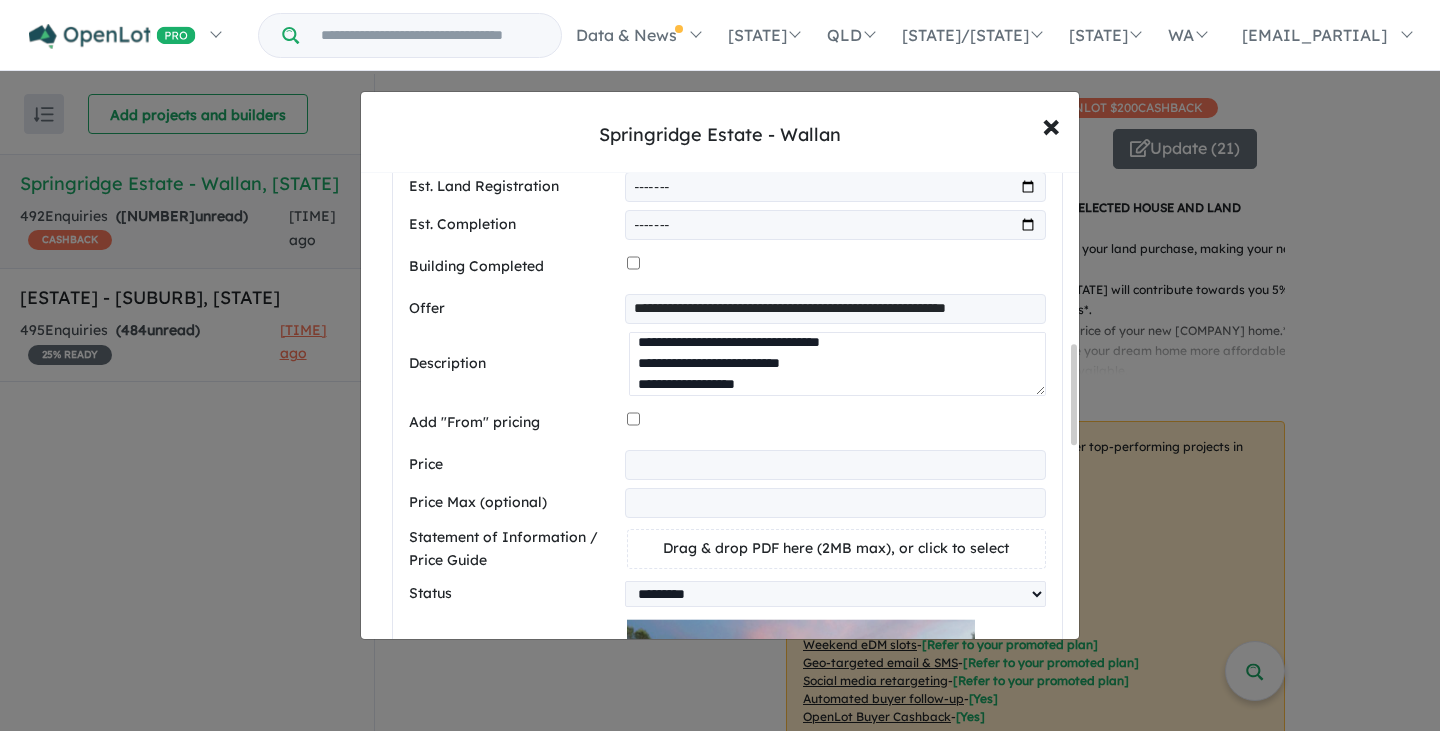 scroll, scrollTop: 0, scrollLeft: 0, axis: both 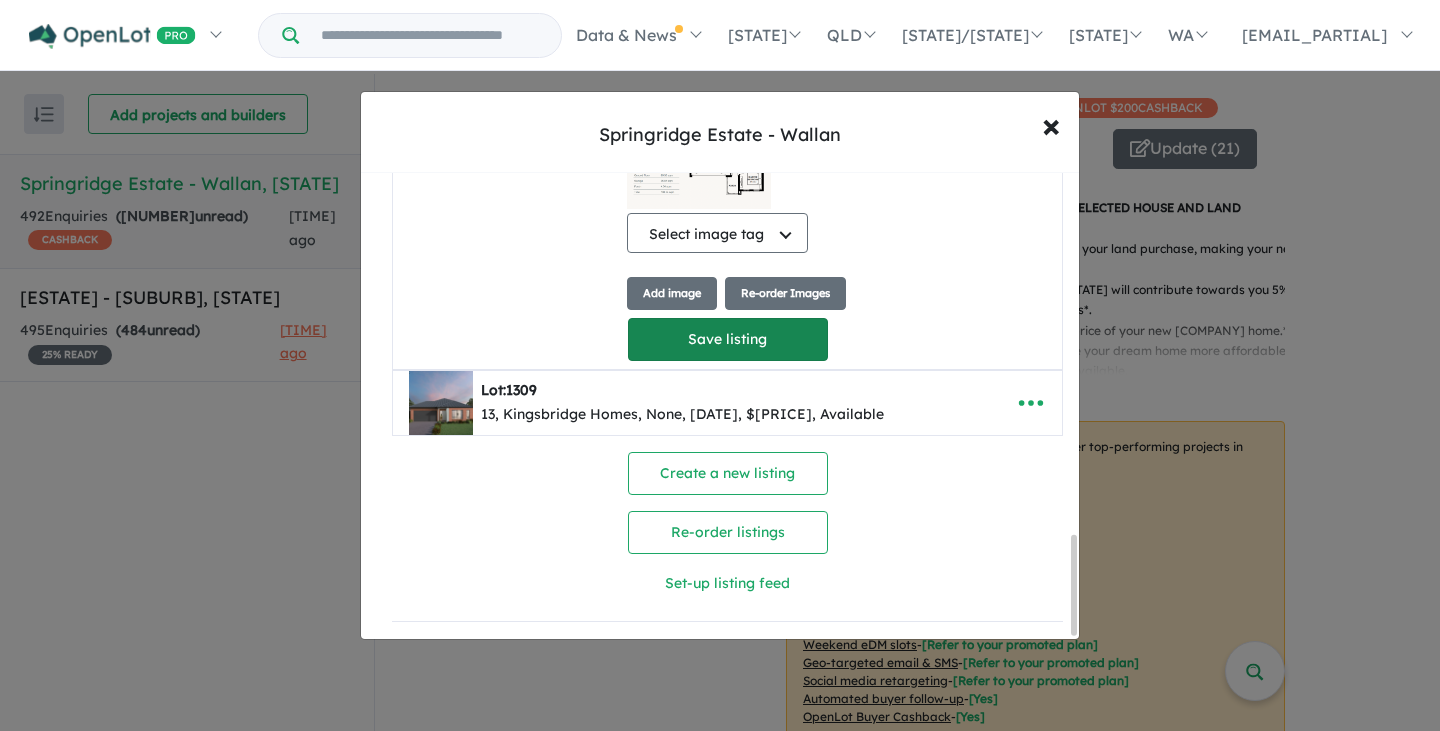type on "**********" 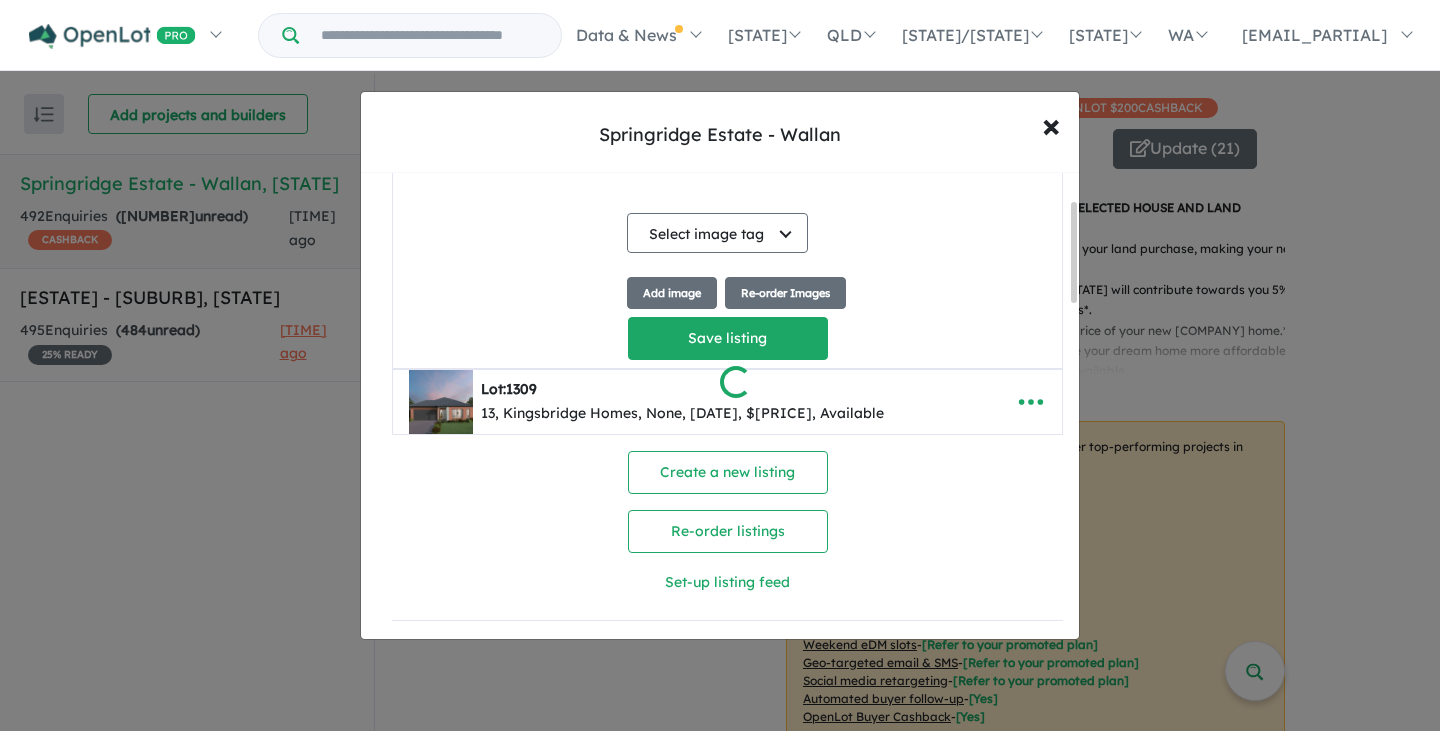 scroll, scrollTop: 128, scrollLeft: 0, axis: vertical 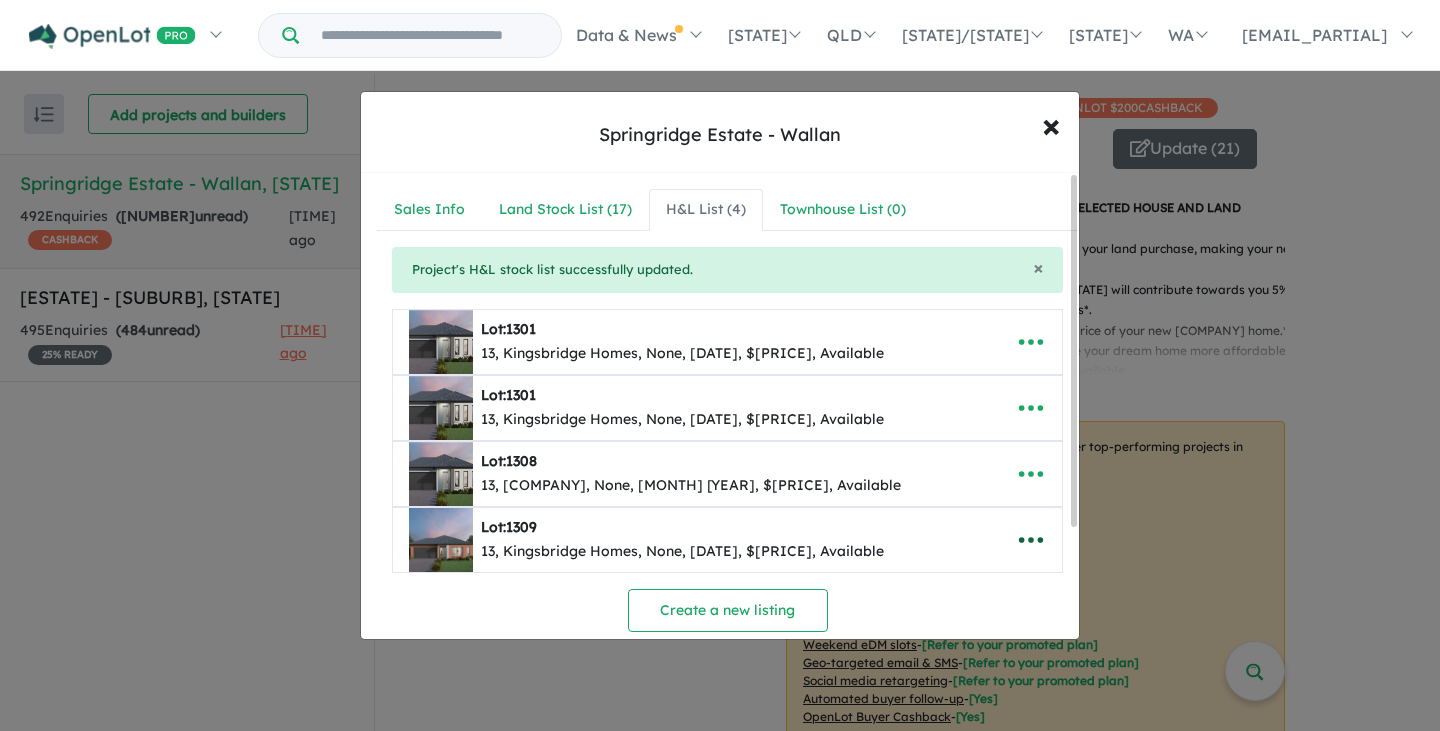 click at bounding box center [1031, 540] 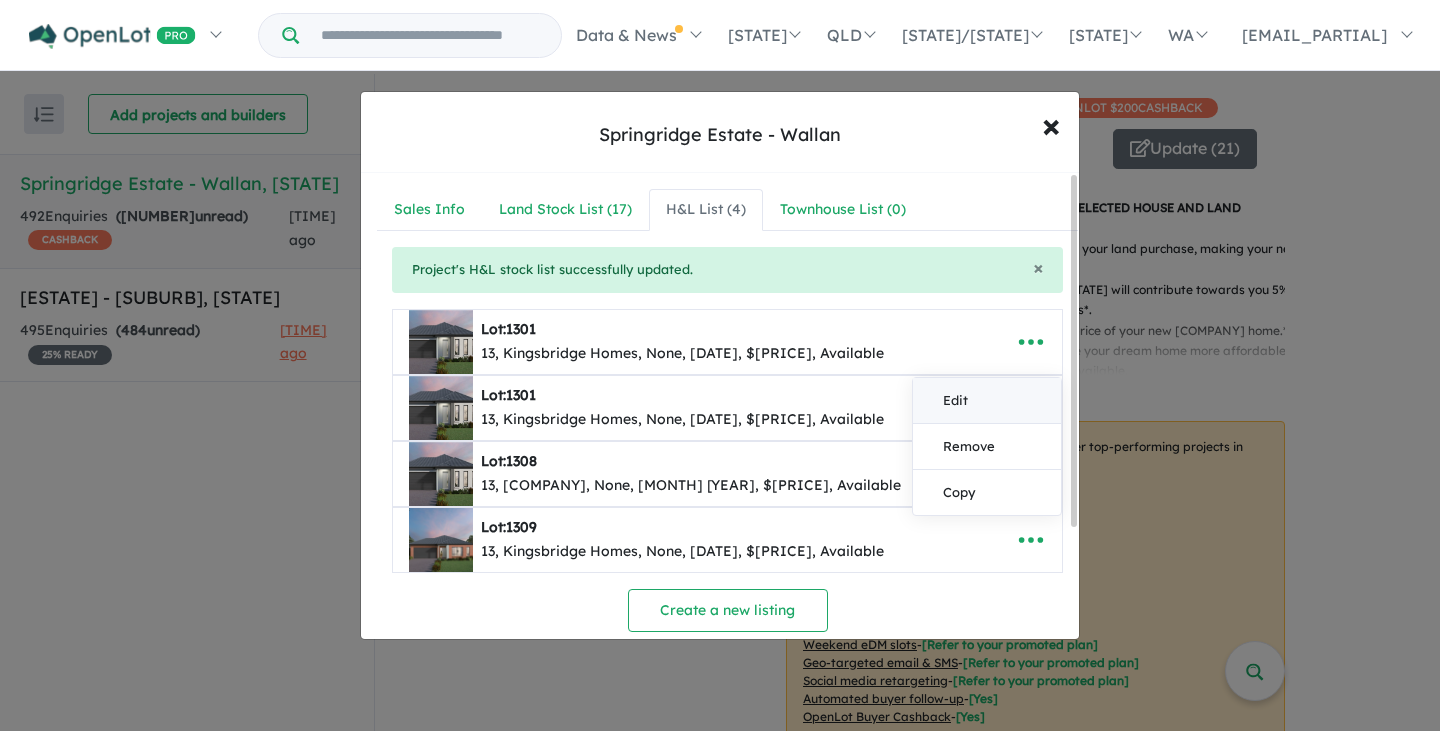 click on "Edit" at bounding box center (987, 401) 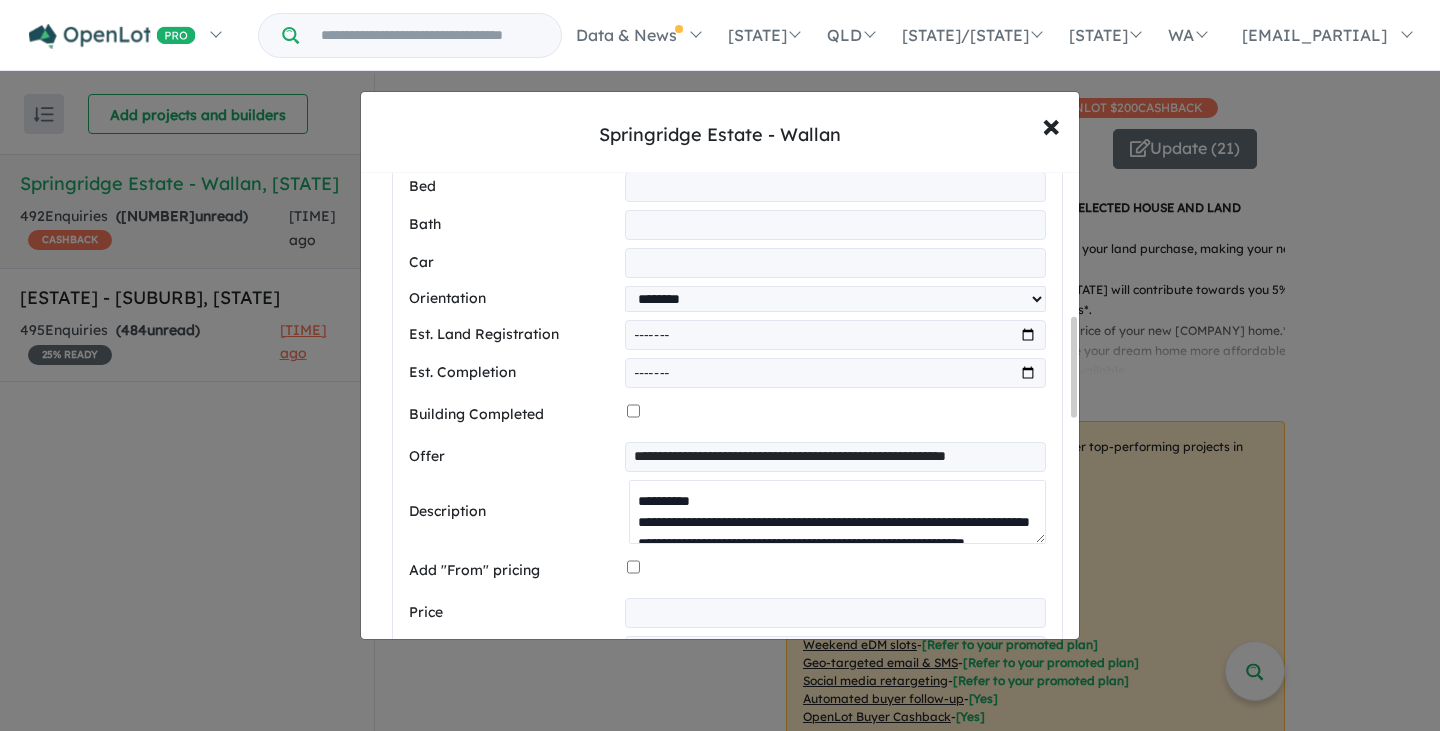 click on "**********" at bounding box center (837, 512) 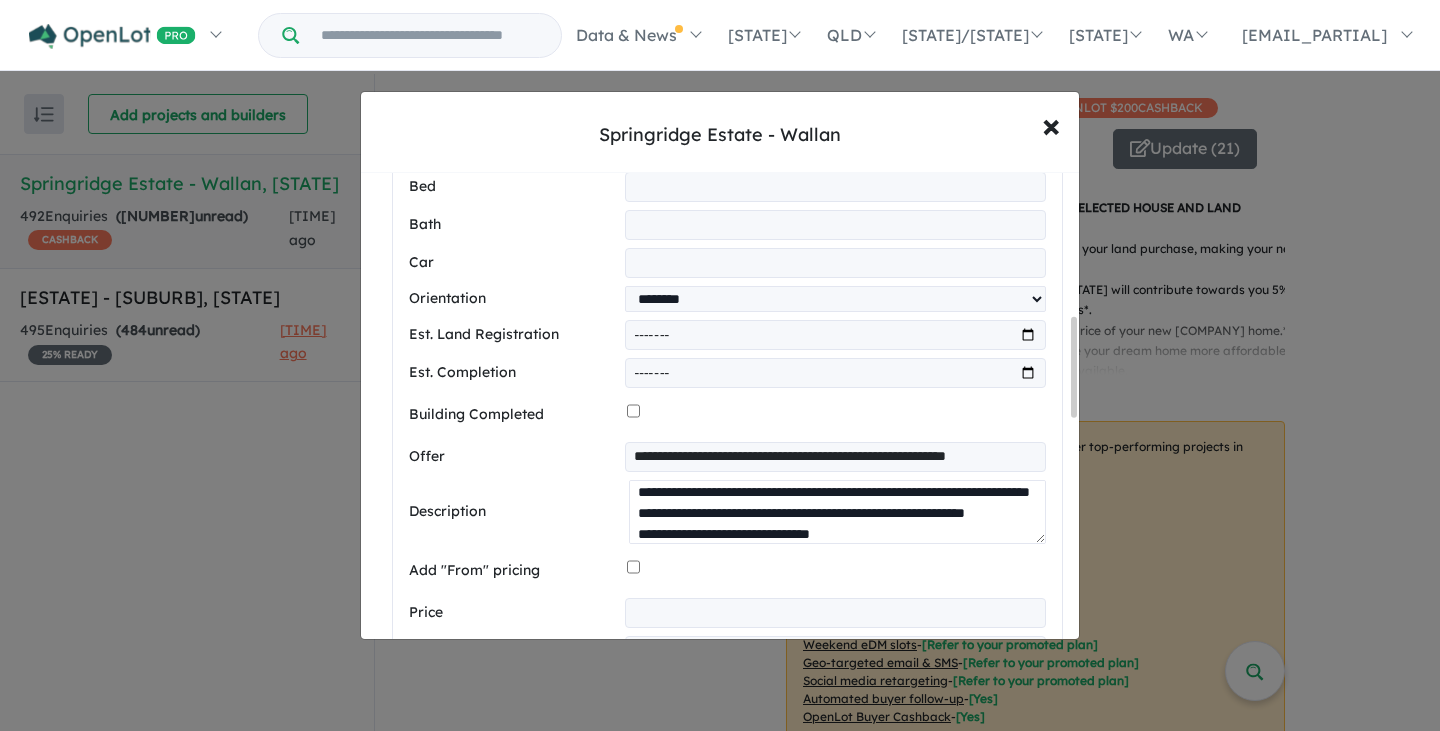 scroll, scrollTop: 51, scrollLeft: 0, axis: vertical 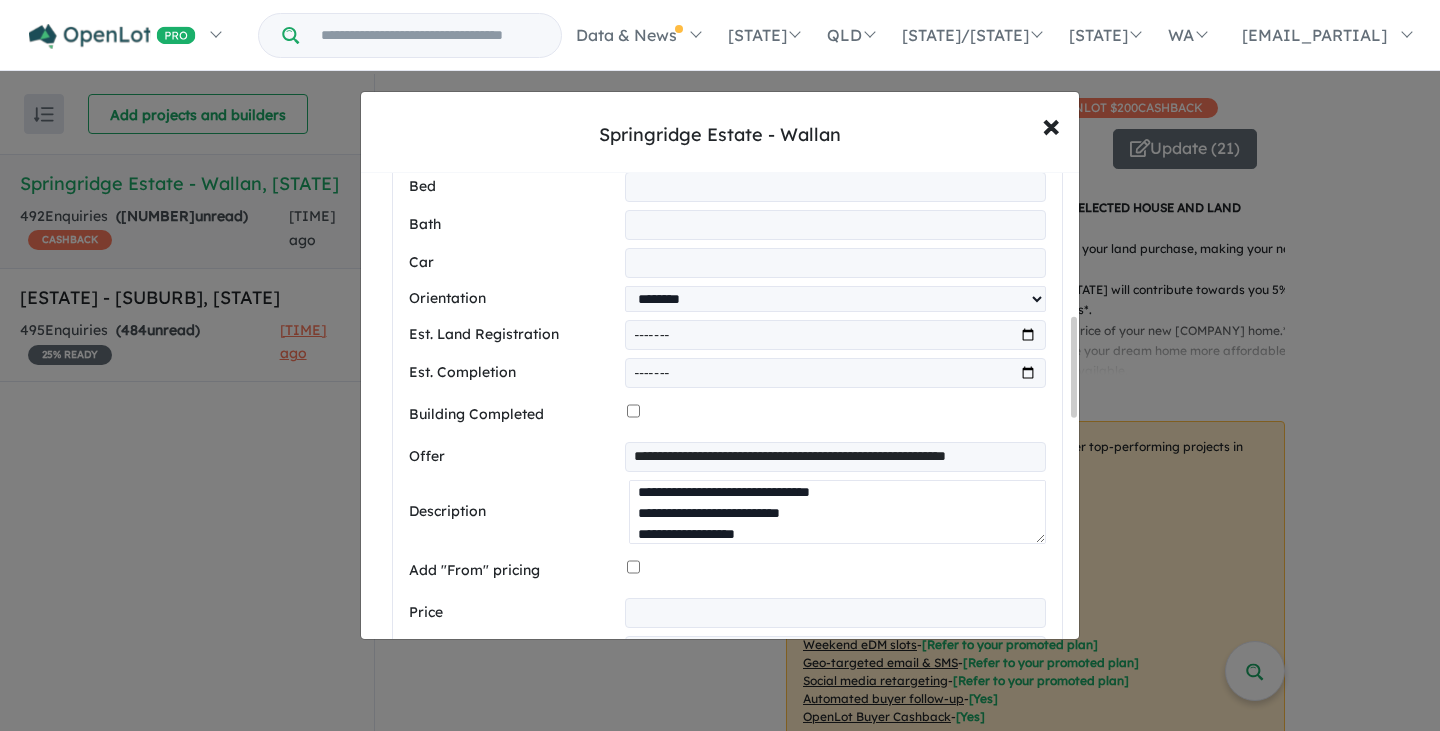 paste on "**" 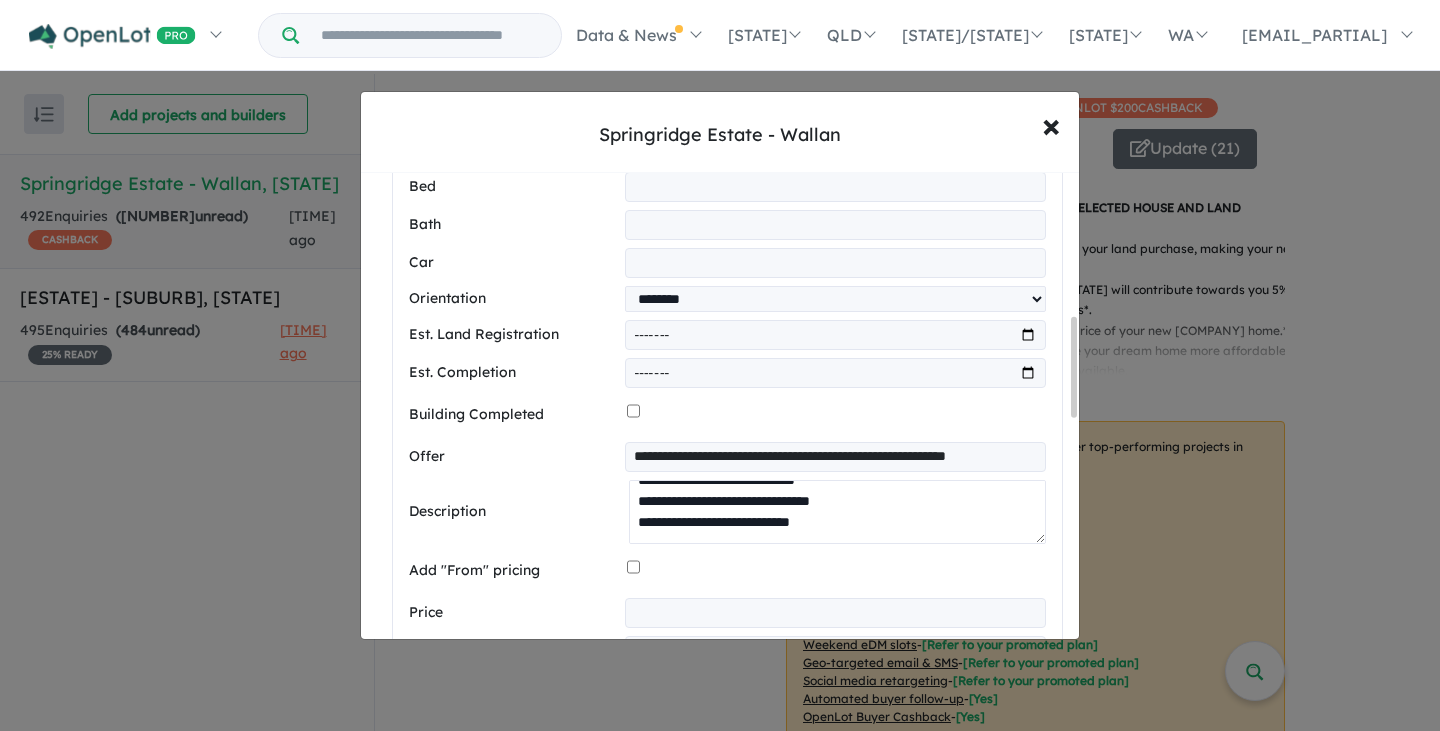 scroll, scrollTop: 210, scrollLeft: 0, axis: vertical 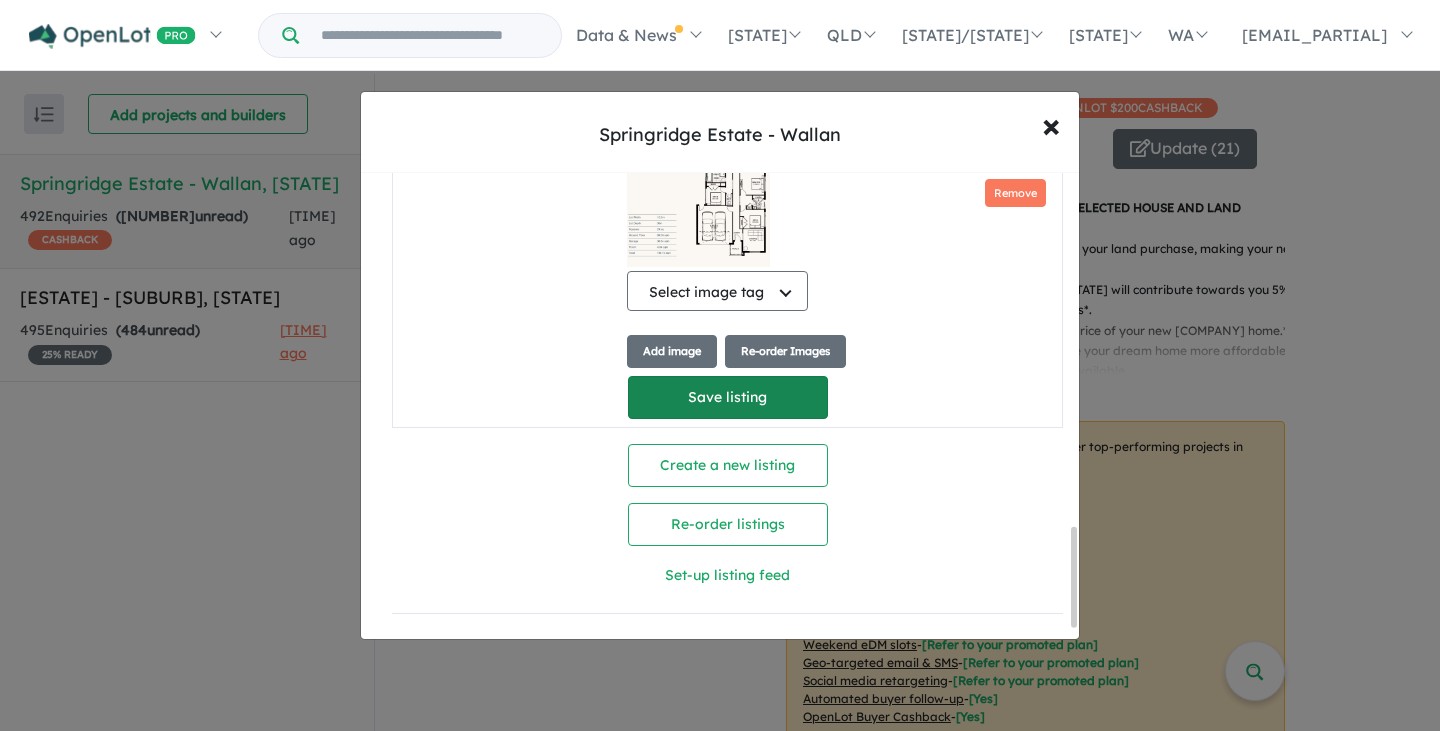 type on "**********" 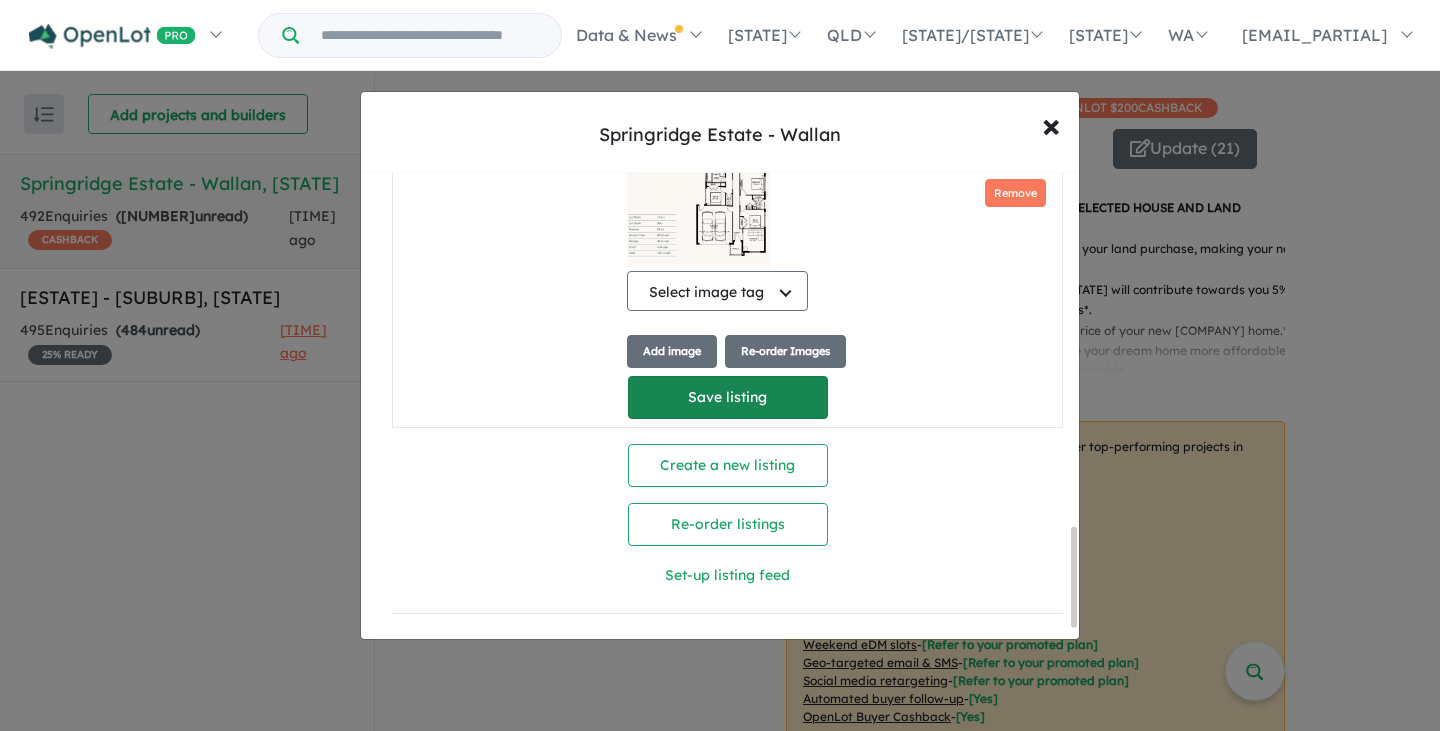 click on "Save listing" at bounding box center [728, 397] 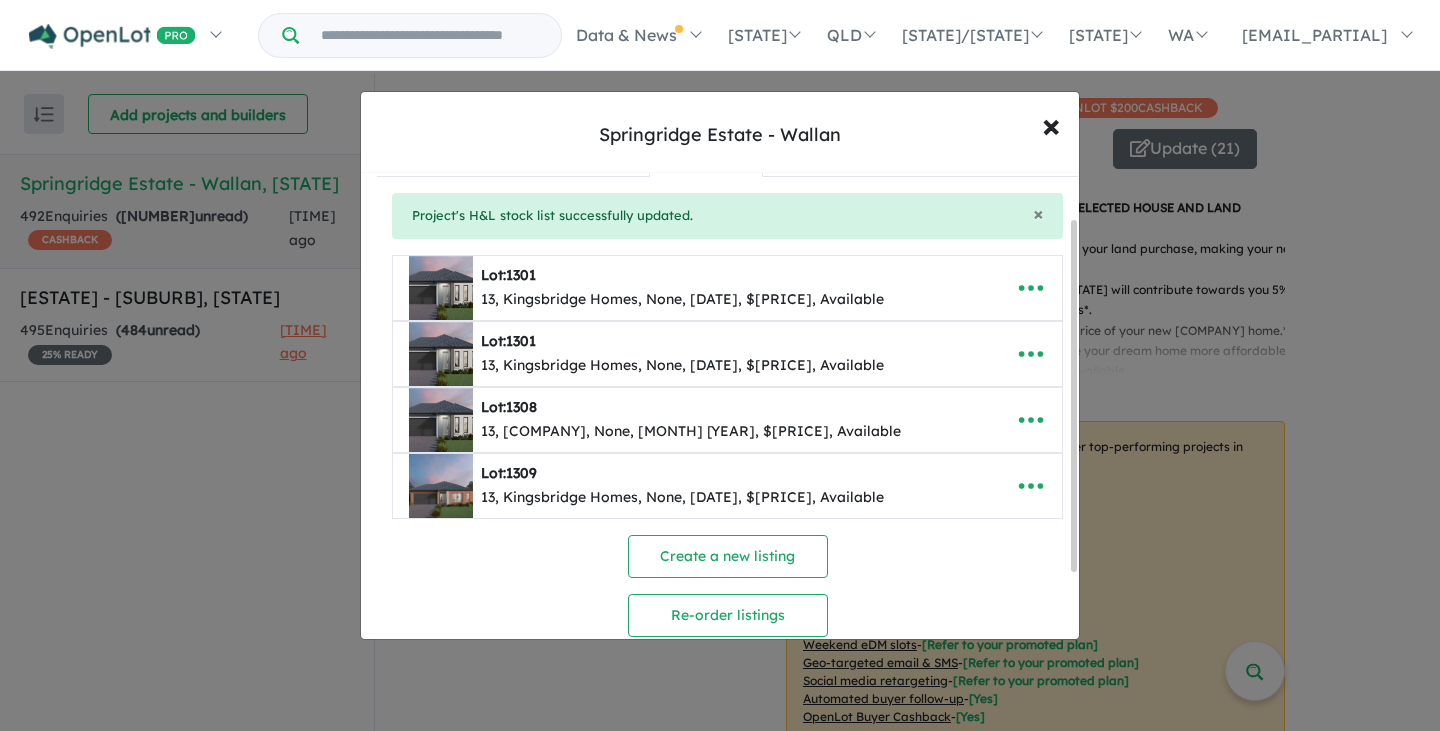 scroll, scrollTop: 0, scrollLeft: 0, axis: both 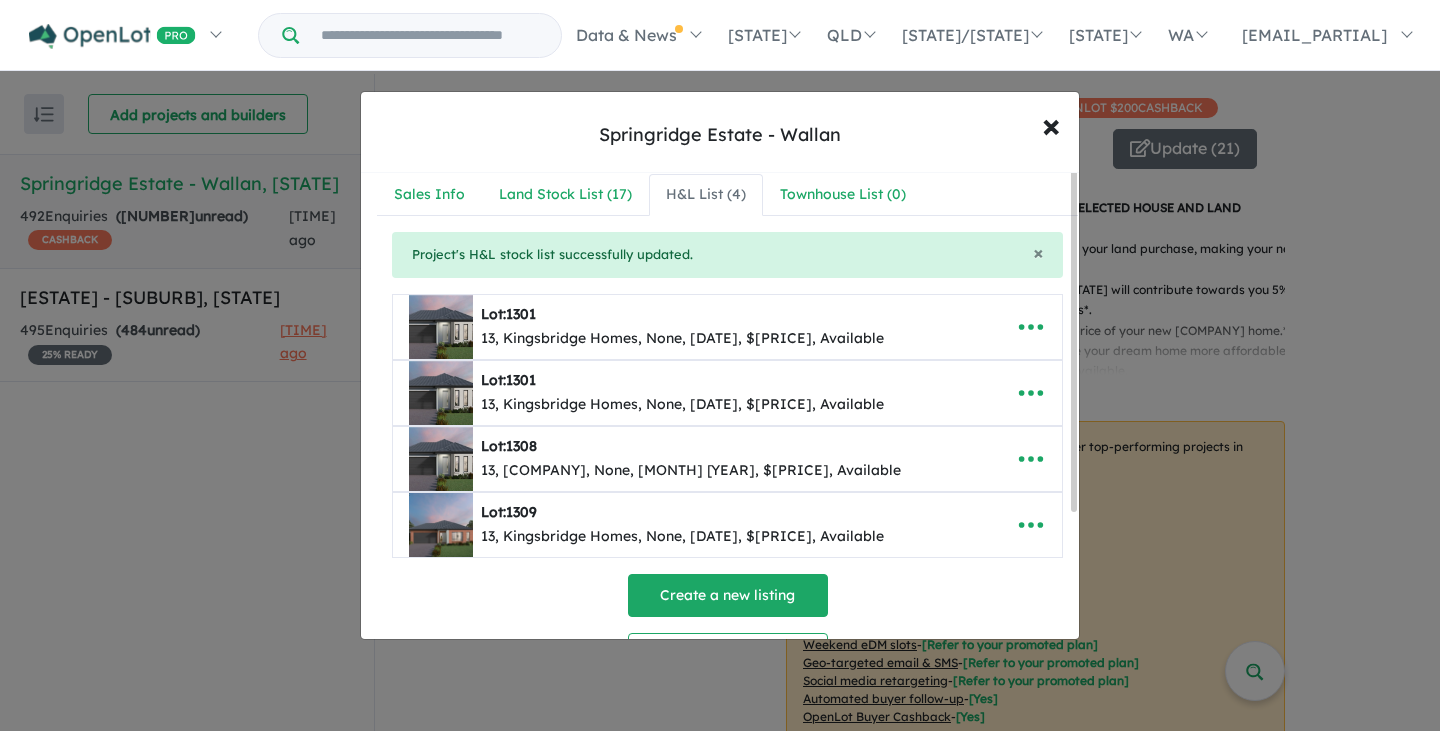 click on "Create a new listing" at bounding box center (728, 595) 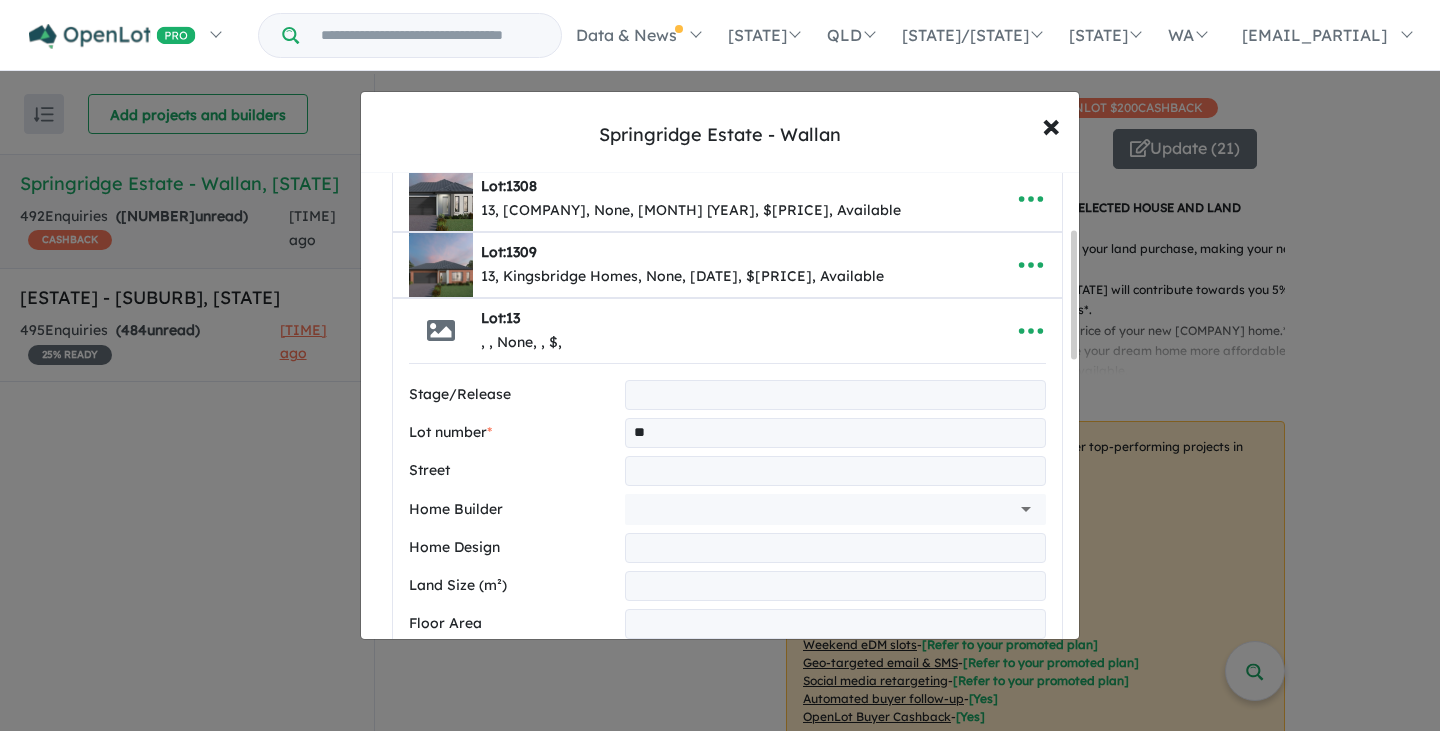 type on "**" 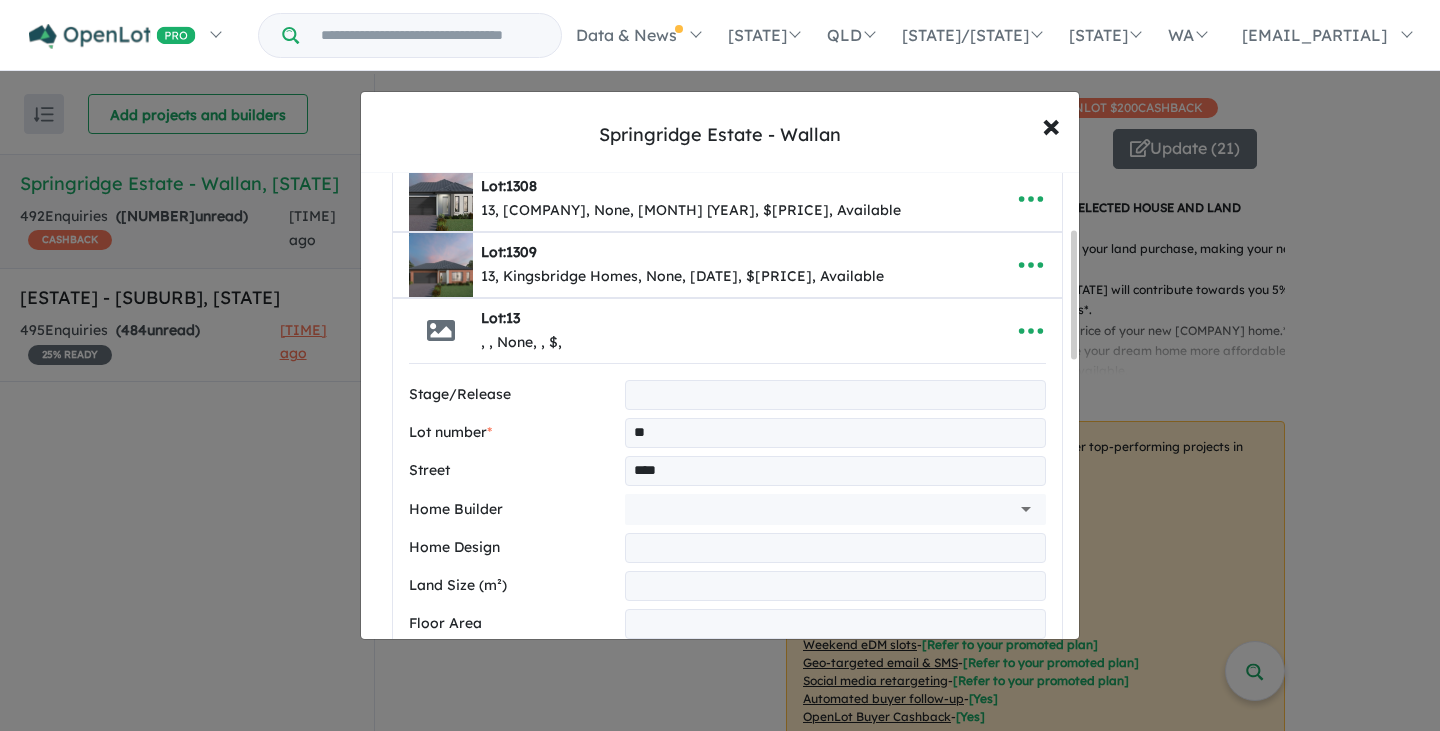 type on "****" 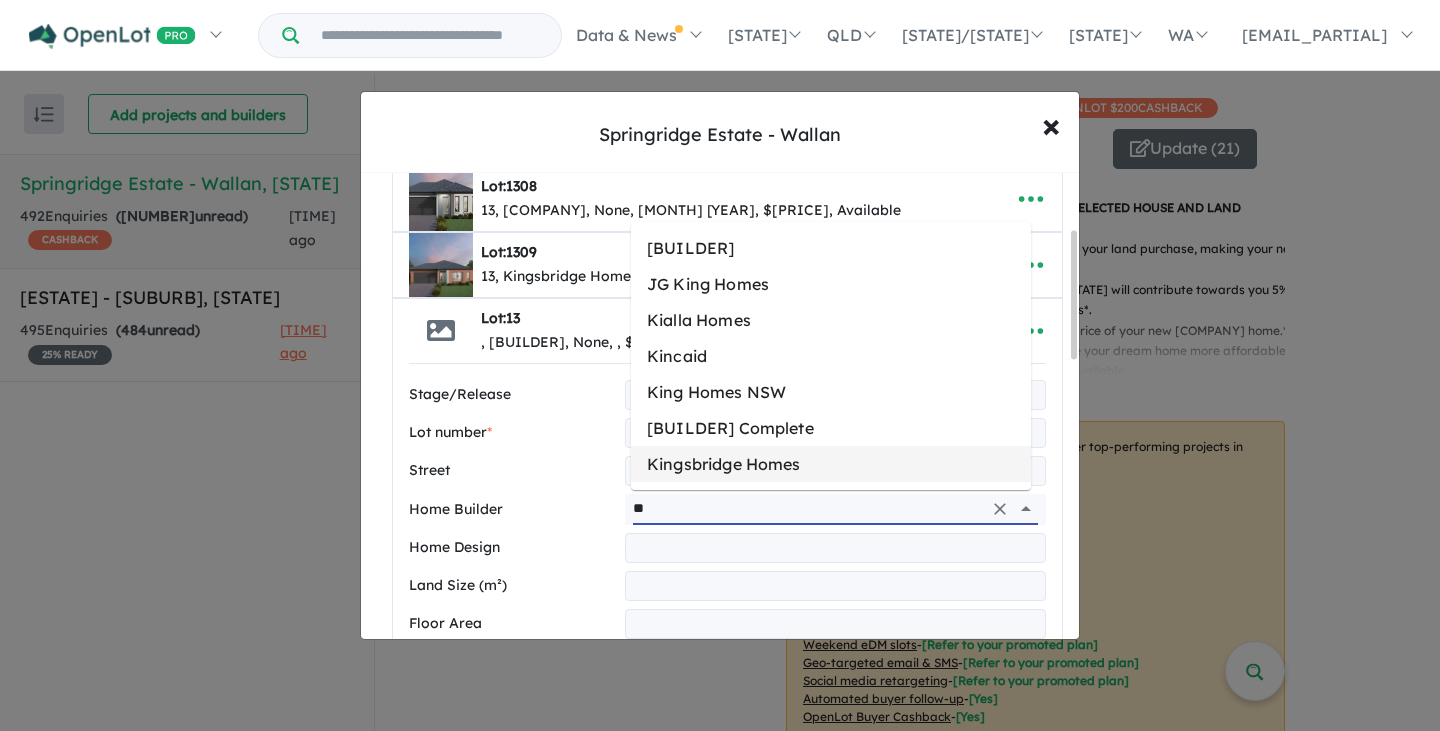 click on "Kingsbridge Homes" at bounding box center (831, 464) 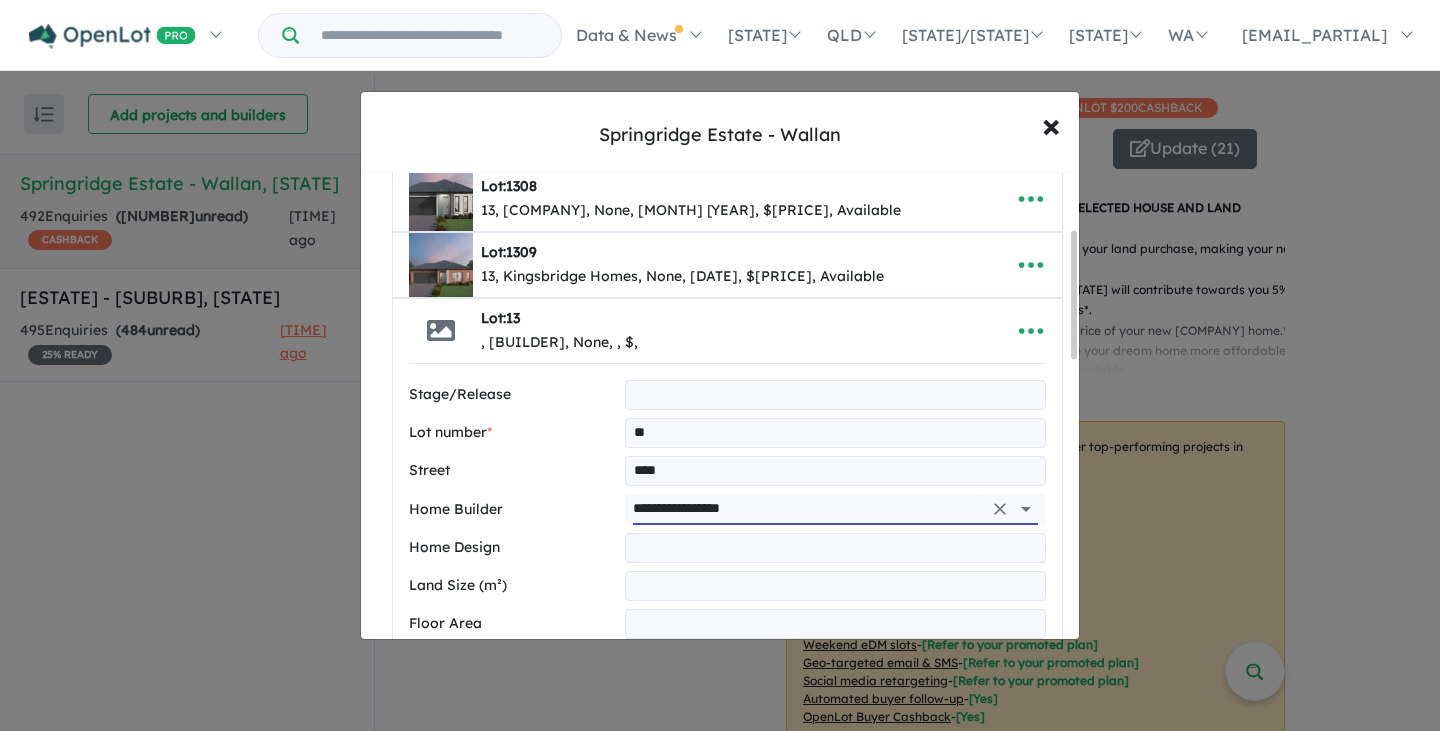 type on "**********" 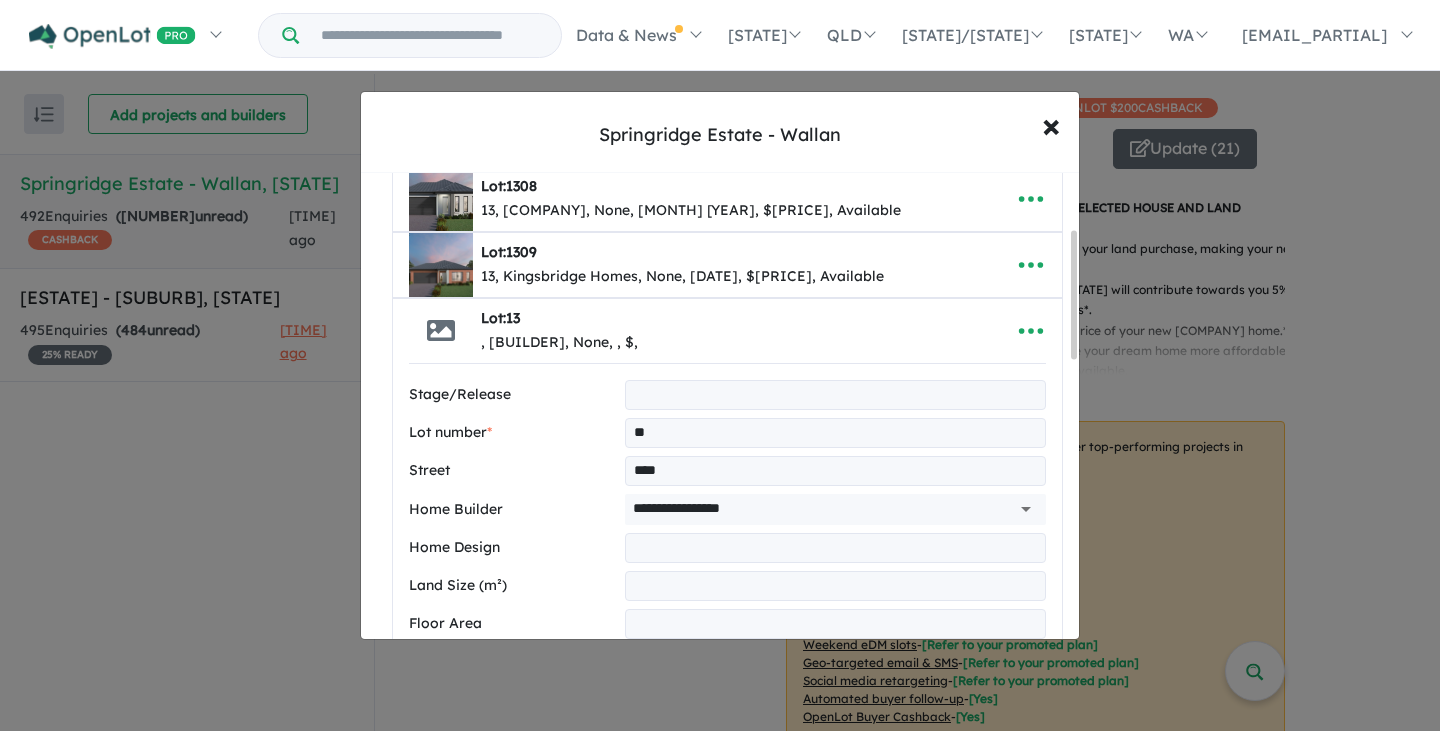 paste on "**********" 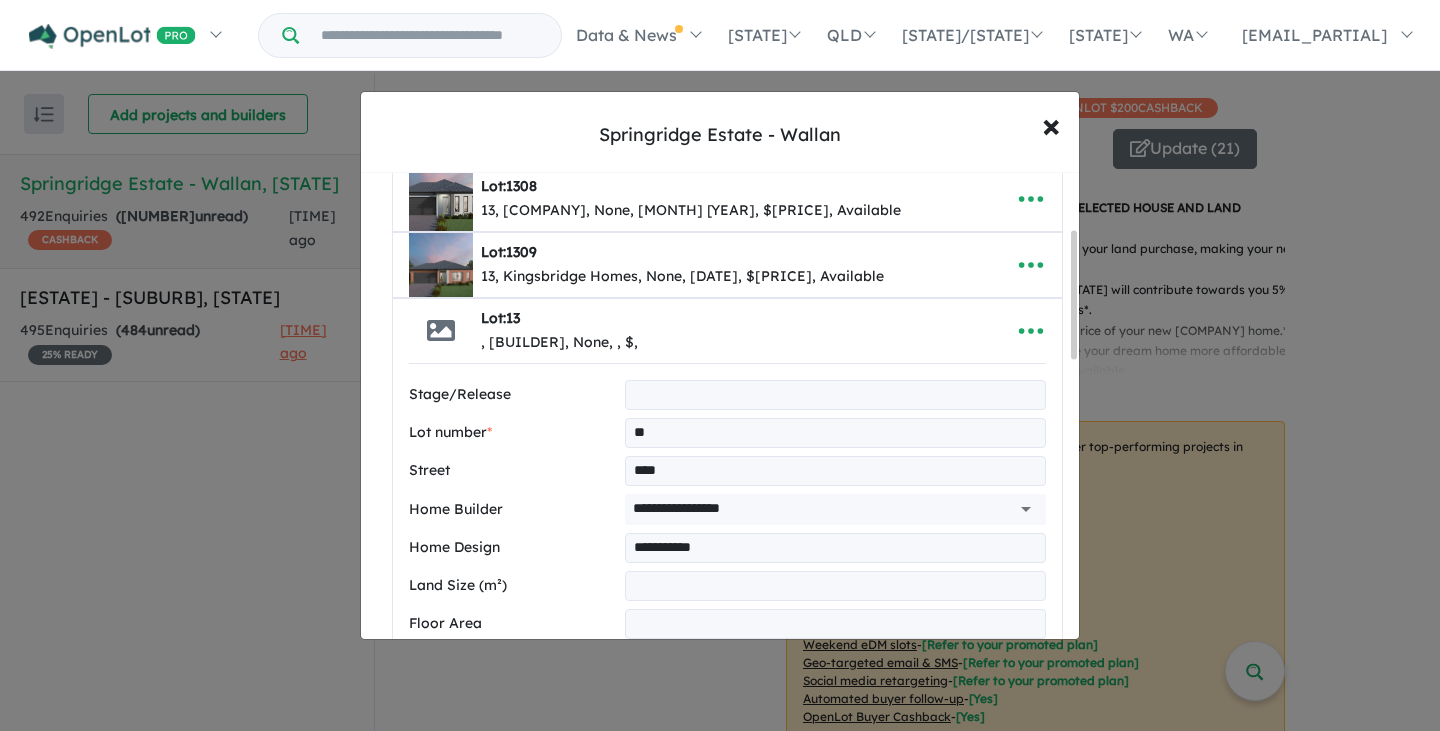 type on "**********" 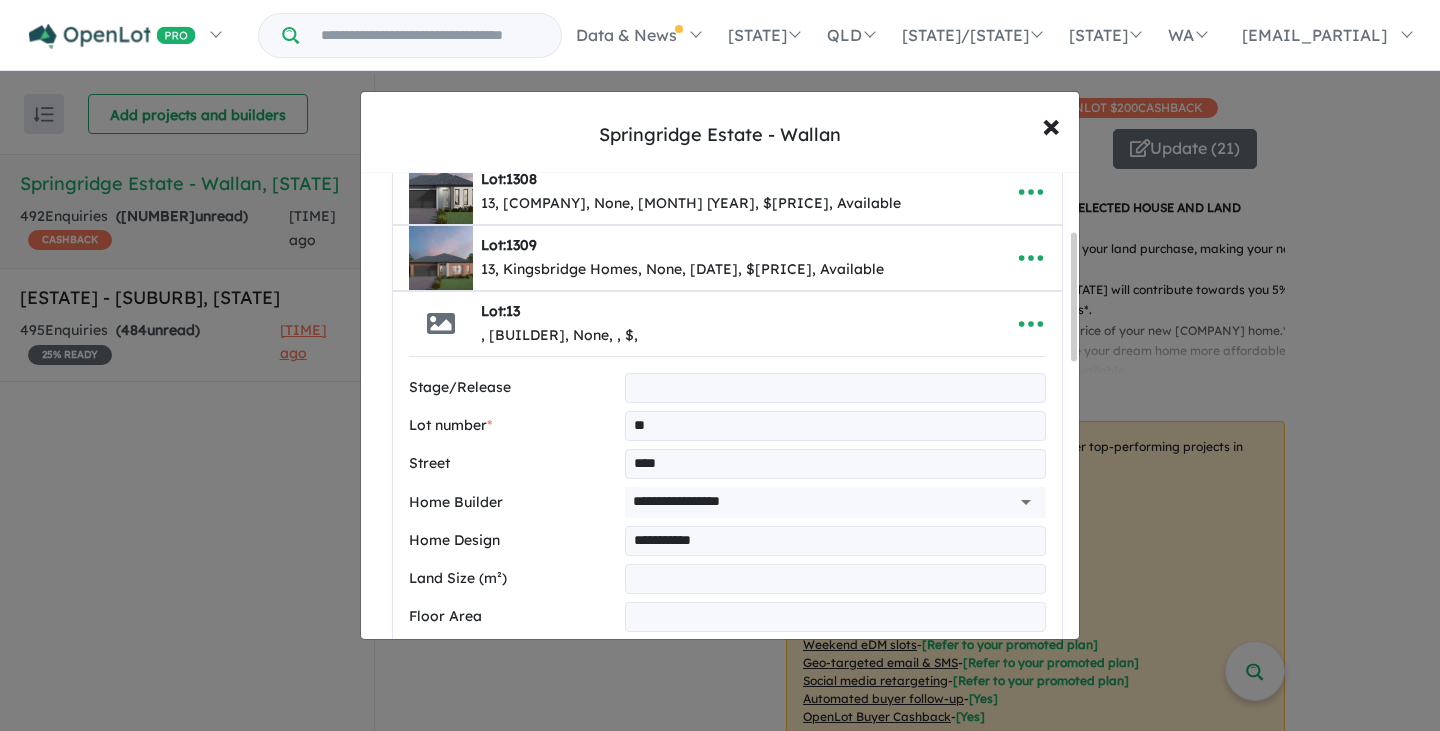 type on "**" 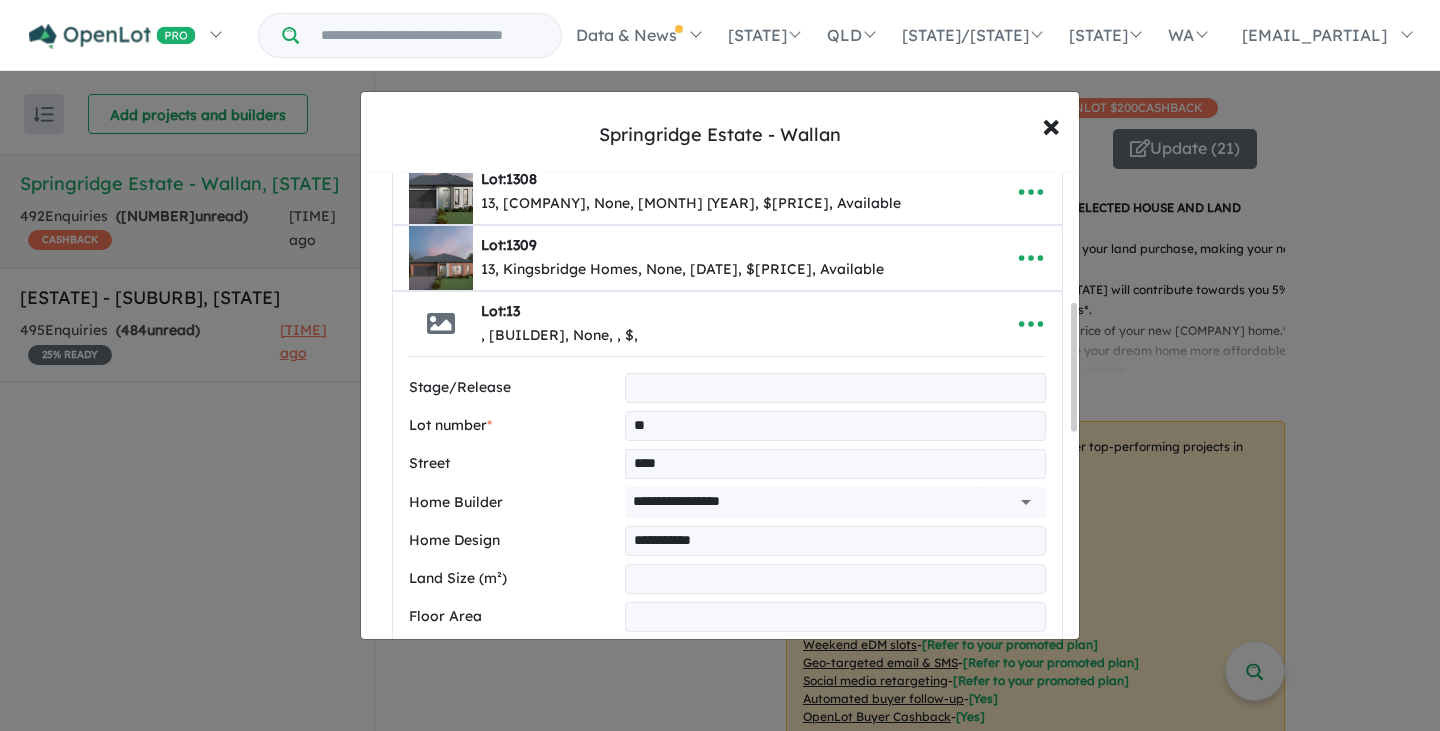 scroll, scrollTop: 526, scrollLeft: 0, axis: vertical 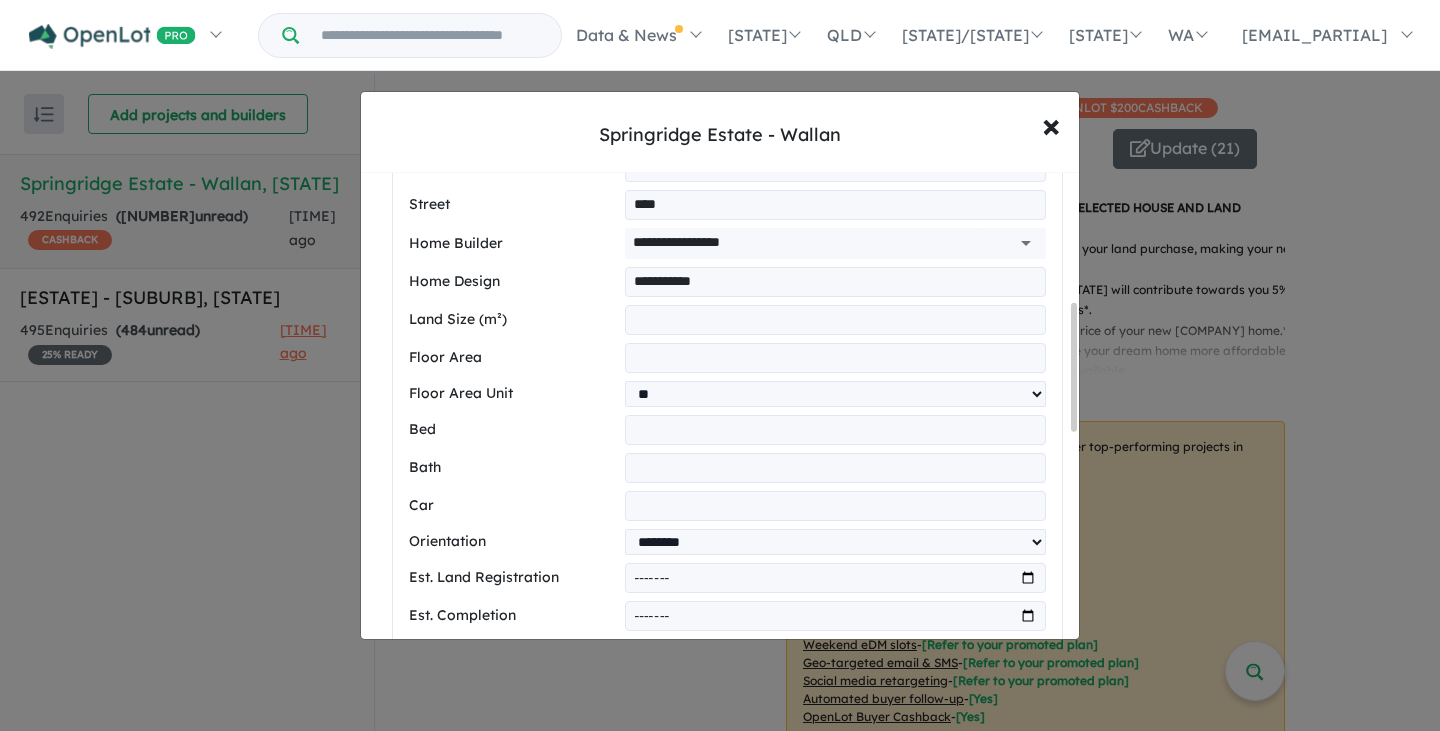 type on "*" 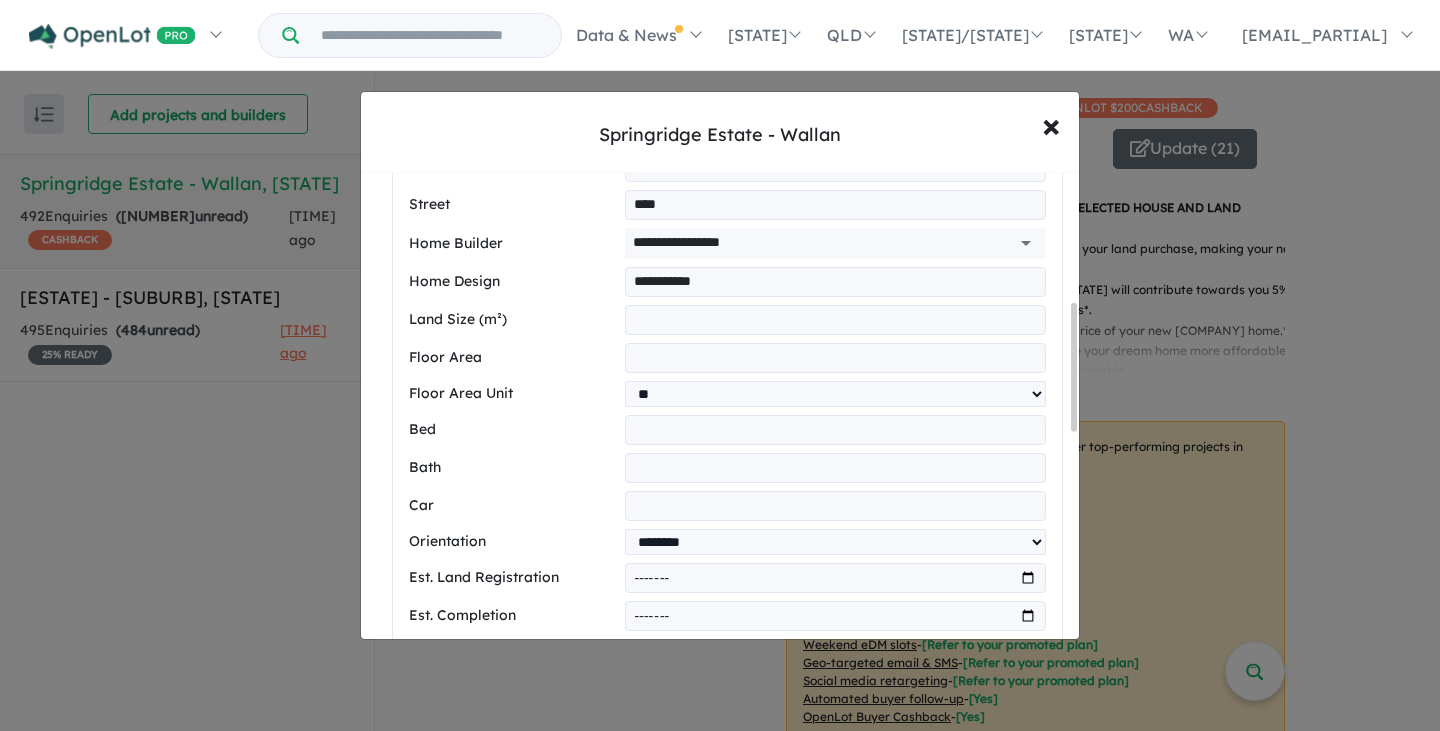 type on "*" 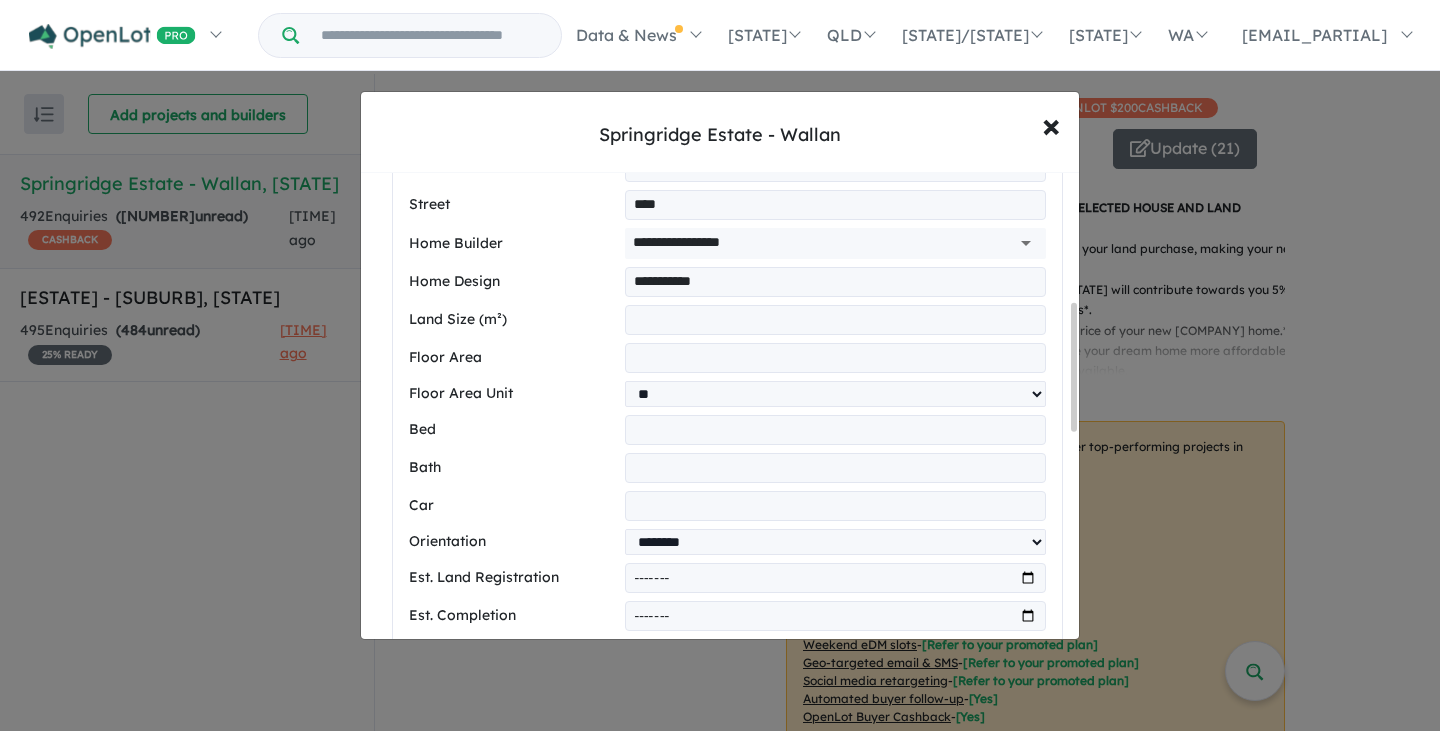 type on "*" 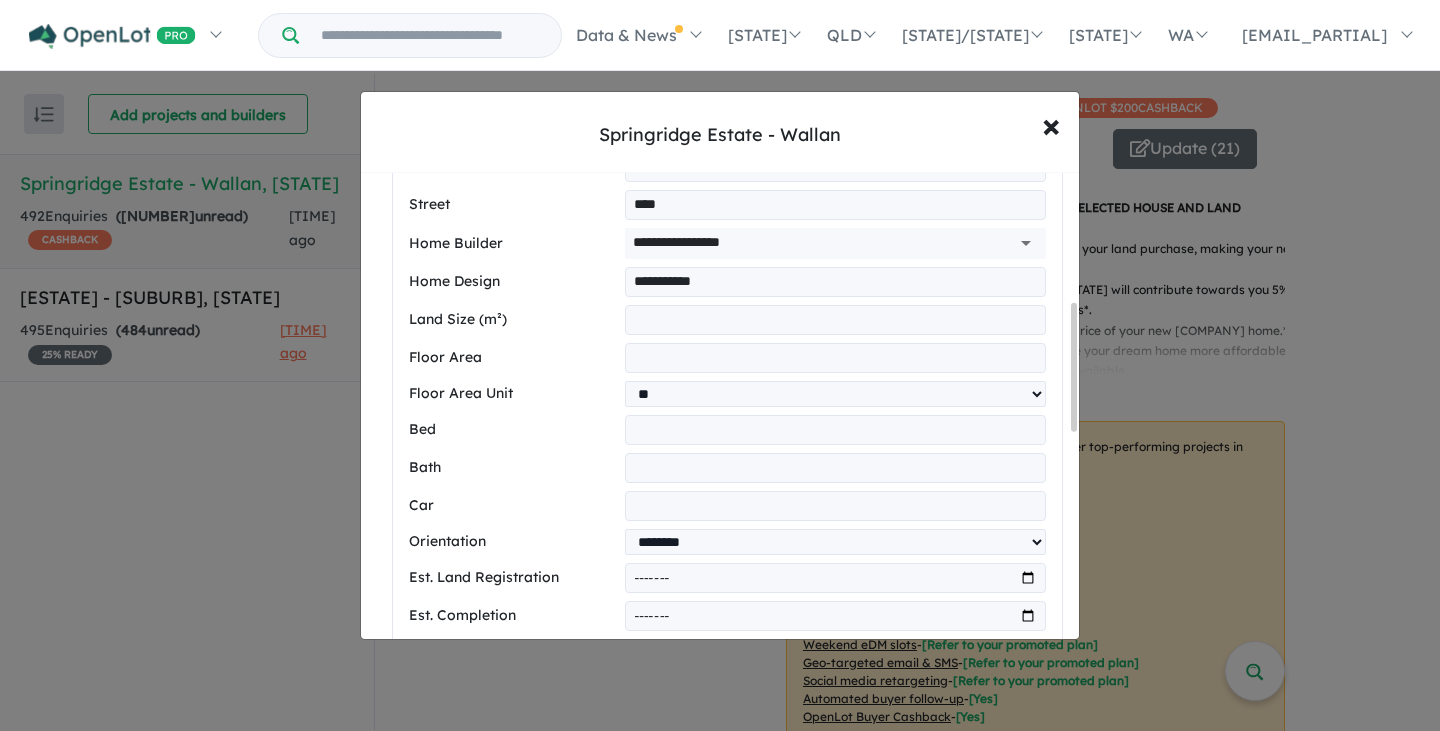 drag, startPoint x: 651, startPoint y: 436, endPoint x: 552, endPoint y: 423, distance: 99.849884 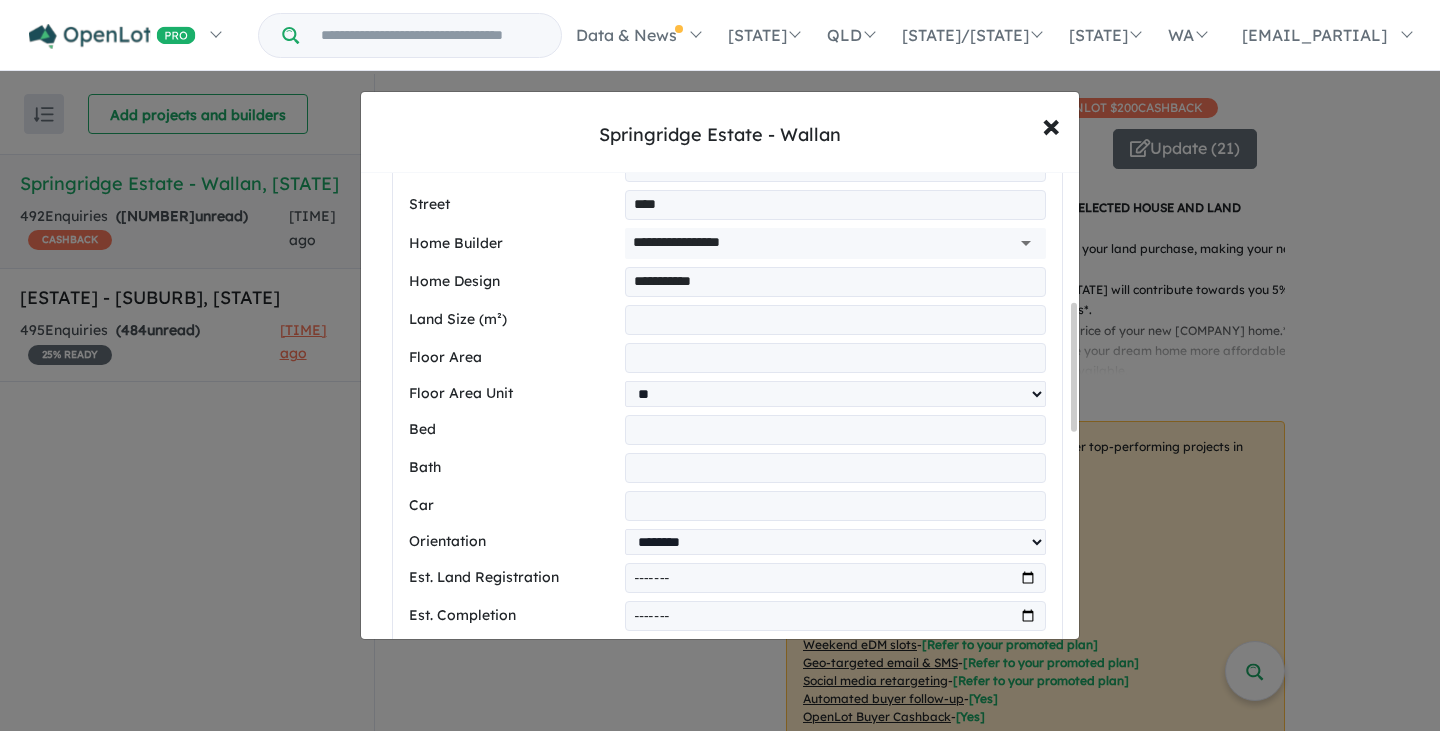 type on "*" 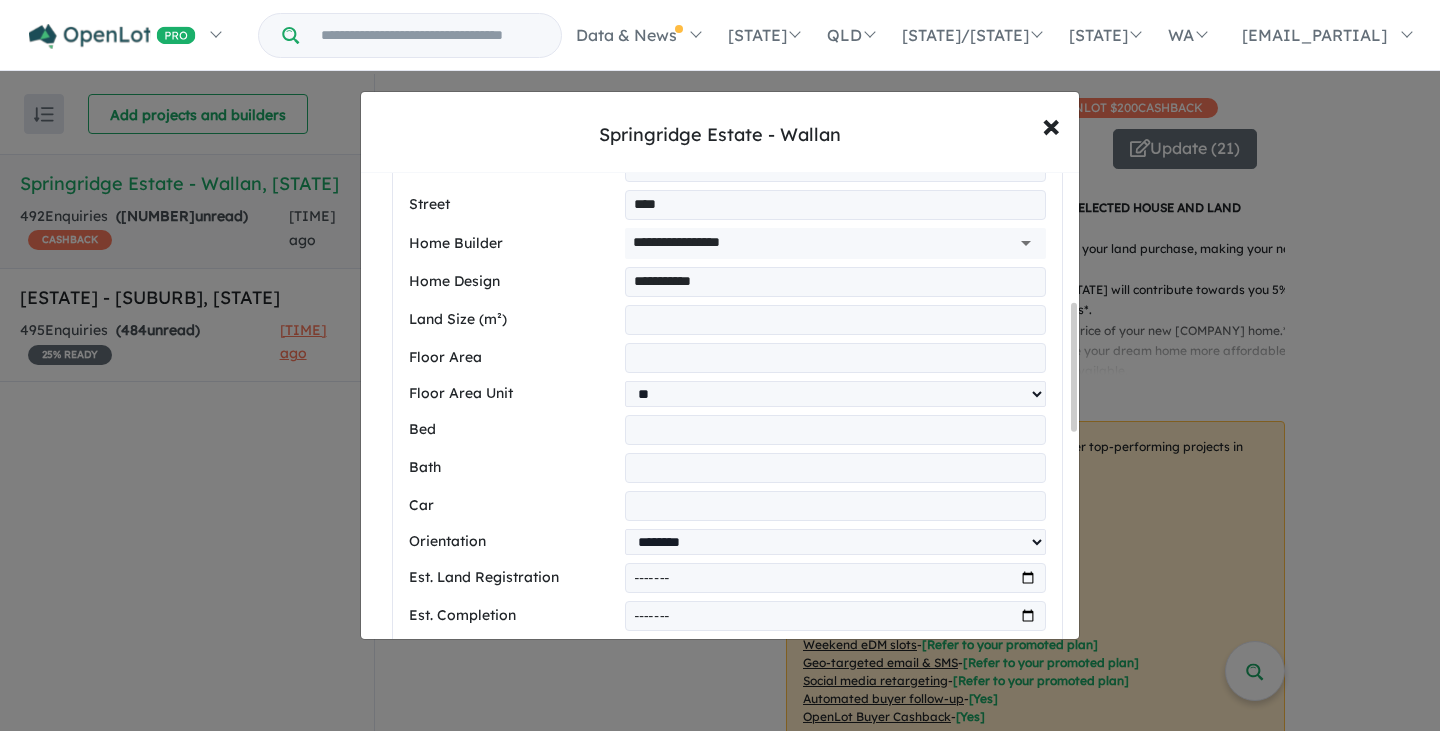 type on "*" 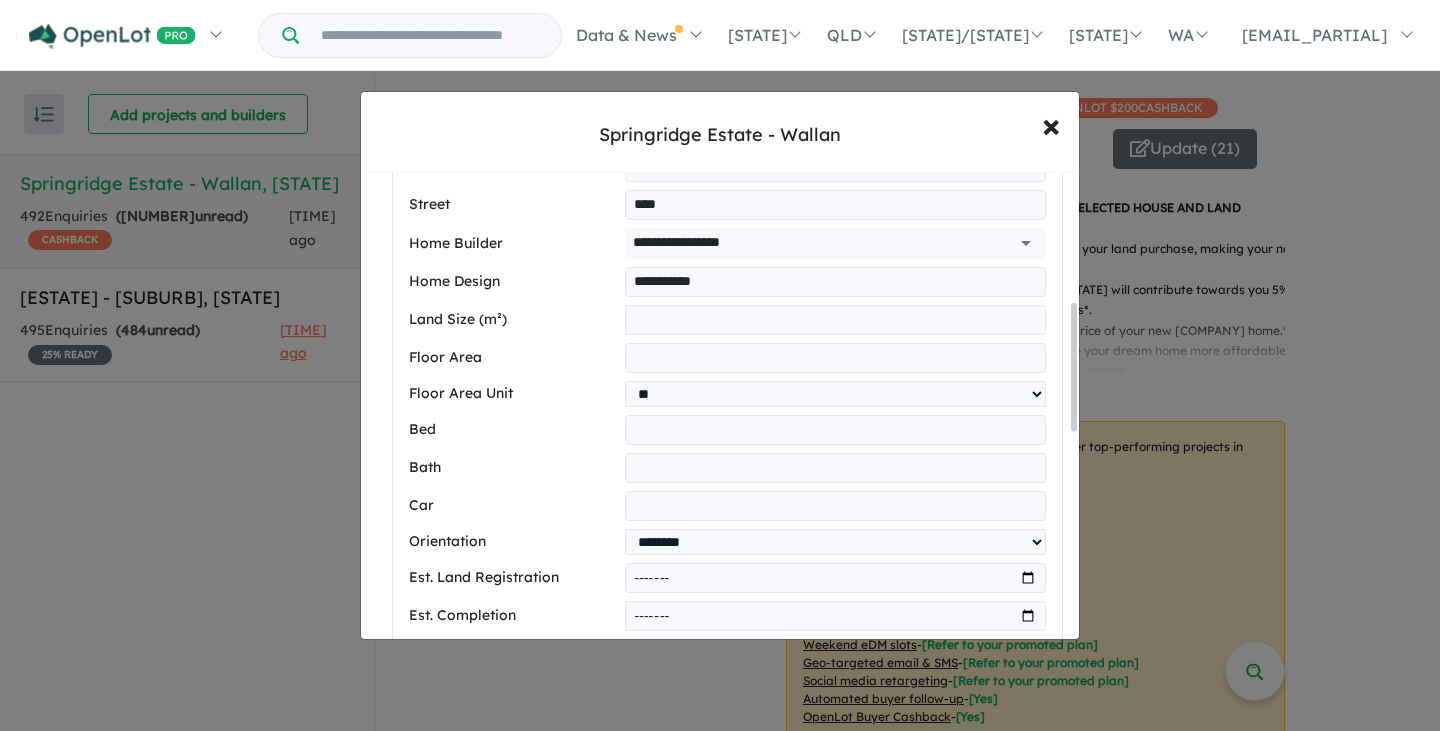 click at bounding box center [835, 578] 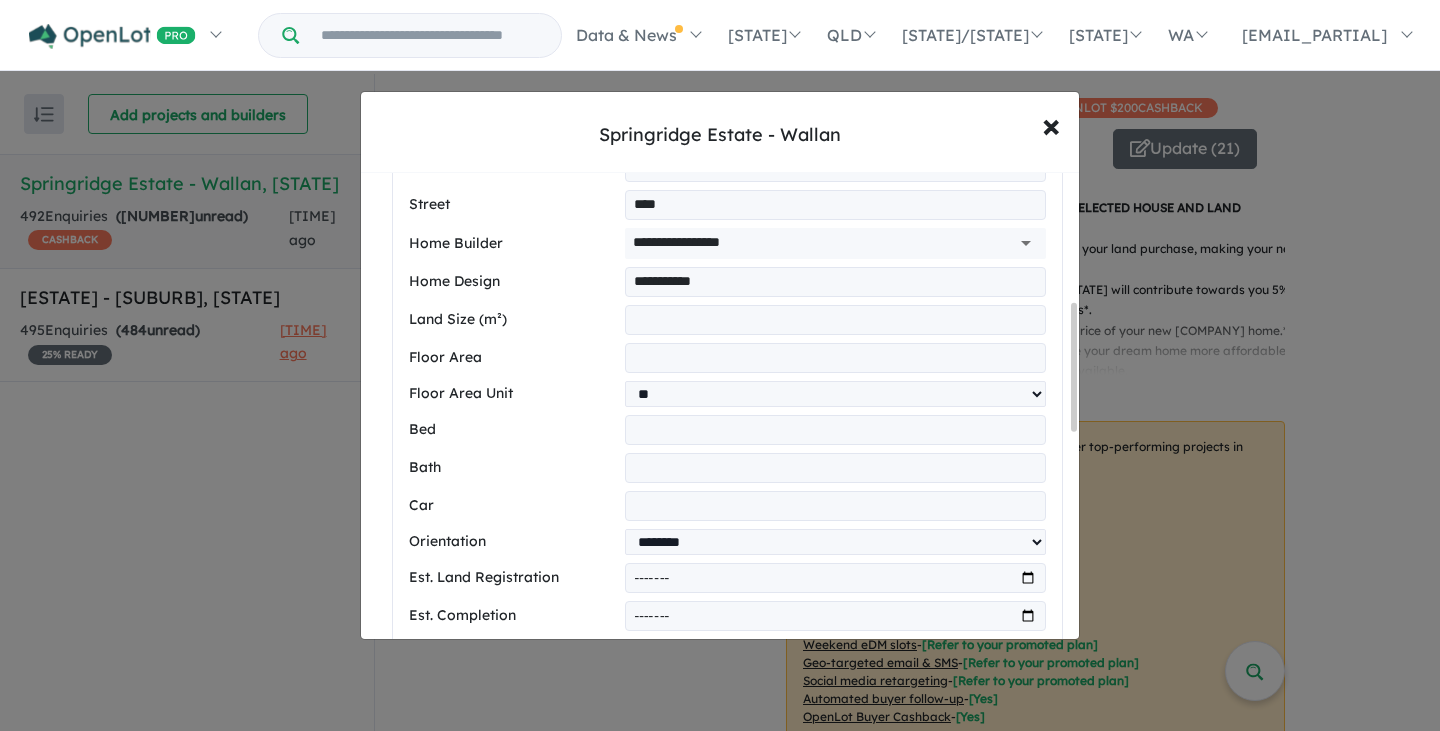 click at bounding box center (835, 578) 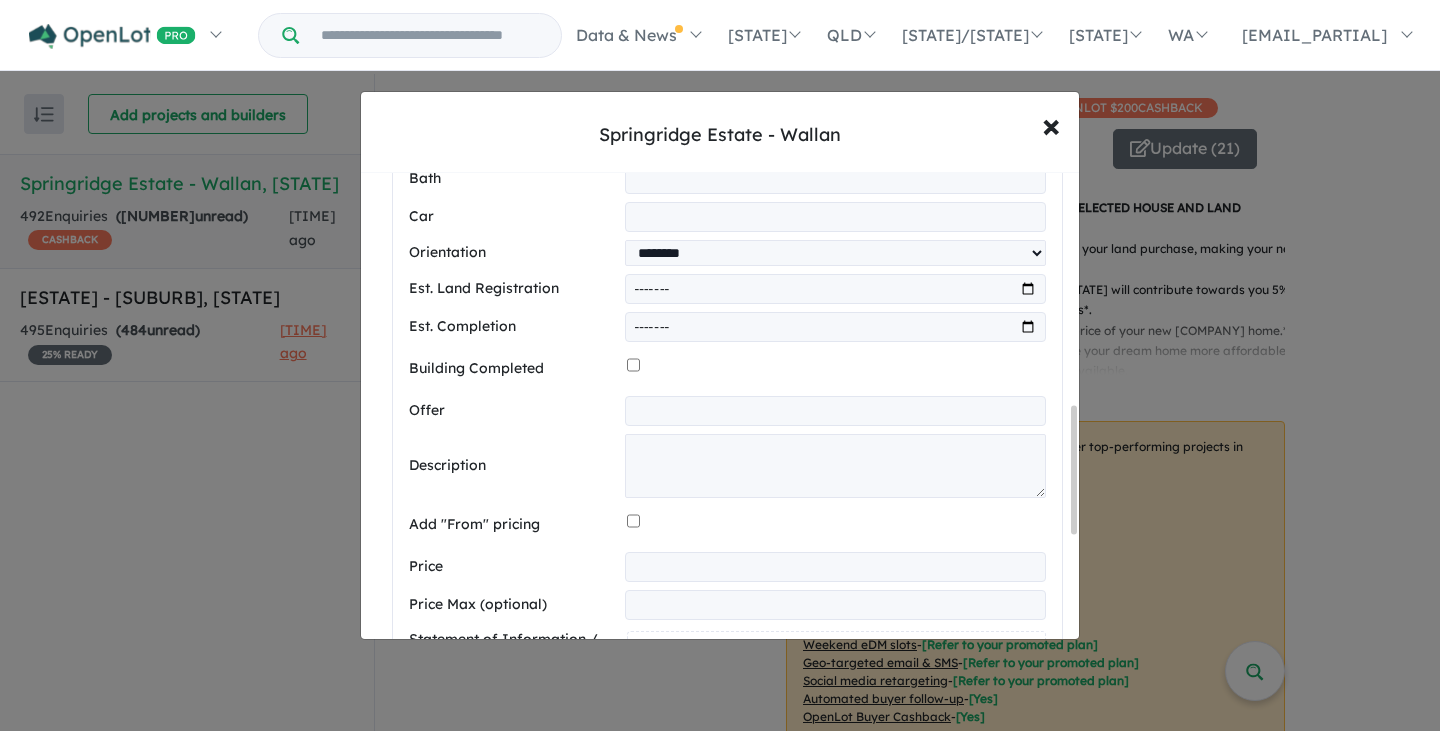 scroll, scrollTop: 926, scrollLeft: 0, axis: vertical 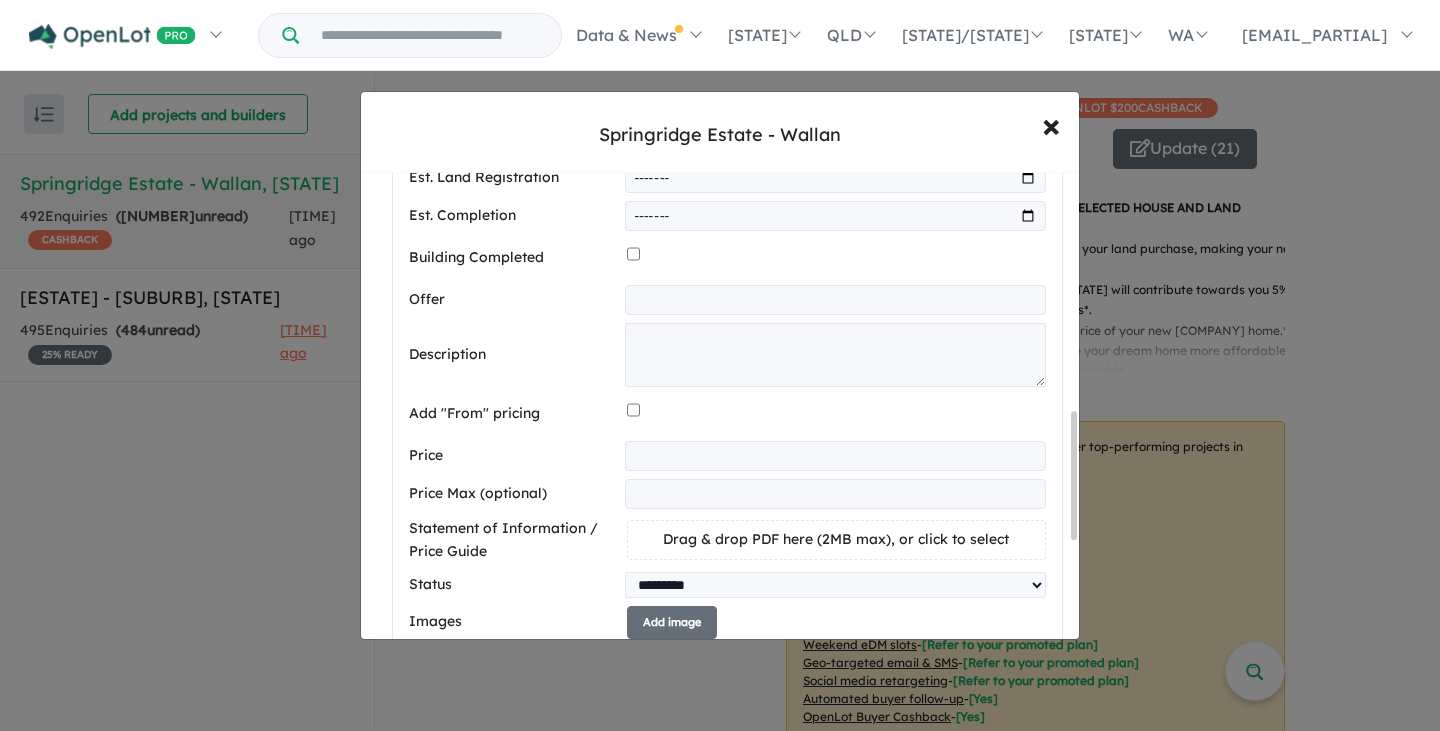 click at bounding box center [835, 300] 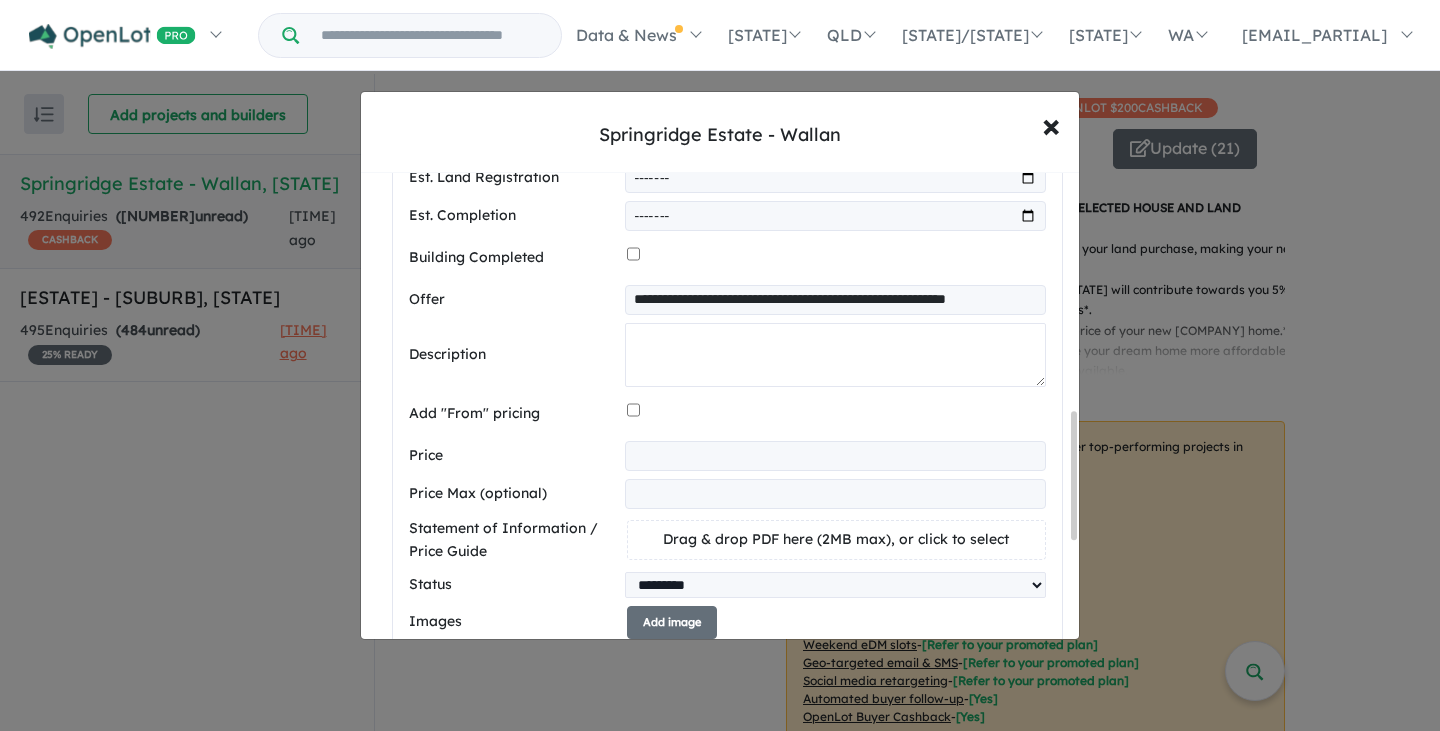 click at bounding box center [835, 355] 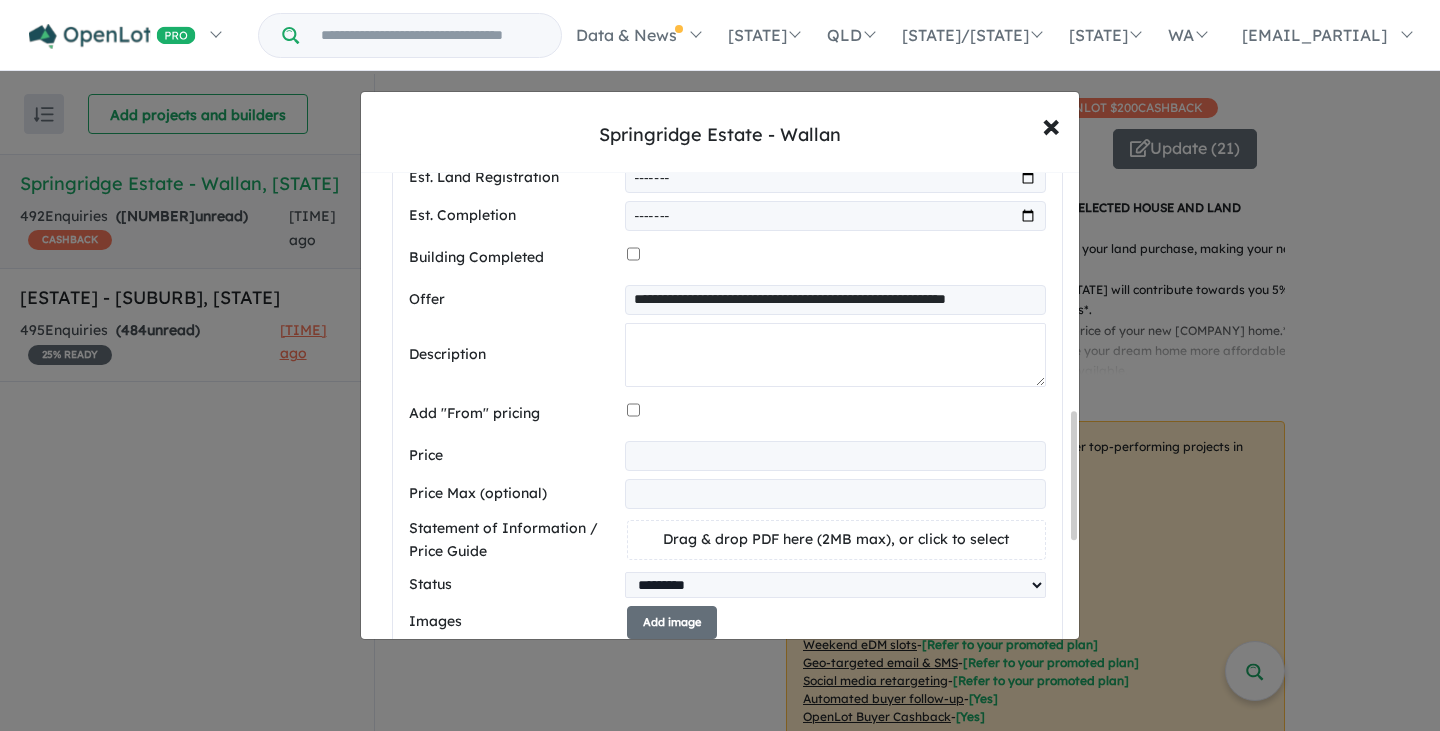 paste on "**********" 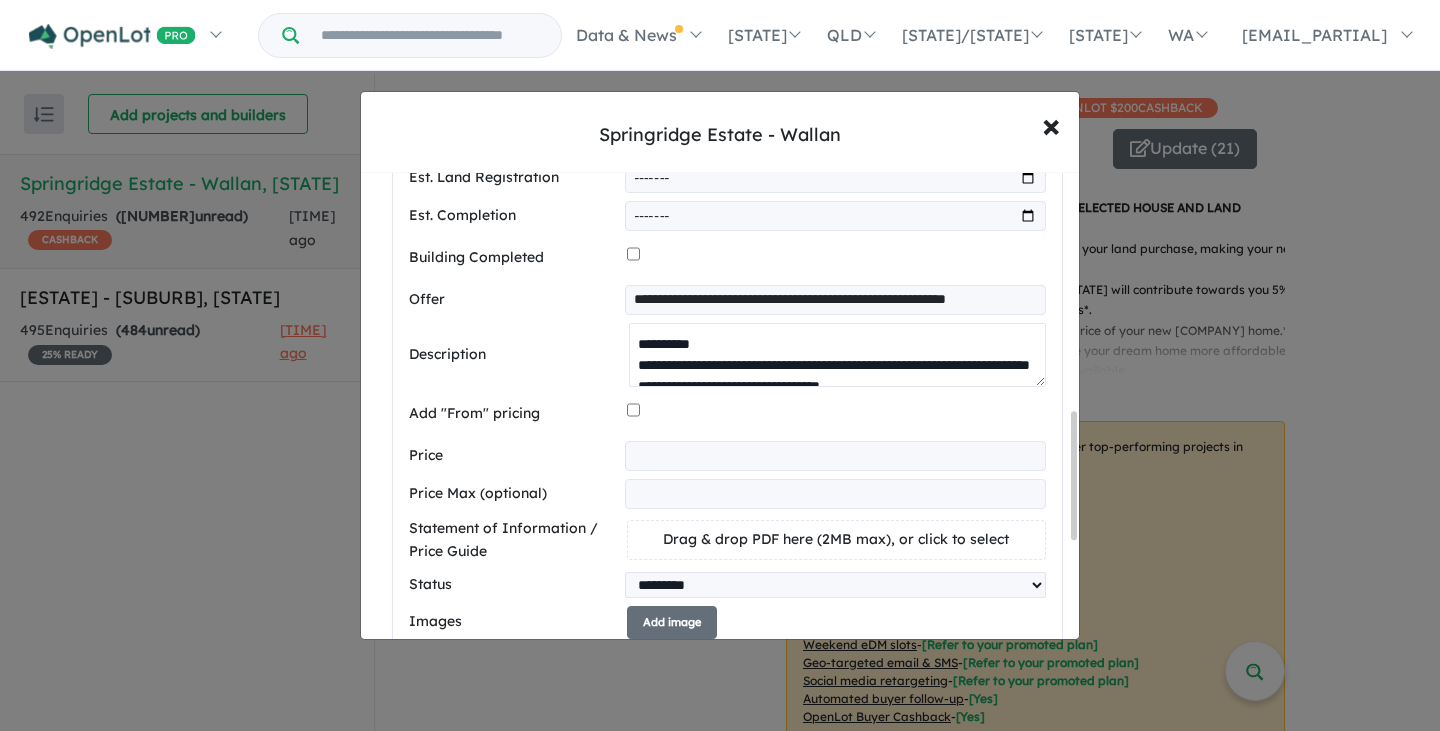 scroll, scrollTop: 198, scrollLeft: 0, axis: vertical 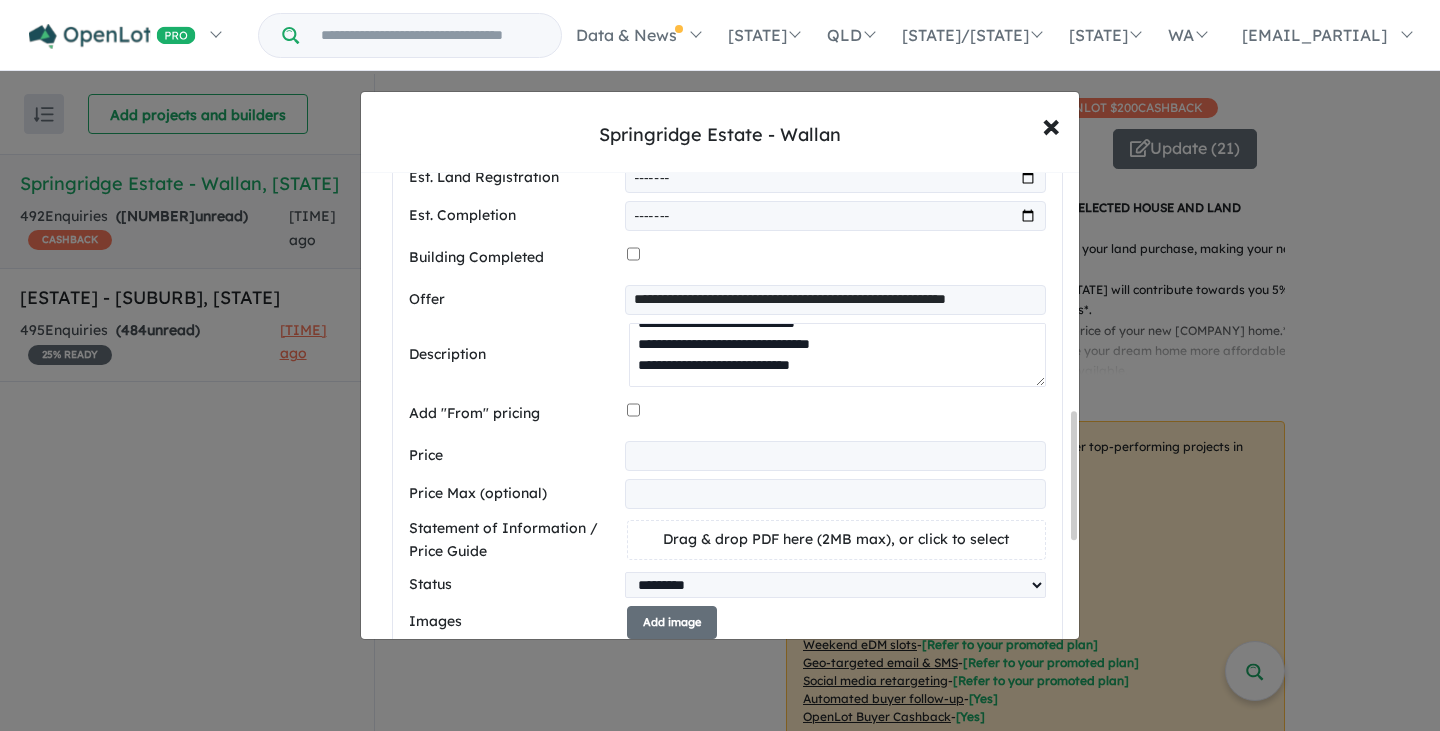 click on "**********" at bounding box center [837, 355] 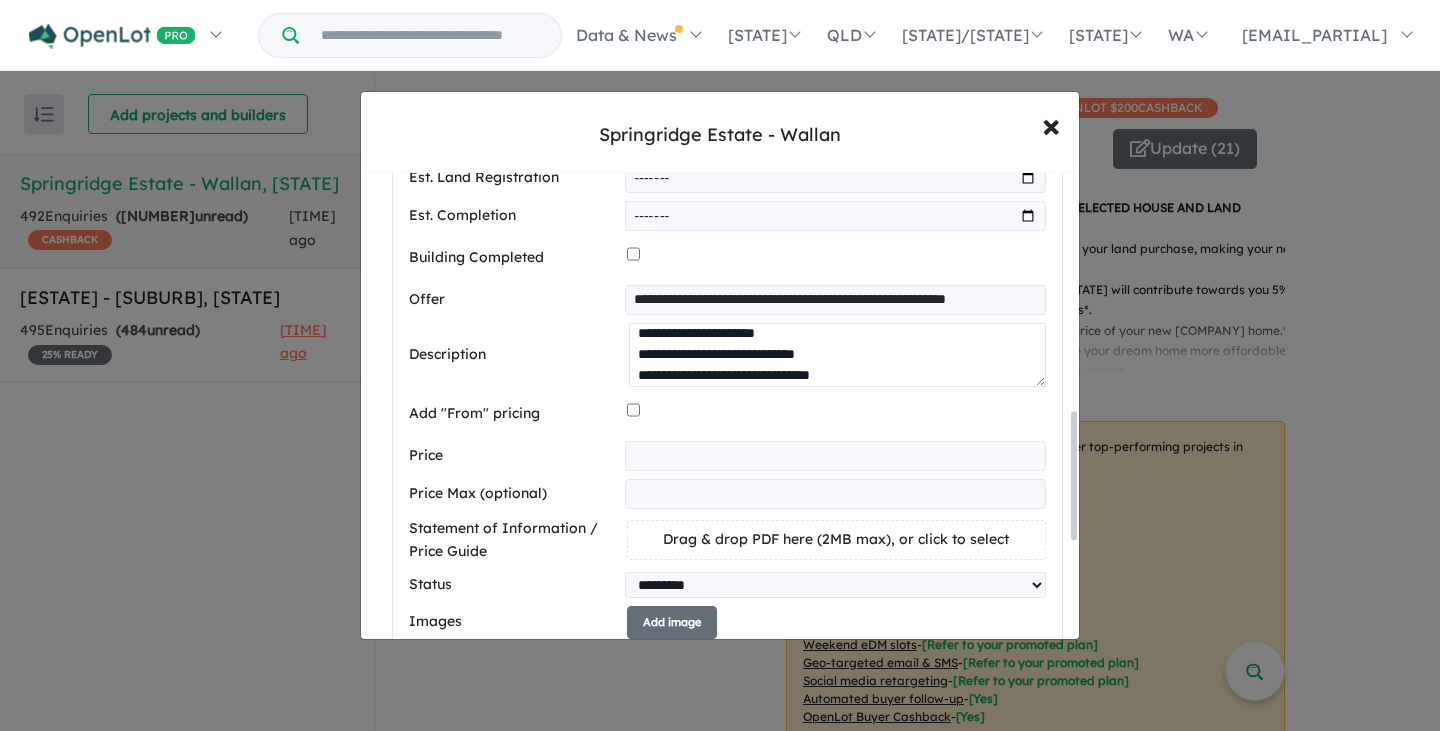 scroll, scrollTop: 11, scrollLeft: 0, axis: vertical 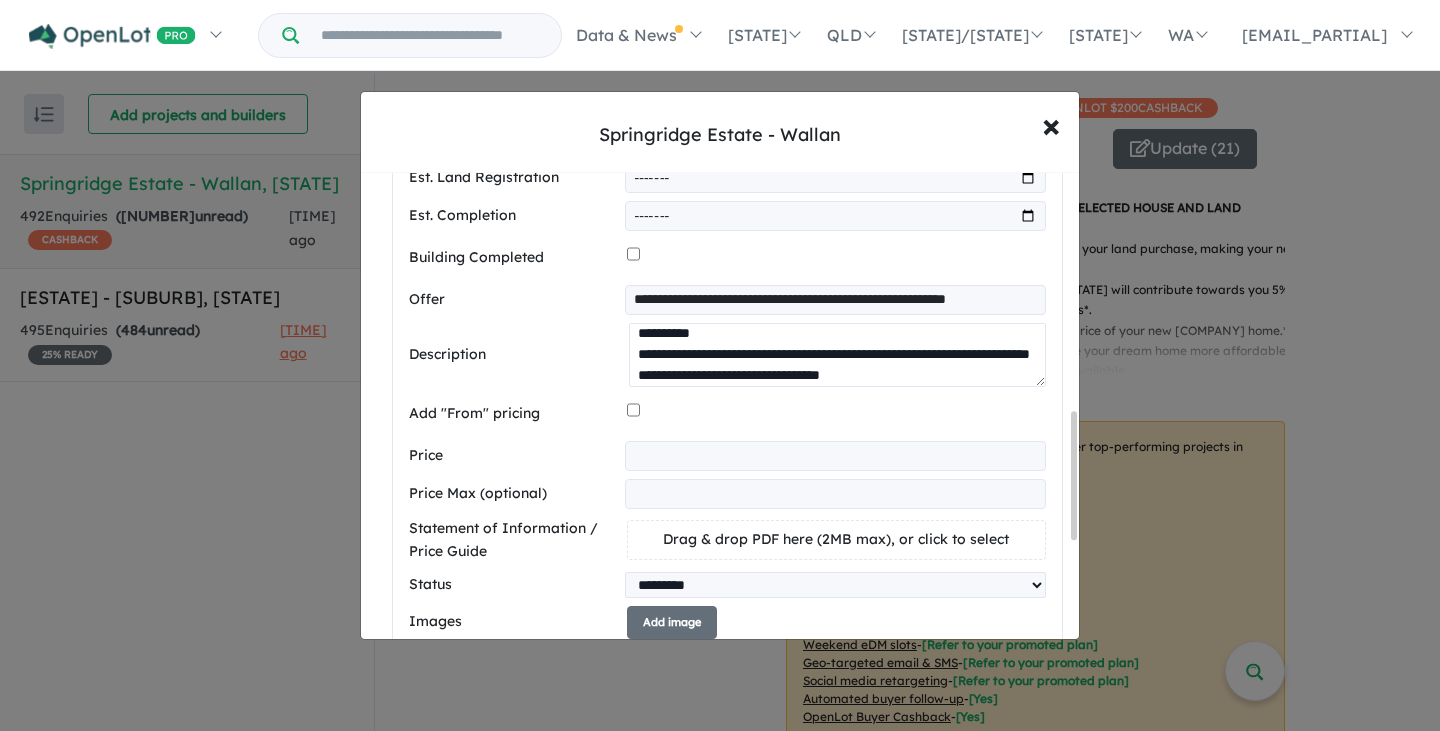 click on "**********" at bounding box center (837, 355) 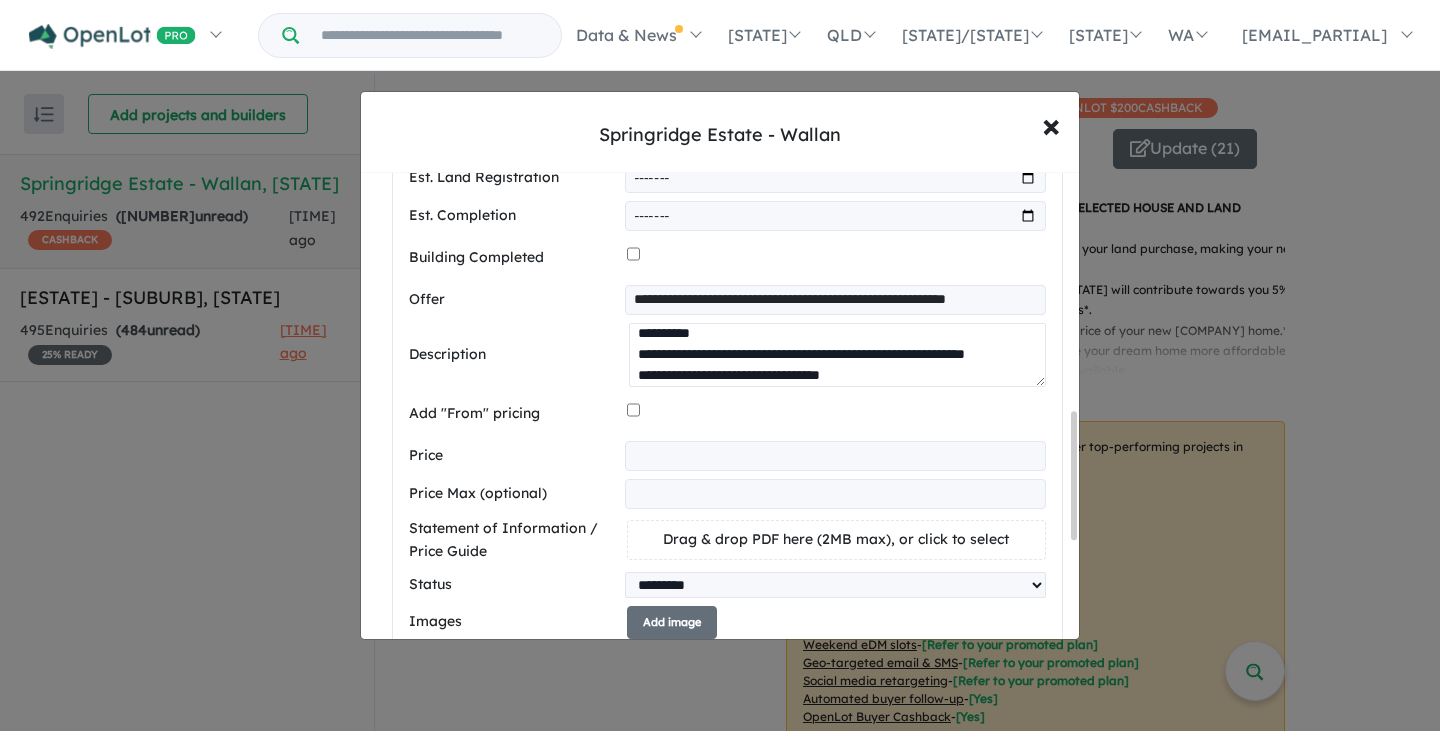 click on "**********" at bounding box center [837, 355] 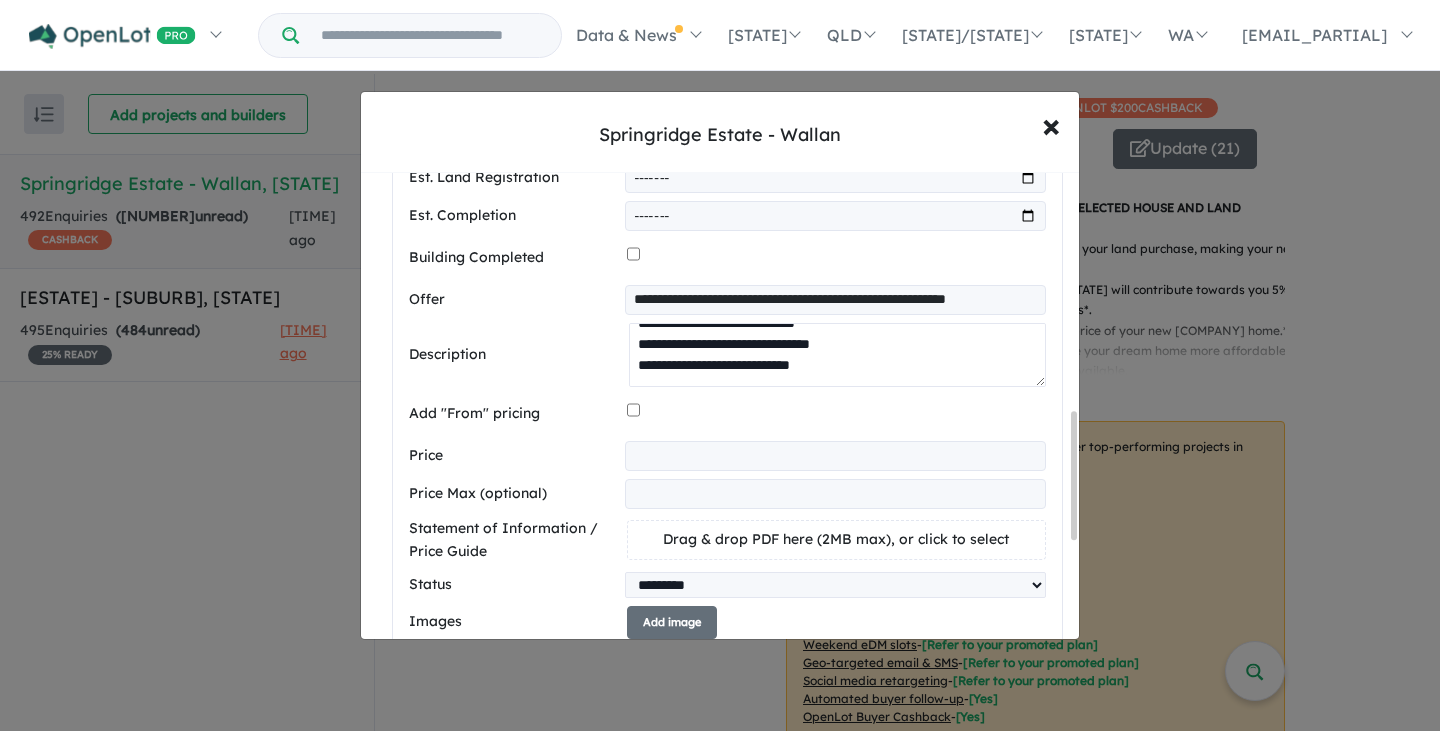 scroll, scrollTop: 0, scrollLeft: 0, axis: both 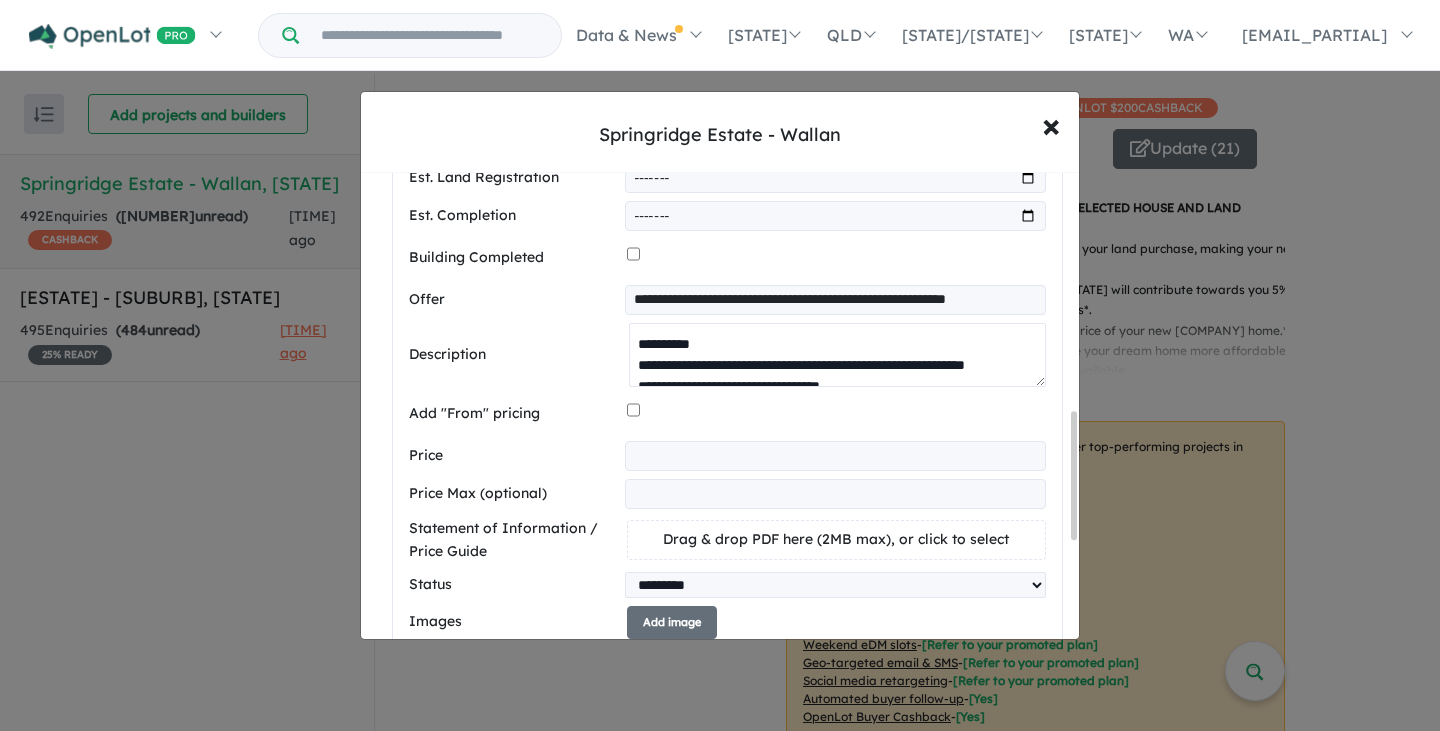 click on "**********" at bounding box center [837, 355] 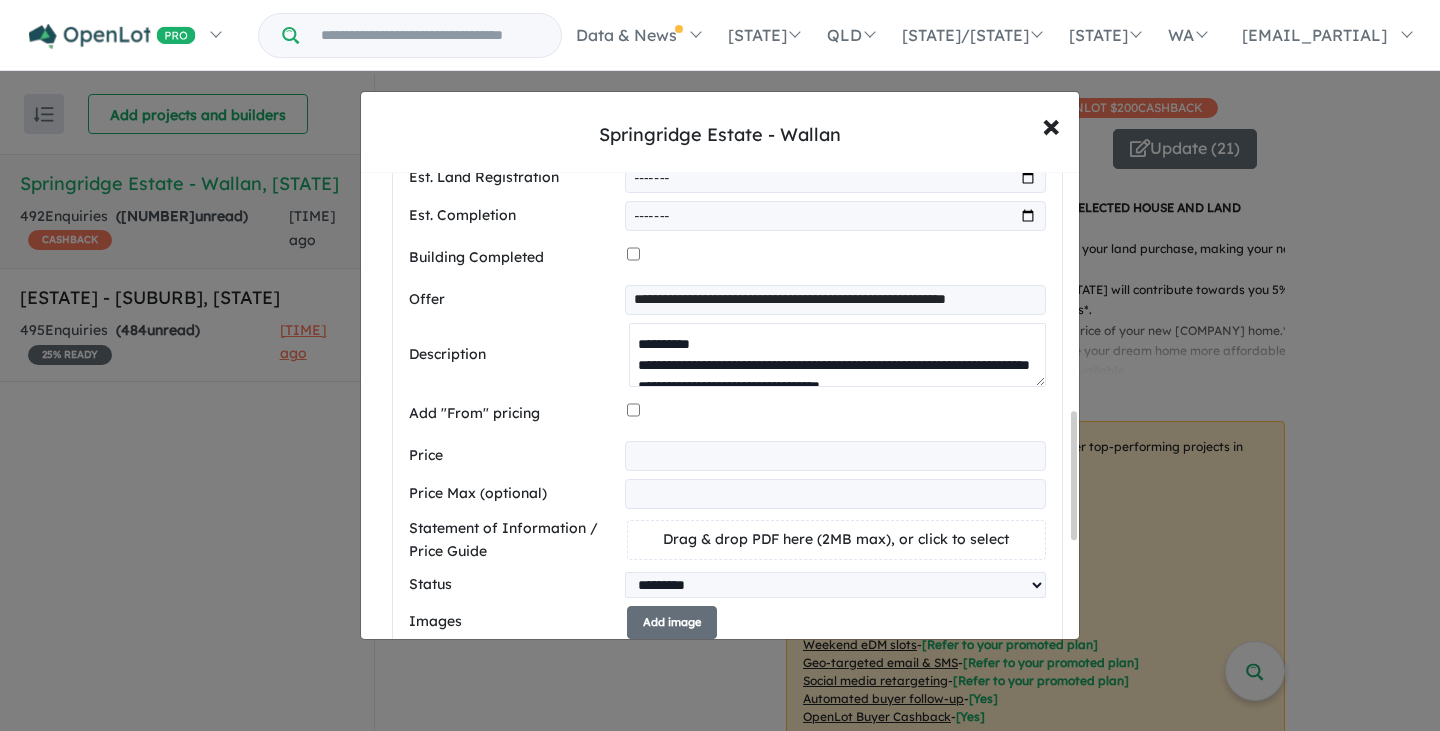 type on "**********" 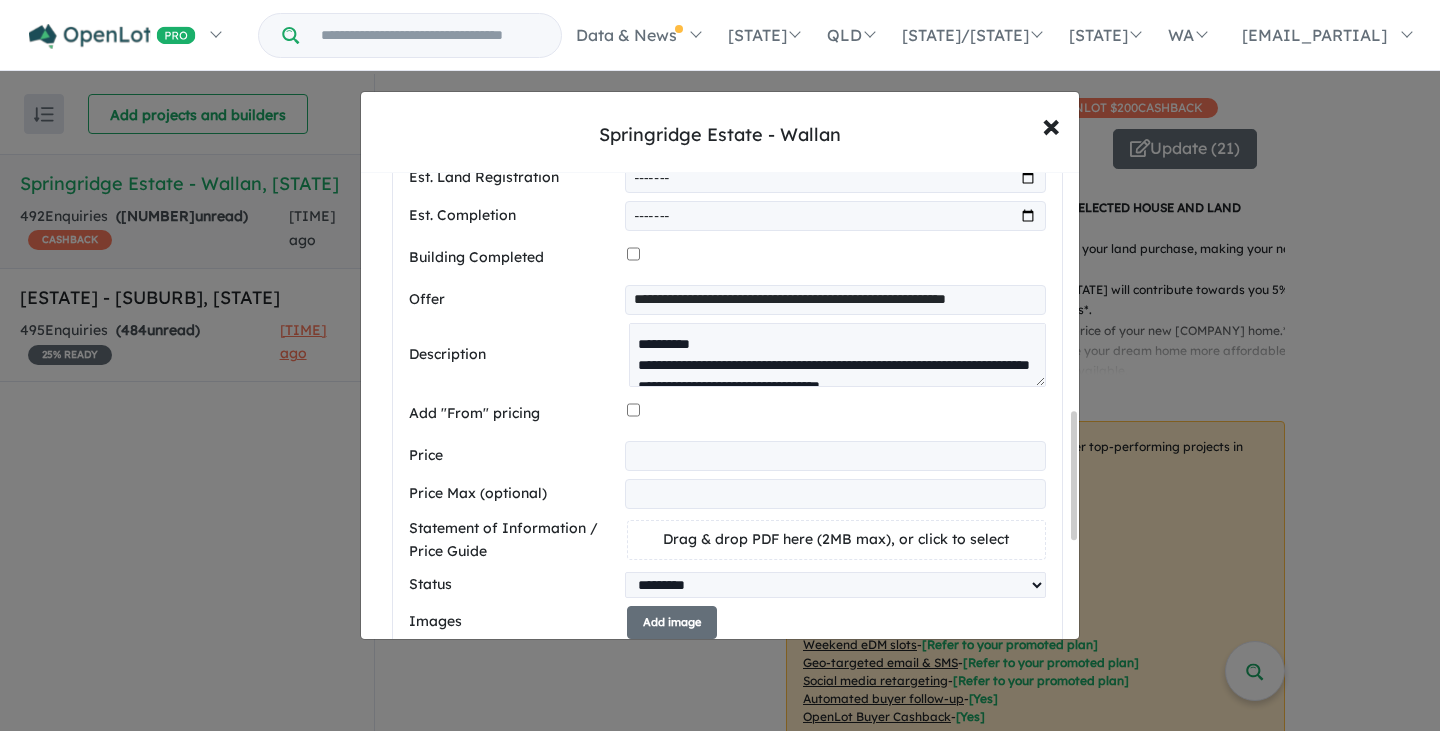 drag, startPoint x: 646, startPoint y: 463, endPoint x: 675, endPoint y: 499, distance: 46.227695 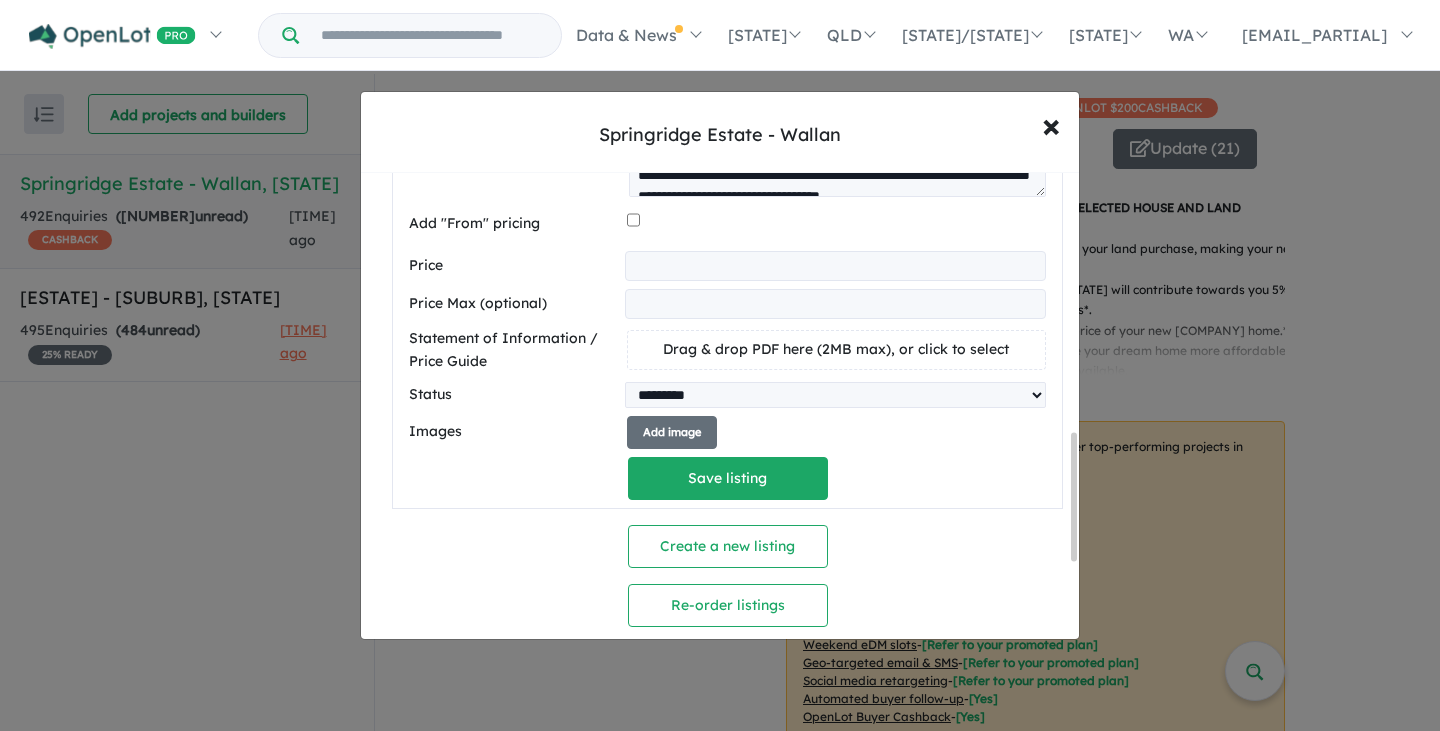 scroll, scrollTop: 1126, scrollLeft: 0, axis: vertical 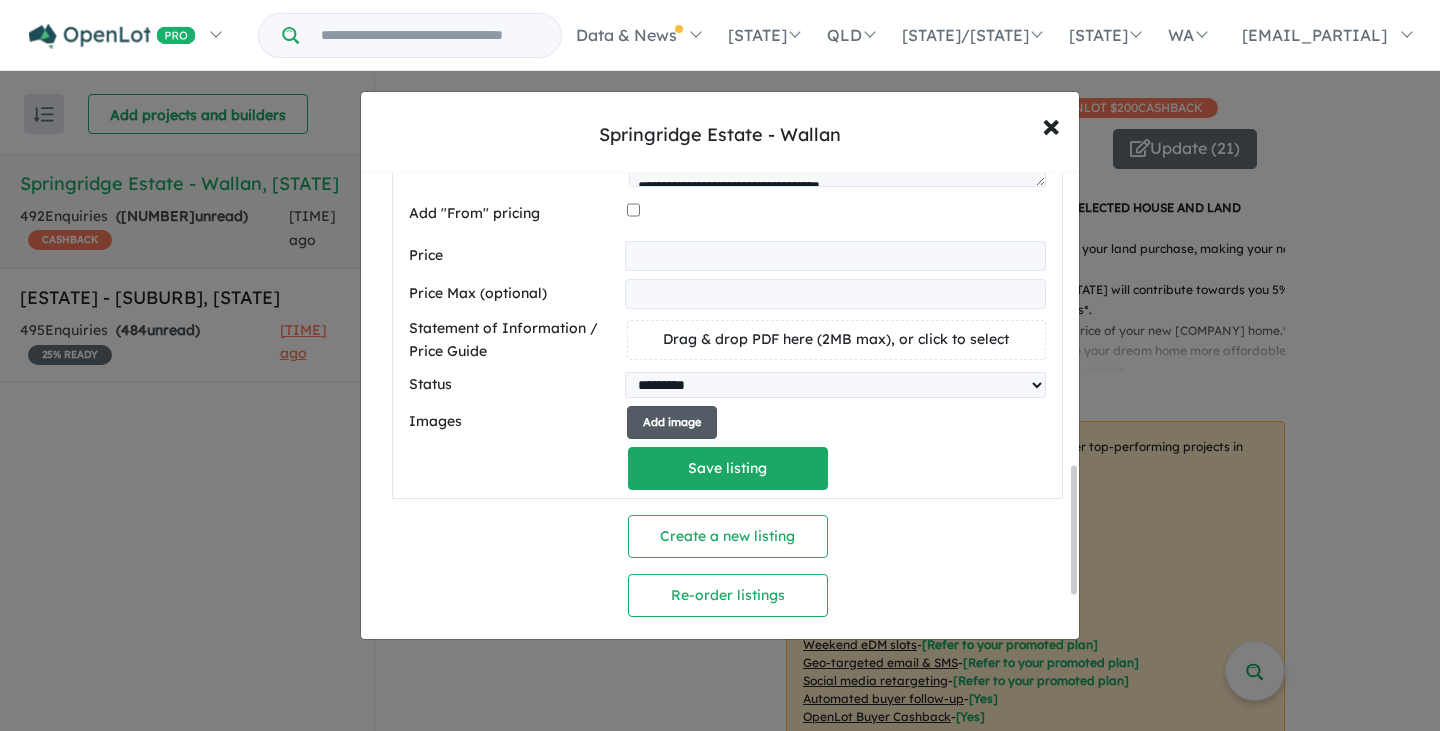 type on "******" 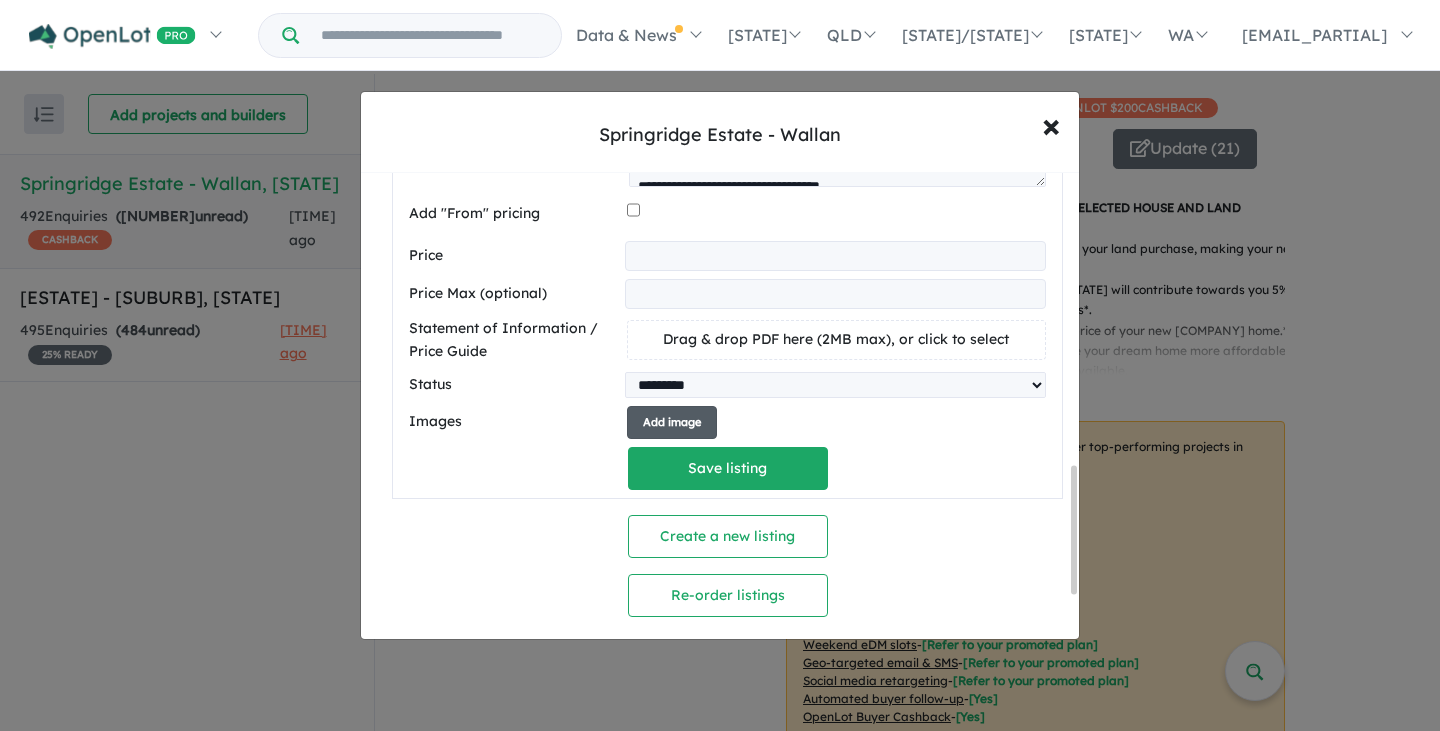 click on "Add image" at bounding box center [672, 422] 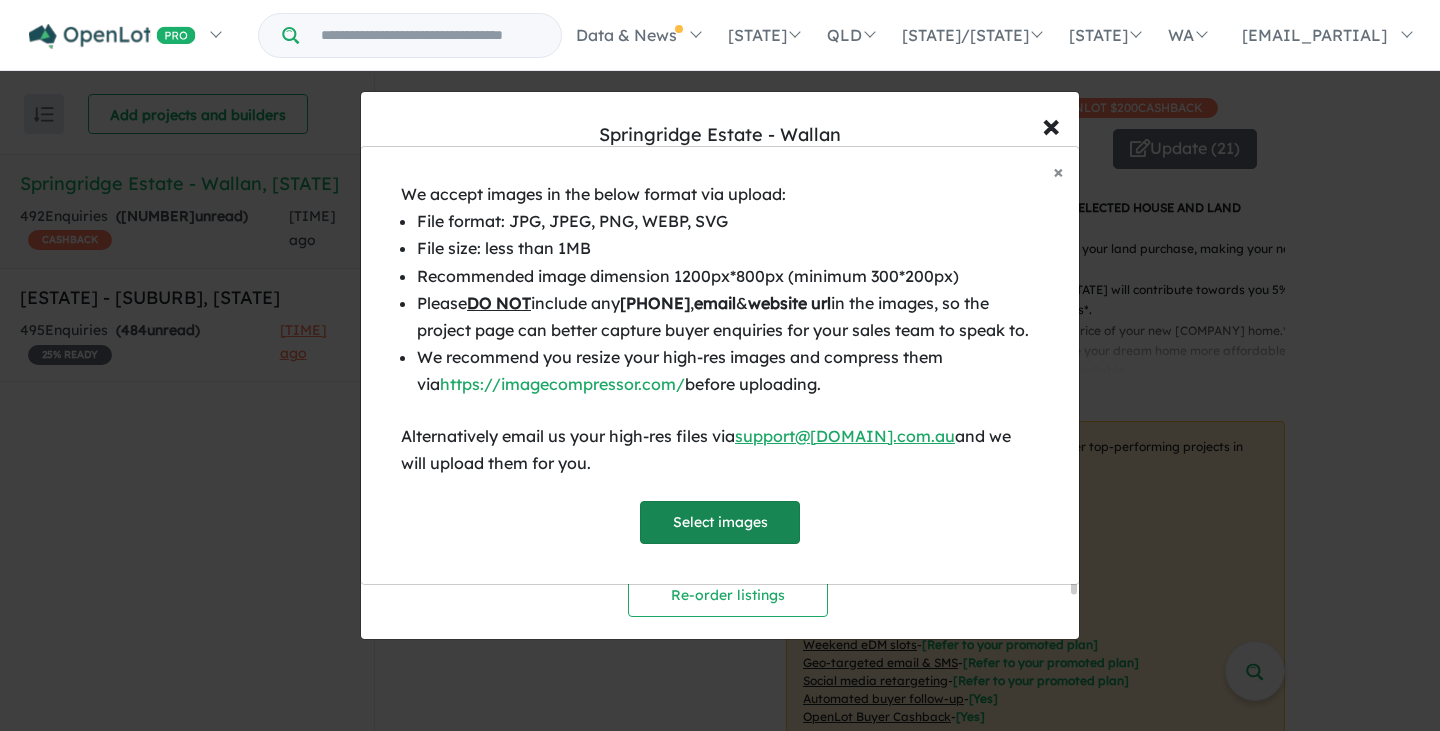 click on "Select images" at bounding box center (720, 522) 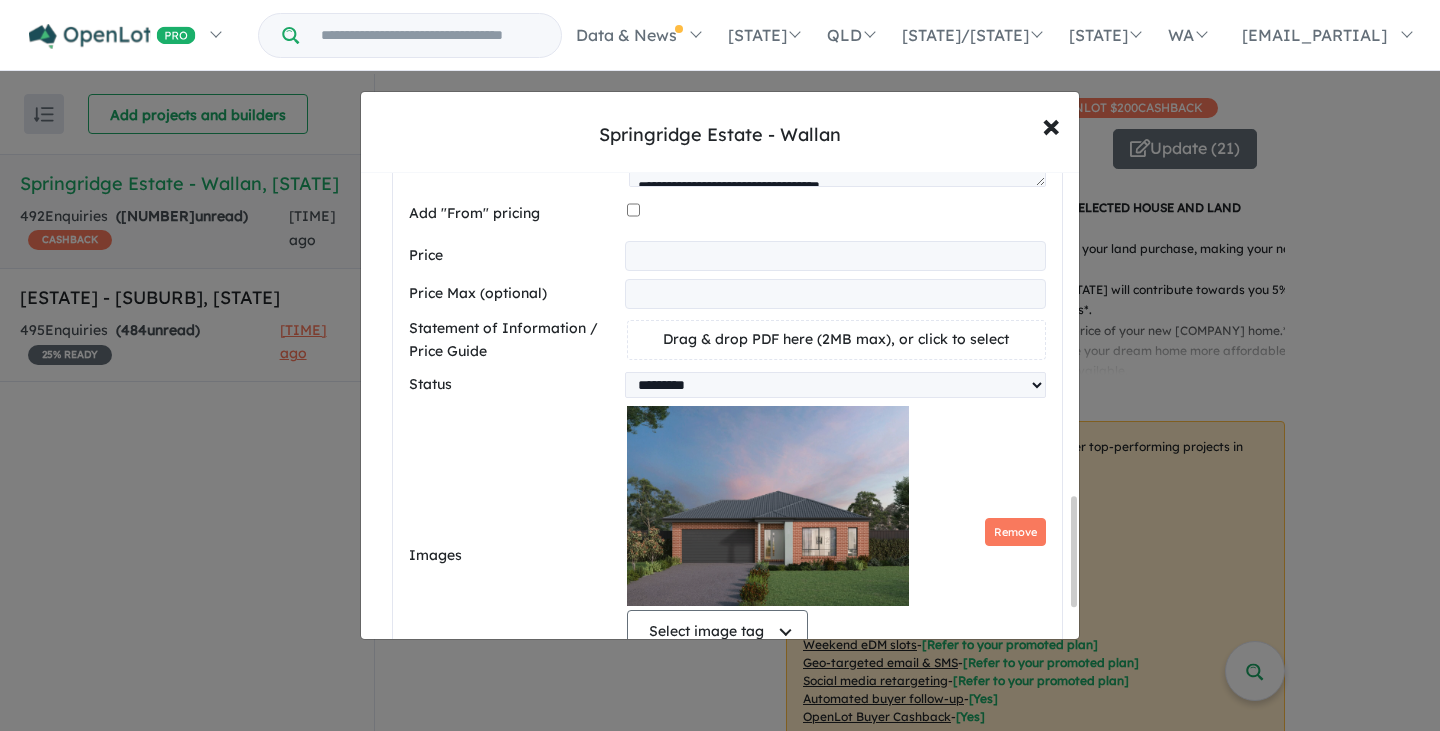 scroll, scrollTop: 1433, scrollLeft: 0, axis: vertical 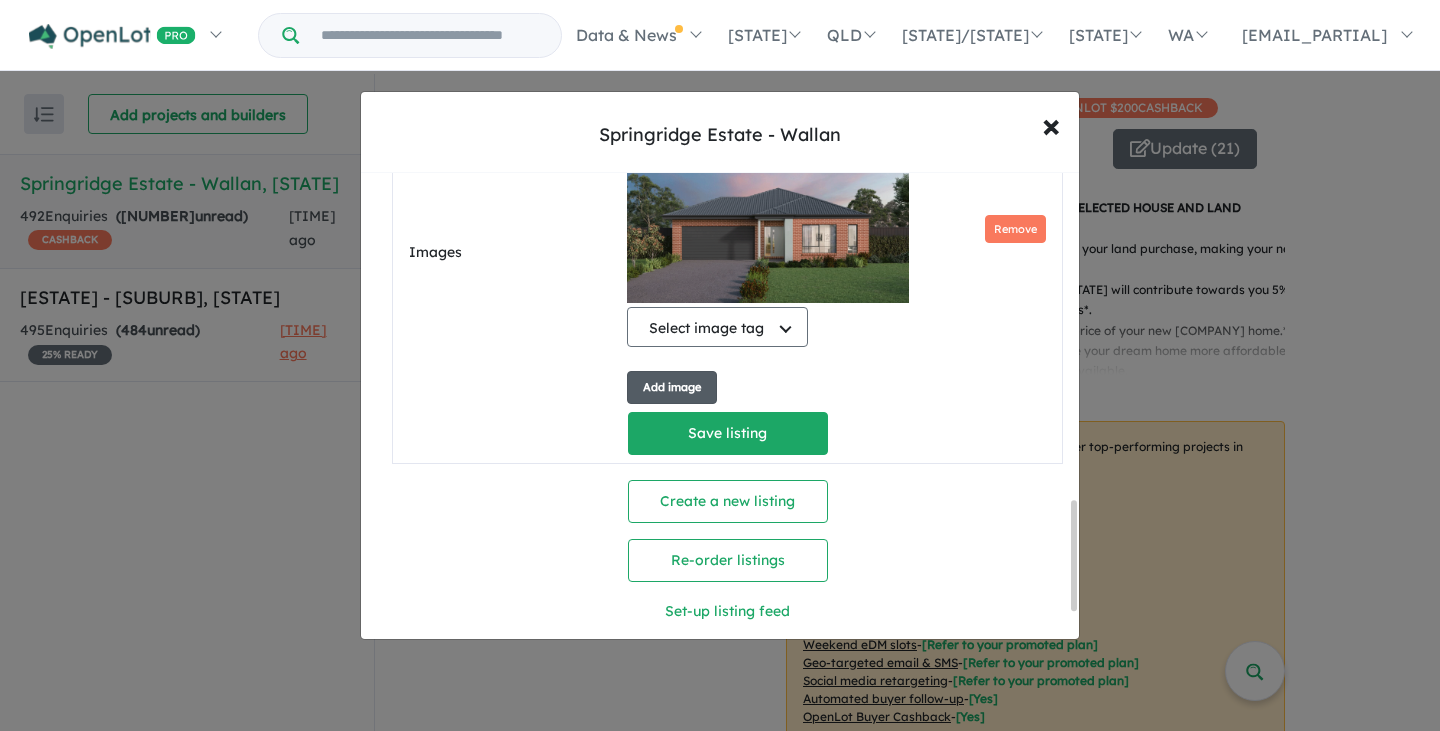 click on "Add image" at bounding box center [672, 387] 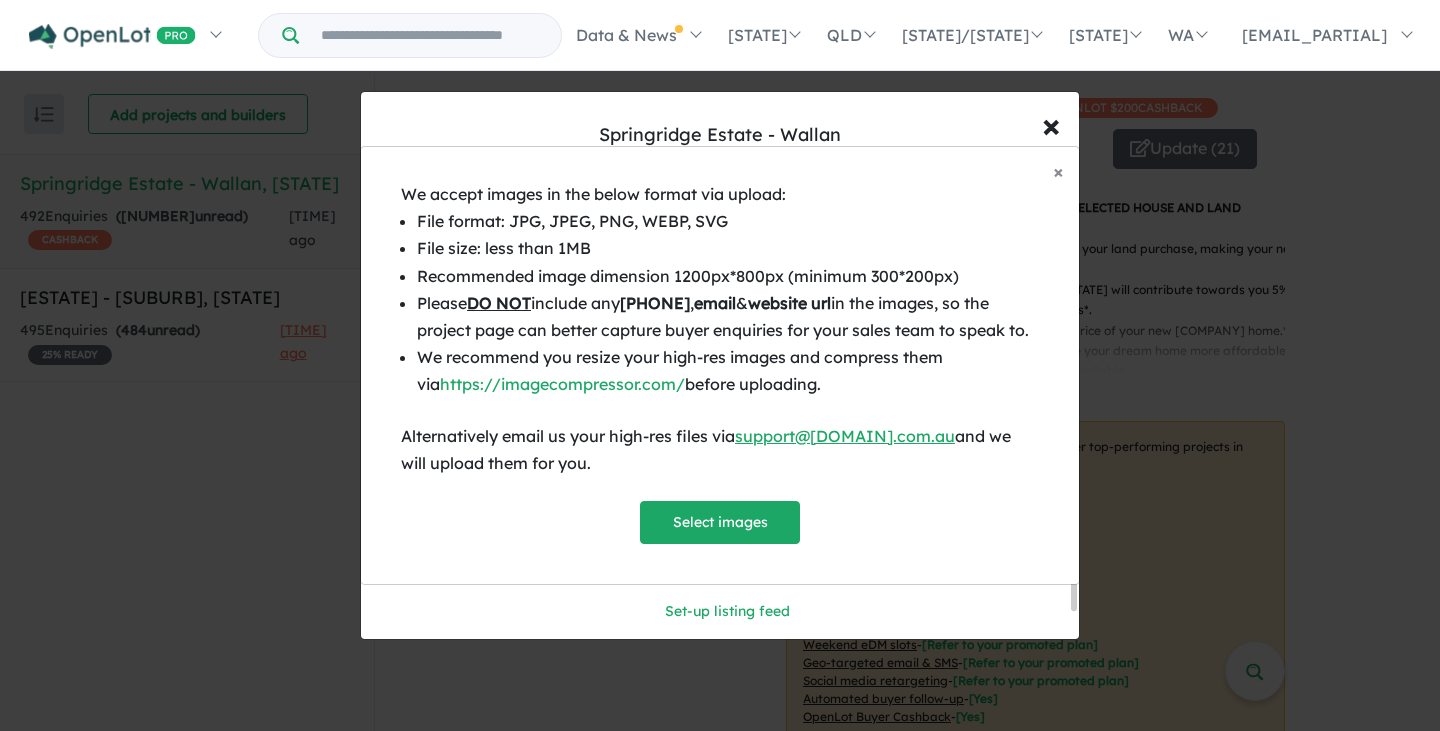 scroll, scrollTop: 15, scrollLeft: 0, axis: vertical 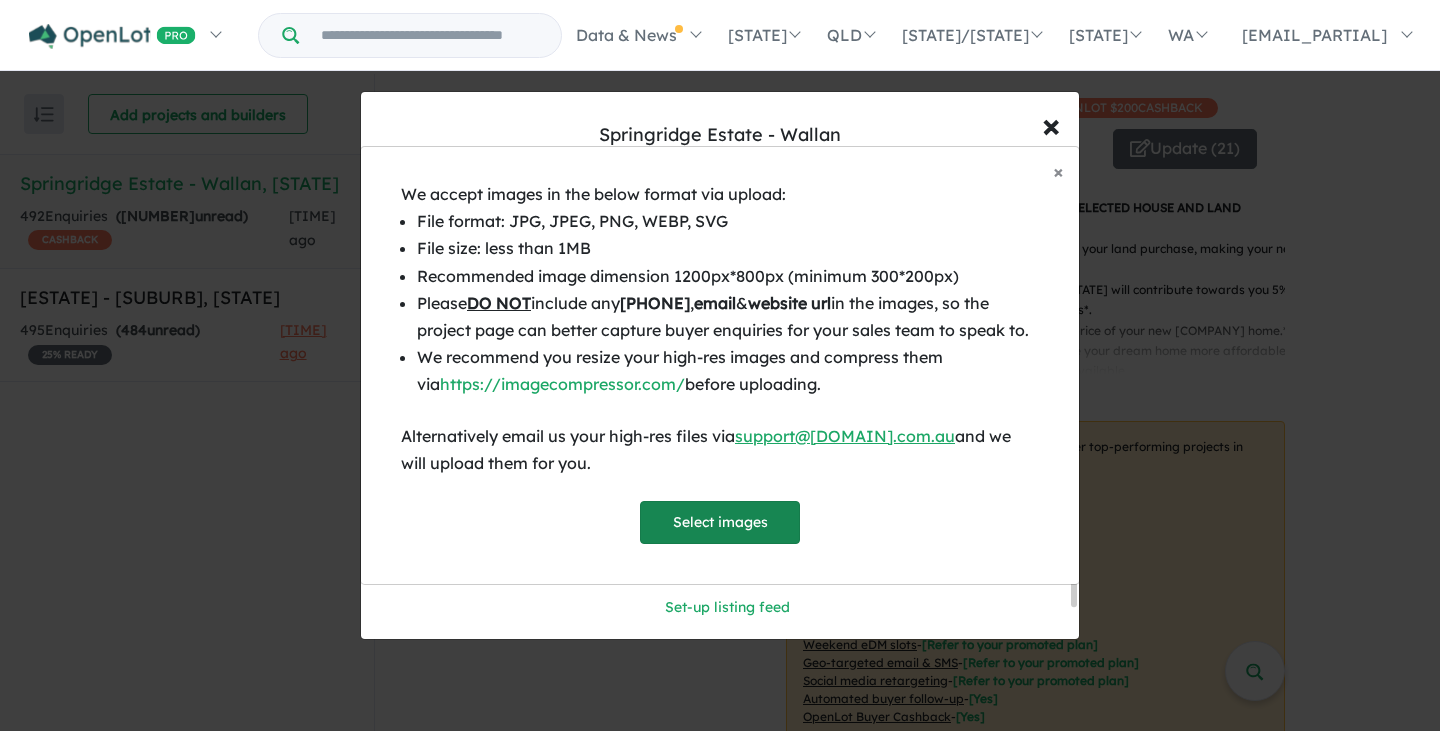 click on "Select images" at bounding box center [720, 522] 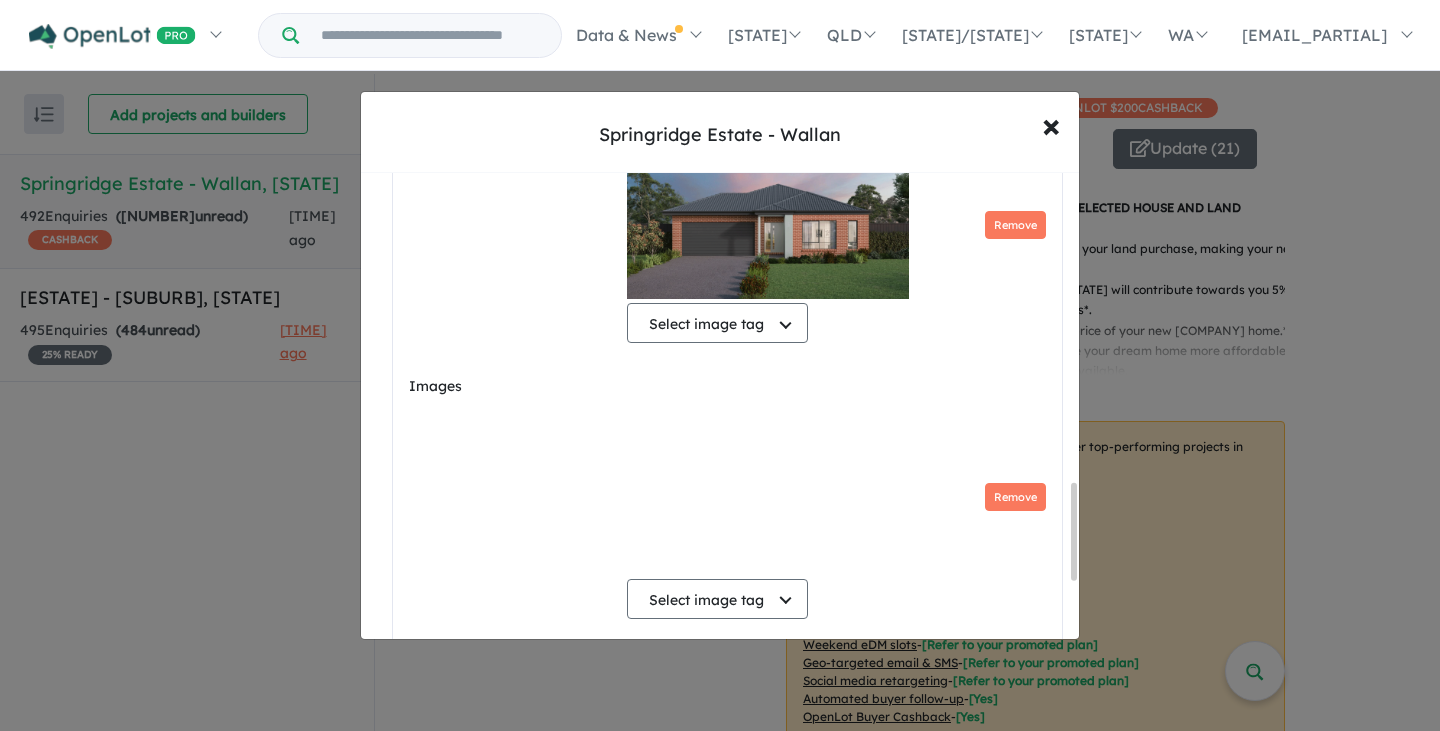scroll, scrollTop: 1567, scrollLeft: 0, axis: vertical 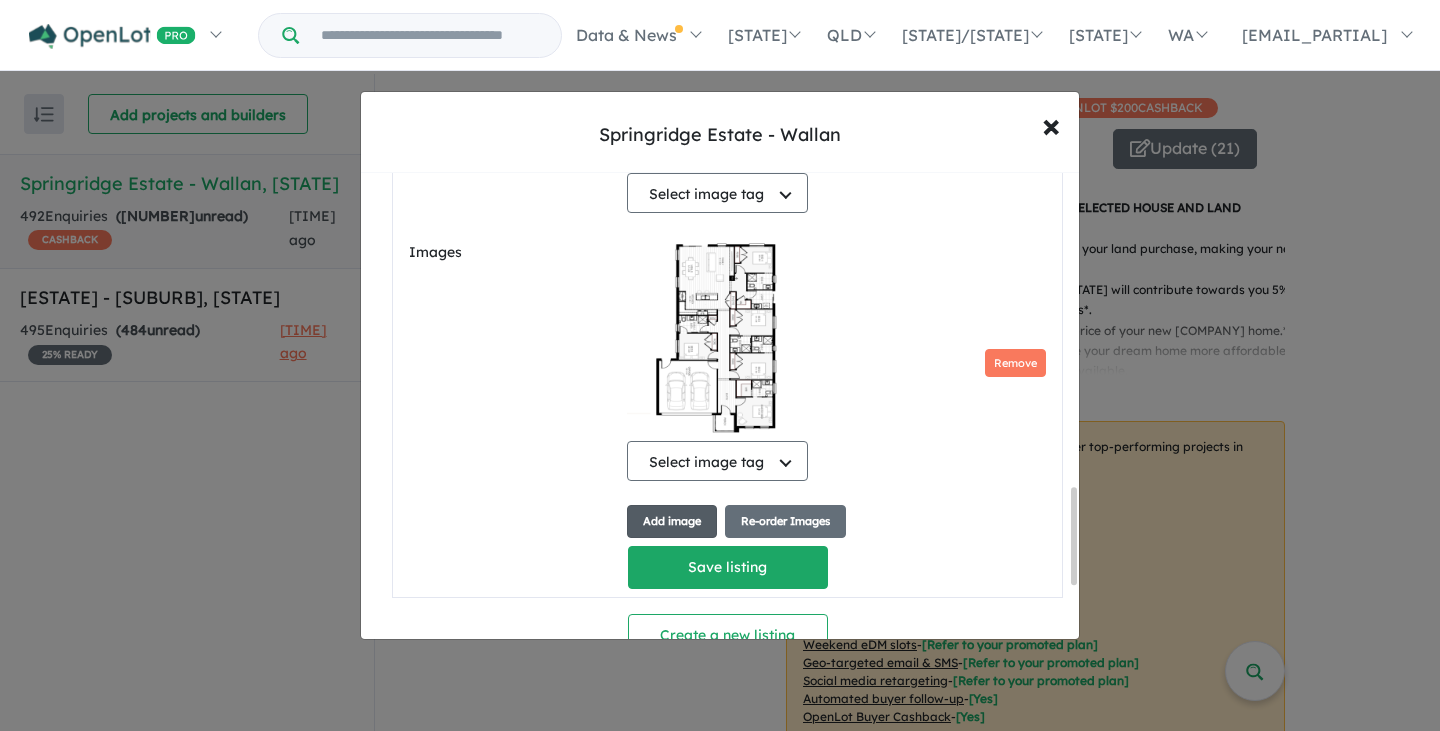 click on "Add image" at bounding box center [672, 521] 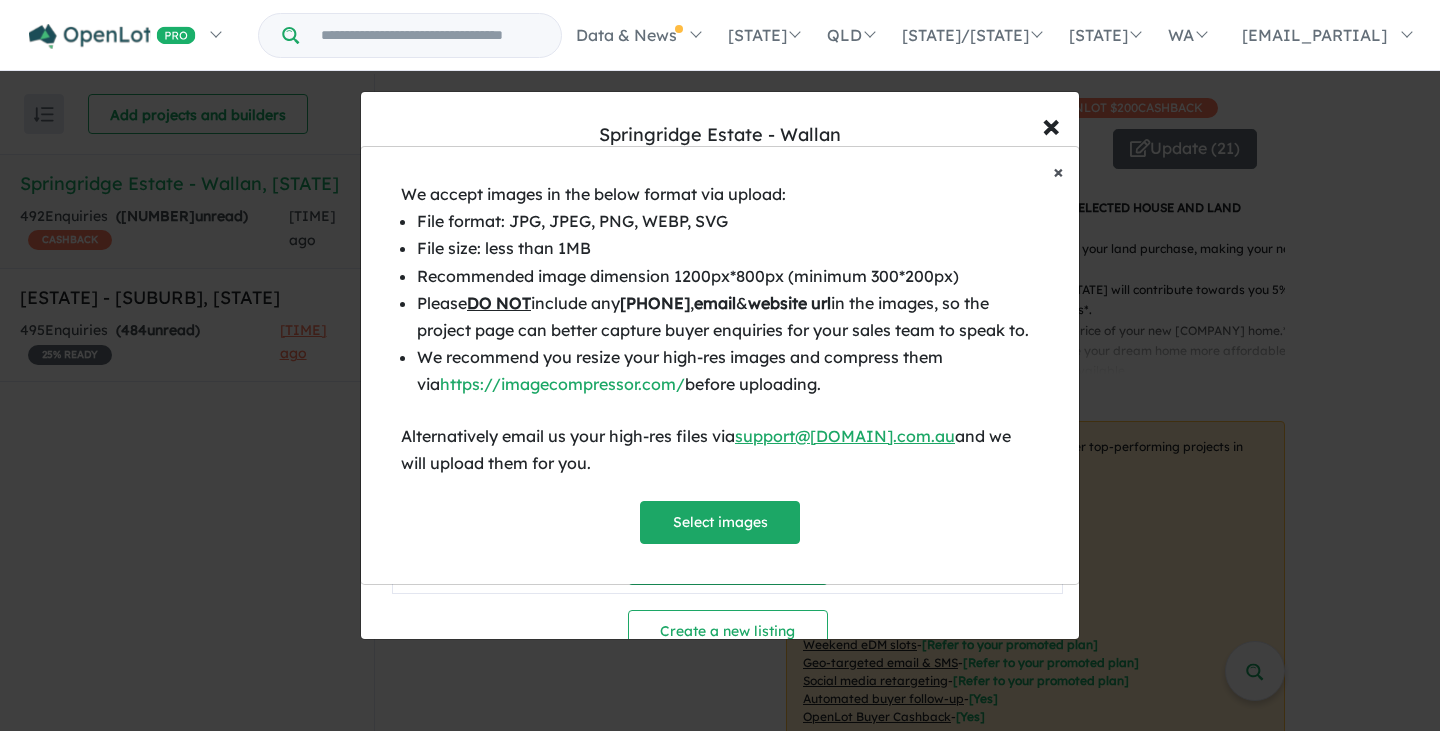 click on "× Close" at bounding box center (1058, 172) 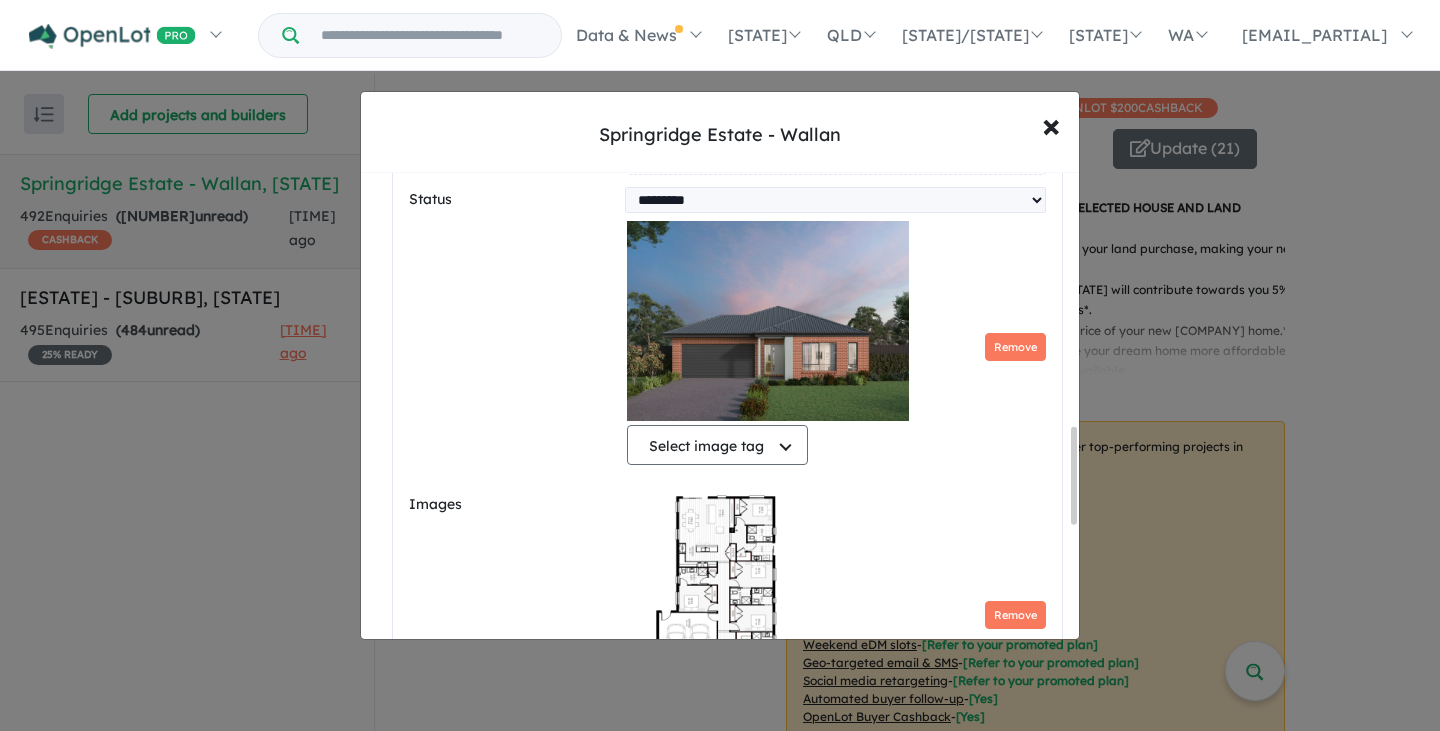 scroll, scrollTop: 1267, scrollLeft: 0, axis: vertical 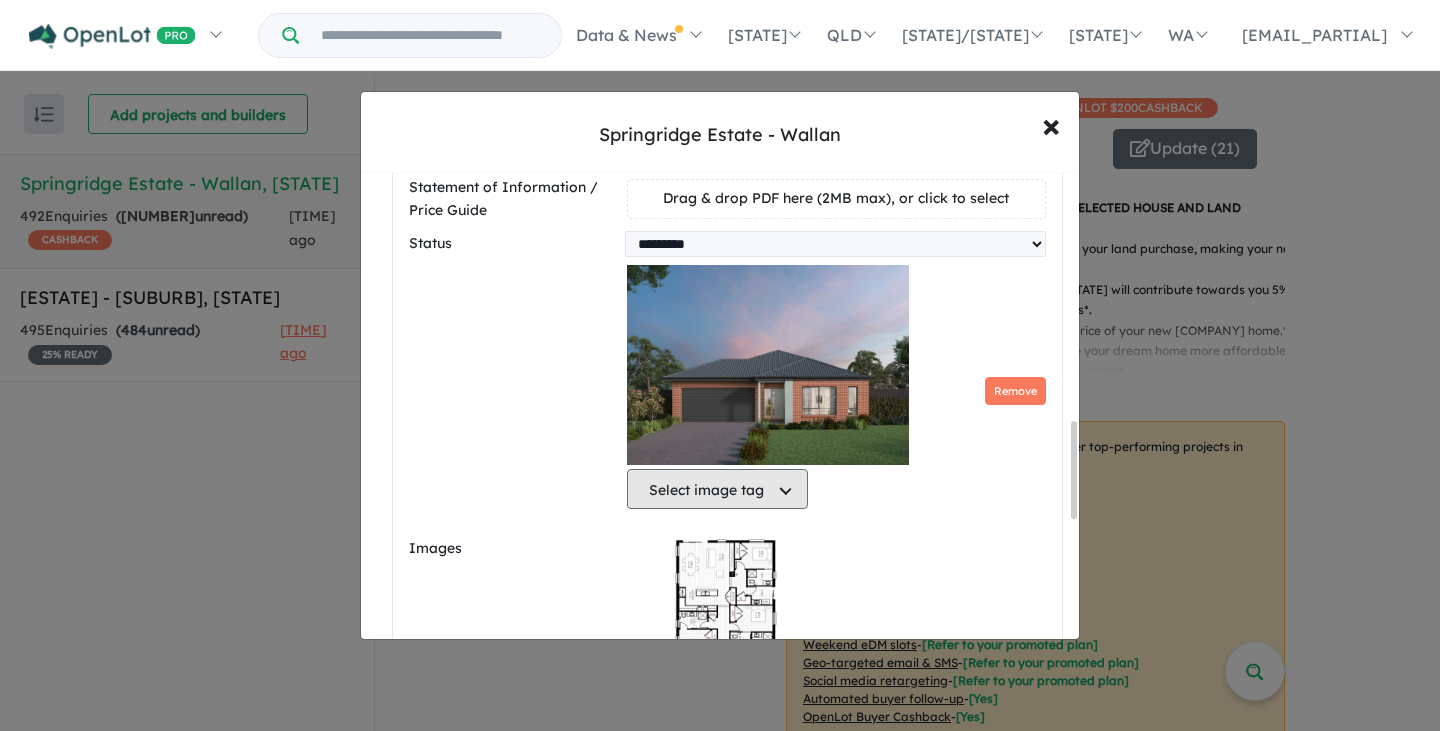click on "Select image tag" at bounding box center (717, 489) 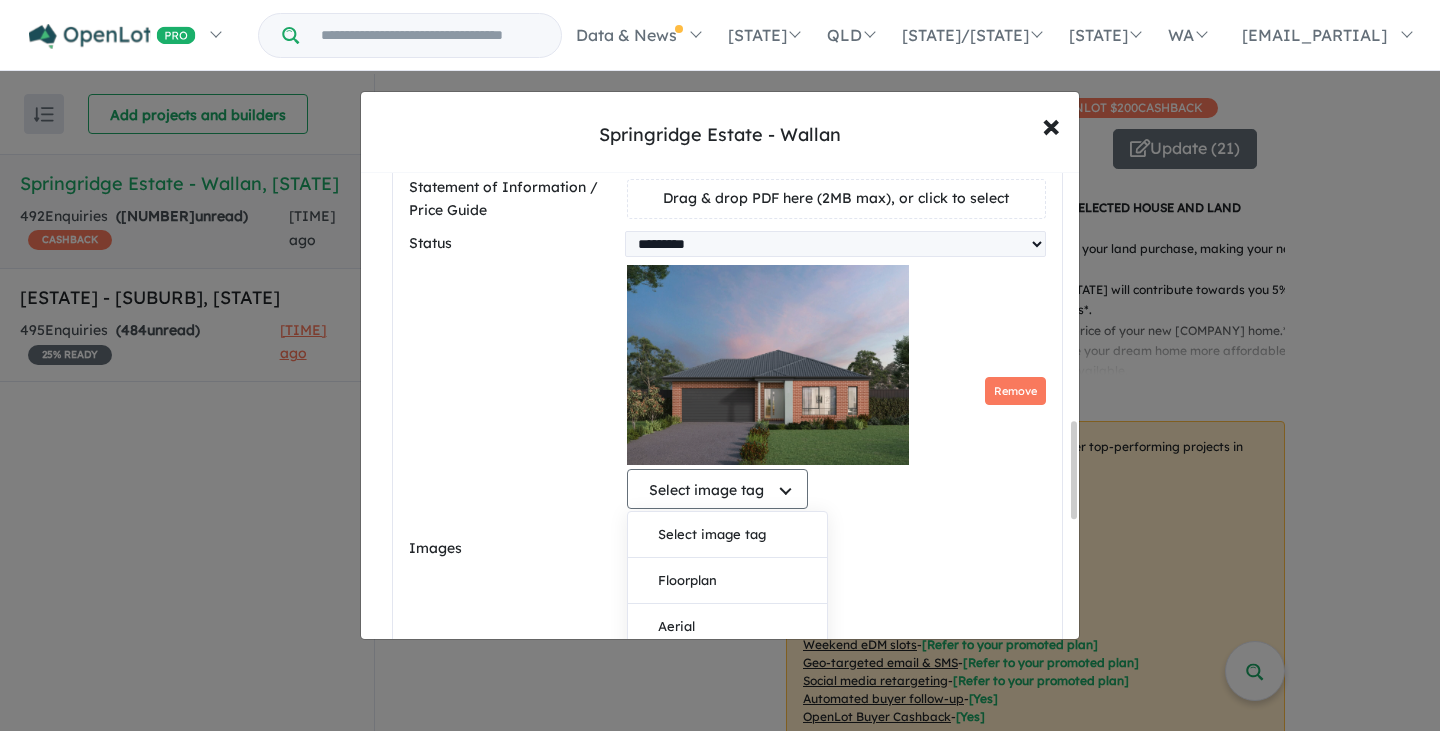 drag, startPoint x: 749, startPoint y: 596, endPoint x: 877, endPoint y: 550, distance: 136.01471 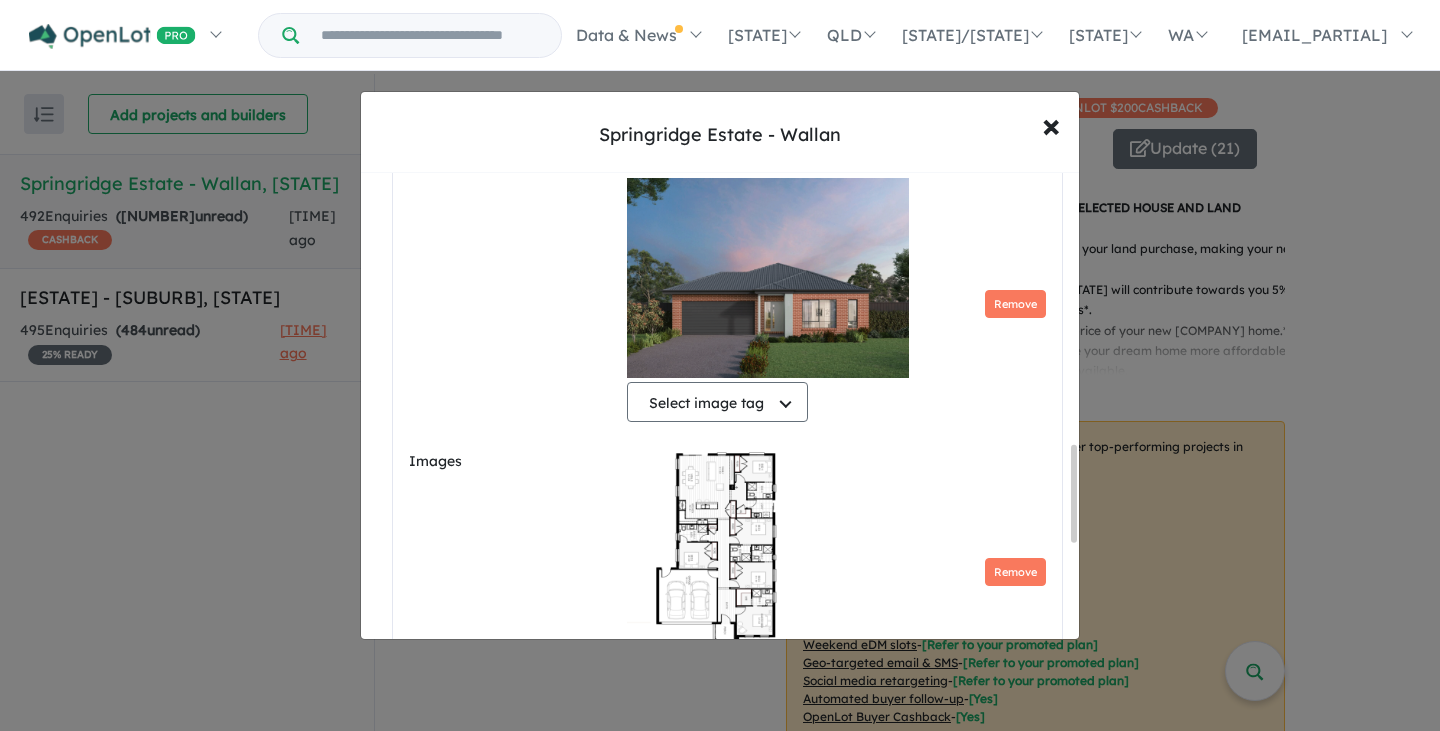 scroll, scrollTop: 1467, scrollLeft: 0, axis: vertical 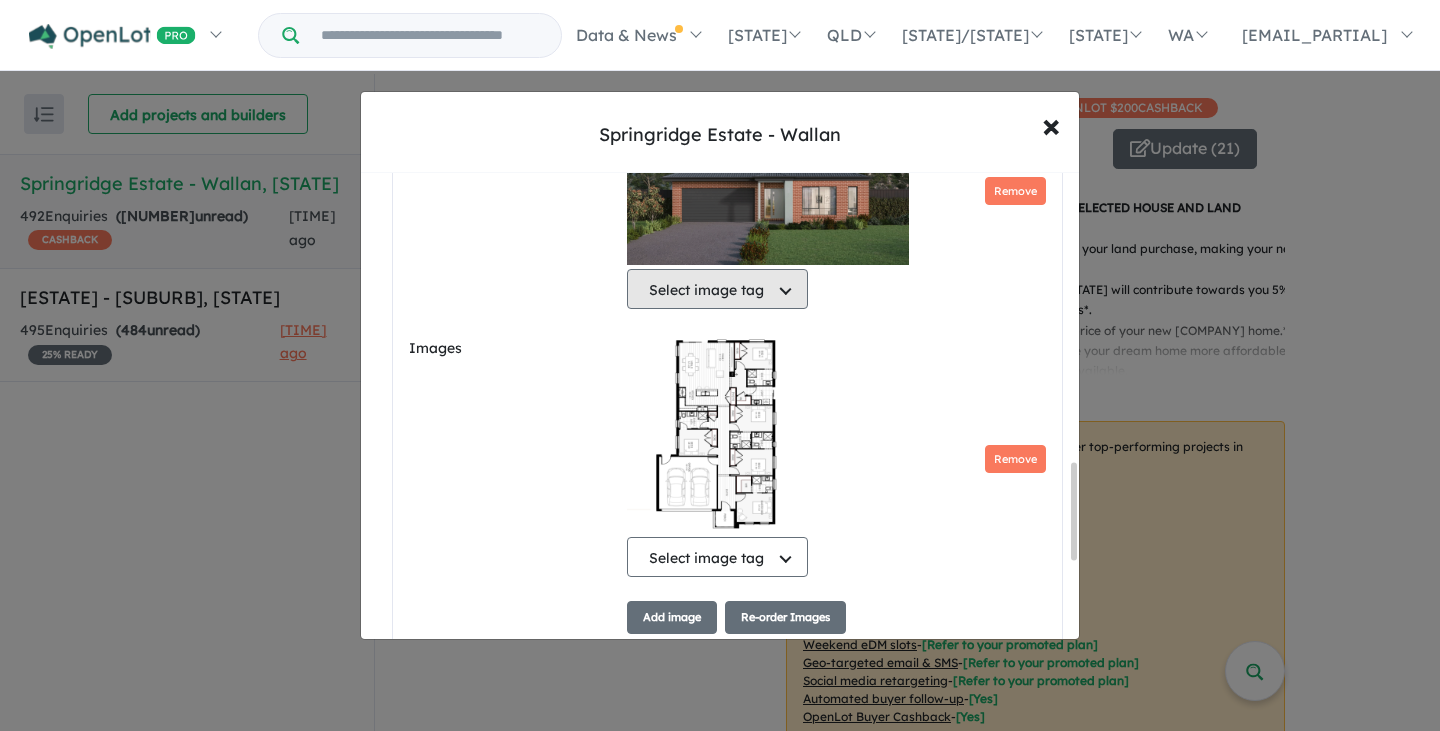 click on "Select image tag" at bounding box center (717, 289) 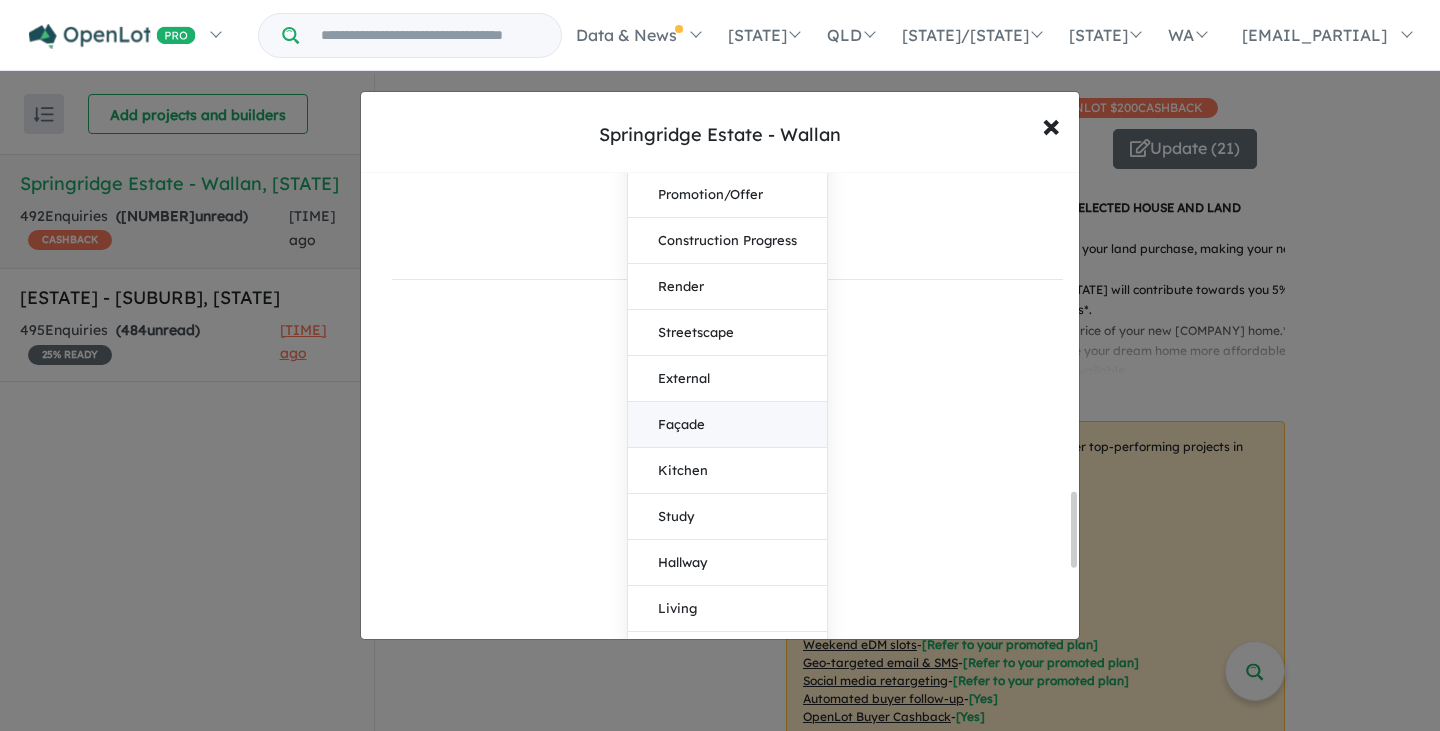 click on "Façade" at bounding box center [727, 425] 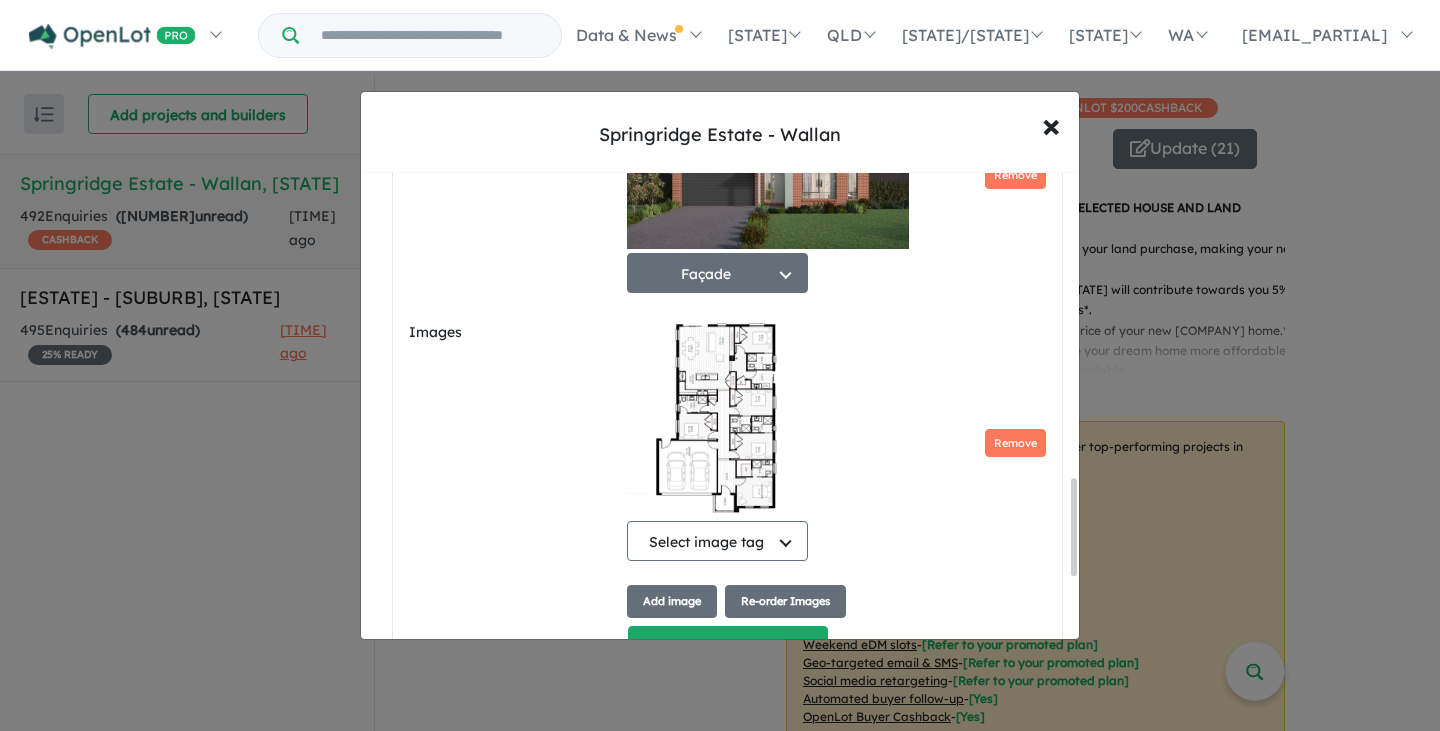 scroll, scrollTop: 1569, scrollLeft: 0, axis: vertical 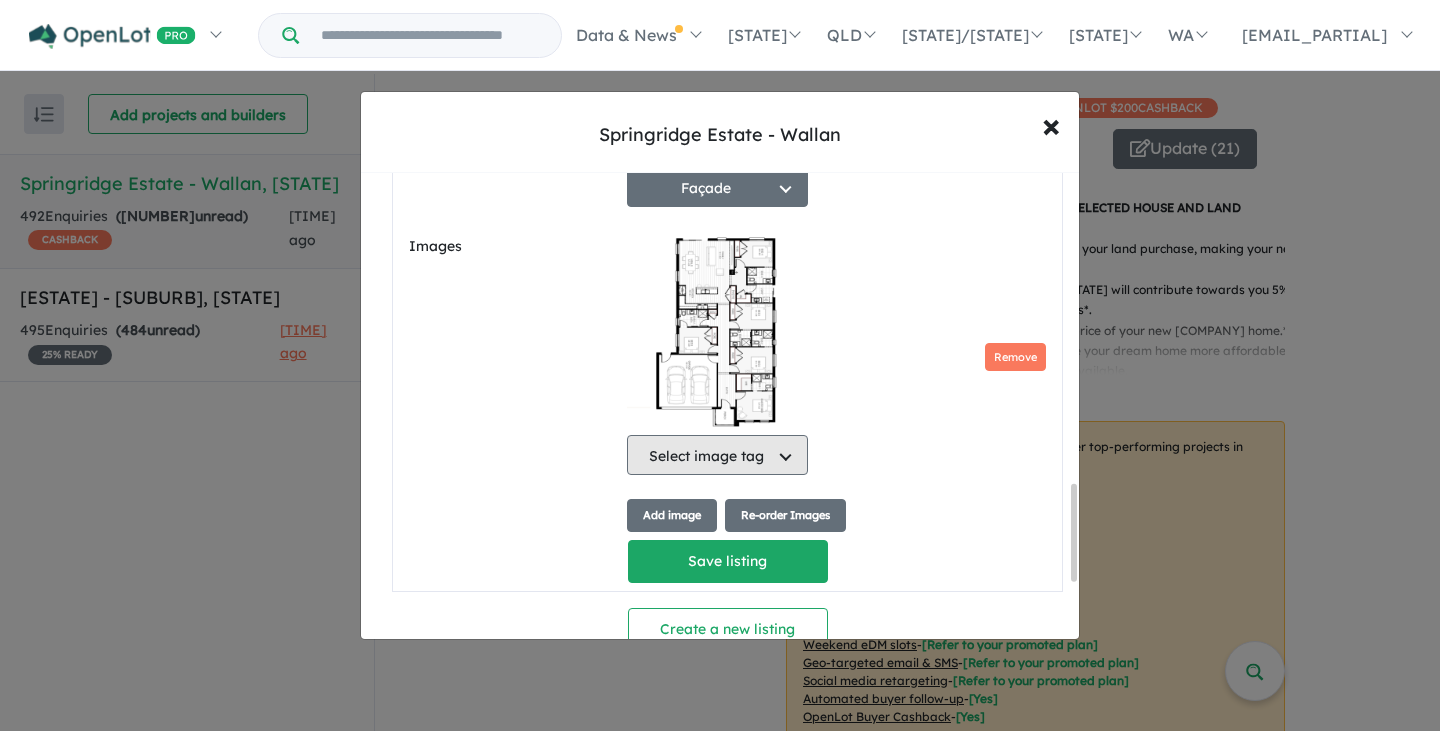 click on "Select image tag" at bounding box center (717, 455) 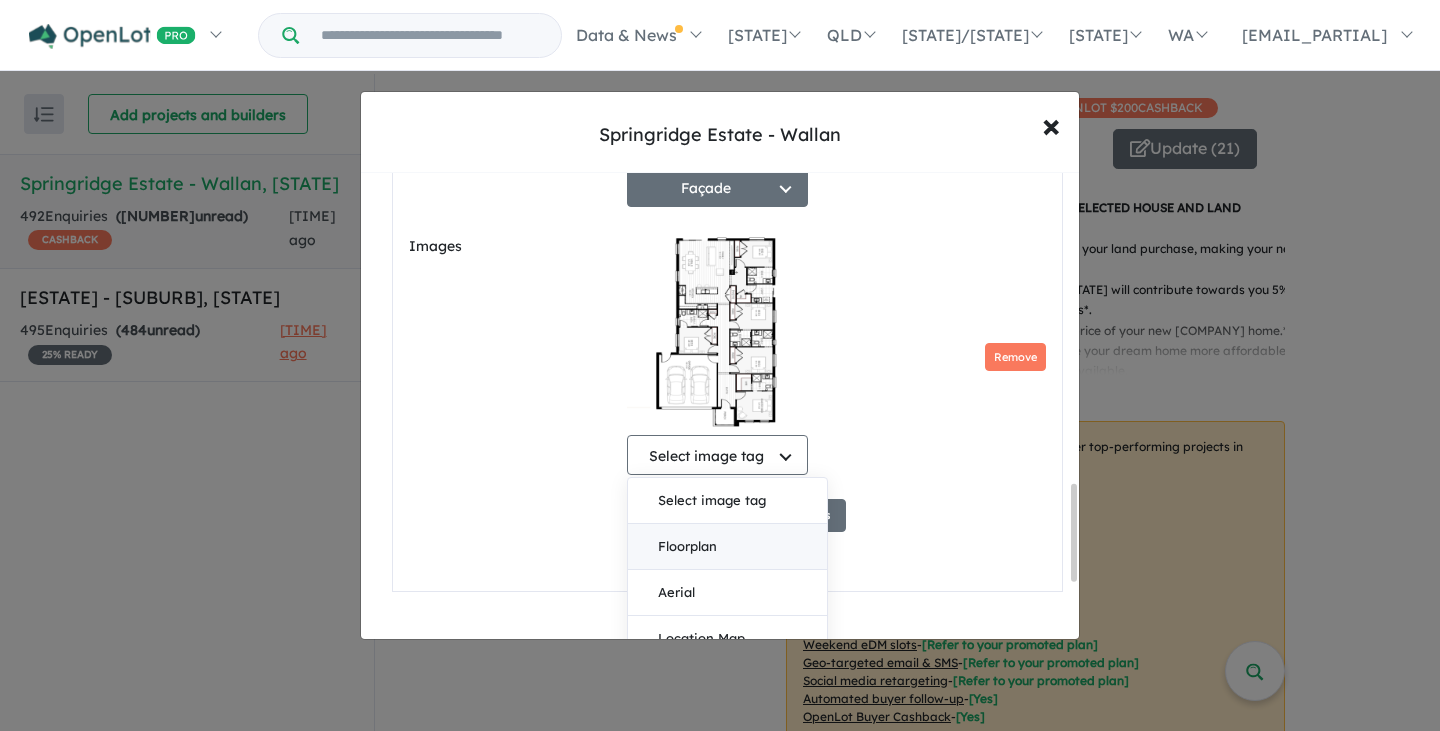 click on "Floorplan" at bounding box center (727, 547) 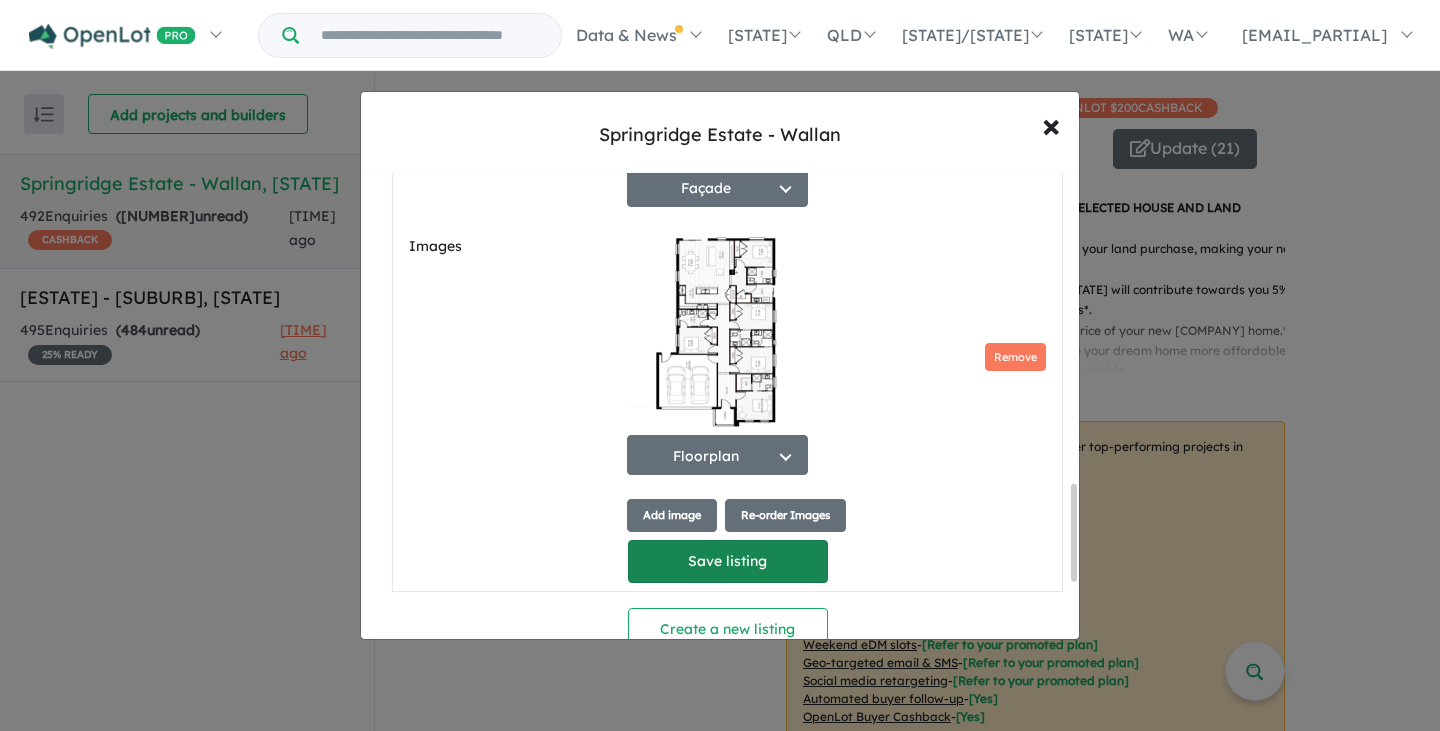 click on "Save listing" at bounding box center (728, 561) 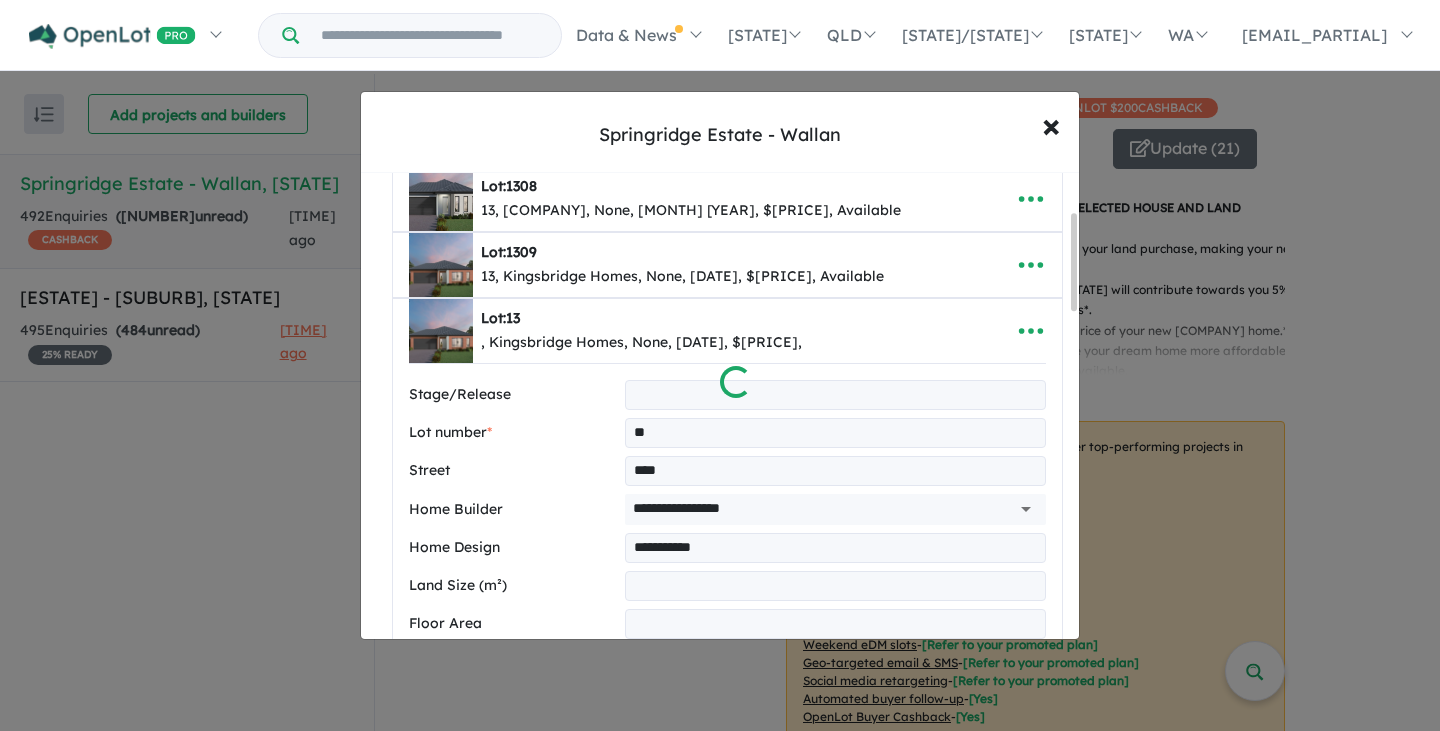 click at bounding box center [720, 365] 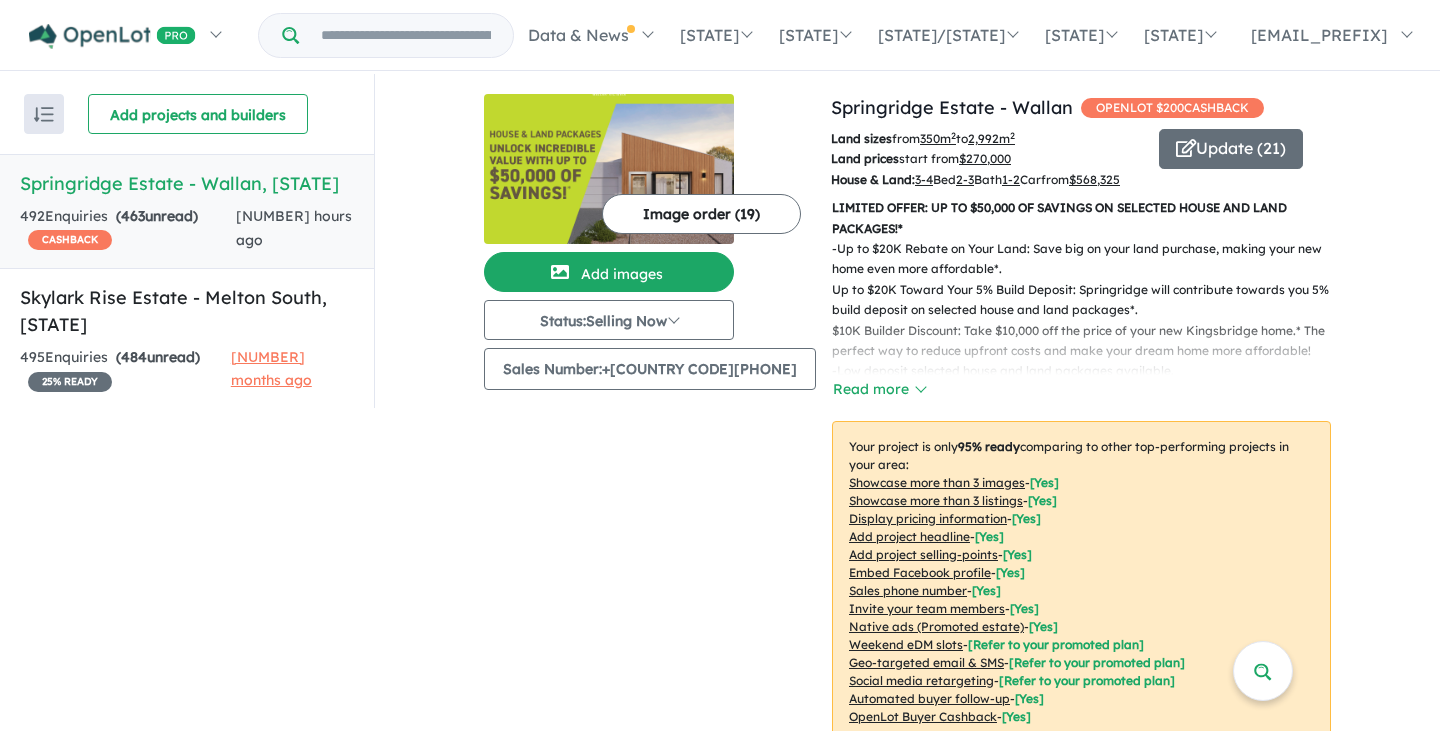 scroll, scrollTop: 0, scrollLeft: 0, axis: both 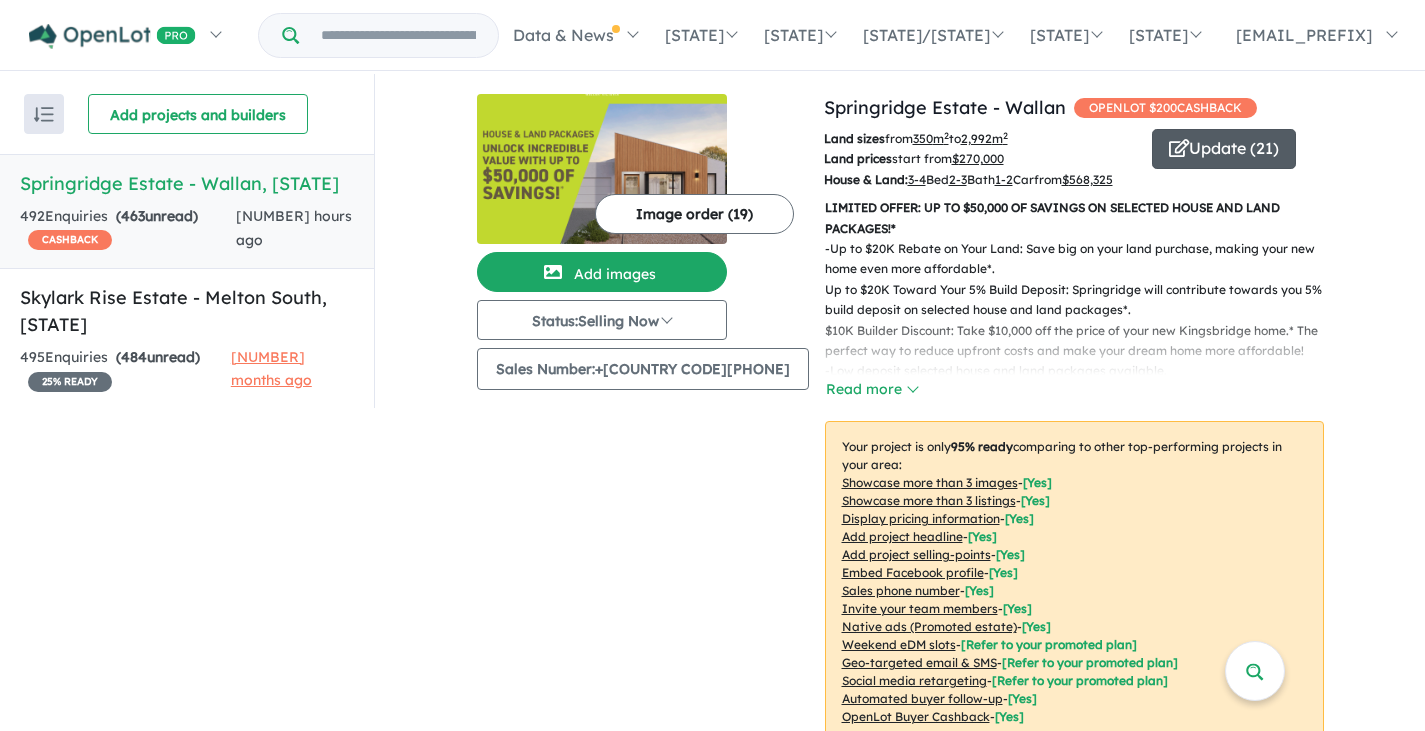 click on "Update ( 21 )" at bounding box center (1224, 149) 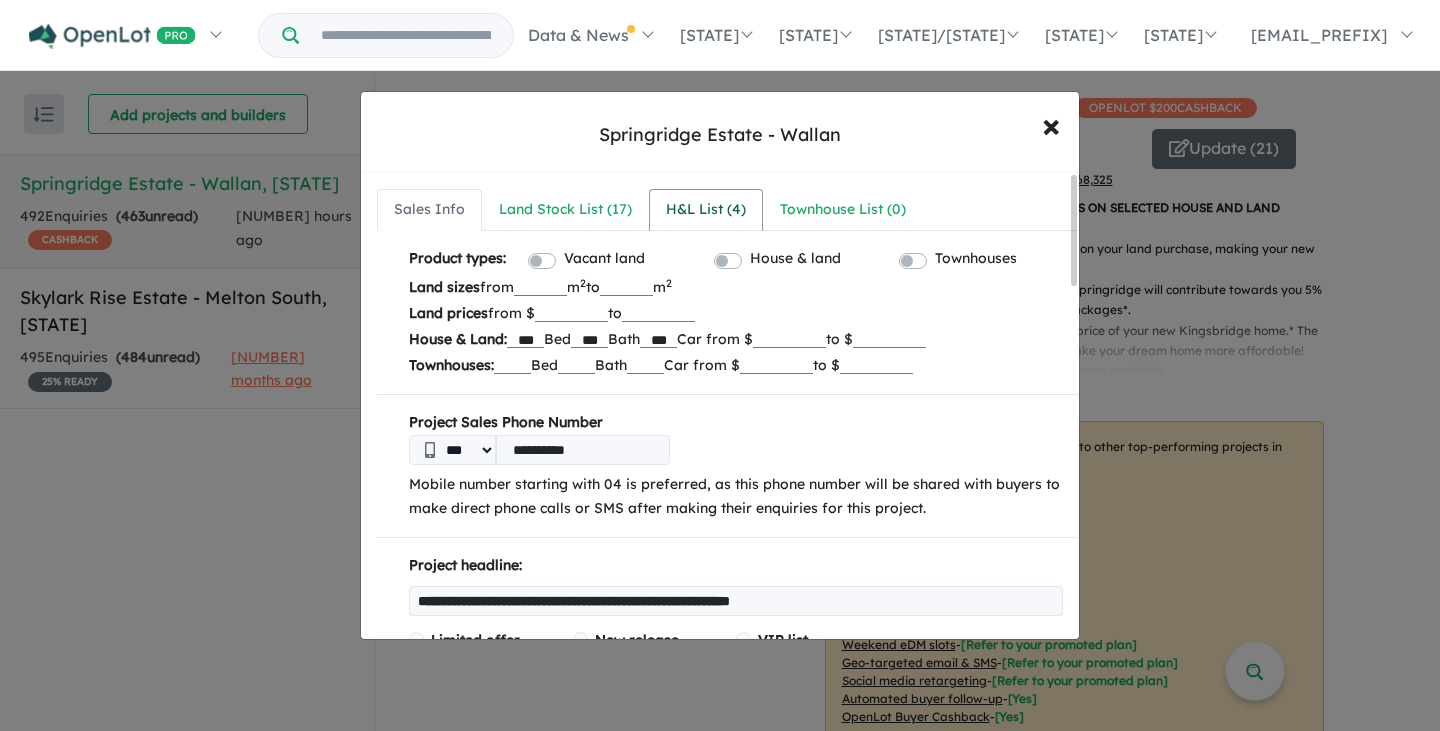 click on "H&L List ( 4 )" at bounding box center (706, 210) 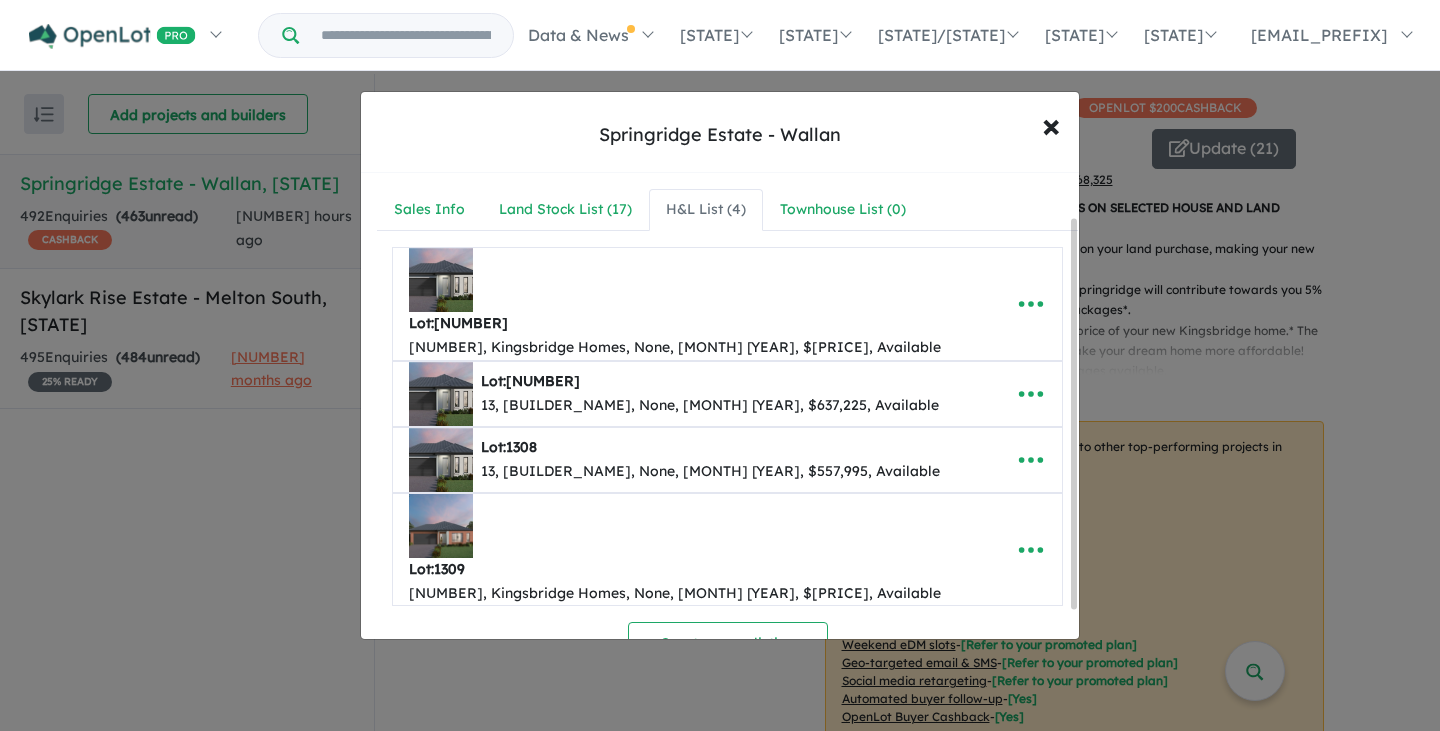 scroll, scrollTop: 85, scrollLeft: 0, axis: vertical 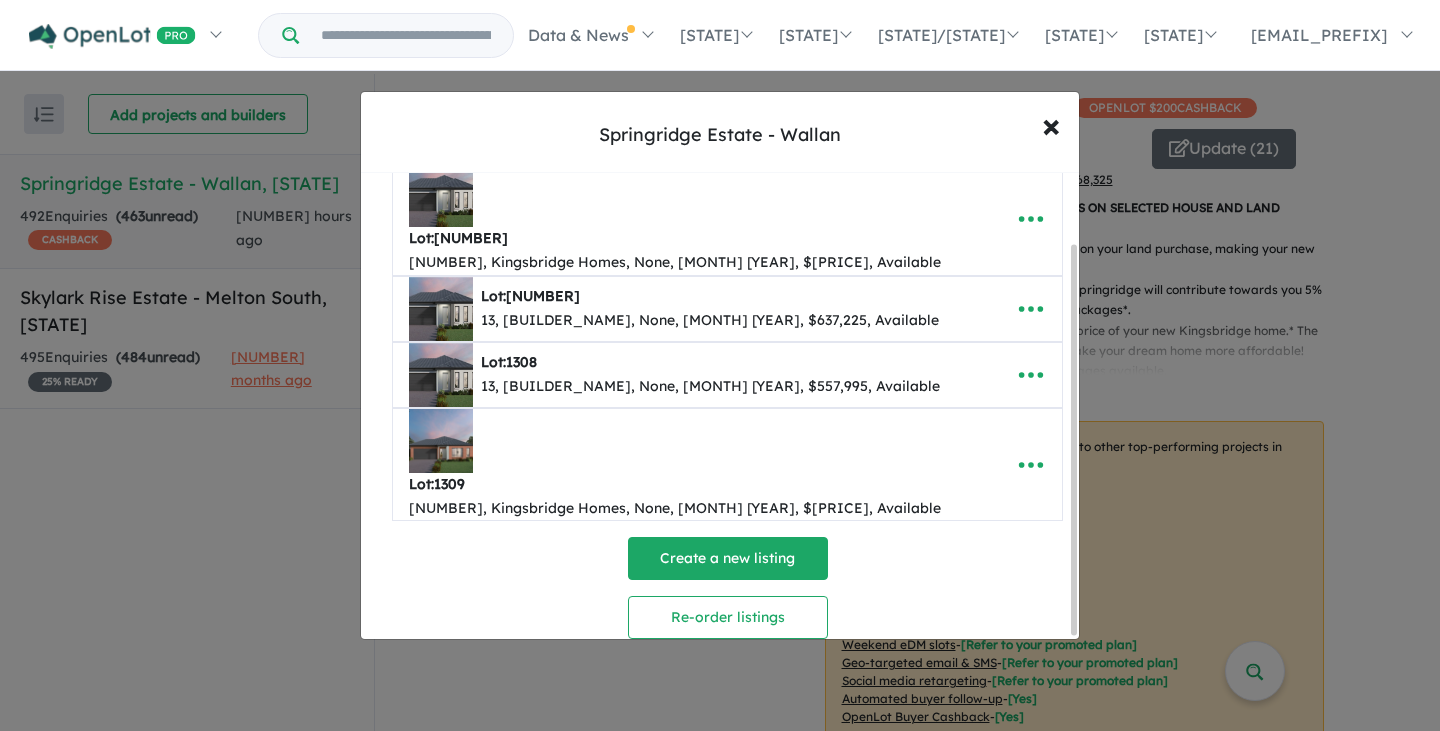 click on "Create a new listing" at bounding box center (728, 558) 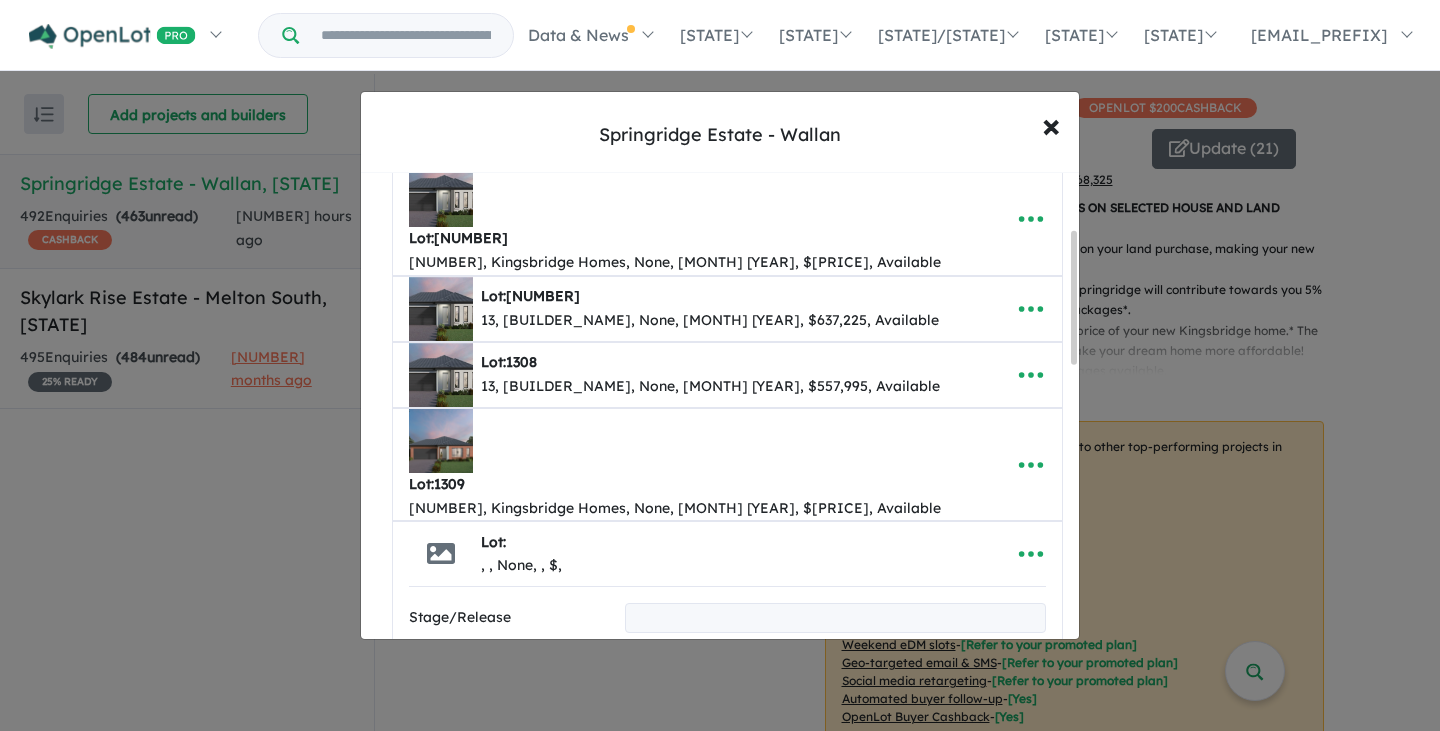 scroll, scrollTop: 198, scrollLeft: 0, axis: vertical 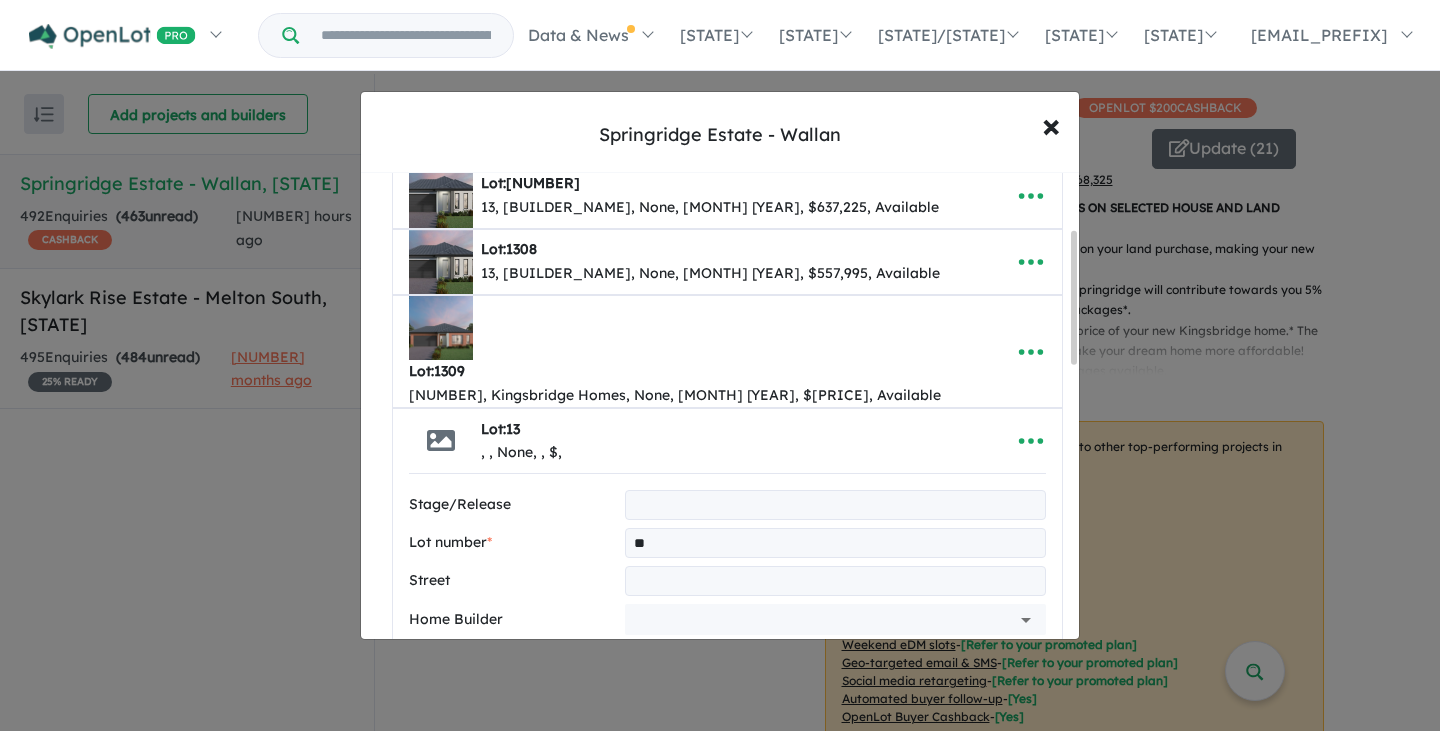 type on "**" 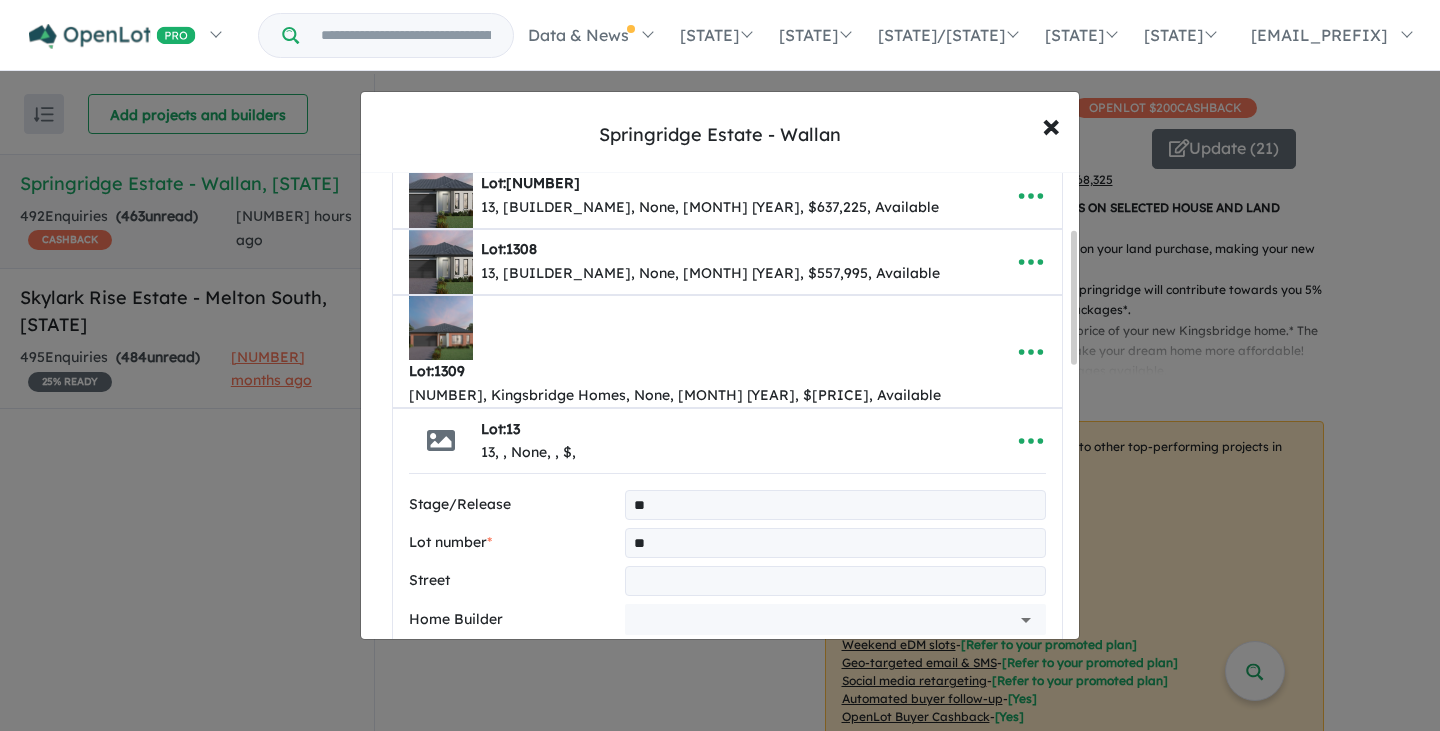 type on "**" 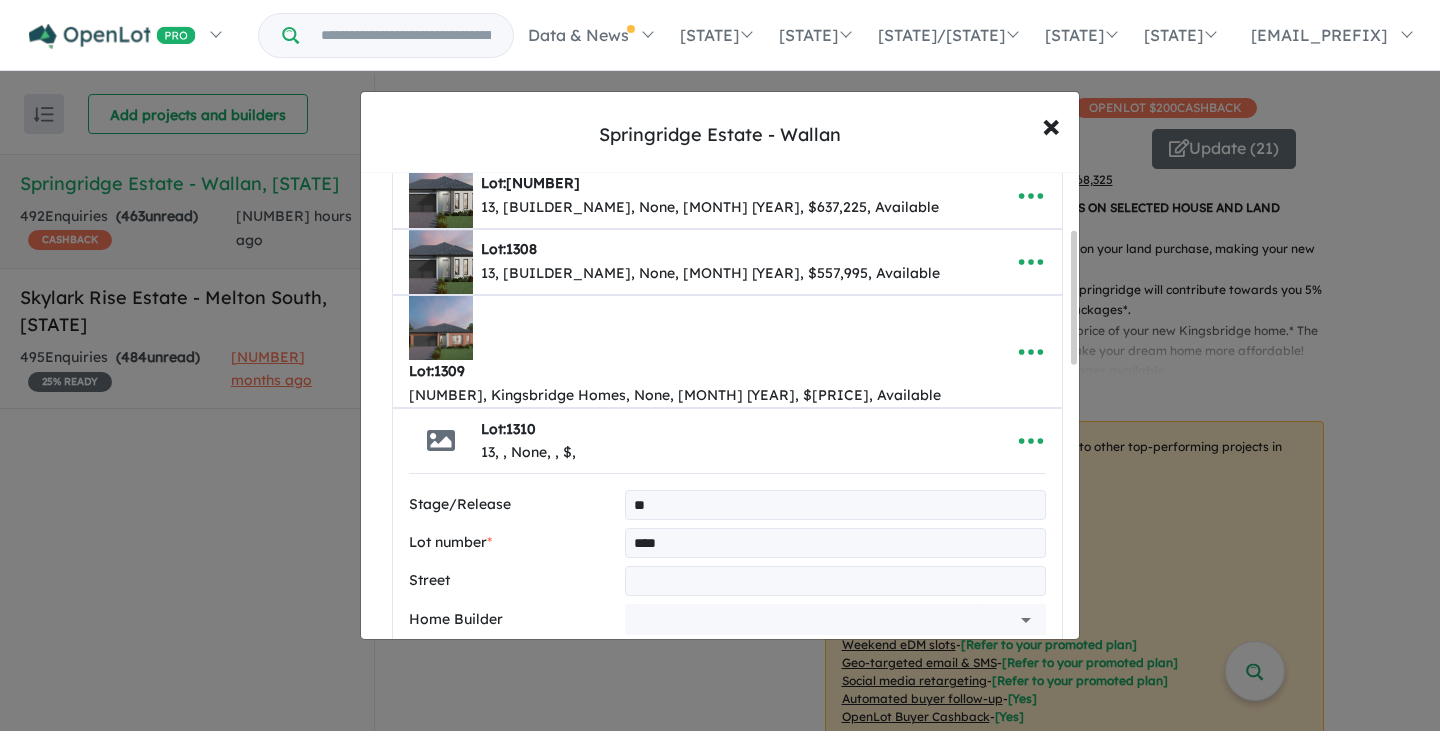 type on "****" 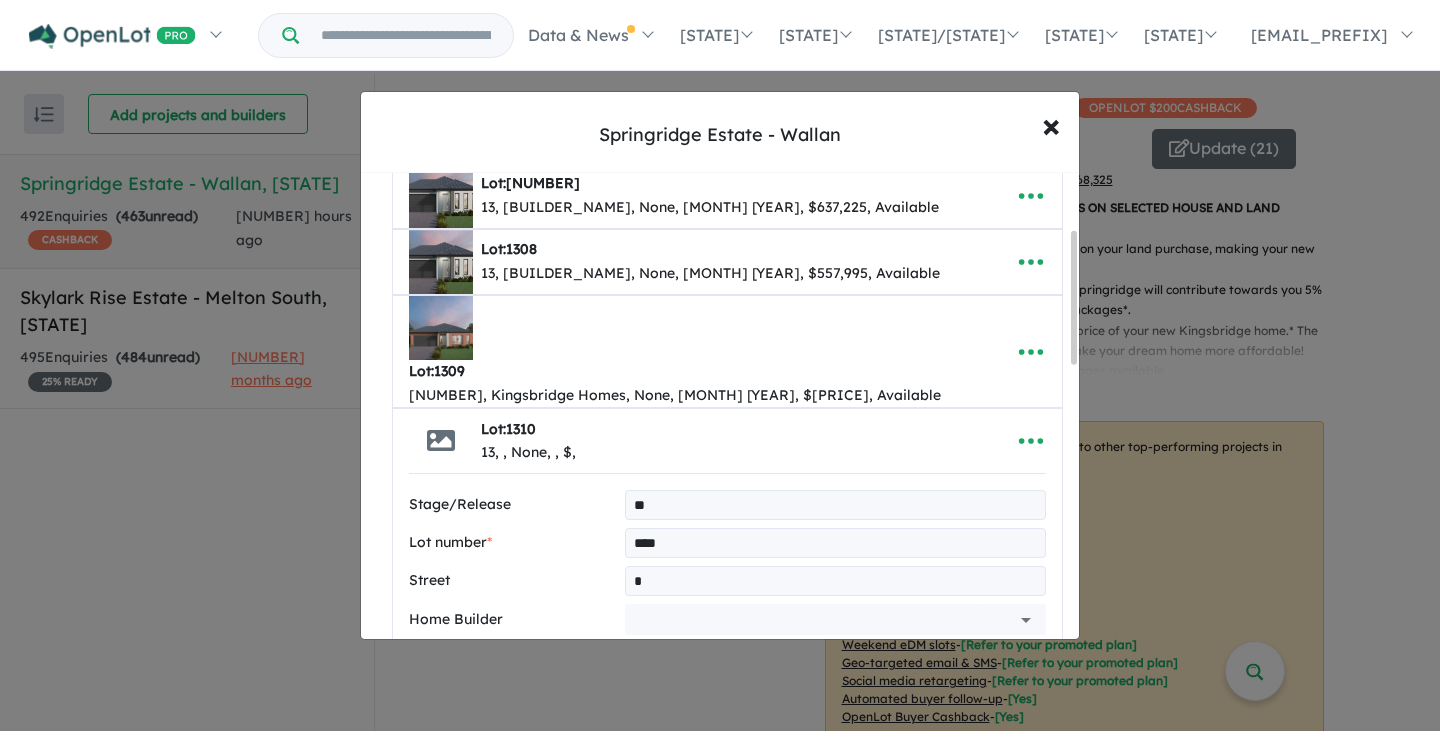 type on "**********" 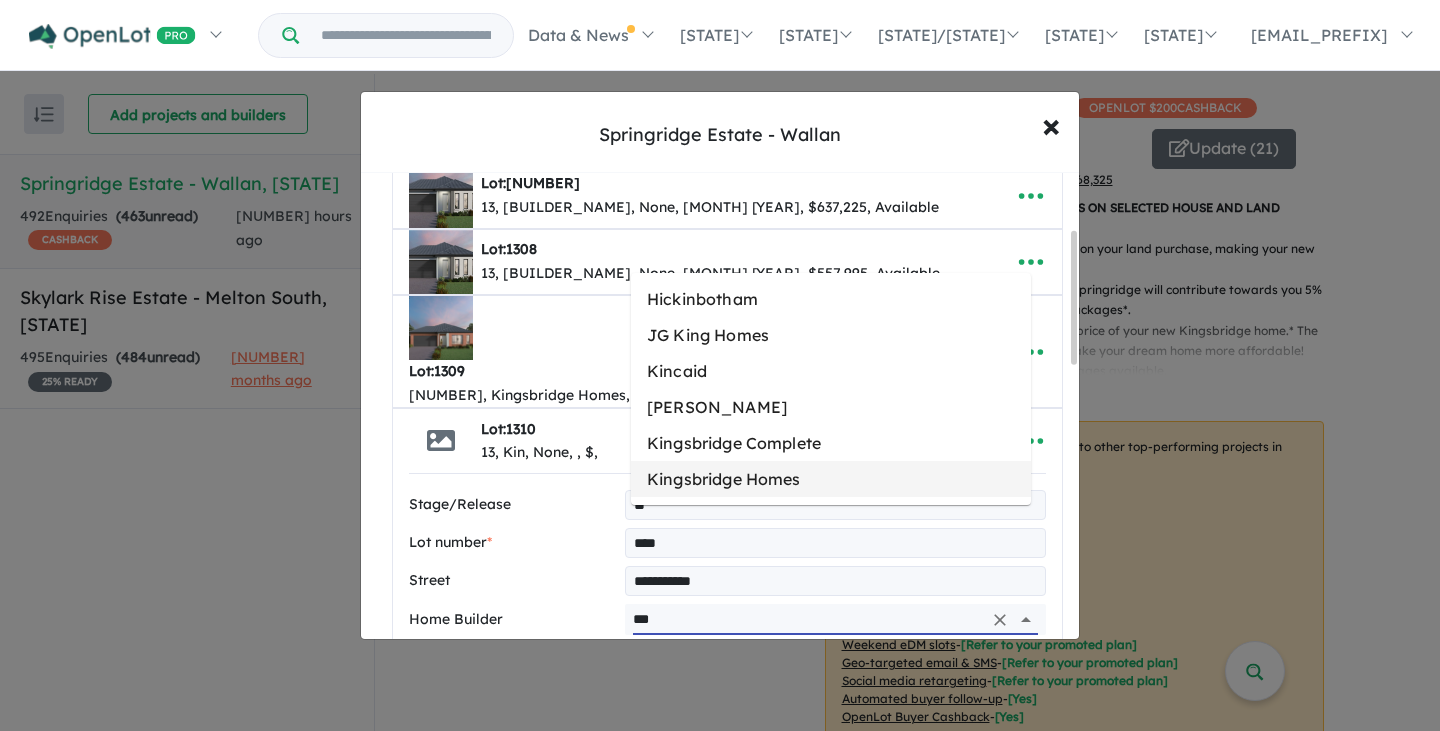 click on "Kingsbridge Homes" at bounding box center (831, 479) 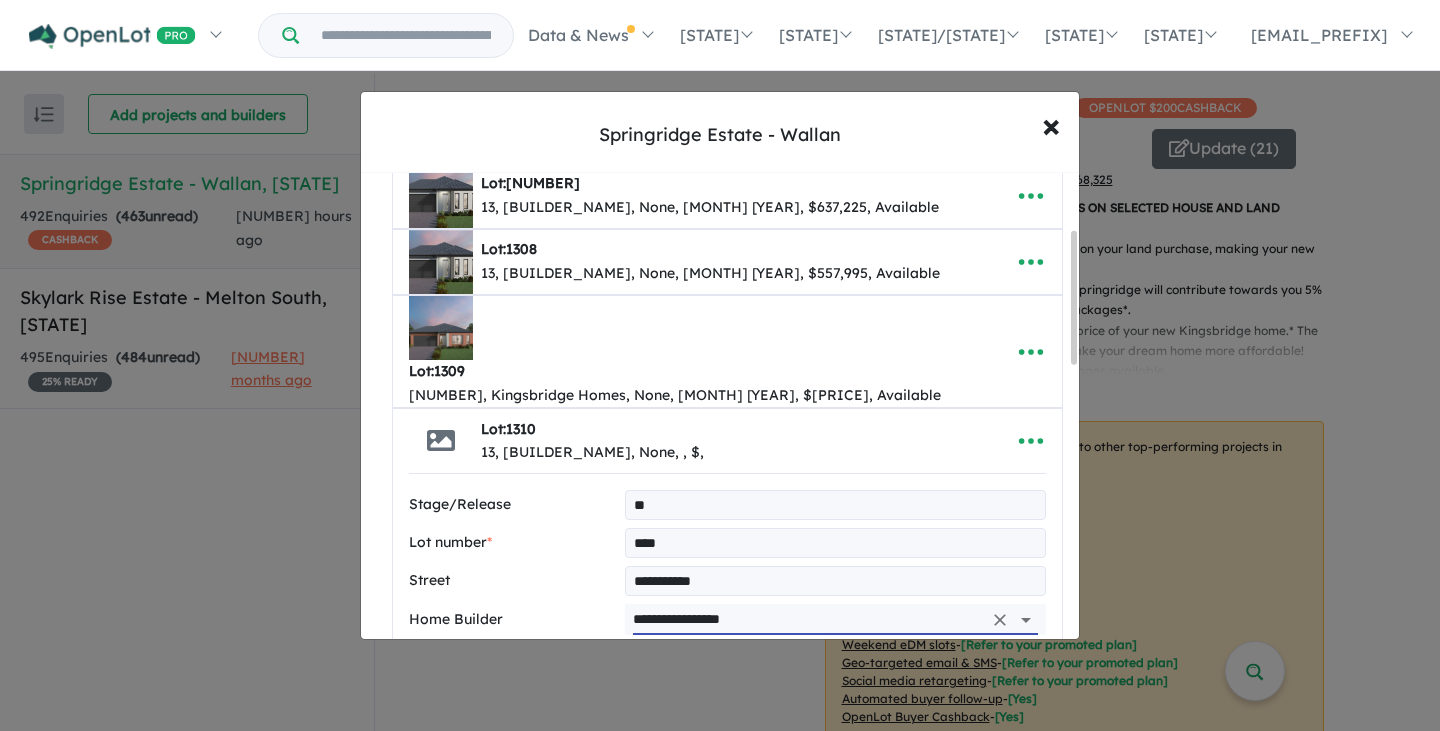 type on "**********" 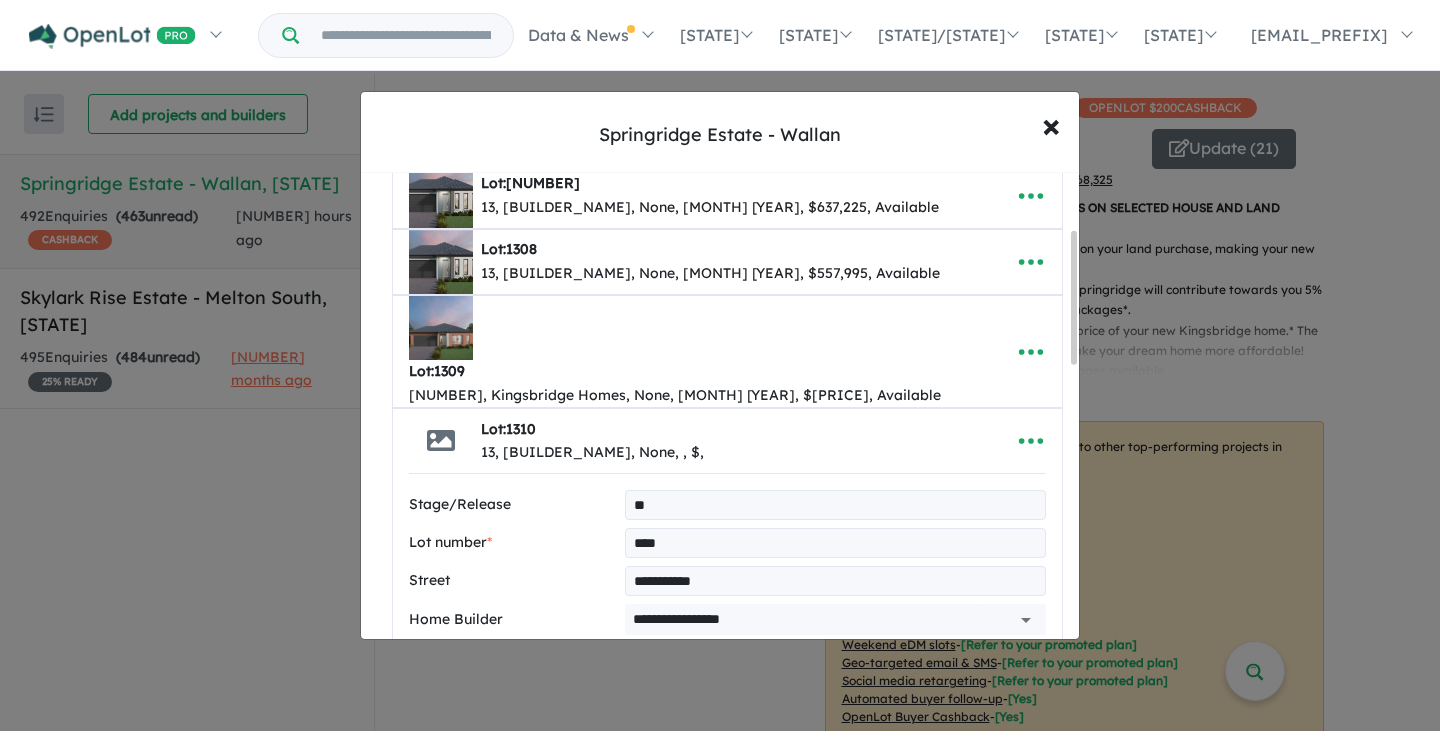 paste on "**********" 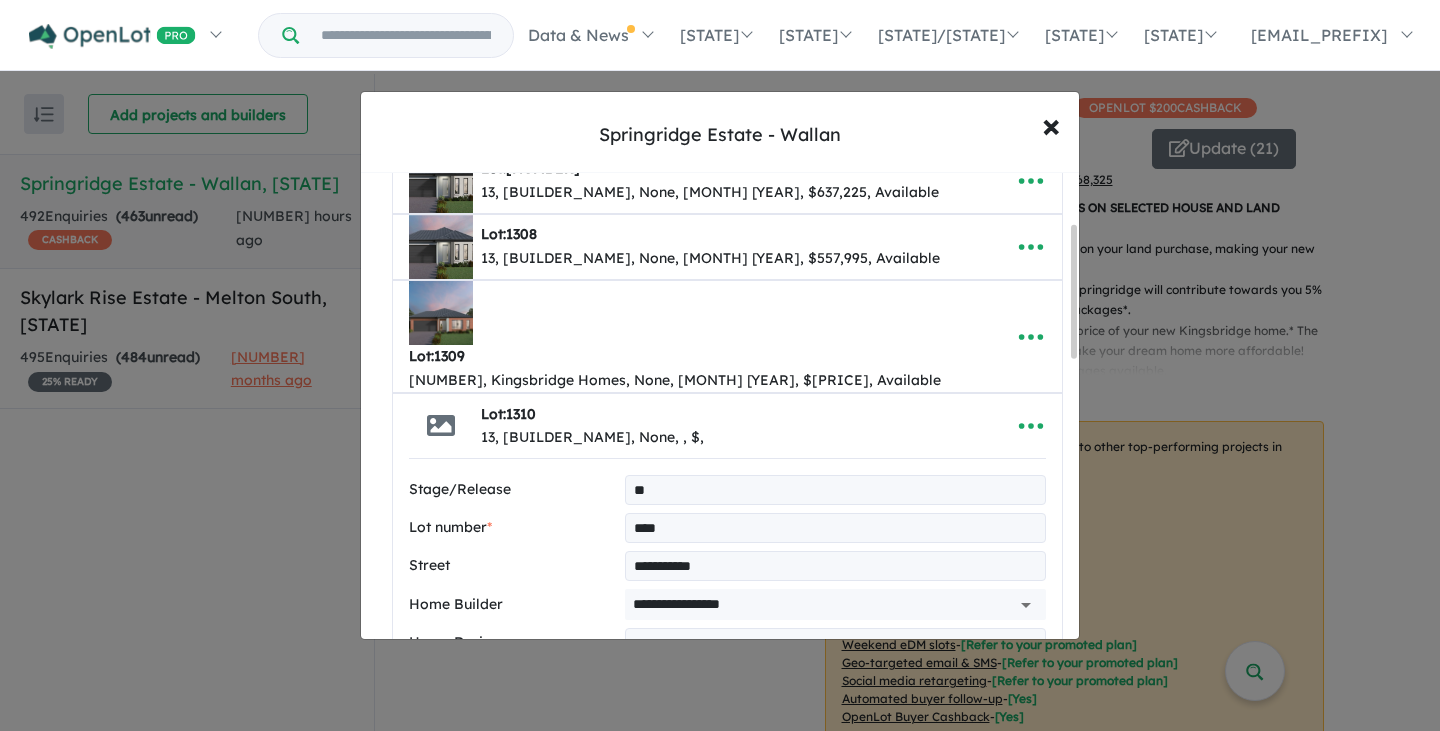 type on "**" 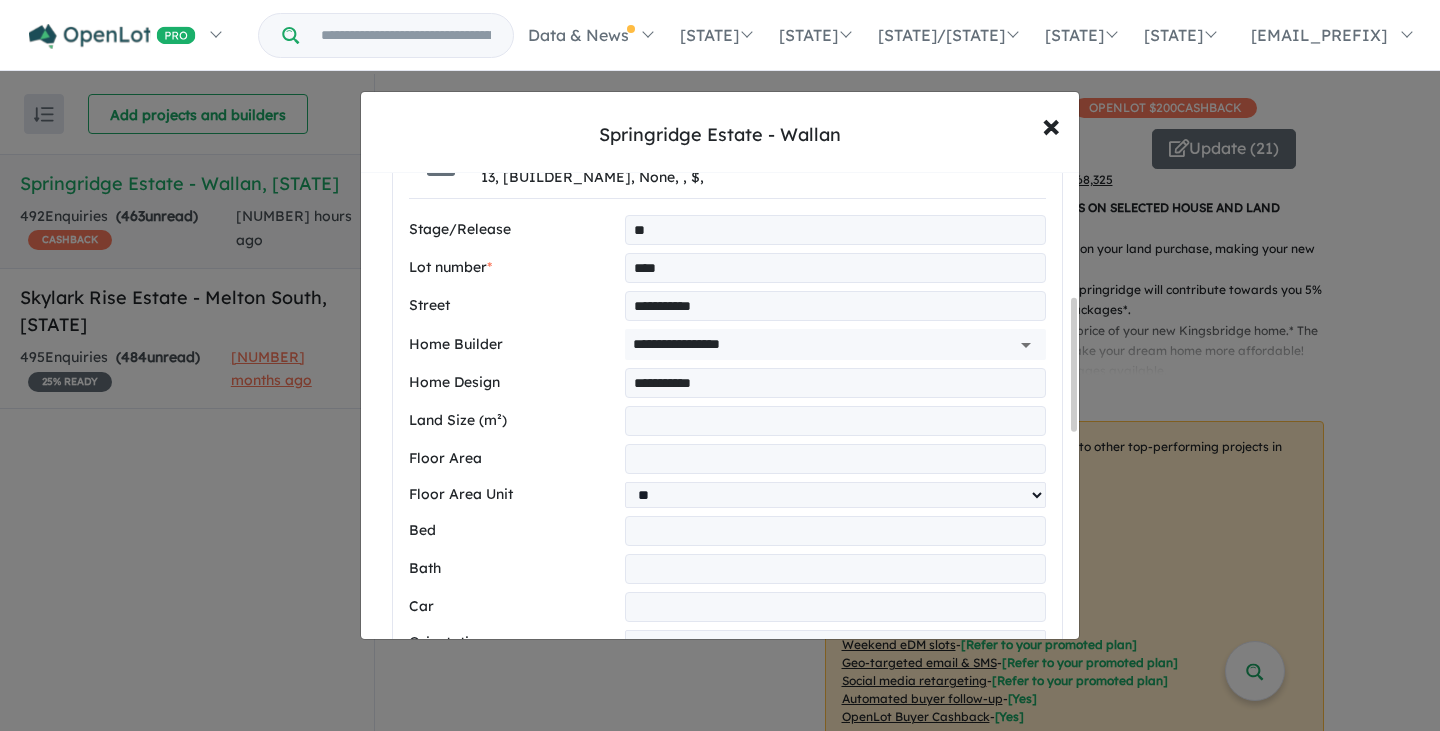 type on "*" 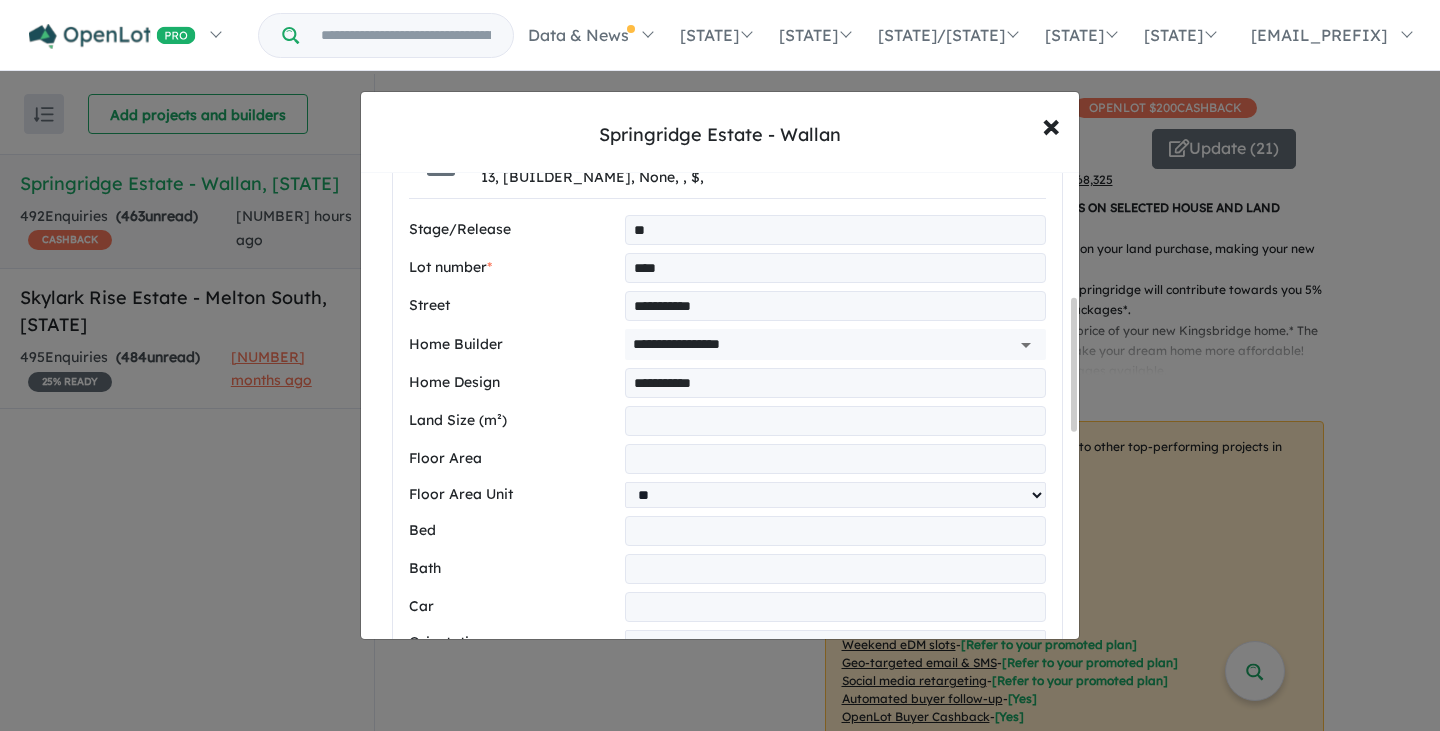 type on "*" 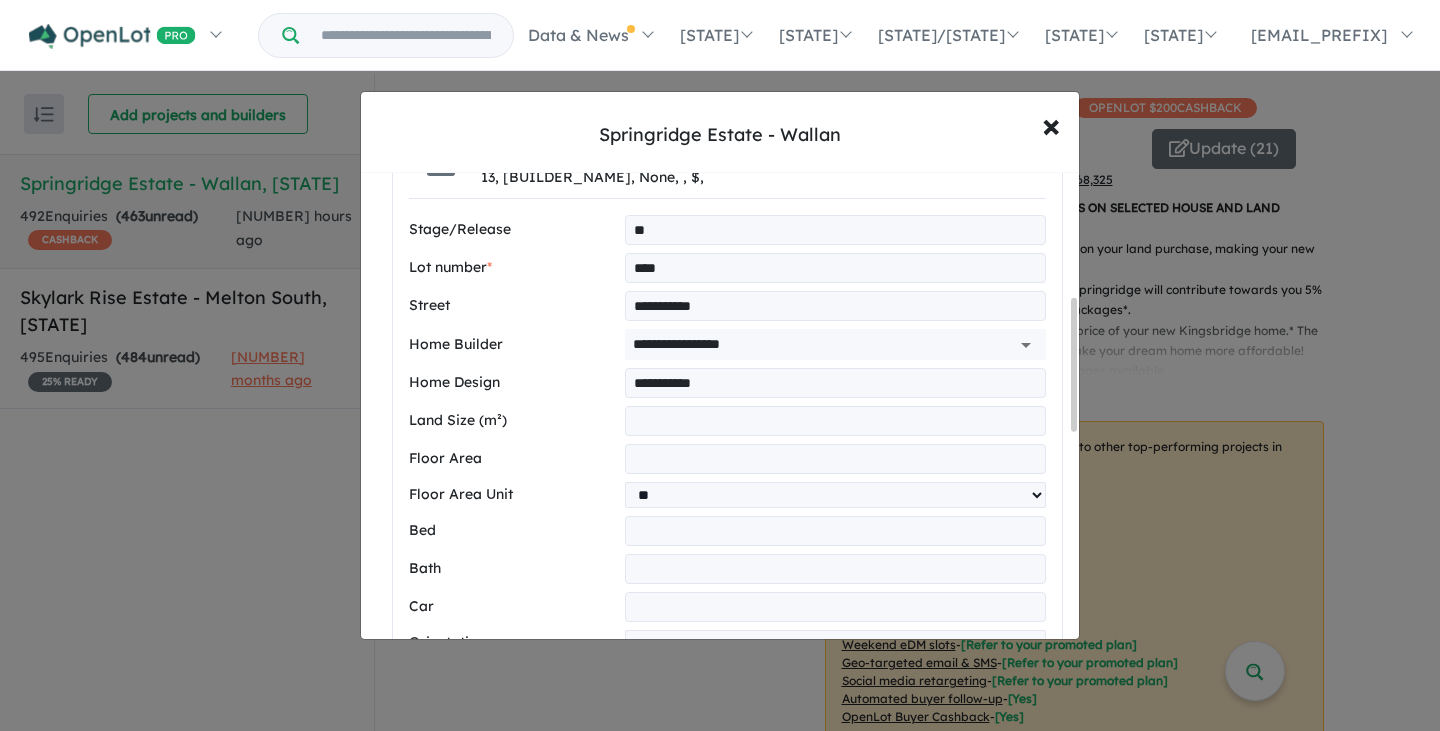 type on "*" 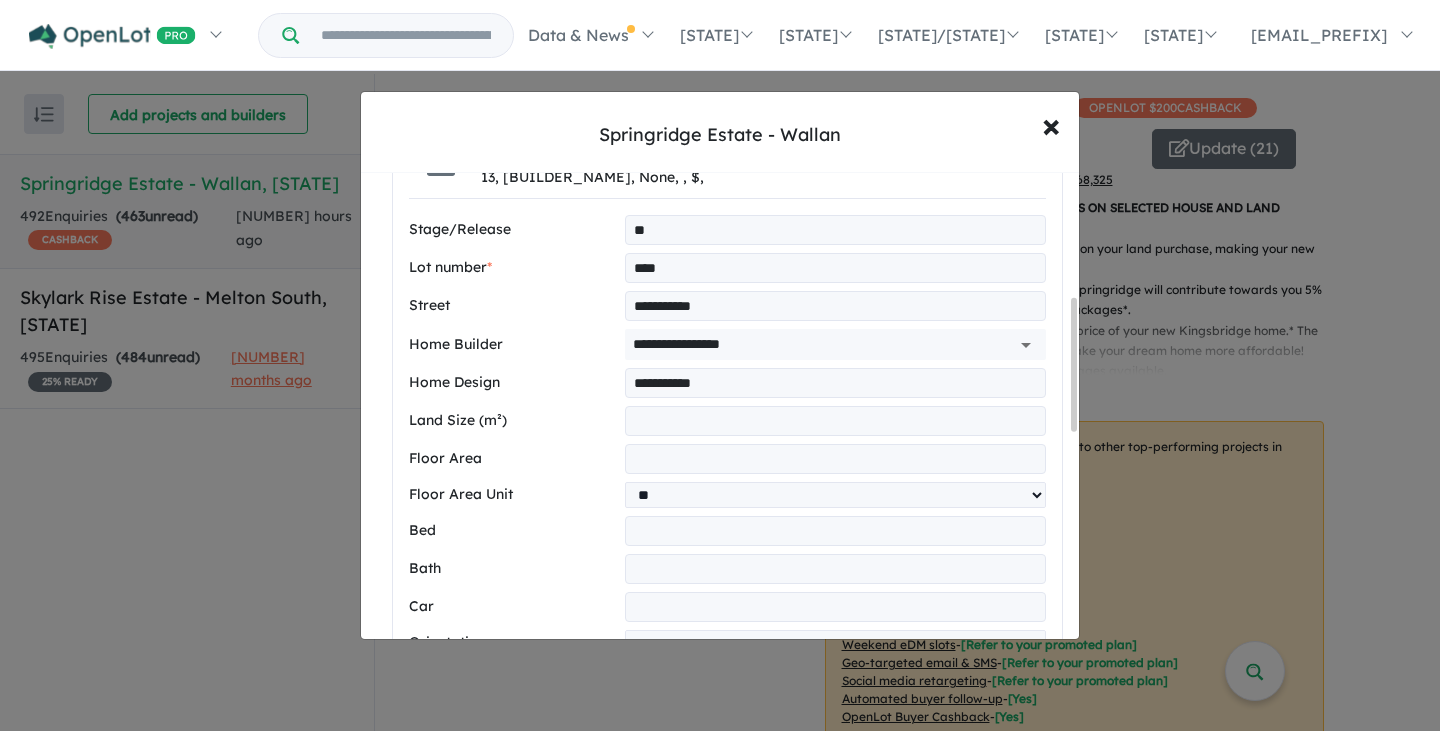 click at bounding box center [835, 679] 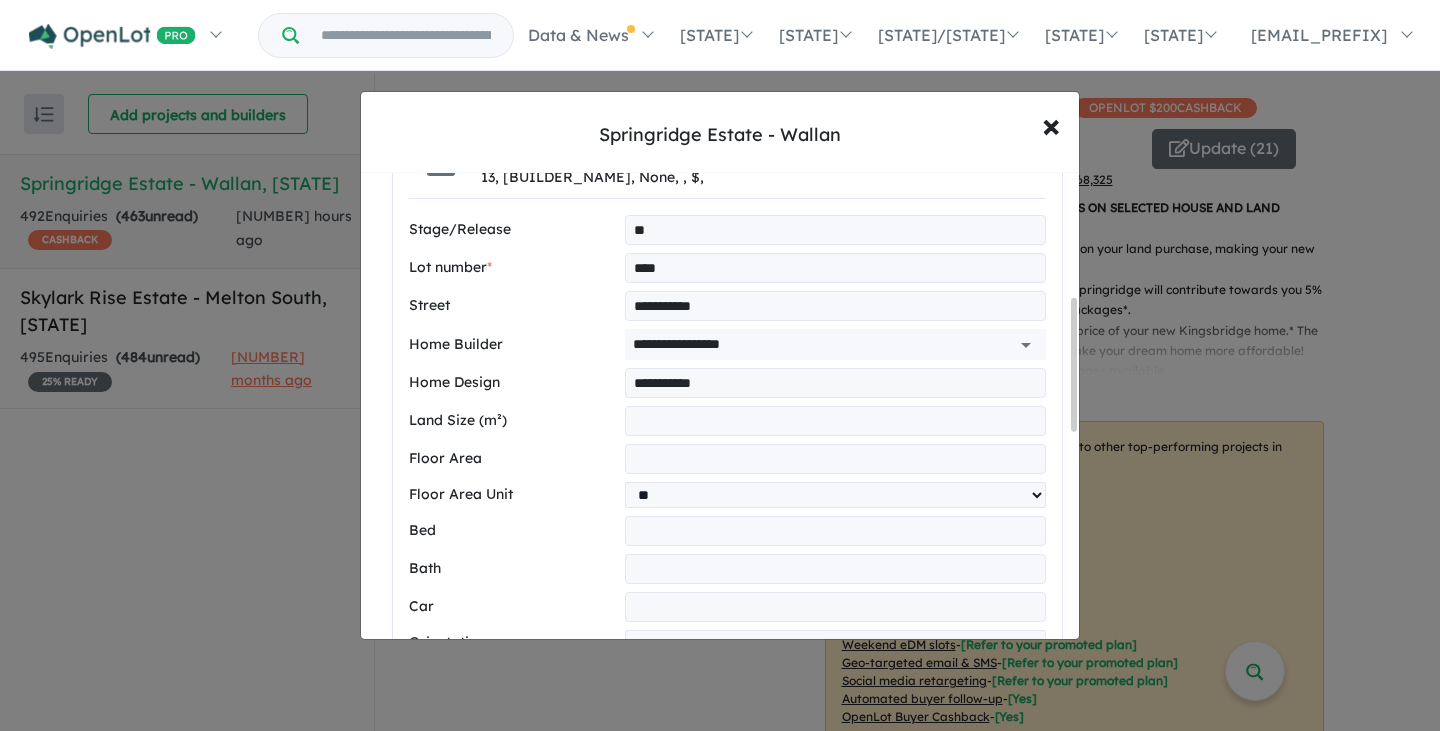 click at bounding box center (835, 679) 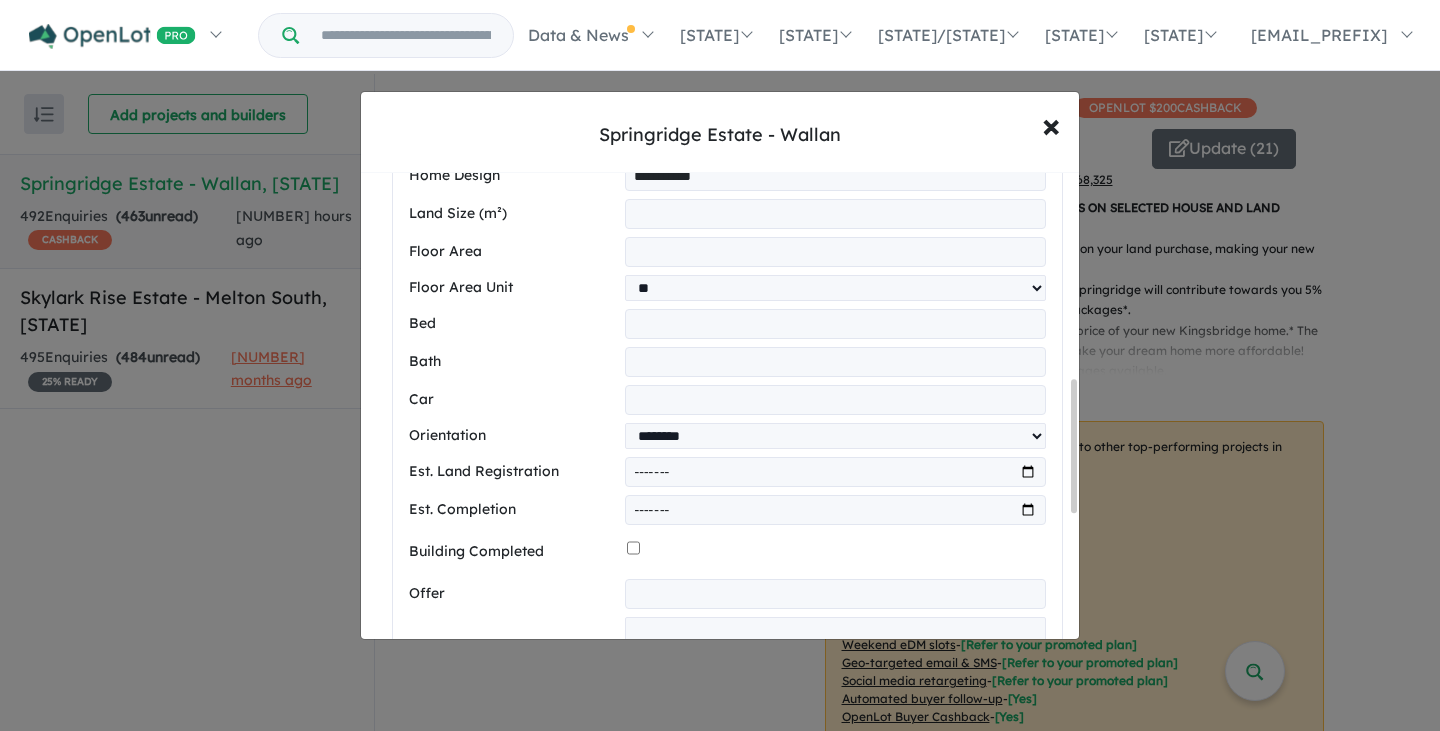 scroll, scrollTop: 765, scrollLeft: 0, axis: vertical 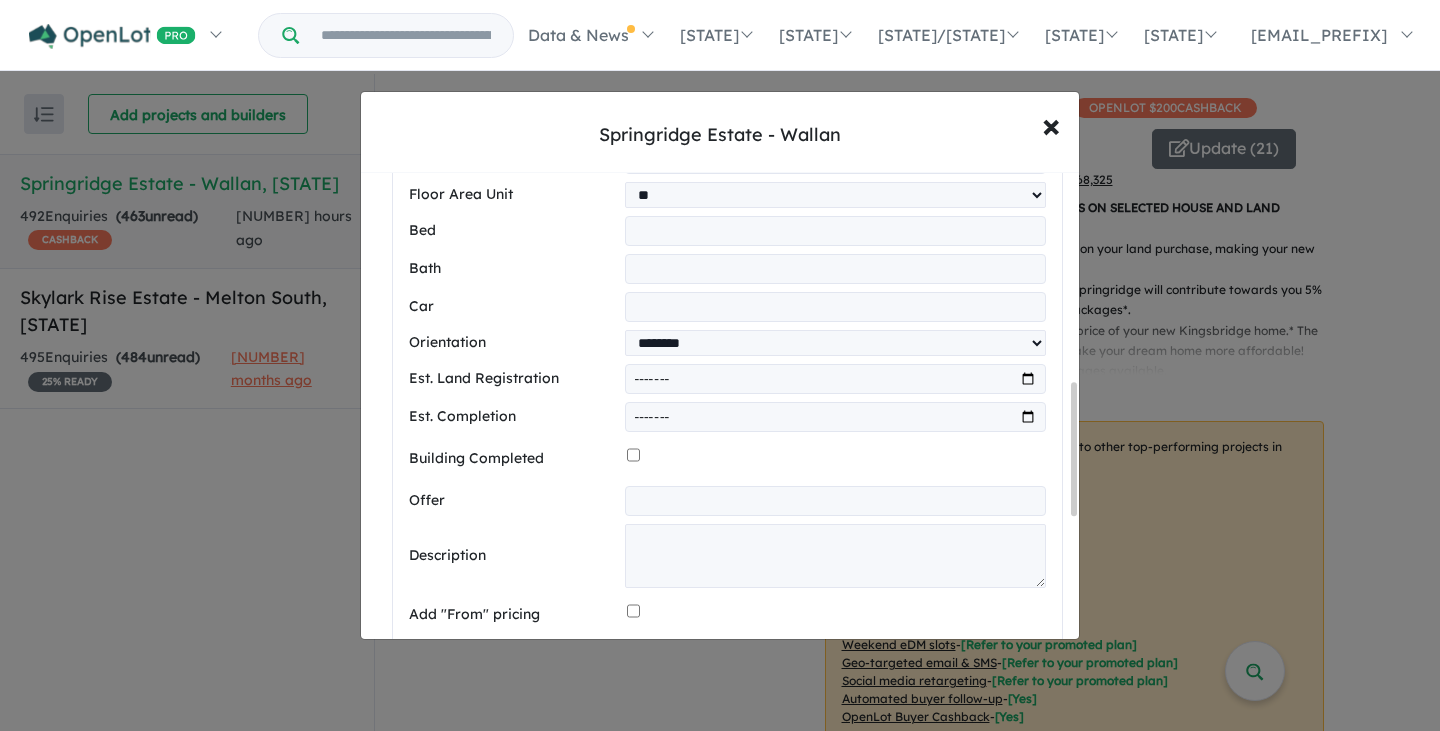 click at bounding box center [835, 501] 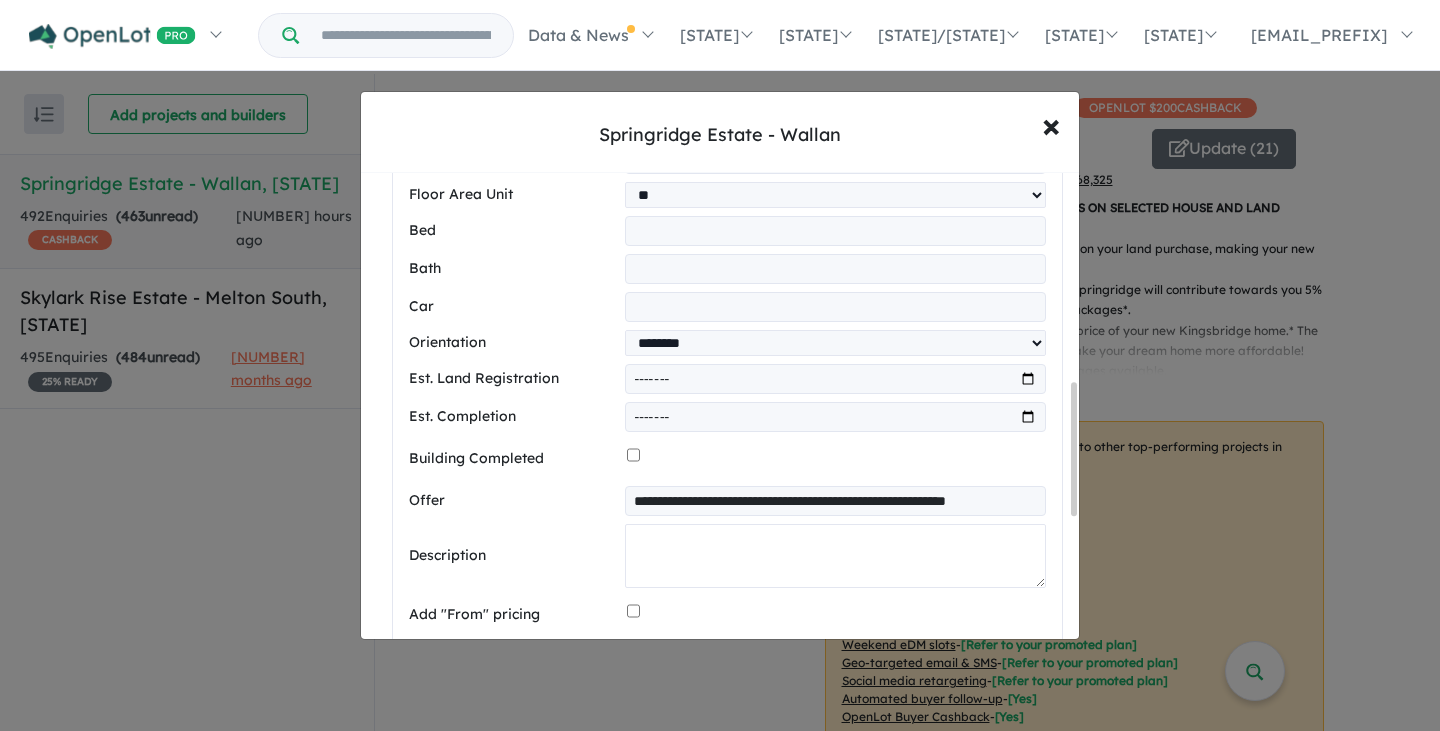 click at bounding box center [835, 556] 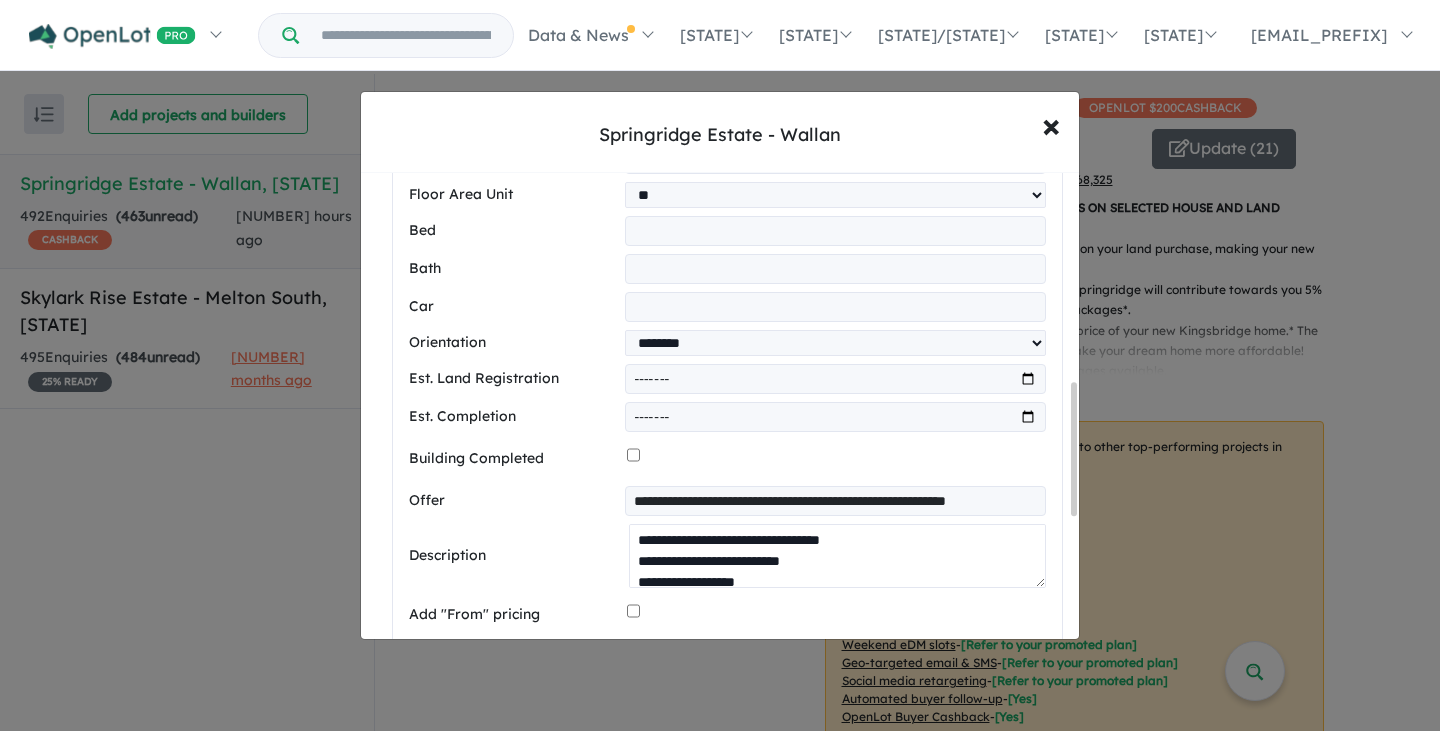scroll, scrollTop: 0, scrollLeft: 0, axis: both 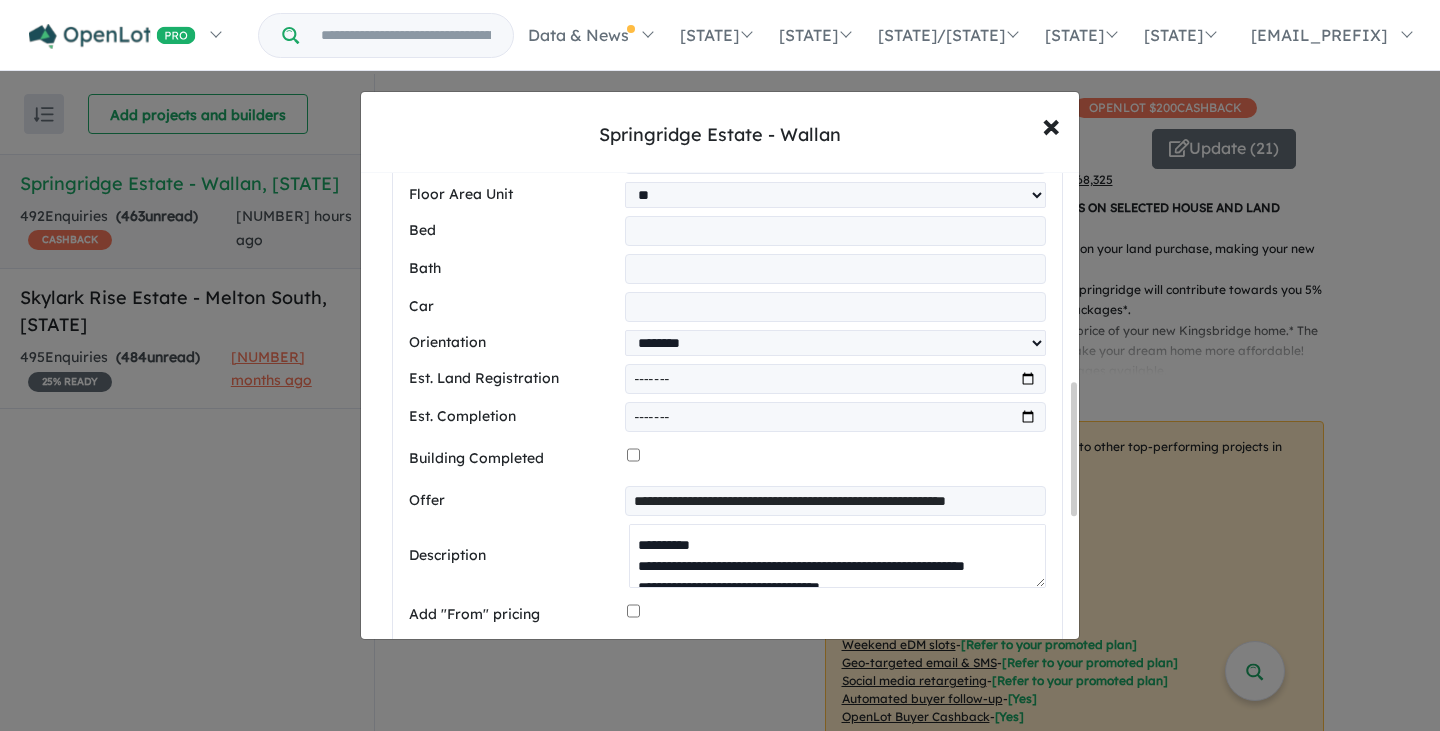 click on "**********" at bounding box center [837, 556] 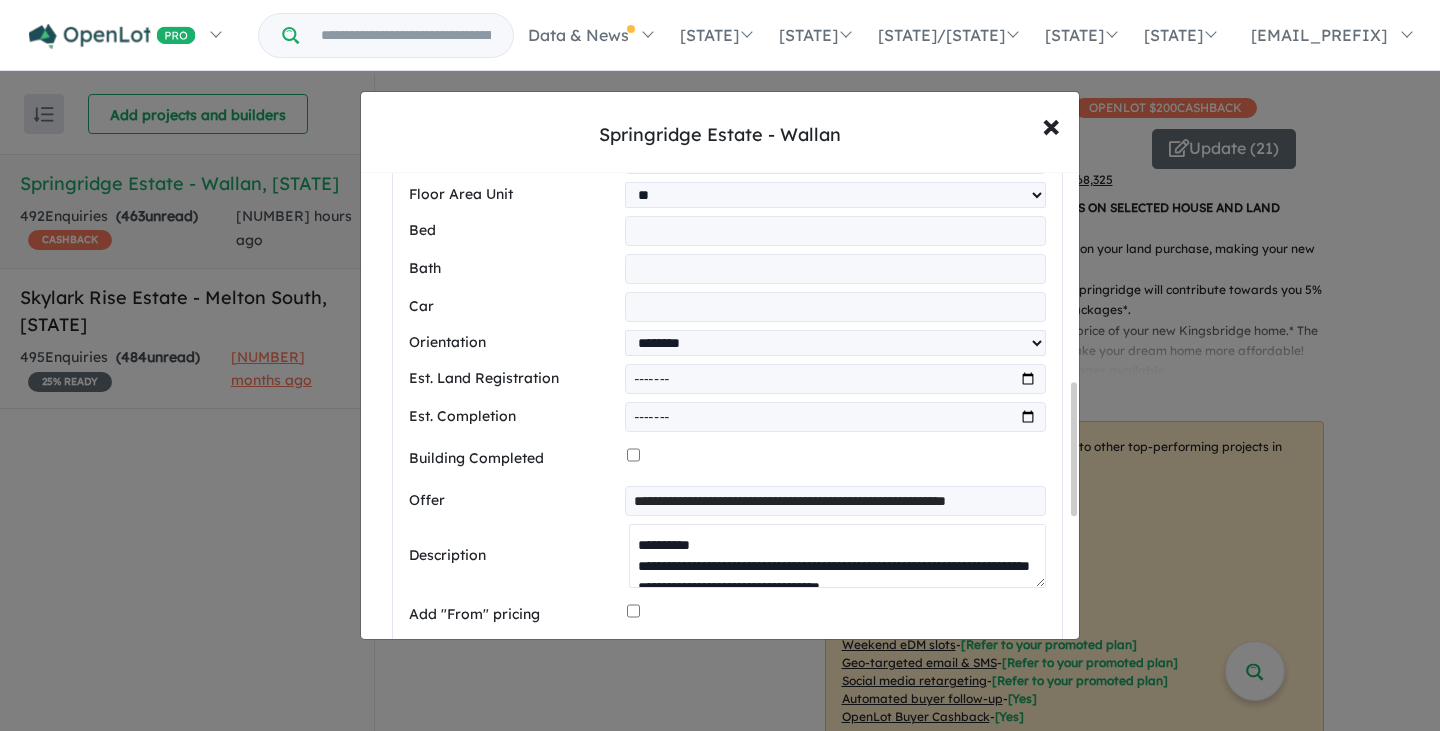 type on "**********" 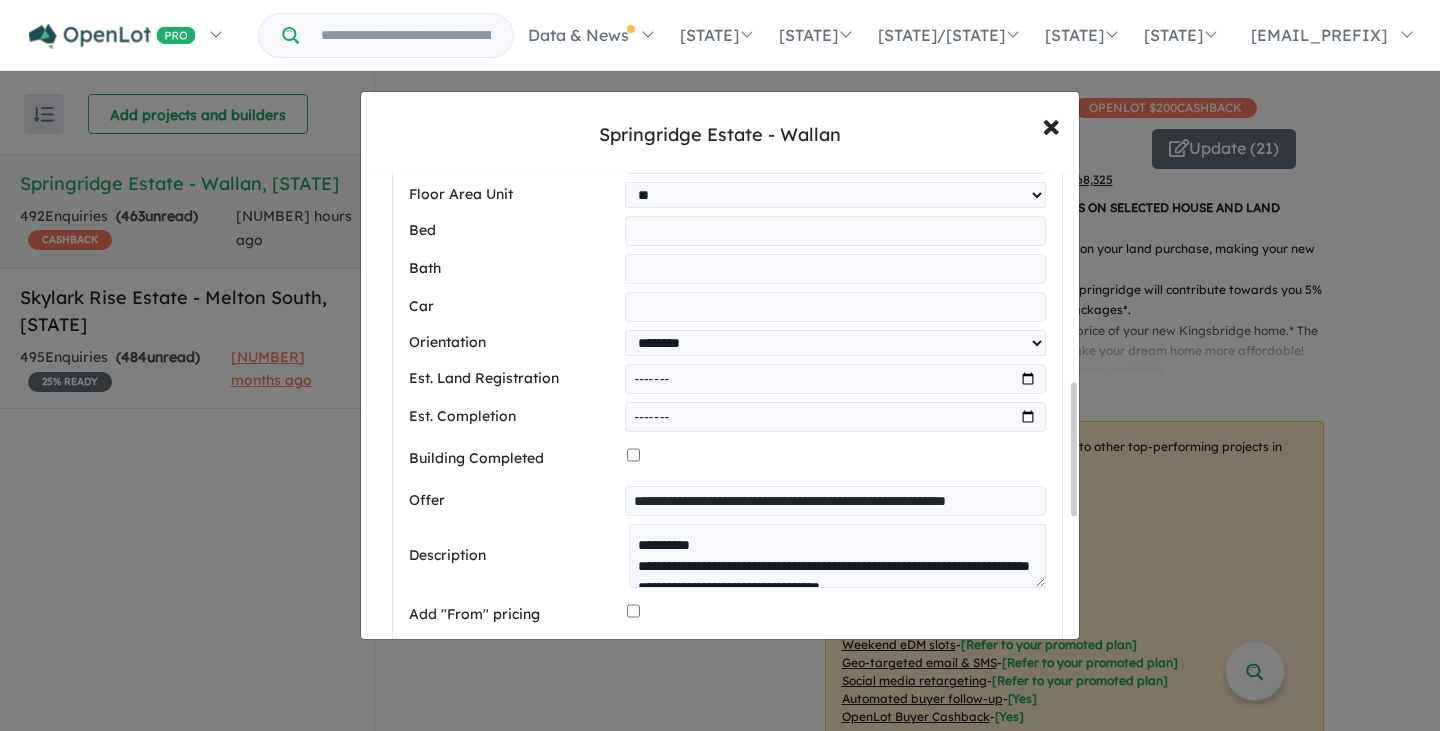 click at bounding box center [835, 657] 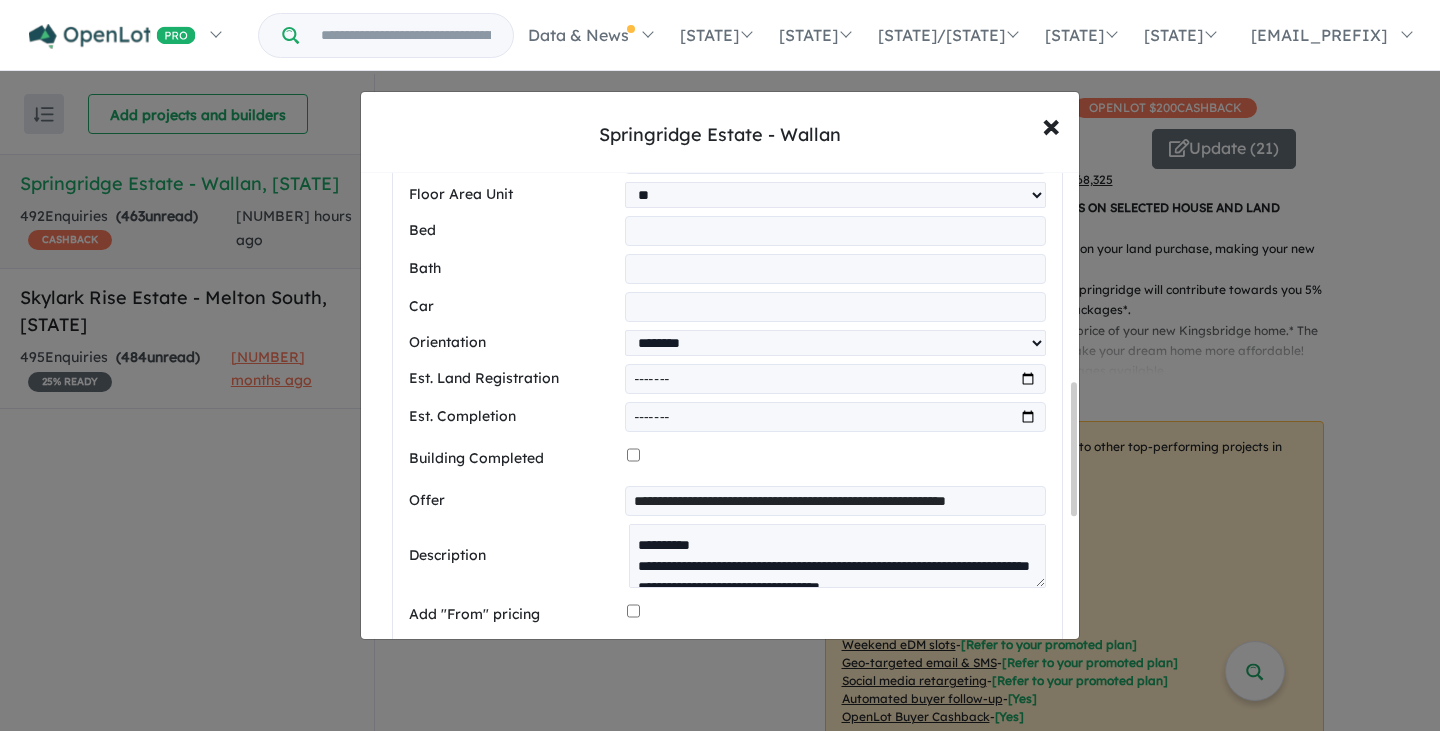 type on "******" 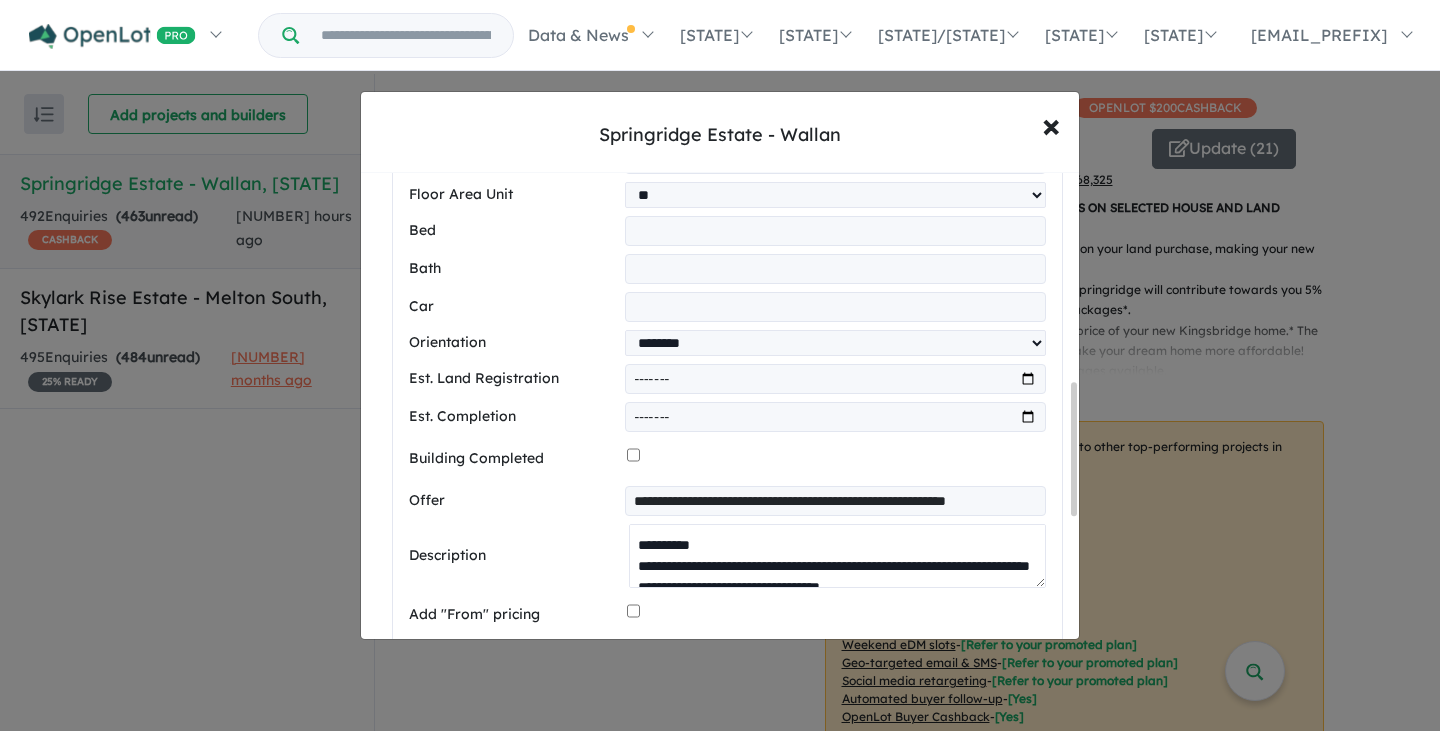click on "**********" at bounding box center (837, 556) 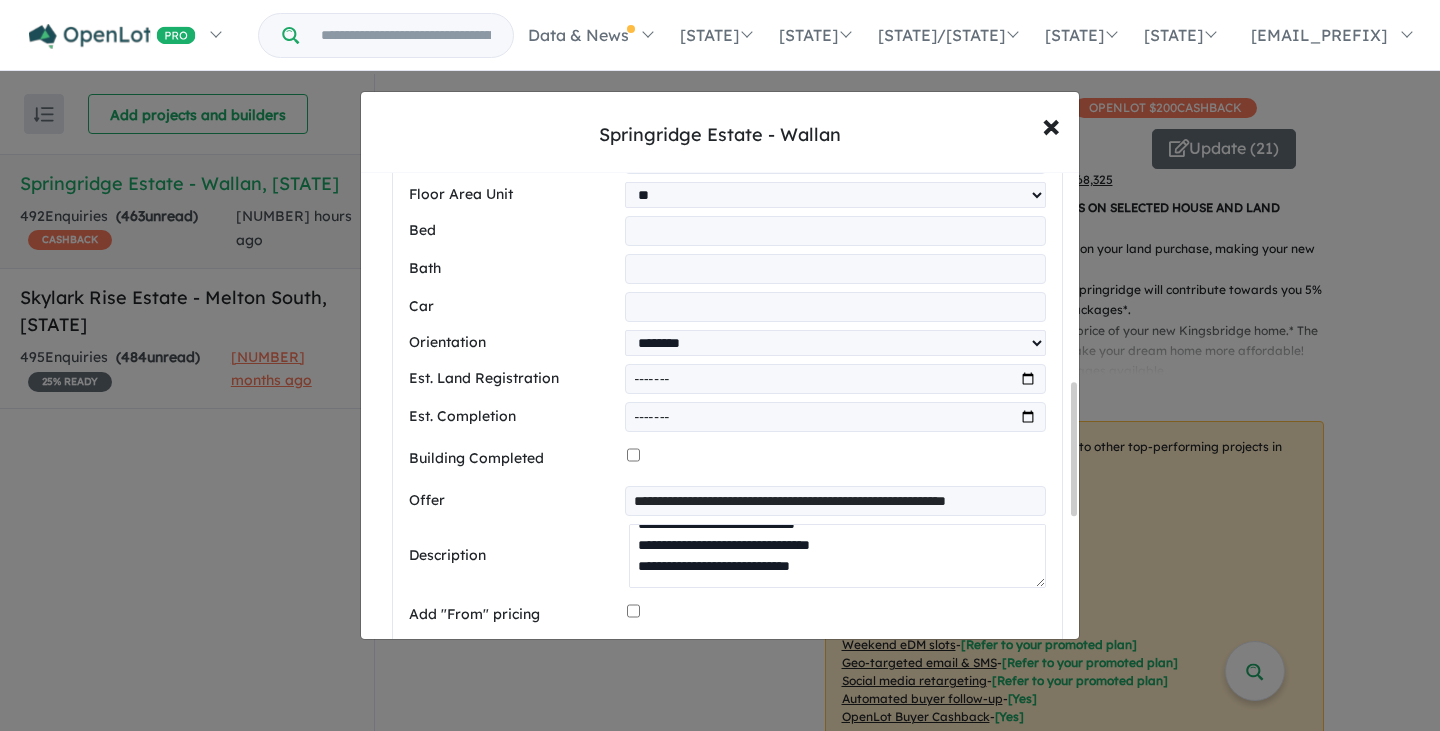 scroll, scrollTop: 210, scrollLeft: 0, axis: vertical 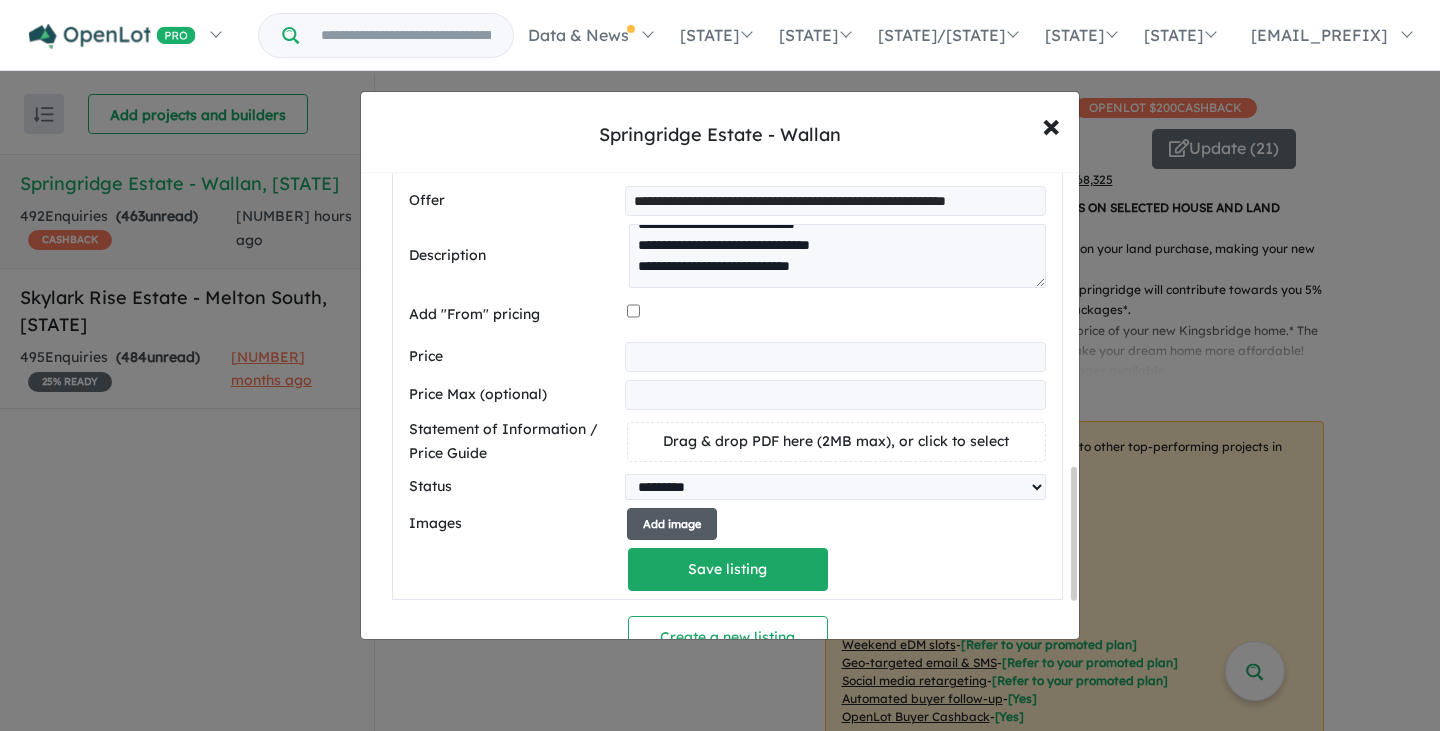 click on "Add image" at bounding box center (672, 524) 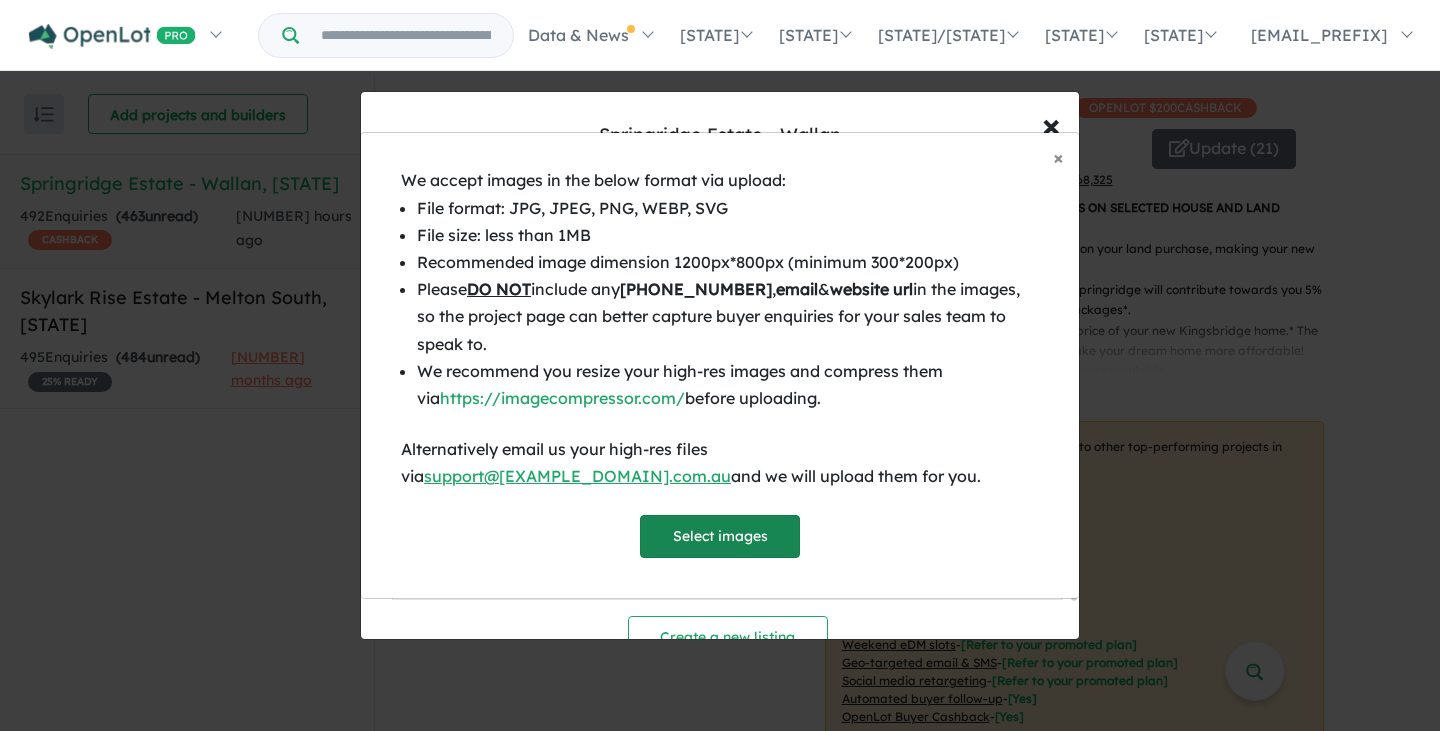 click on "Select images" at bounding box center (720, 536) 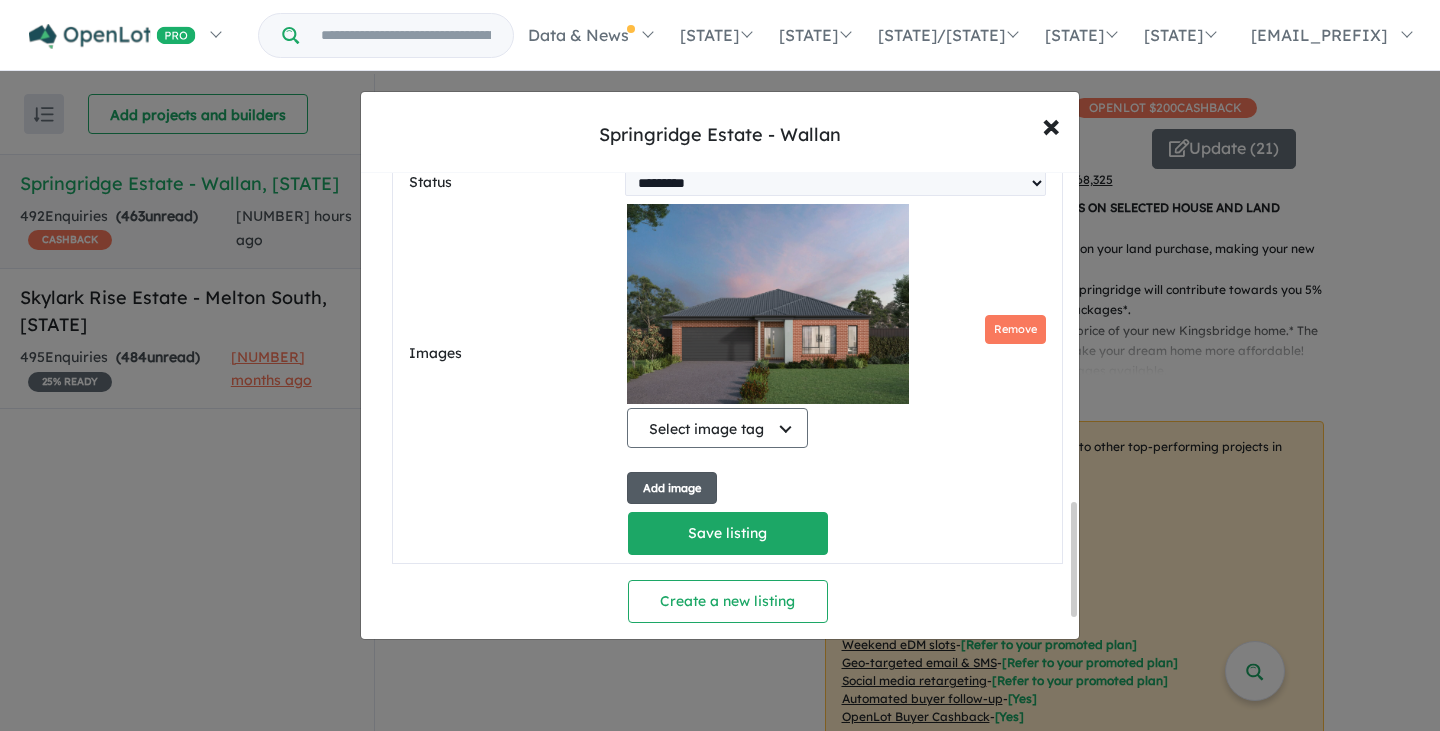 click on "Add image" at bounding box center (672, 488) 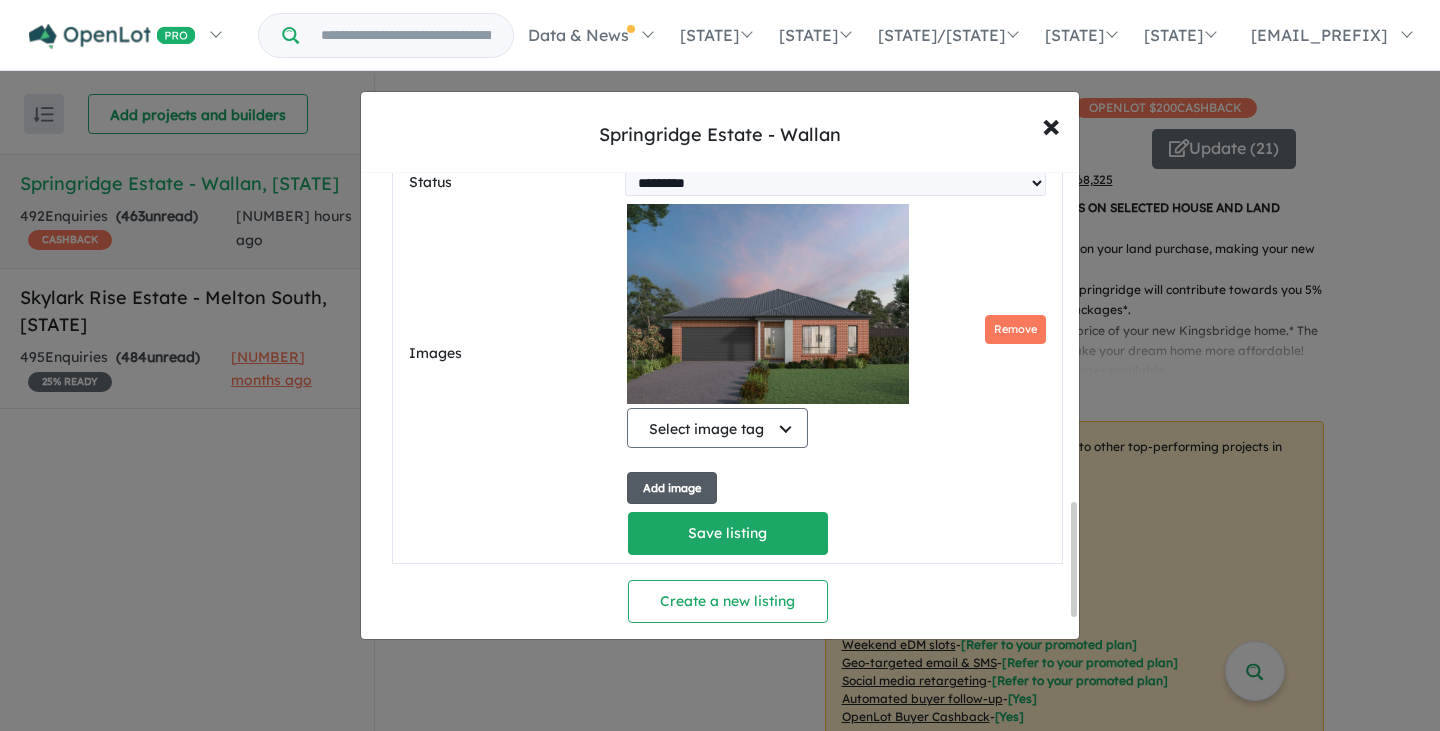 scroll, scrollTop: 8, scrollLeft: 0, axis: vertical 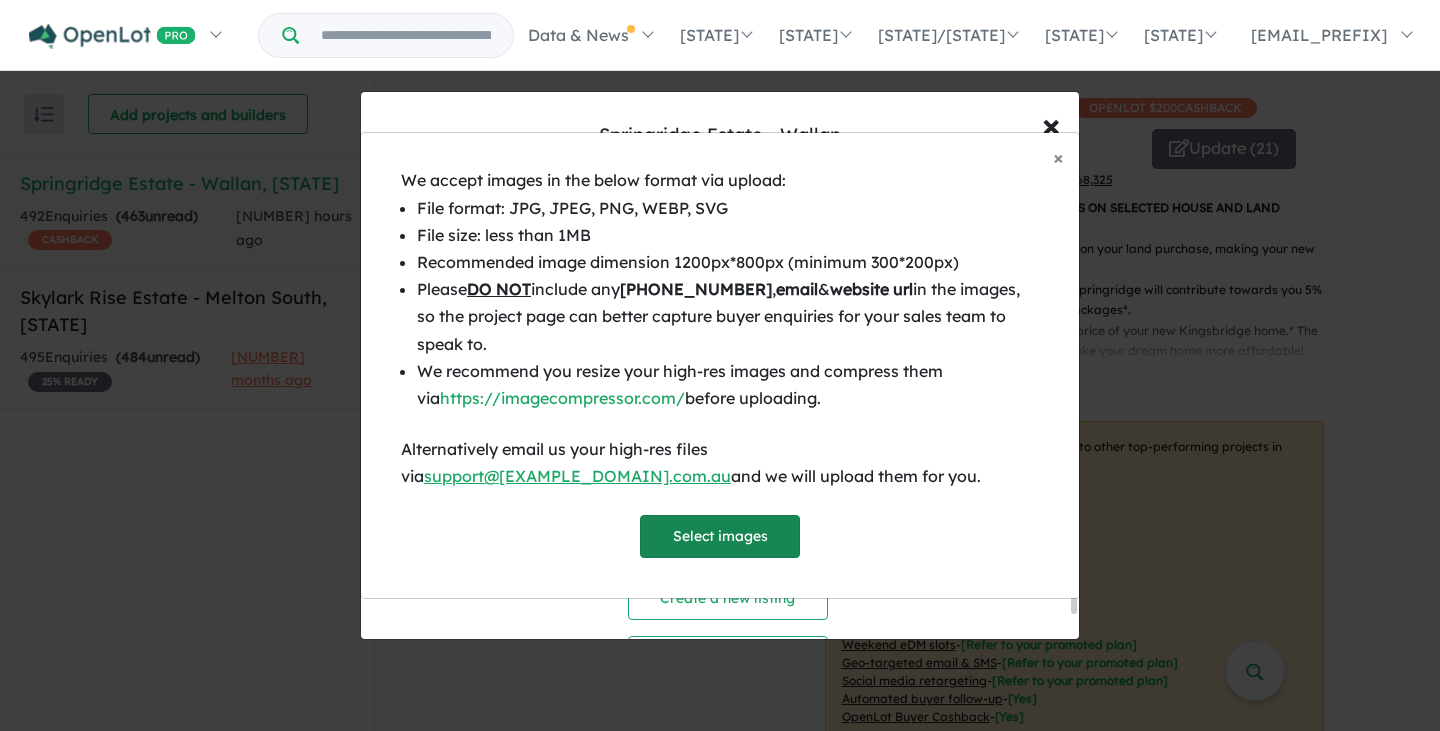 click on "Select images" at bounding box center [720, 536] 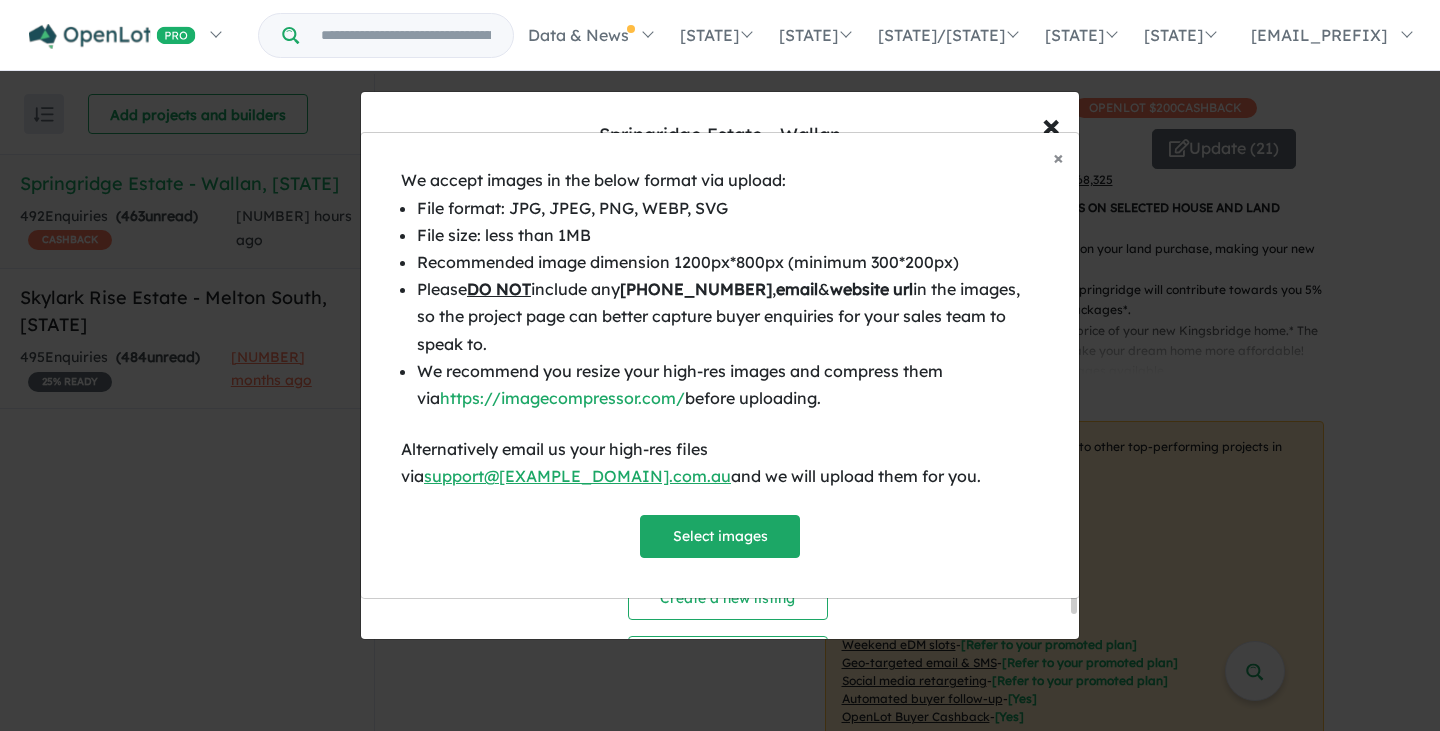 scroll, scrollTop: 12, scrollLeft: 0, axis: vertical 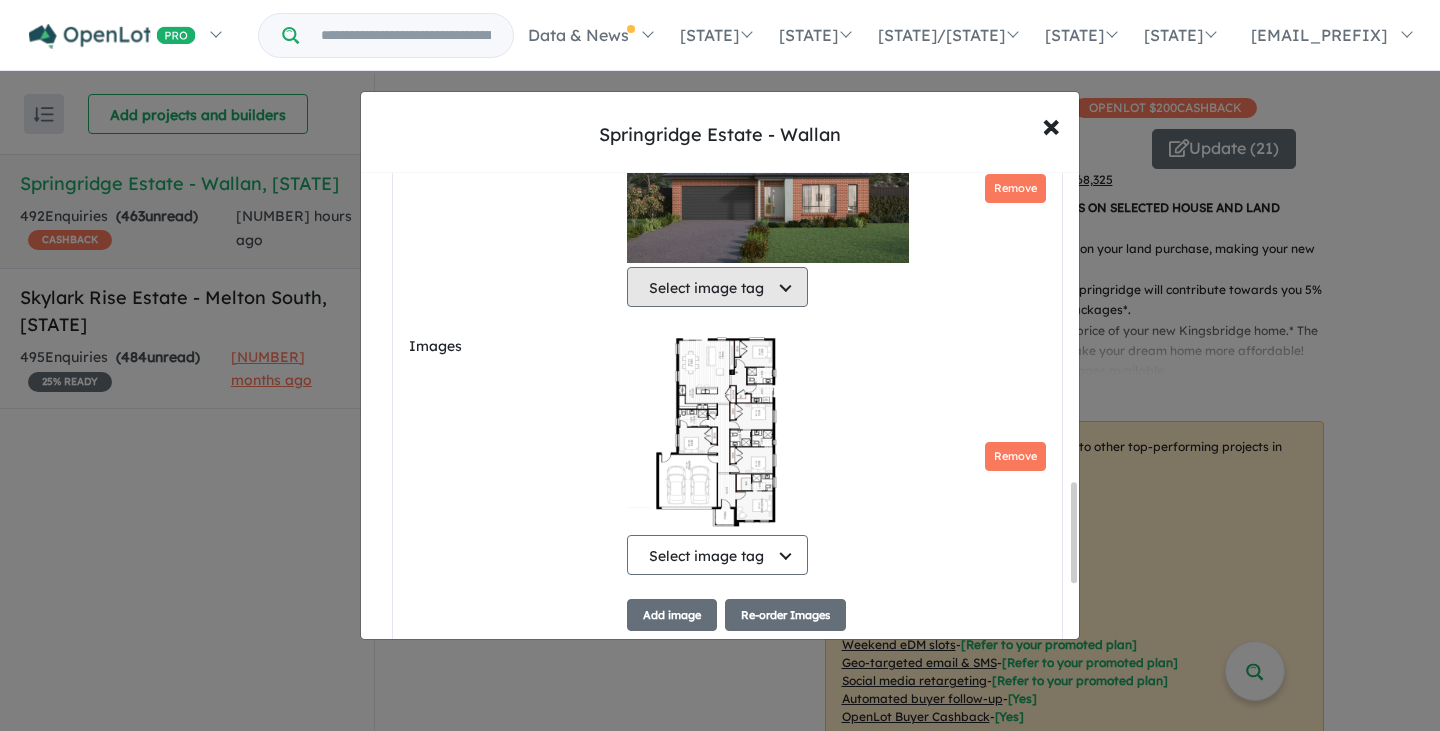 click on "Select image tag" at bounding box center [717, 287] 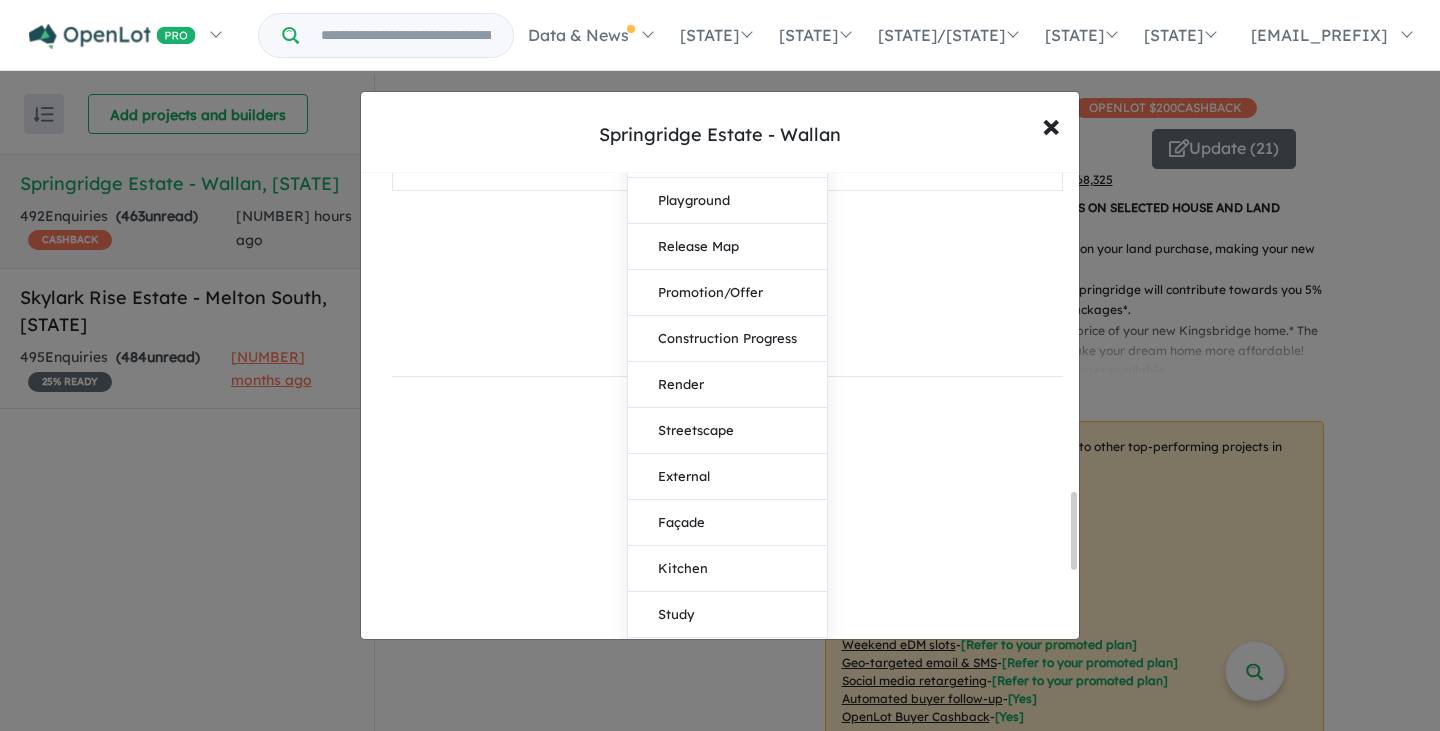 click on "Façade" at bounding box center (727, 523) 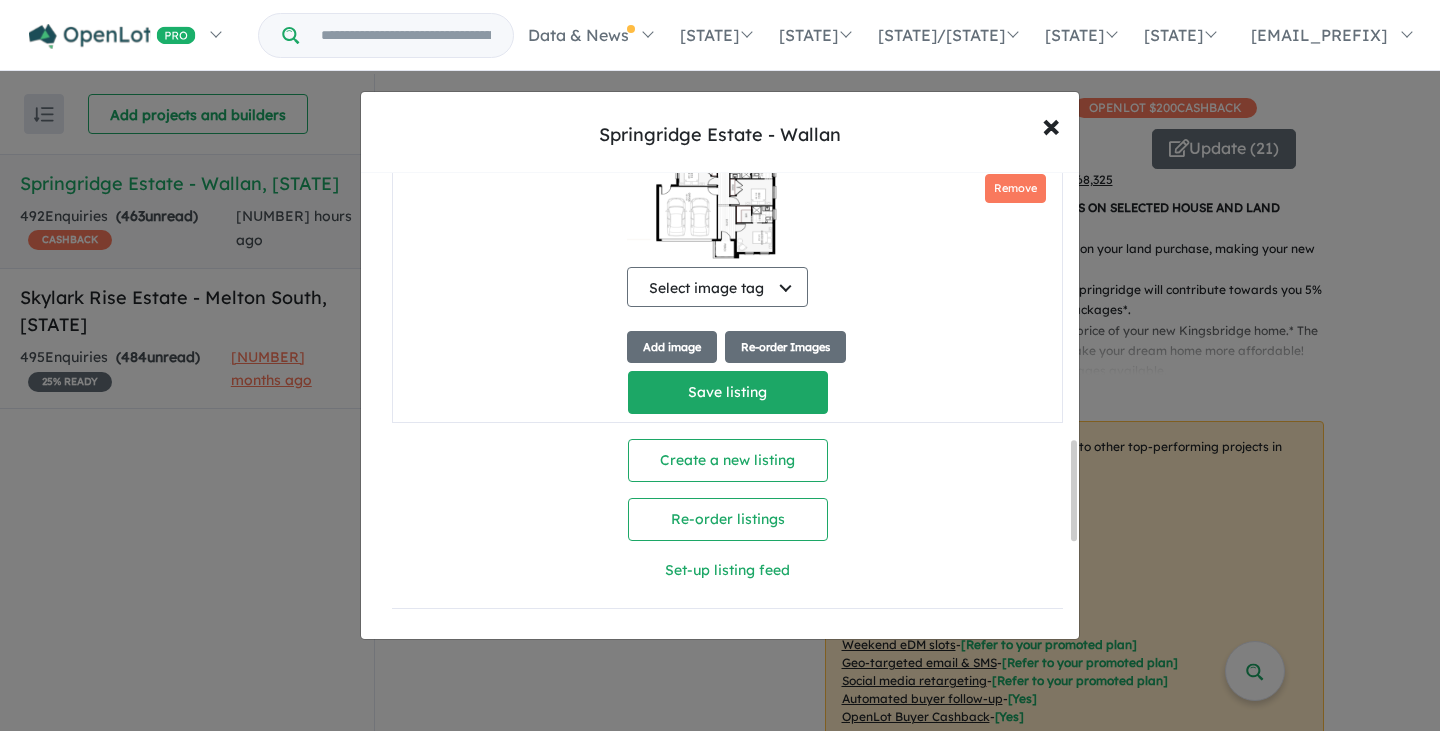 scroll, scrollTop: 1308, scrollLeft: 0, axis: vertical 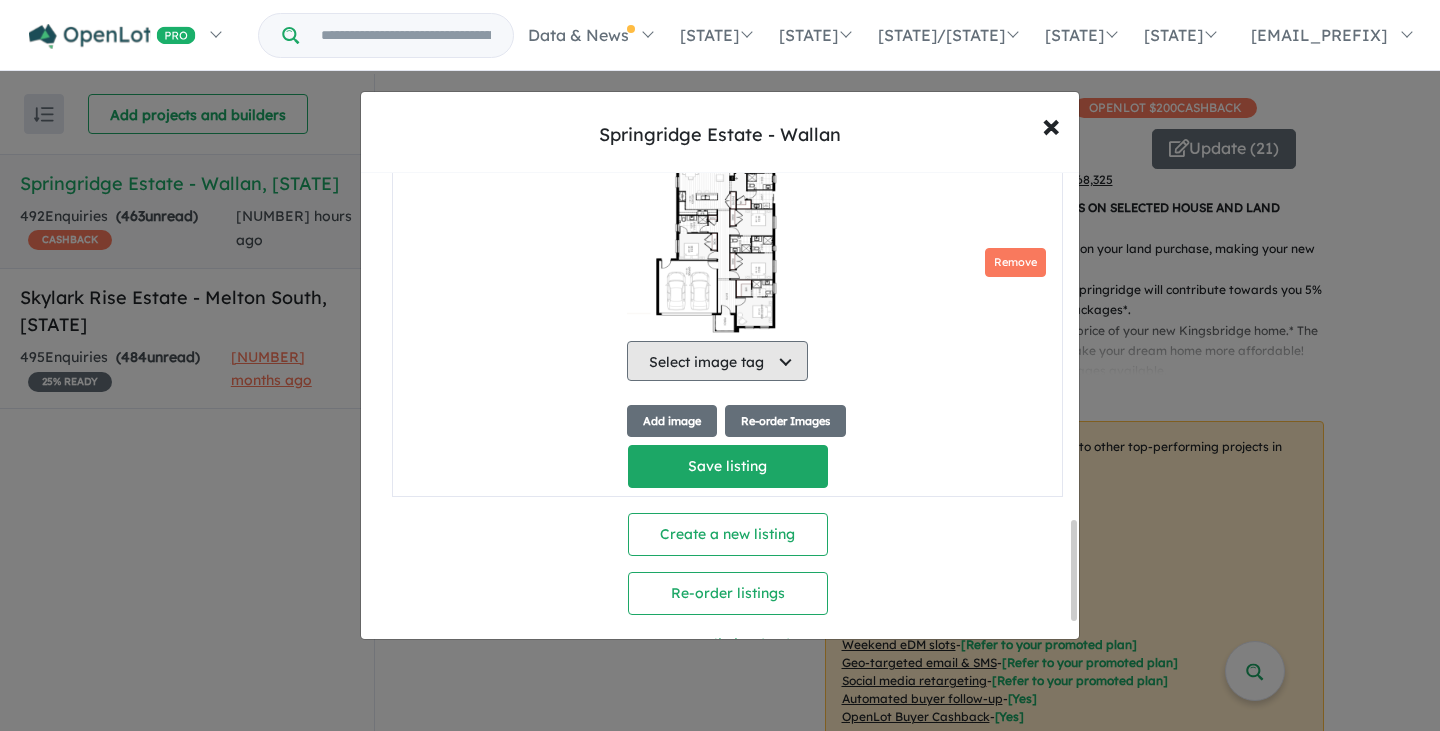 click on "Select image tag" at bounding box center [717, 361] 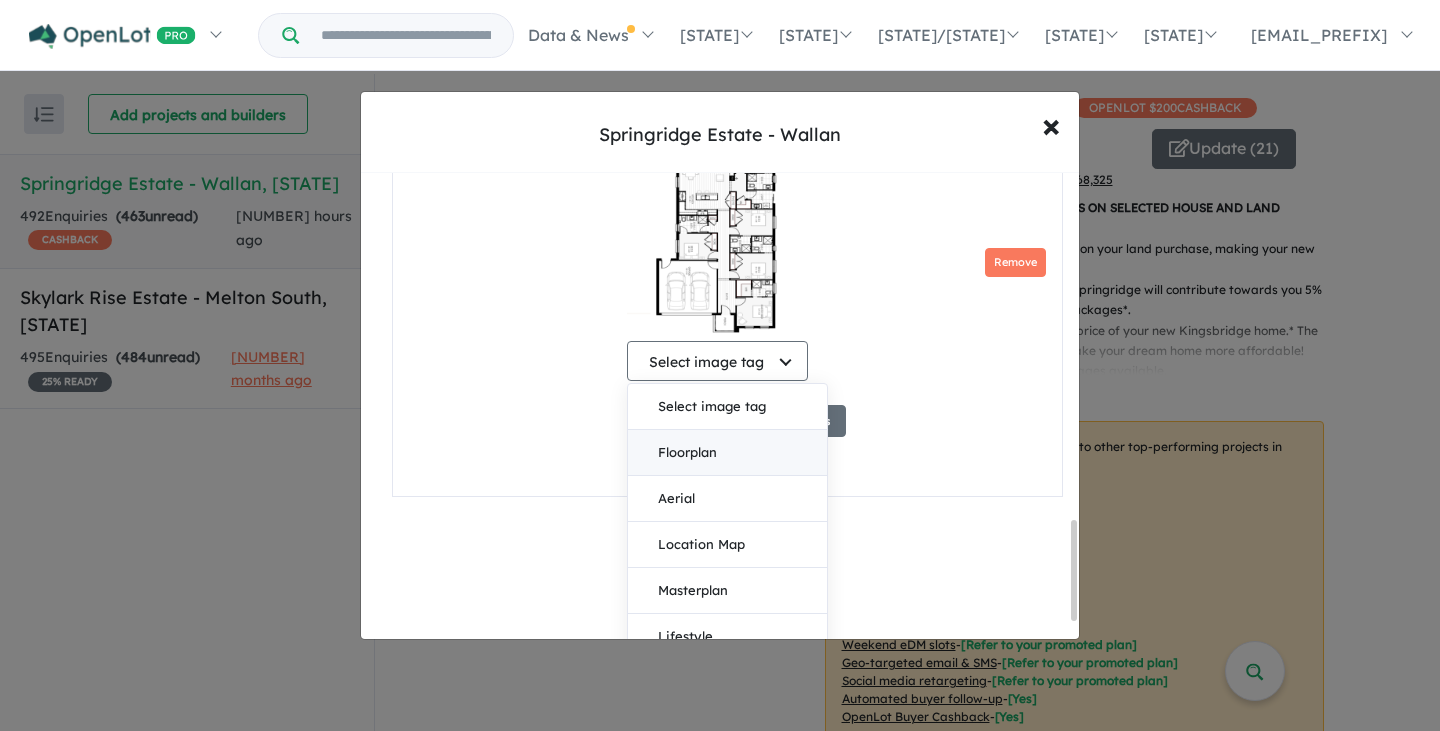 click on "Floorplan" at bounding box center [727, 453] 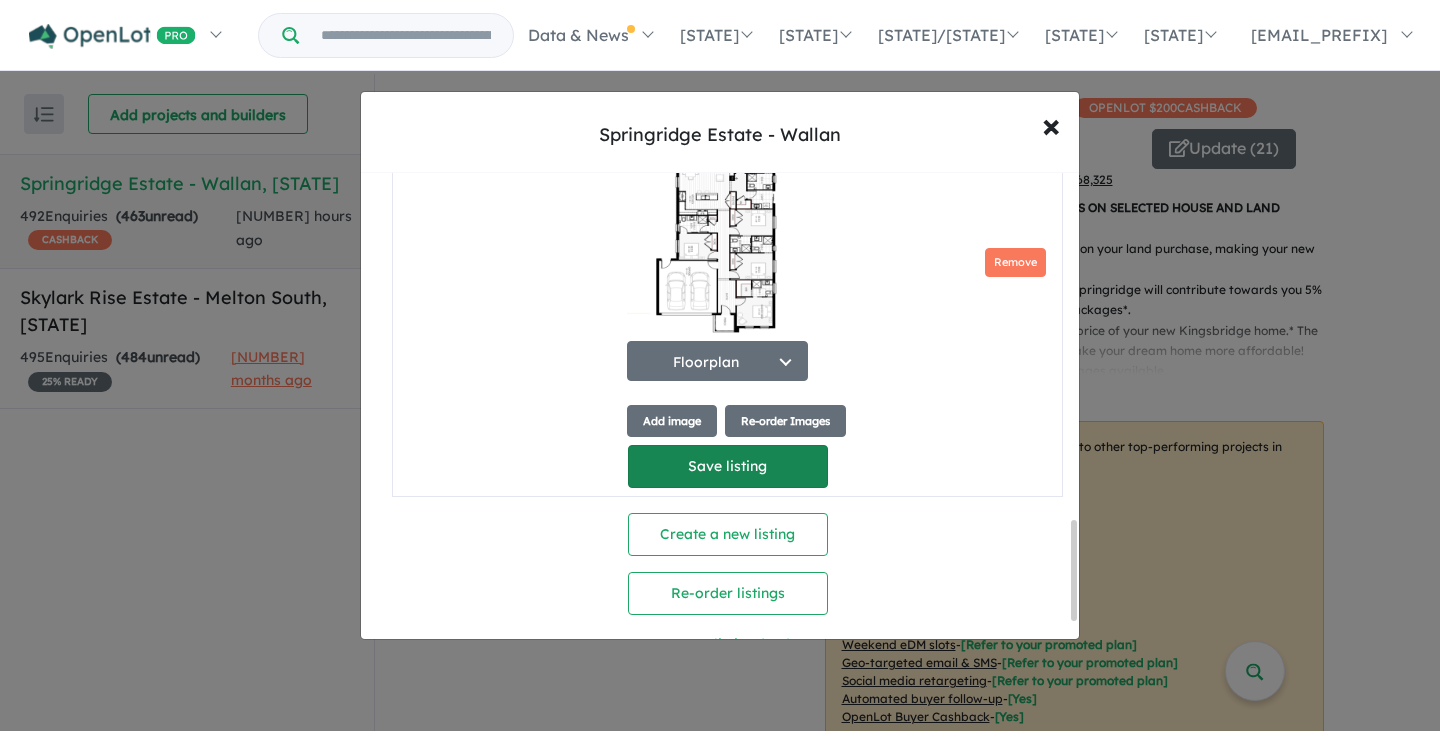click on "Save listing" at bounding box center [728, 466] 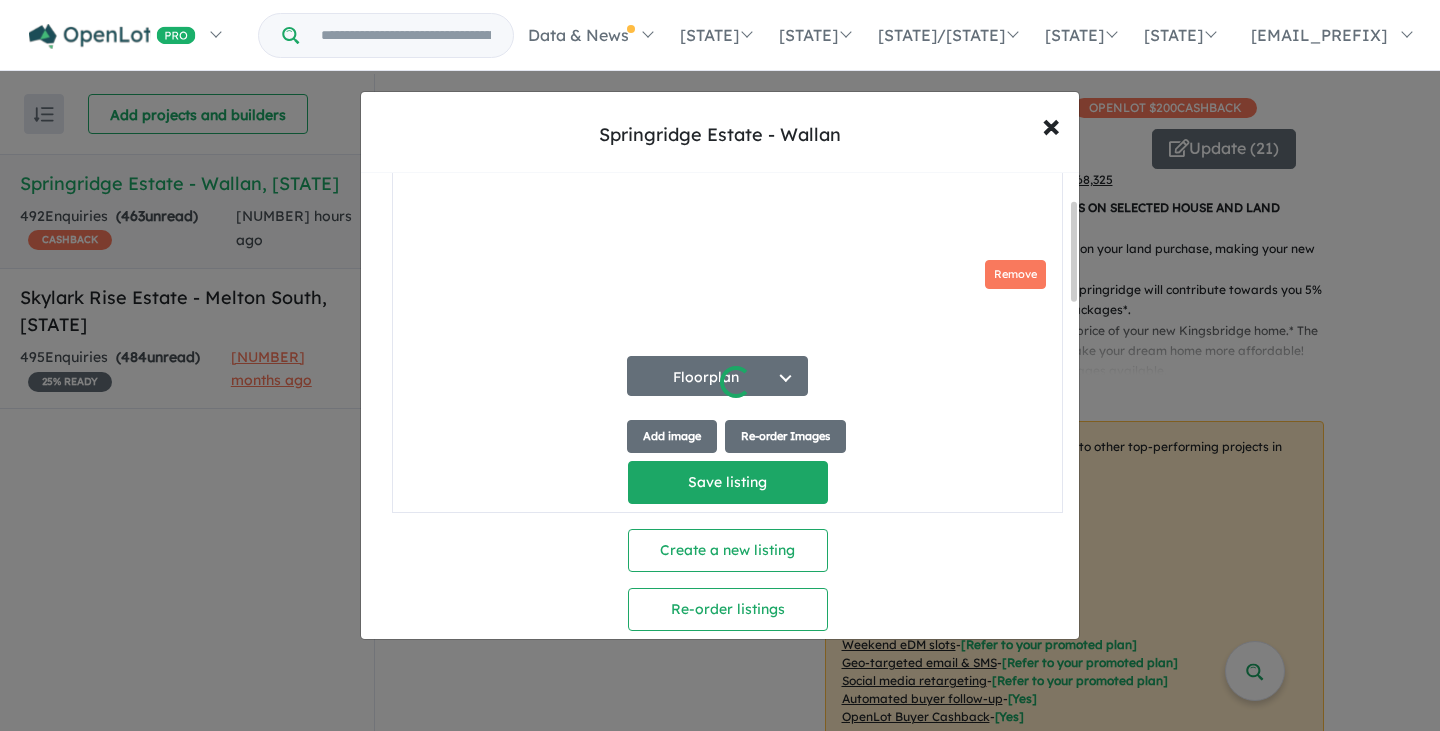 scroll, scrollTop: 198, scrollLeft: 0, axis: vertical 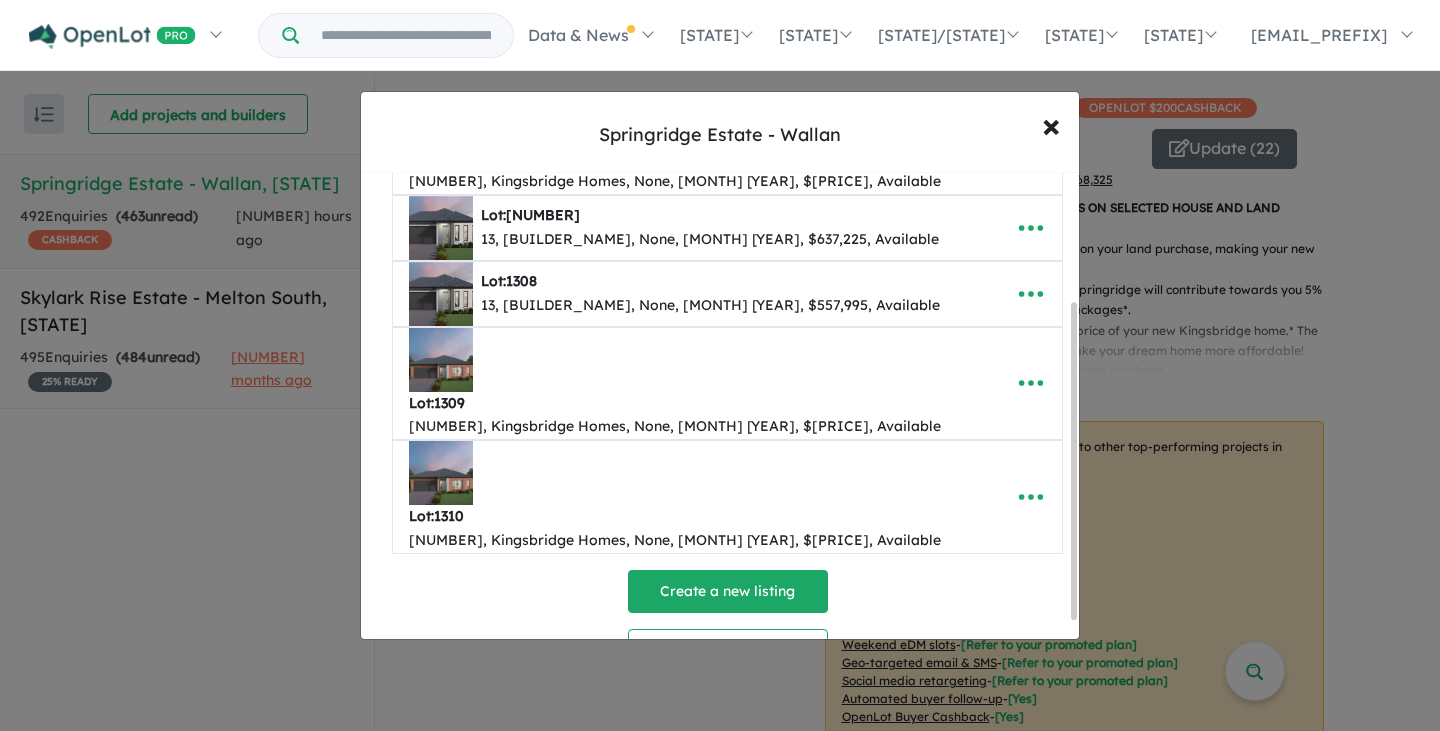 click on "Create a new listing" at bounding box center [728, 591] 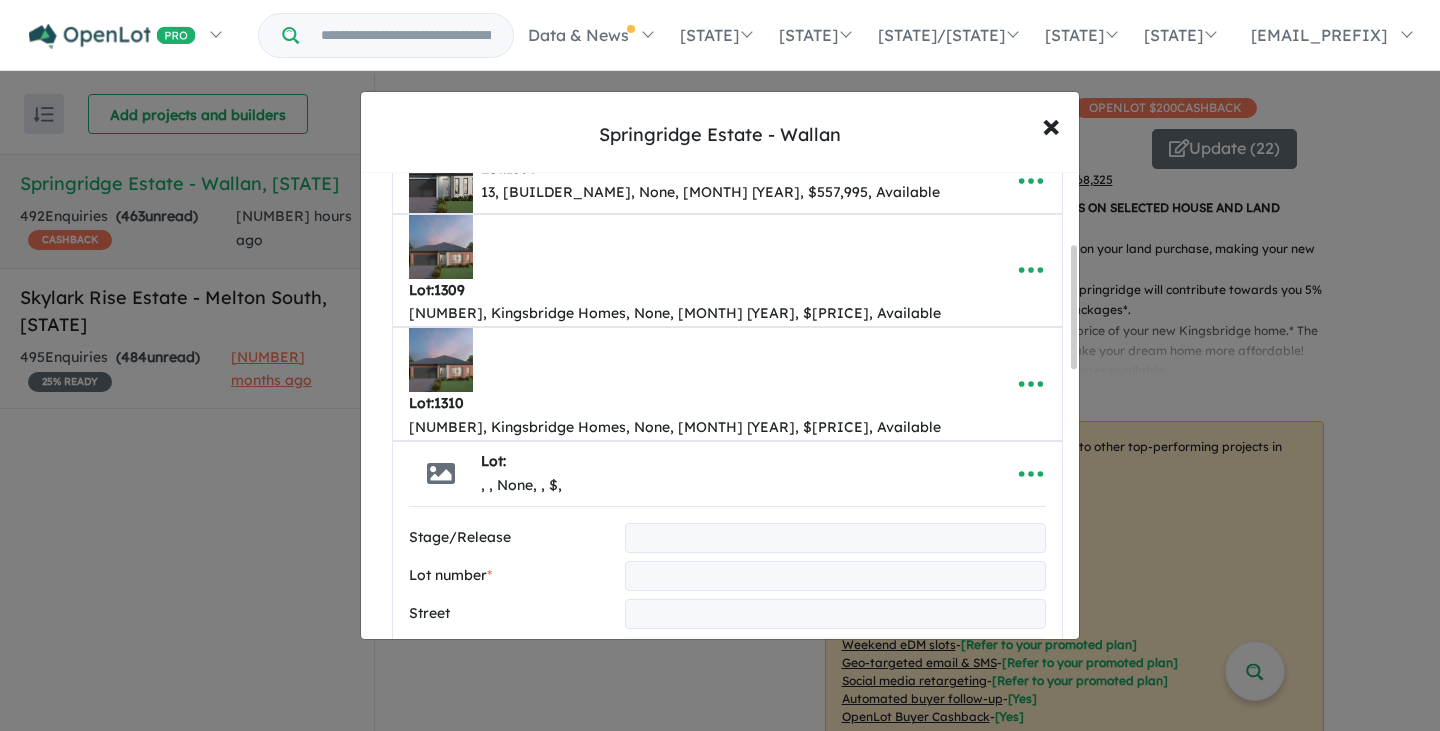 click at bounding box center (835, 538) 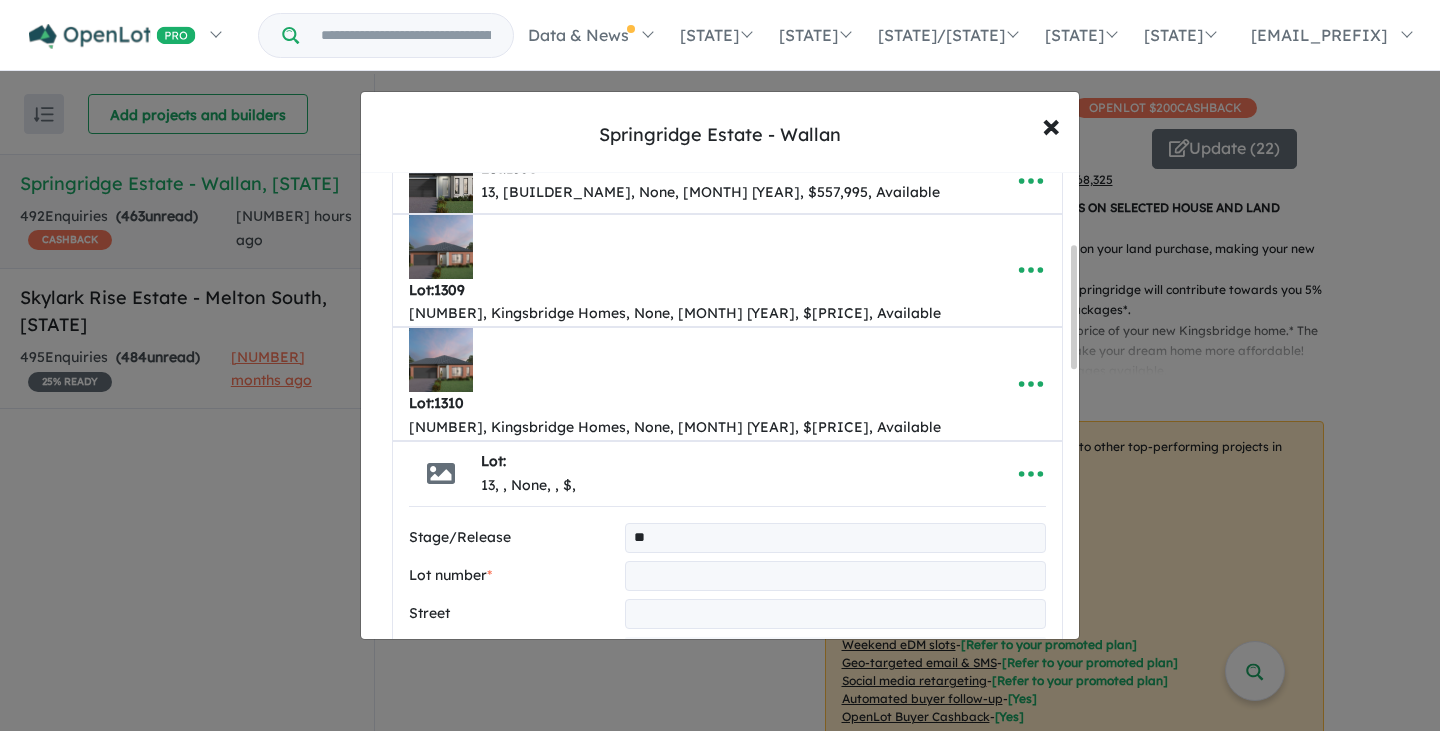 type on "**" 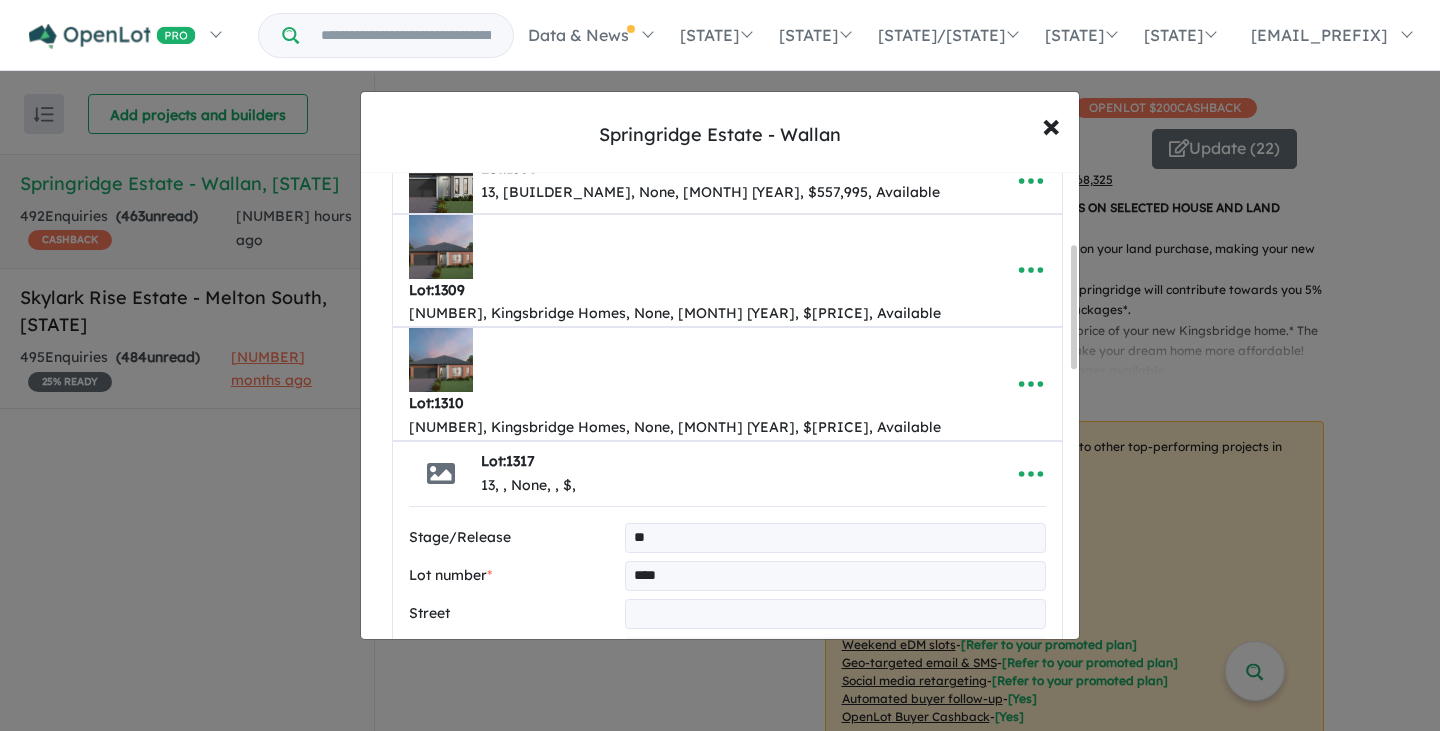 type on "****" 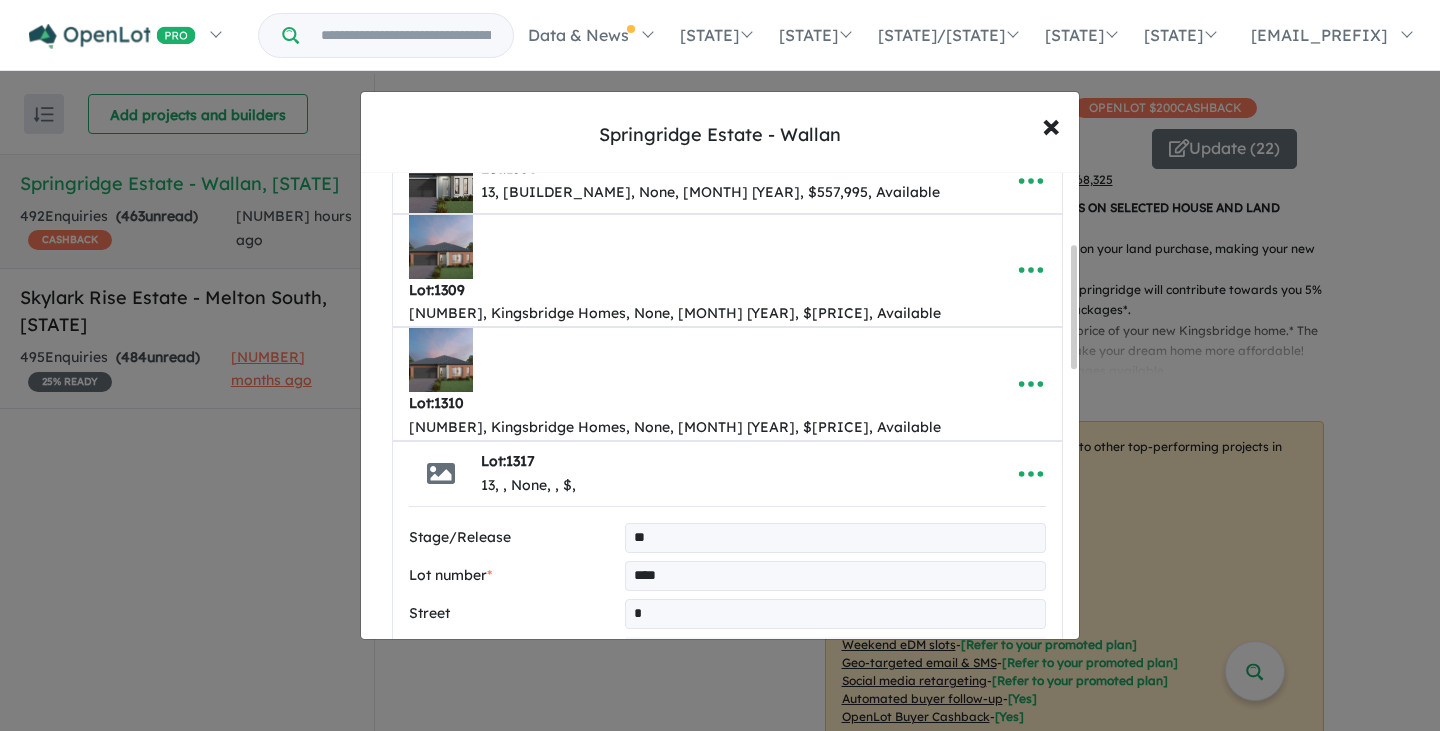 type on "**********" 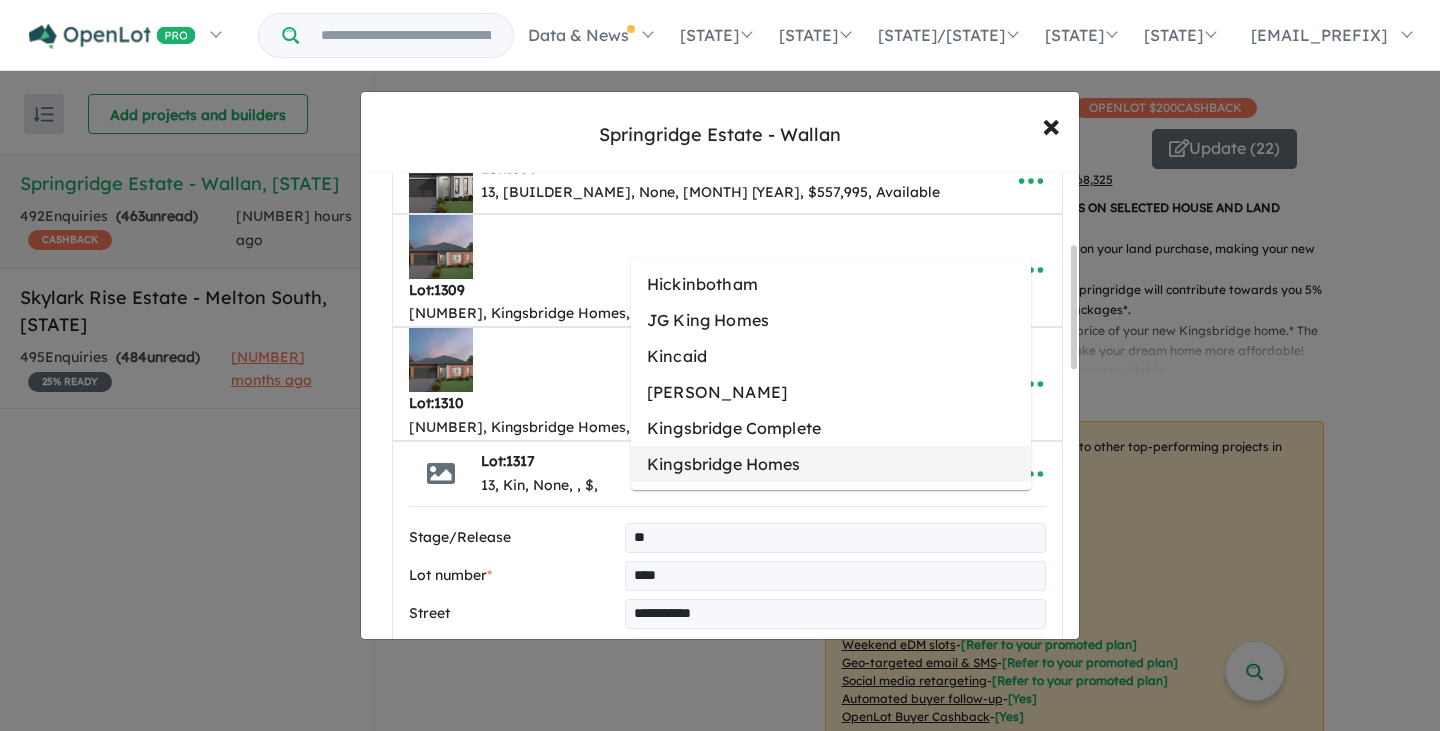 click on "Kingsbridge Homes" at bounding box center (831, 464) 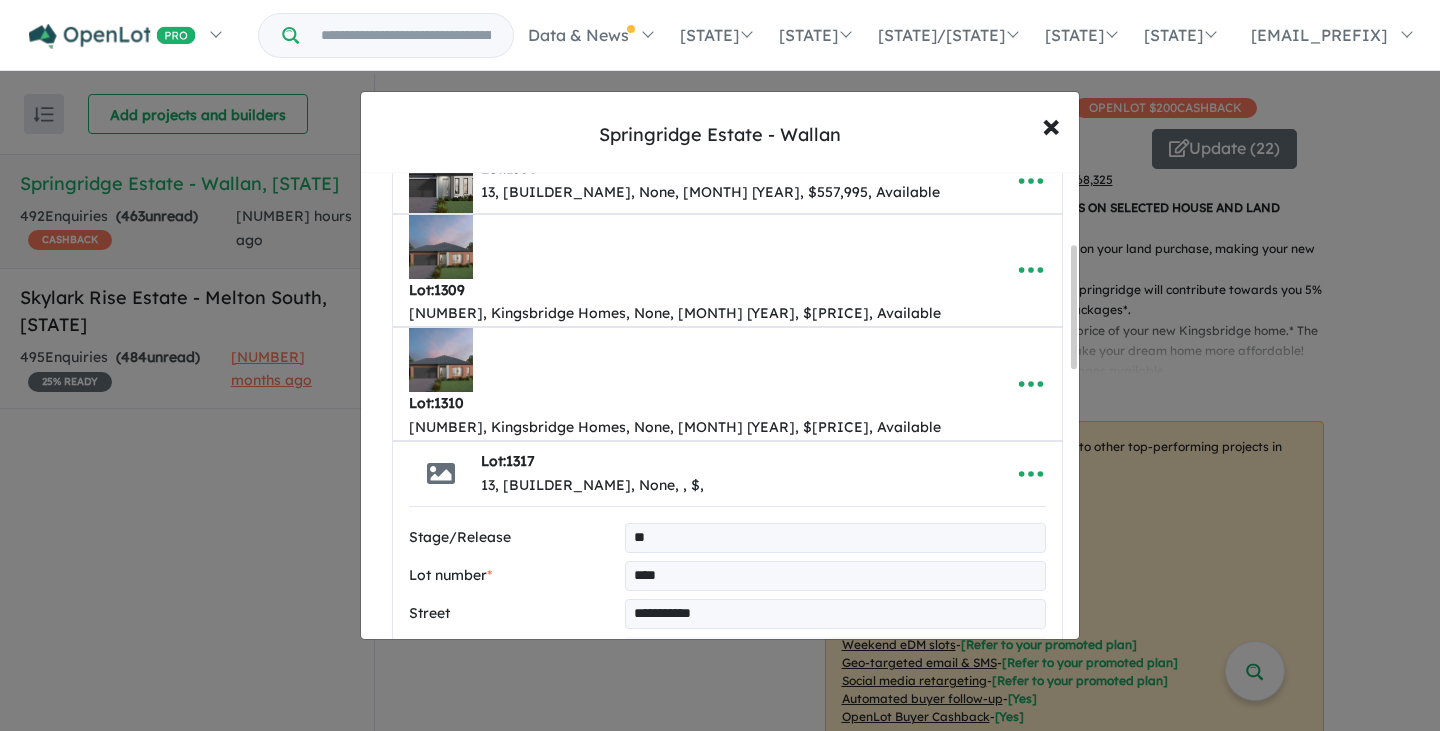 type on "**********" 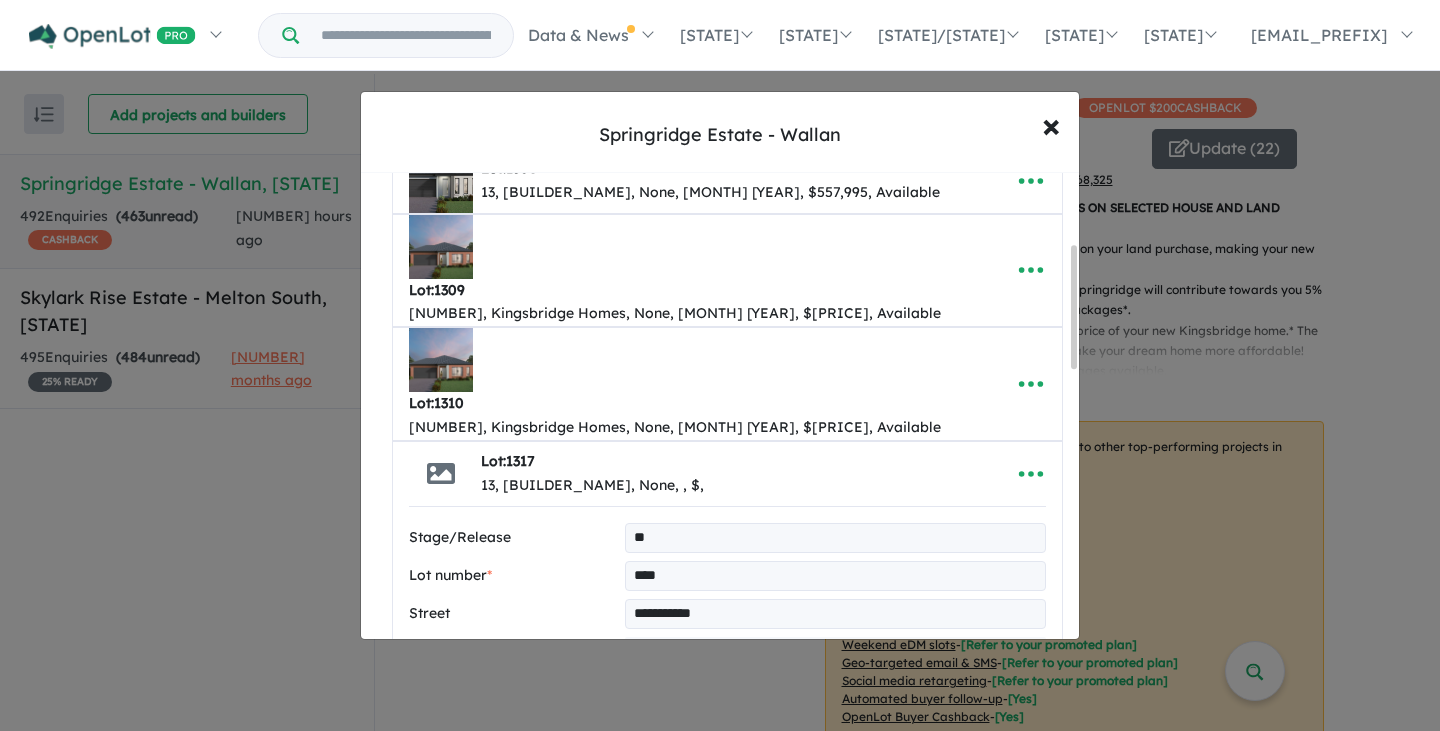 paste on "**********" 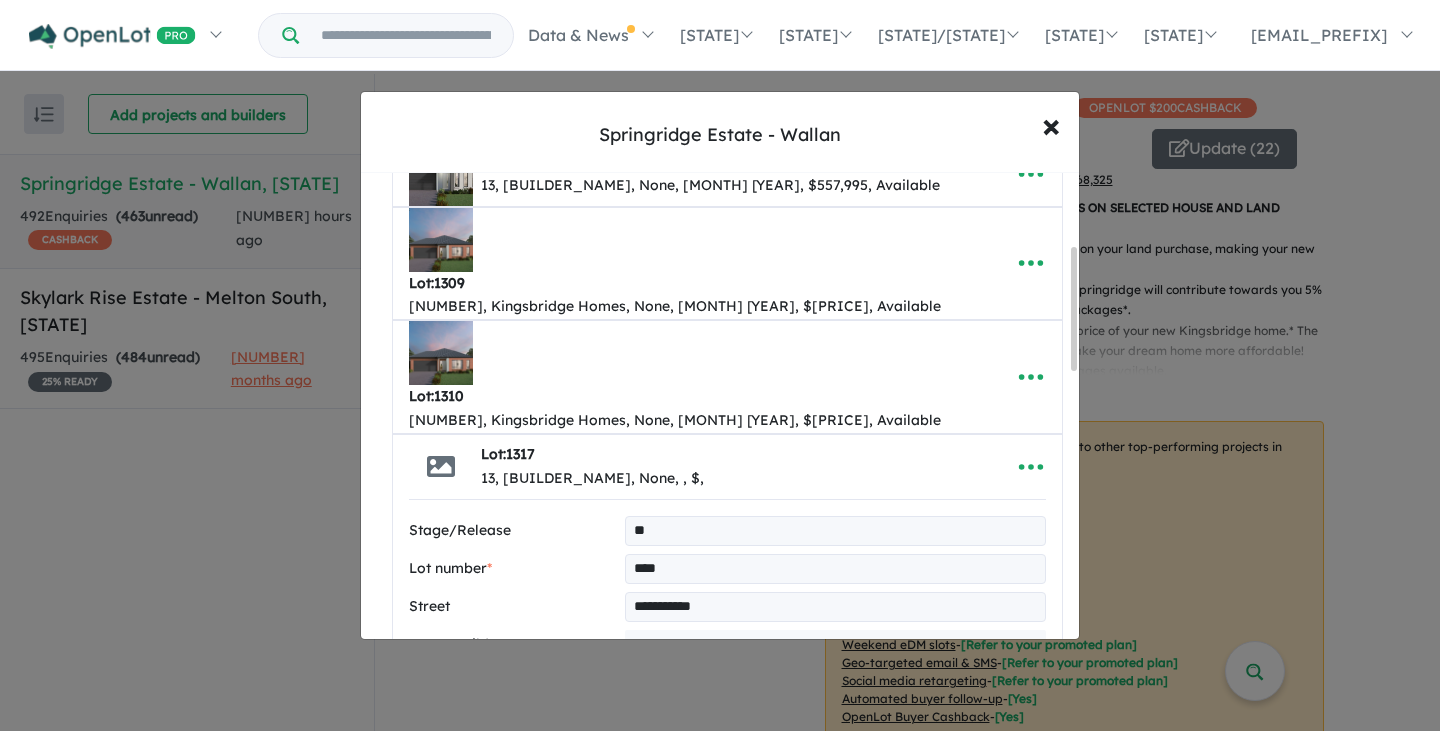 type on "***" 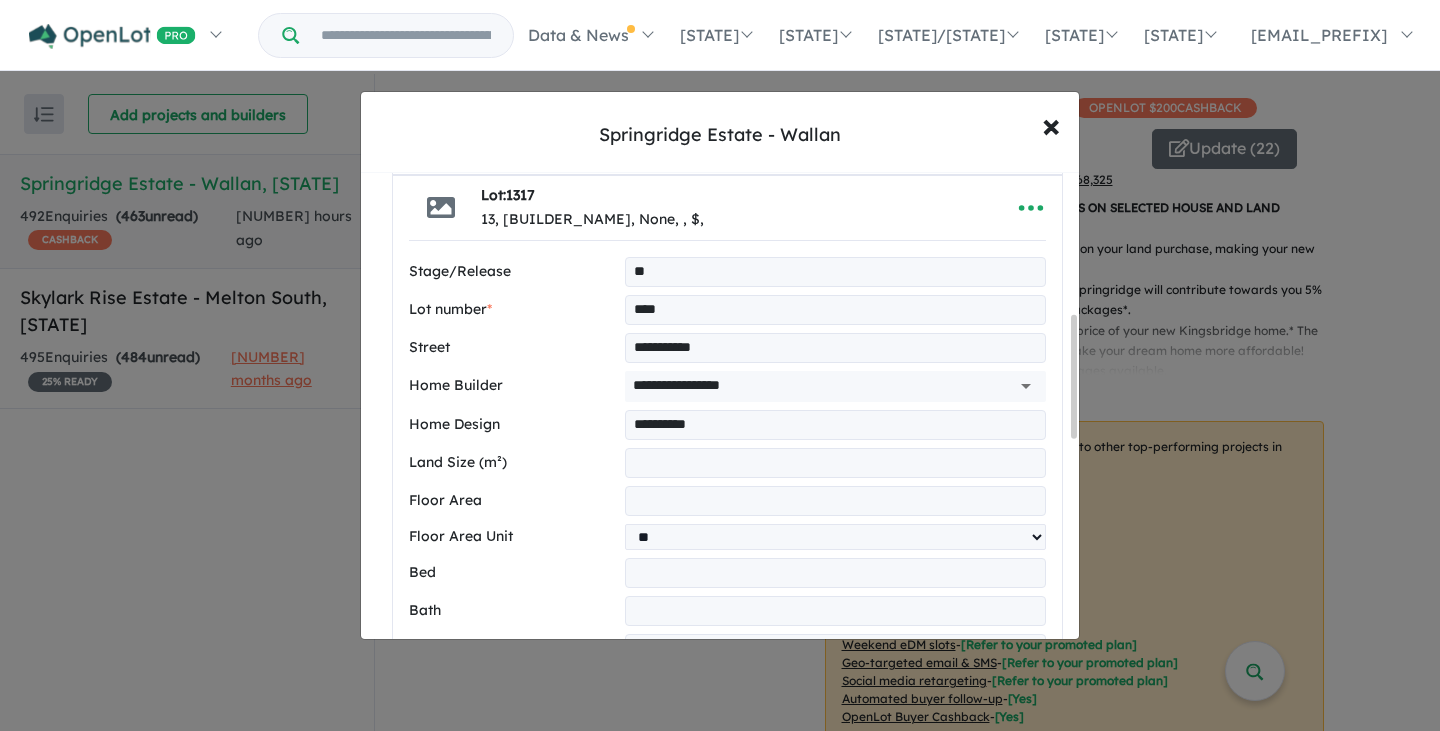 type on "*" 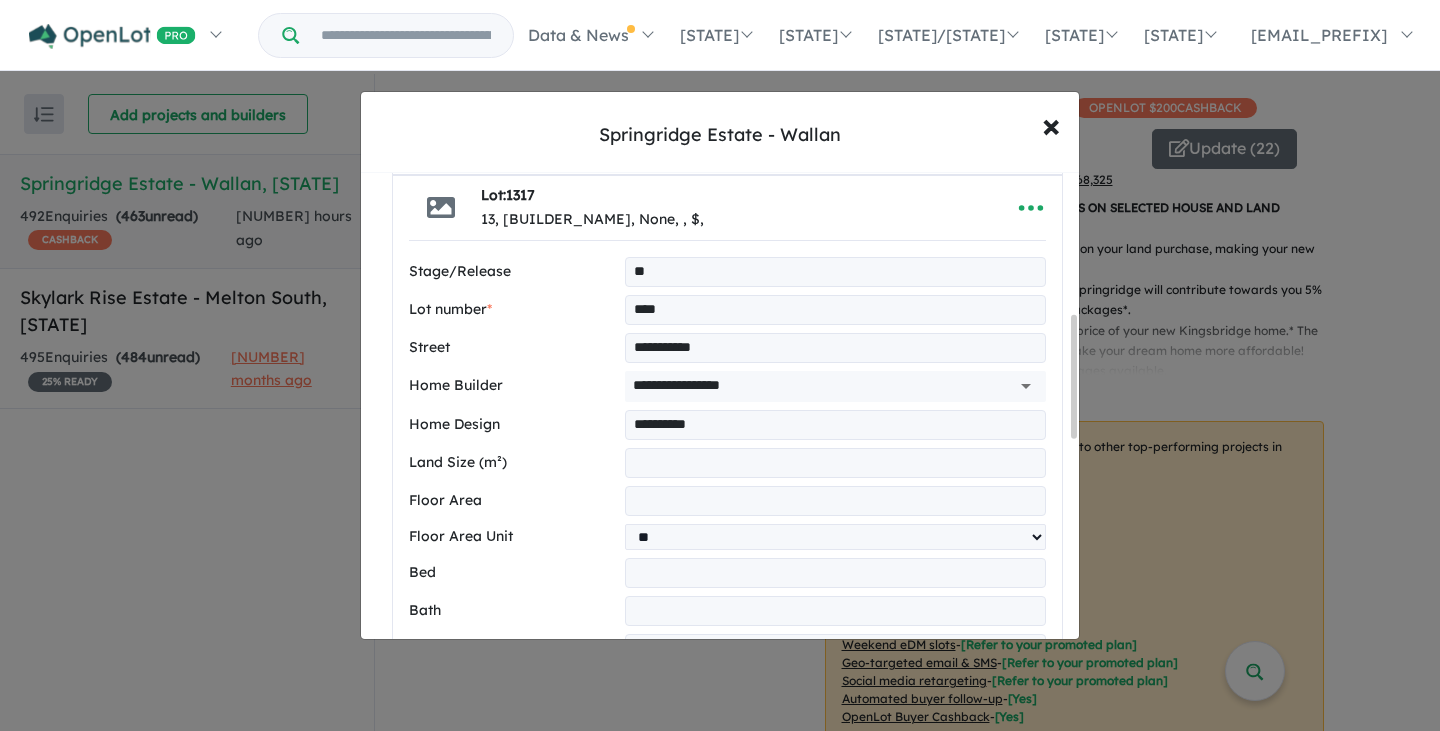 type on "*" 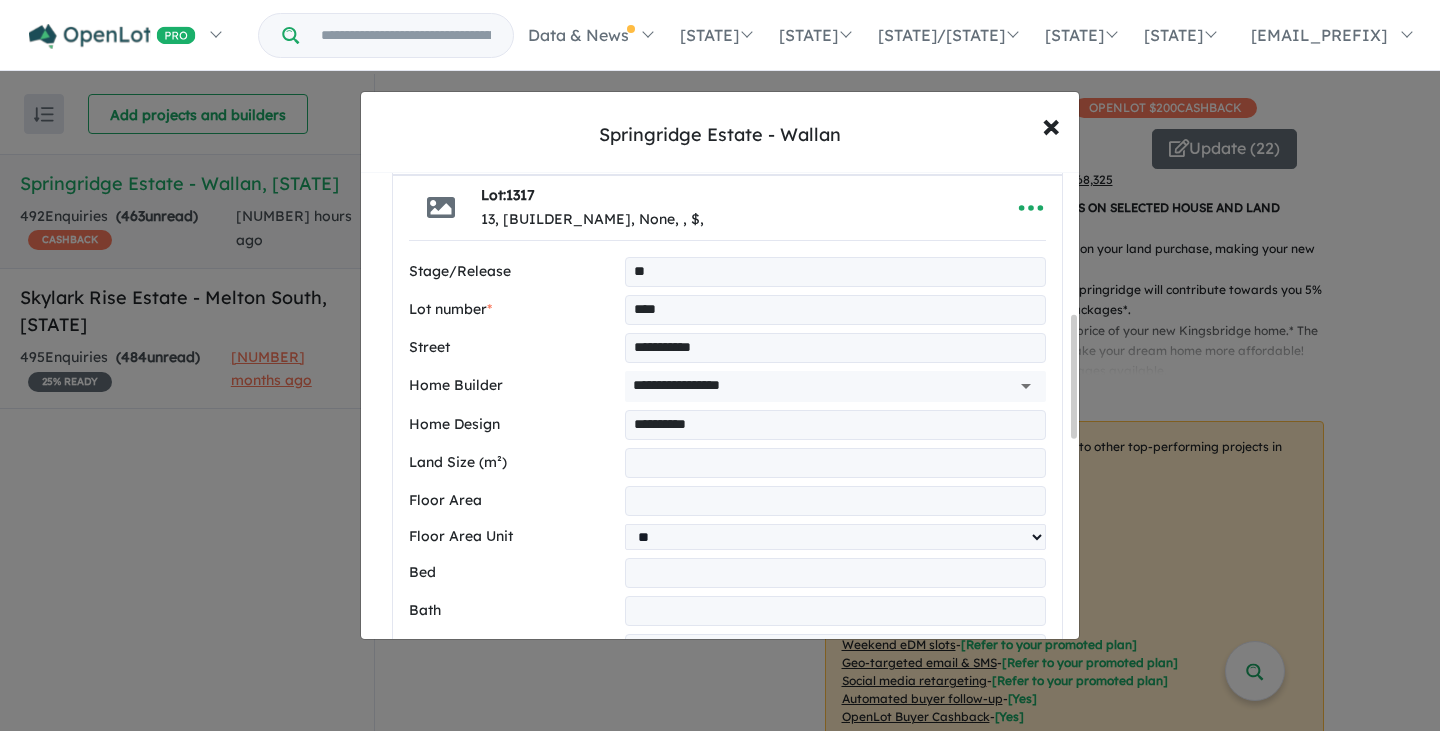 type on "*" 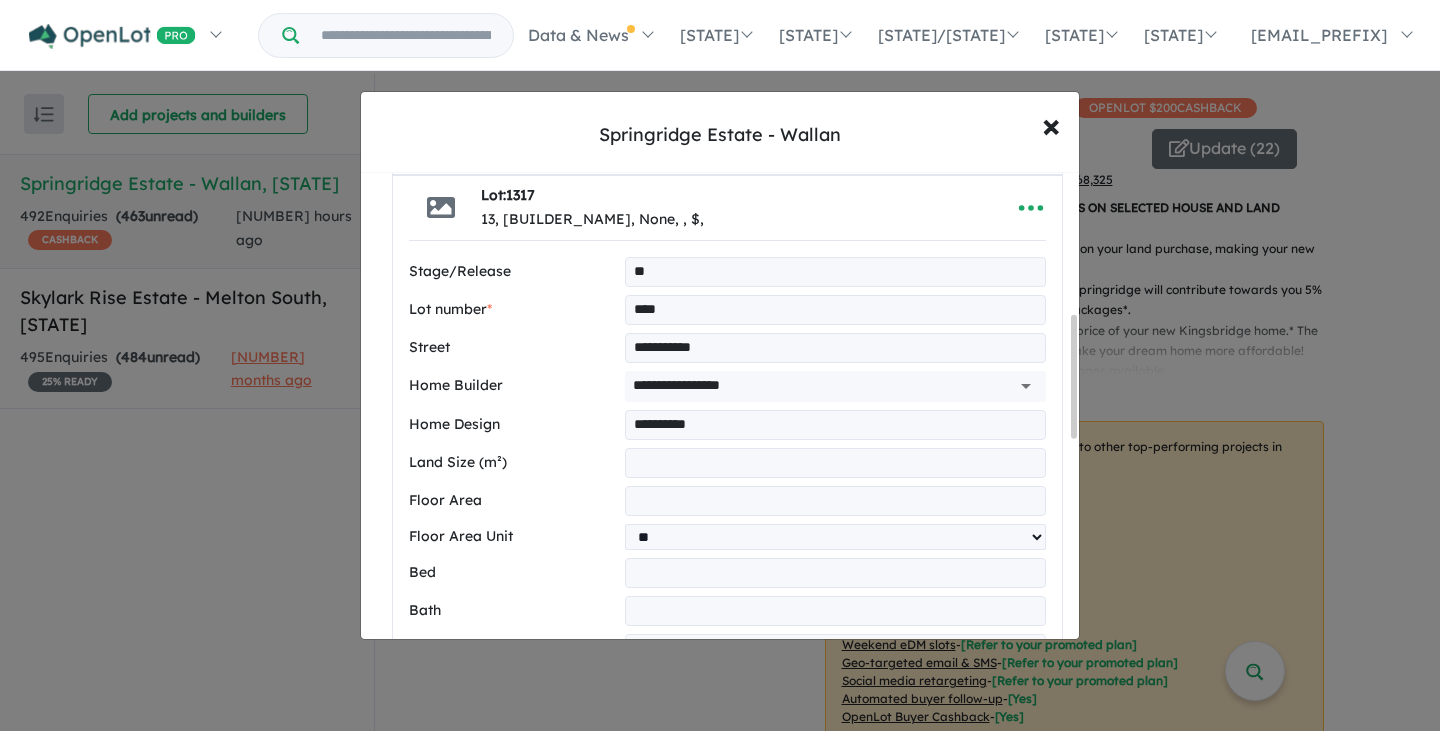 click on "**********" at bounding box center [727, 736] 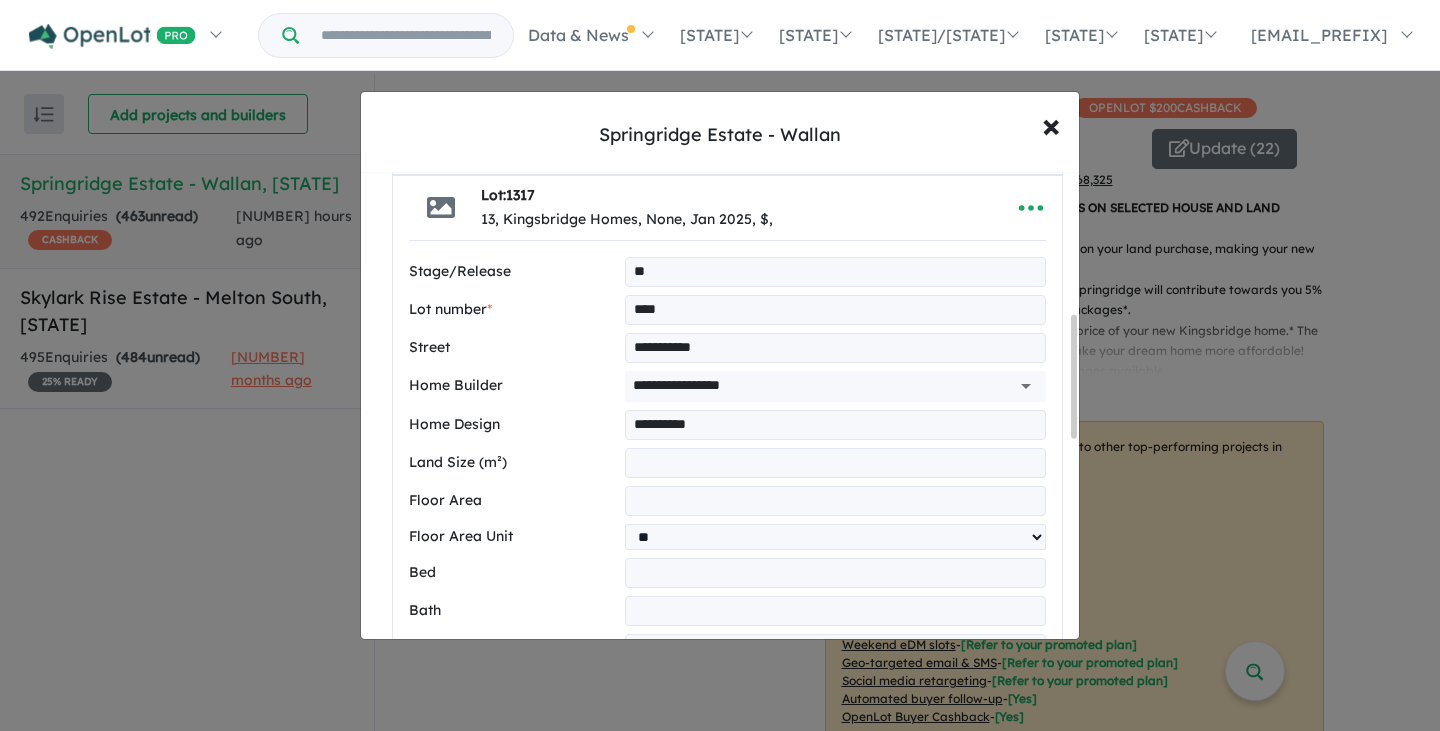 click on "Car" at bounding box center [513, 272] 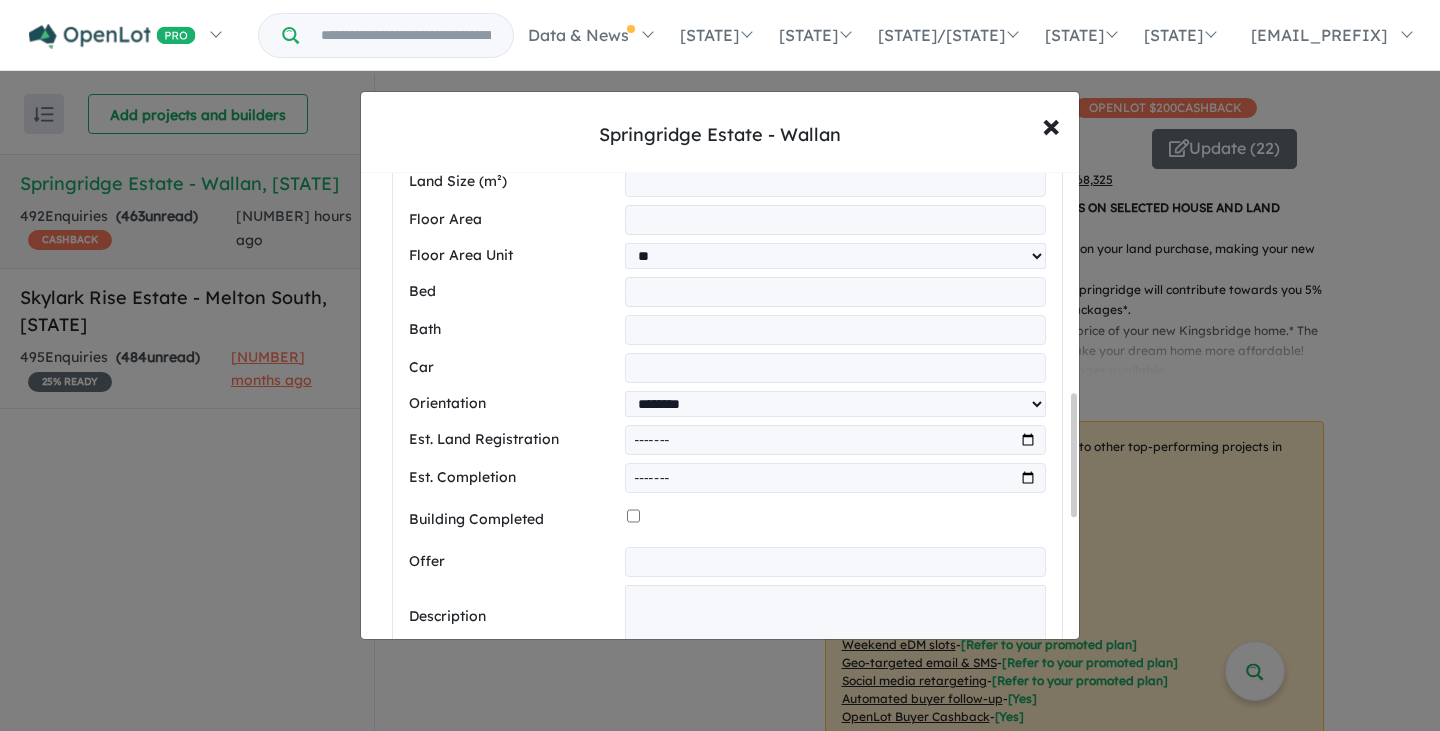 scroll, scrollTop: 892, scrollLeft: 0, axis: vertical 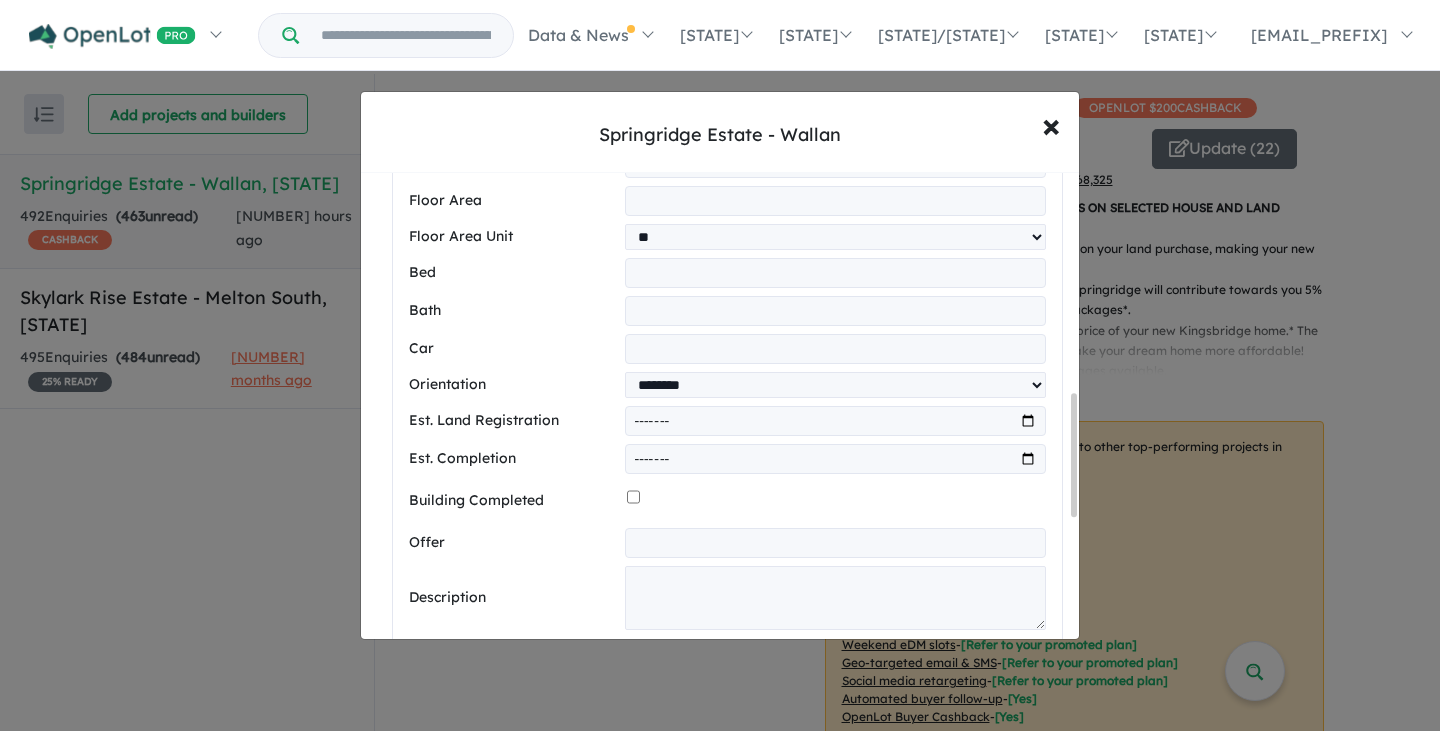 click at bounding box center [835, 543] 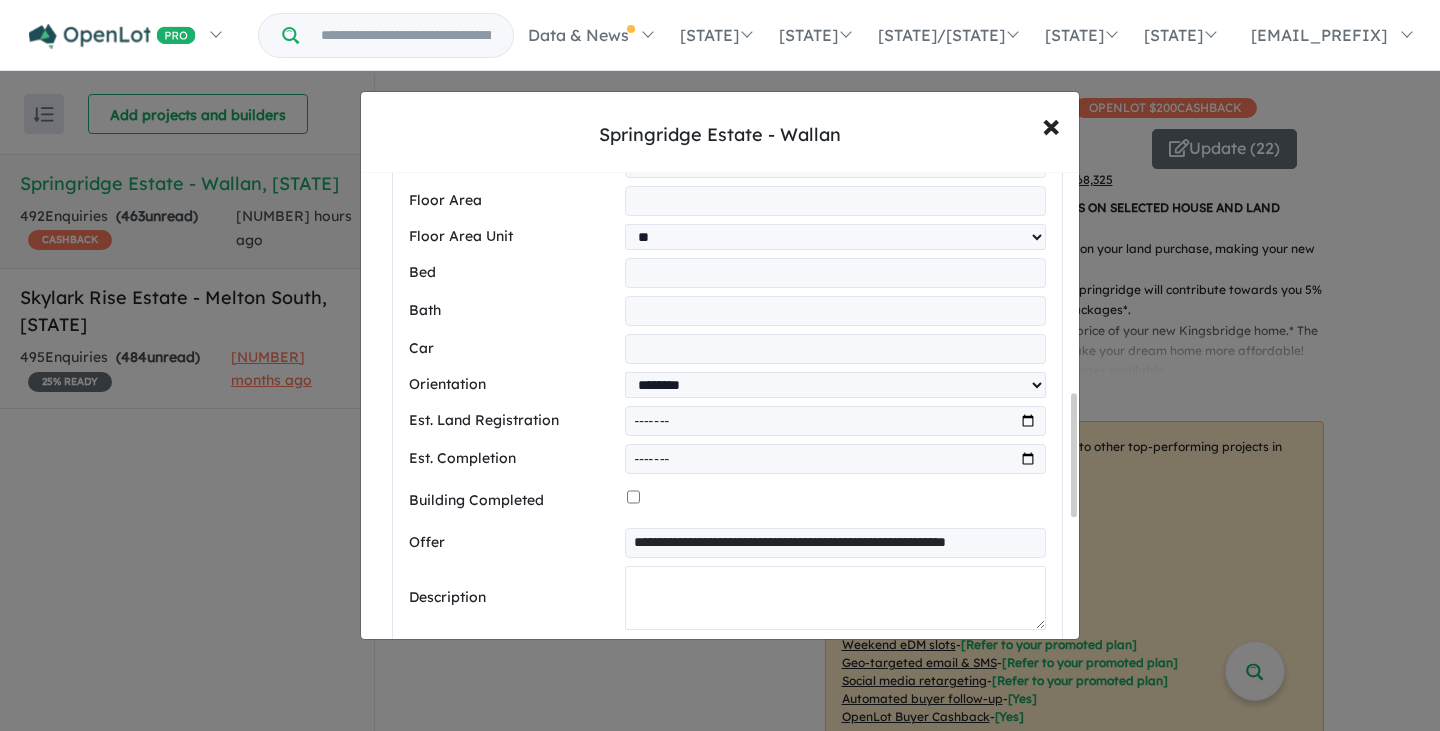 click at bounding box center (835, 598) 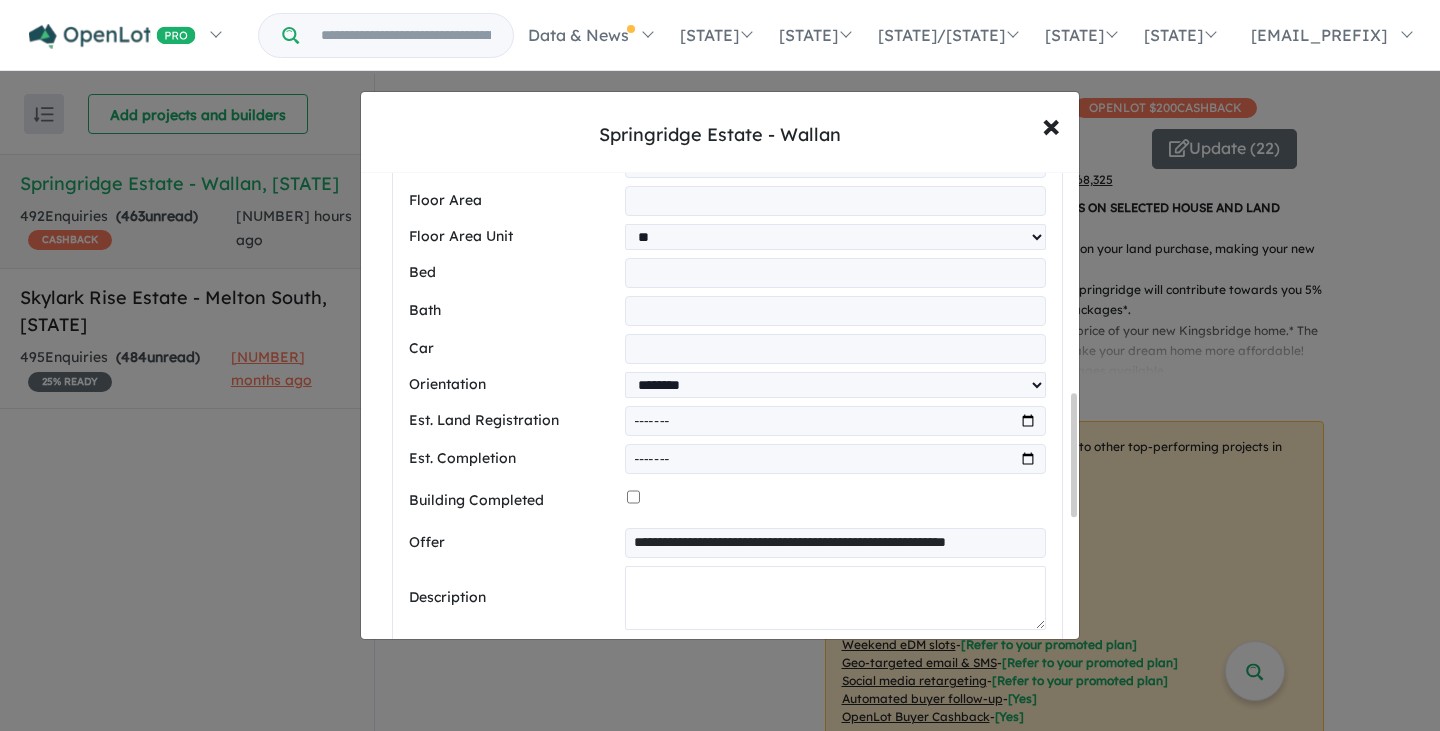 paste on "**********" 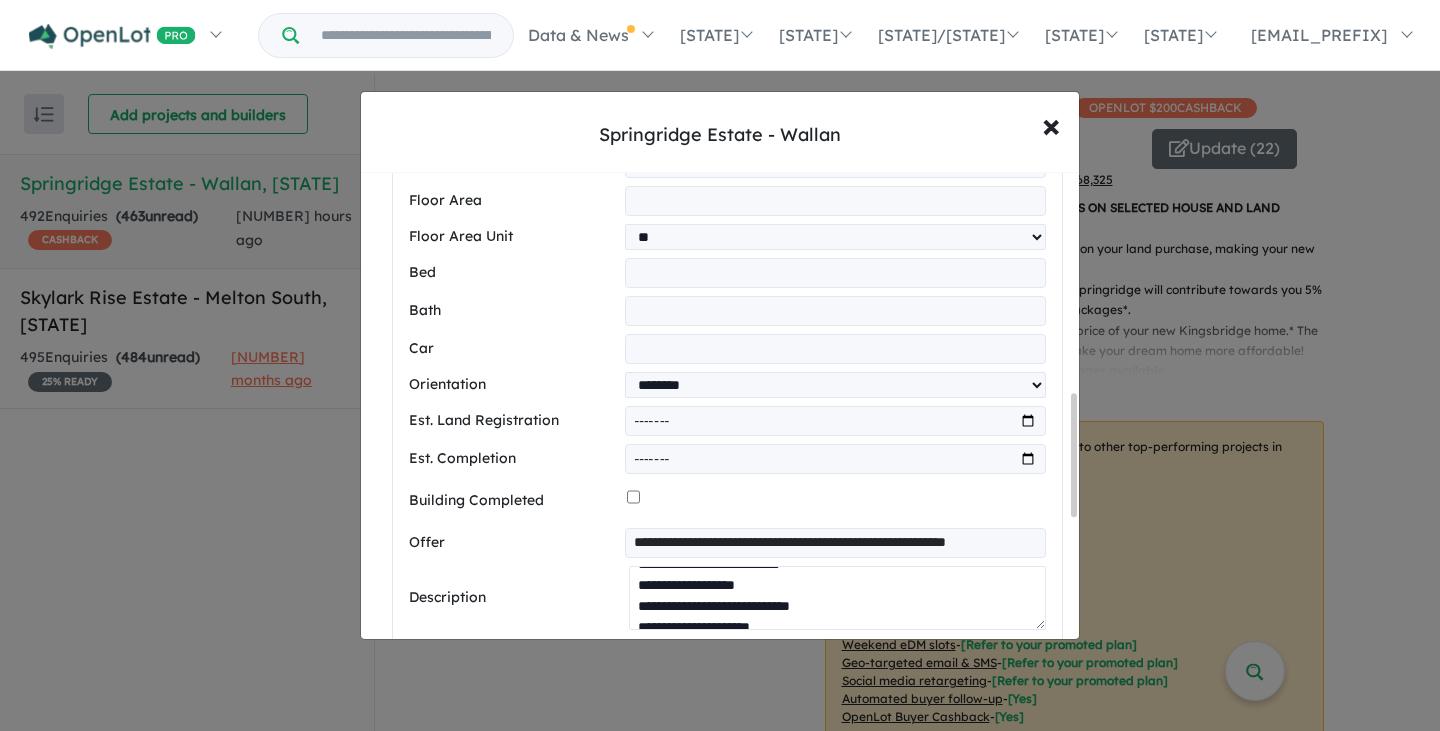 scroll, scrollTop: 0, scrollLeft: 0, axis: both 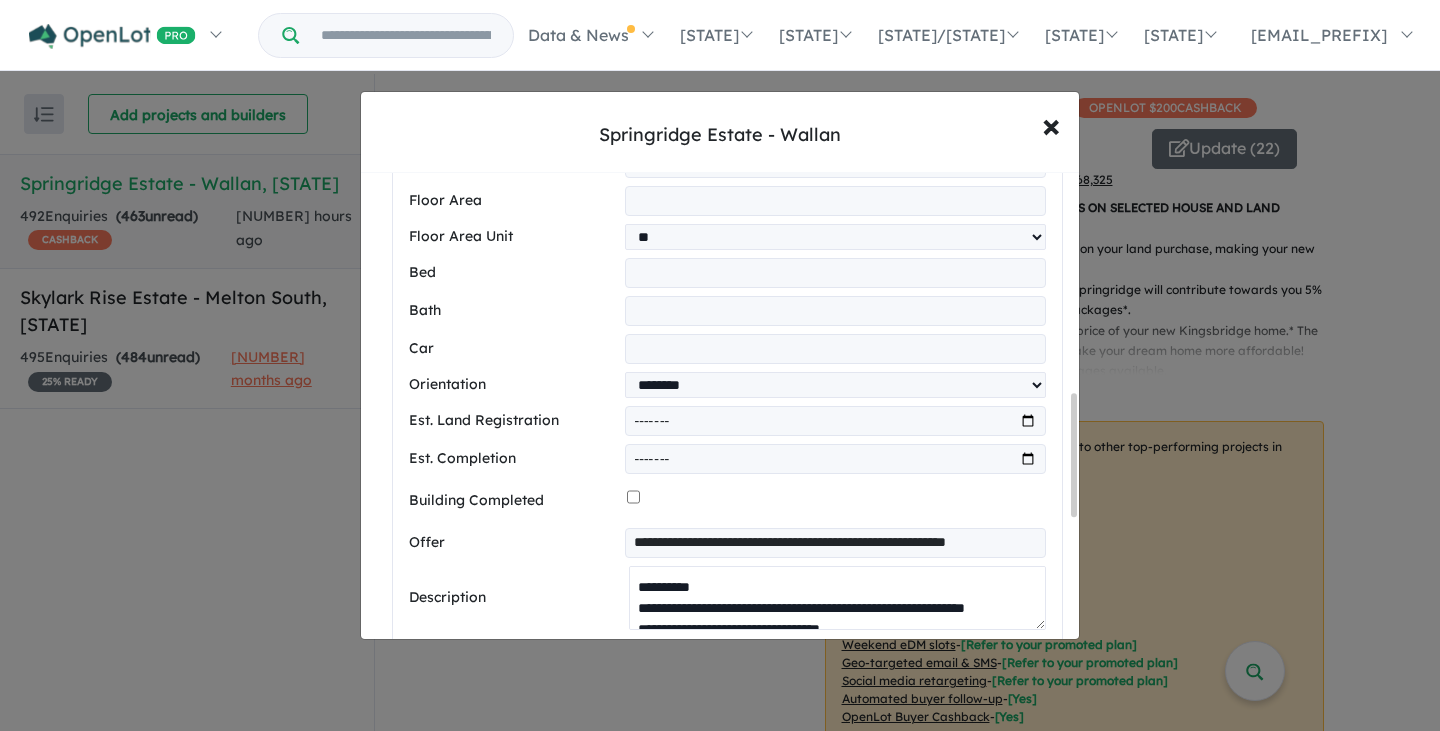 click on "**********" at bounding box center [837, 598] 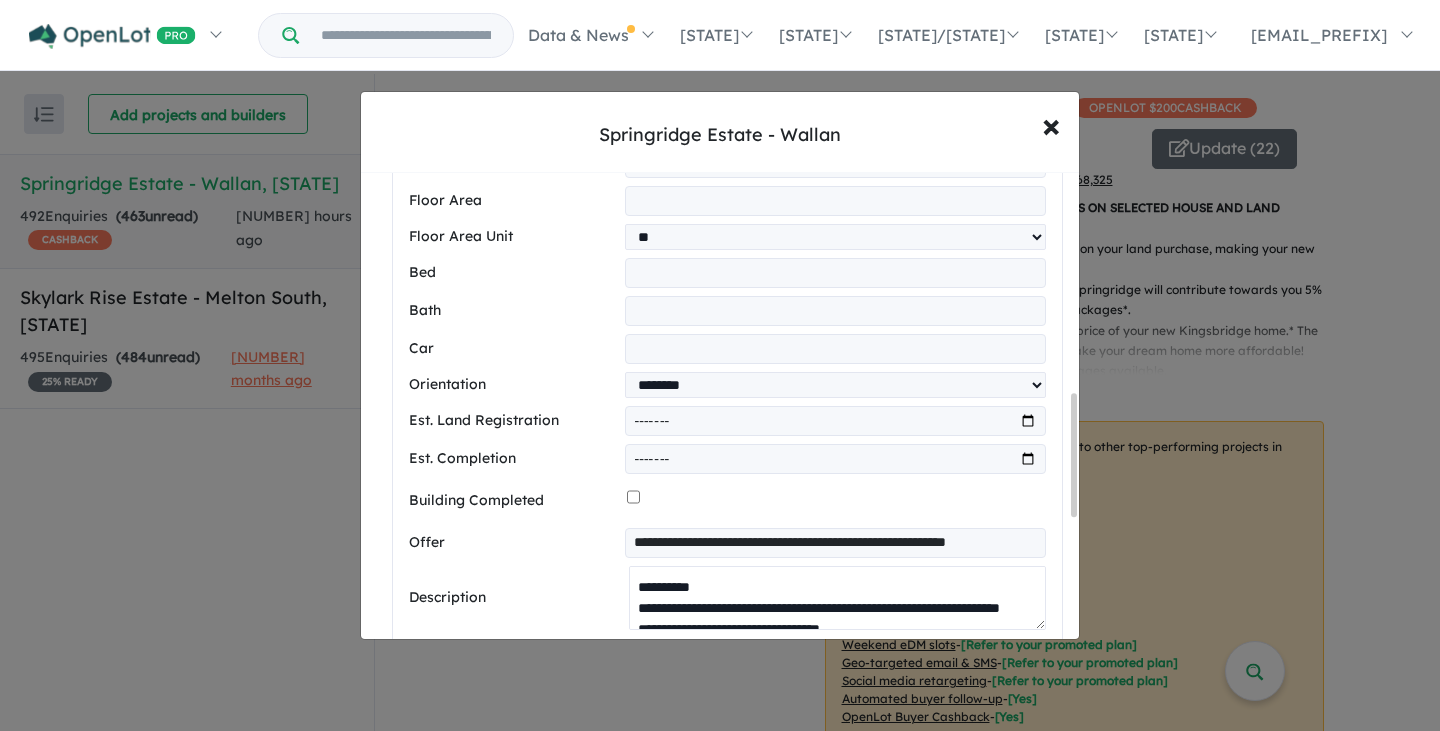 click on "**********" at bounding box center [837, 598] 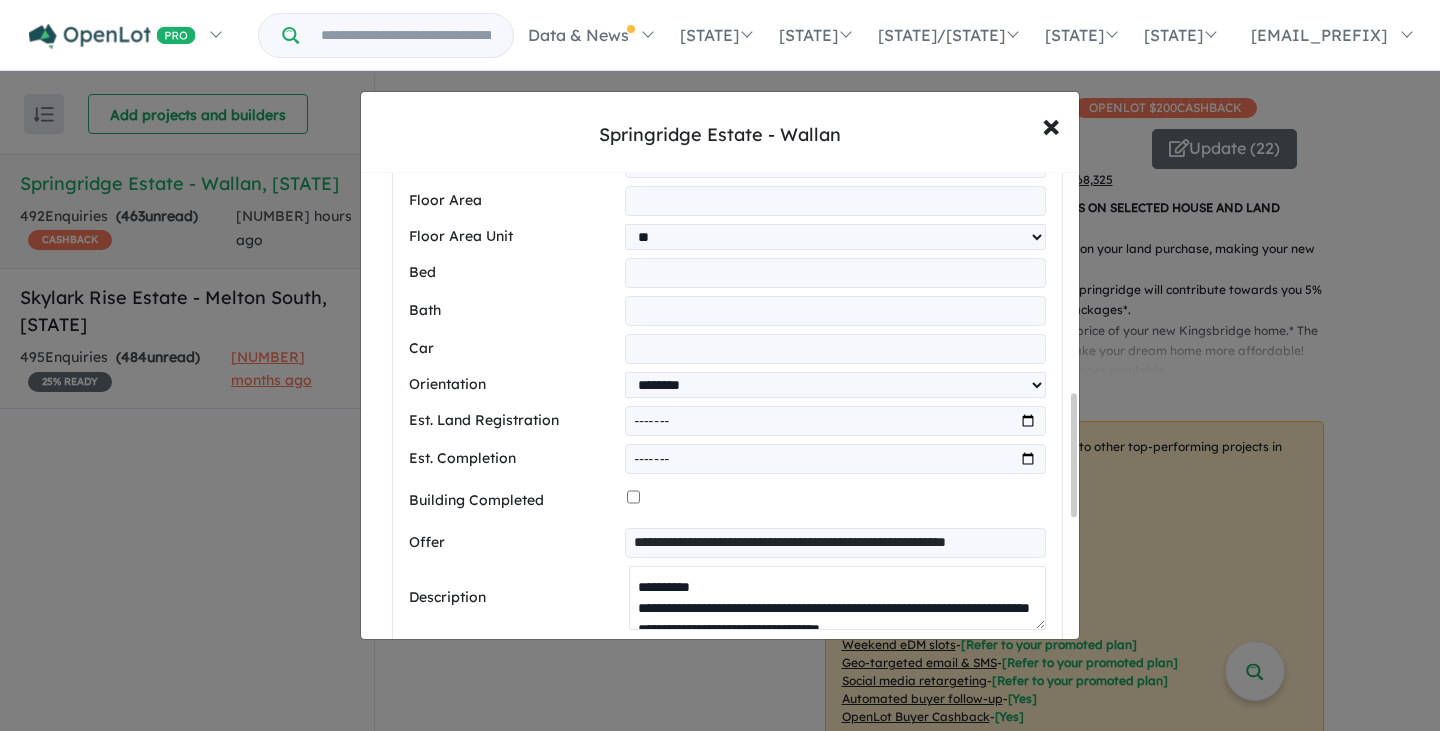 type on "**********" 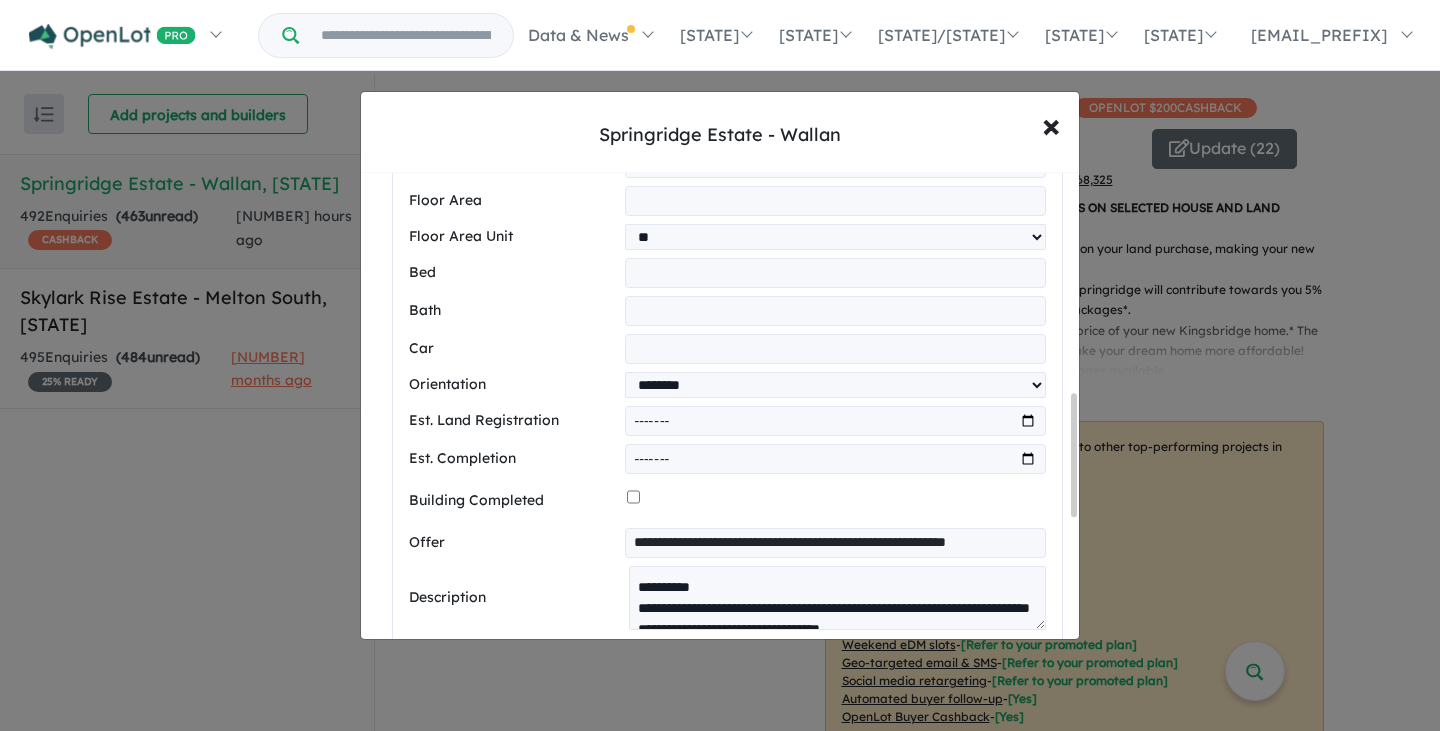 click at bounding box center (835, 698) 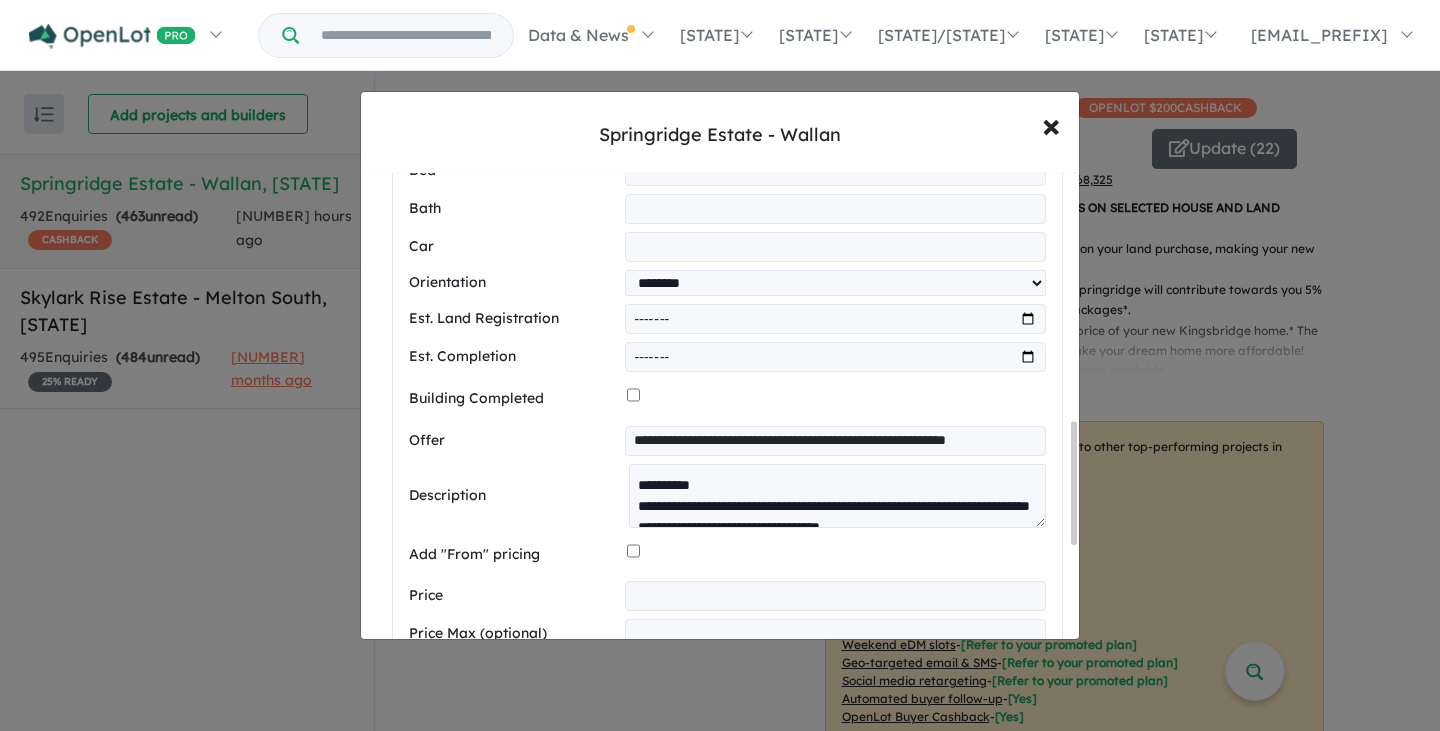 scroll, scrollTop: 1092, scrollLeft: 0, axis: vertical 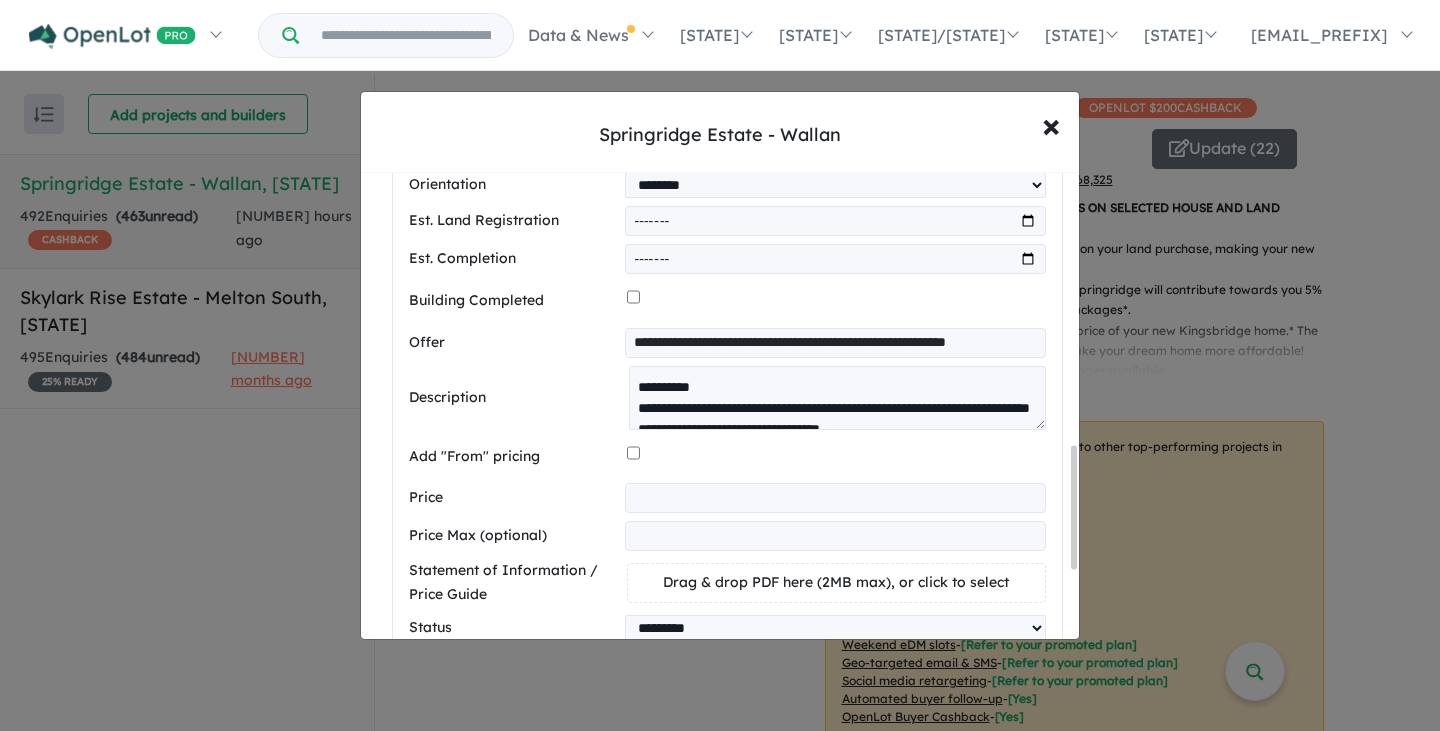 type on "******" 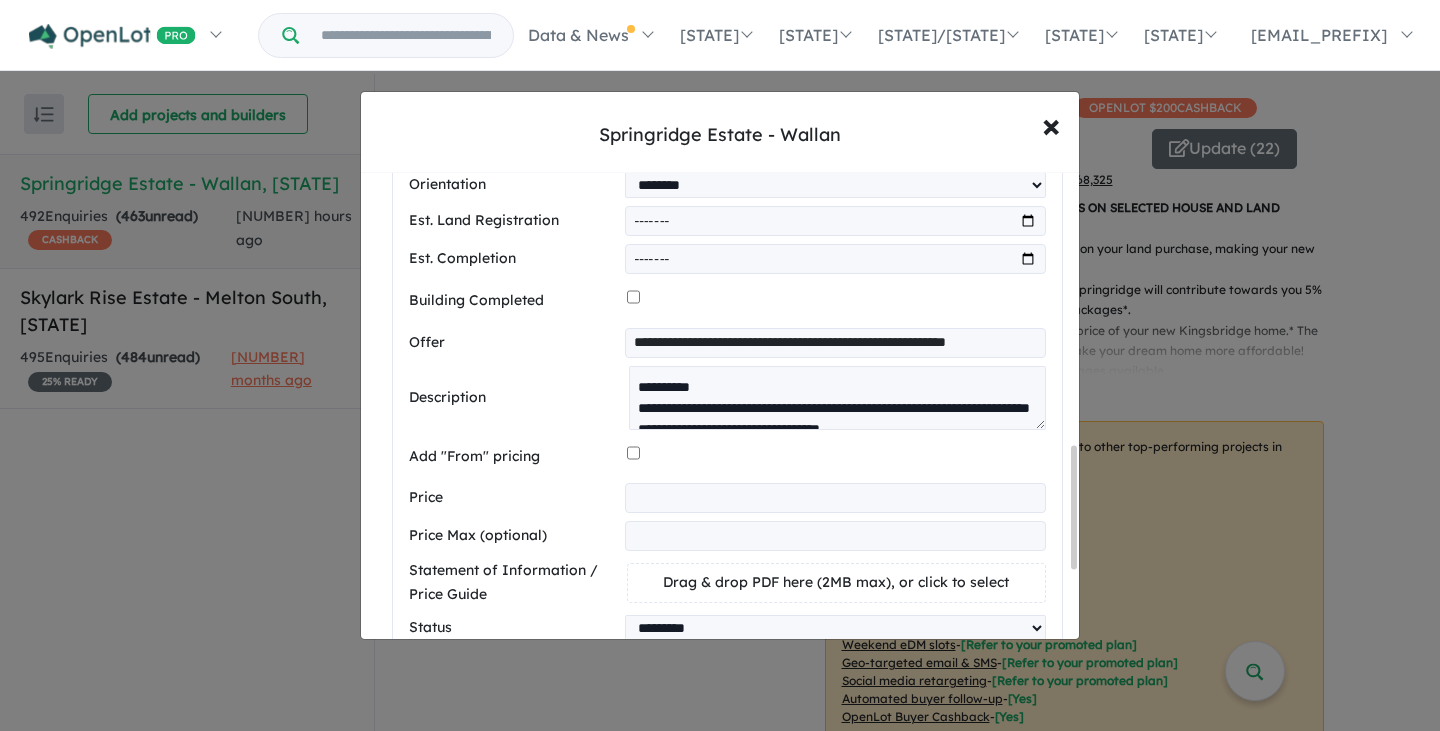 click on "Add image" at bounding box center (672, 665) 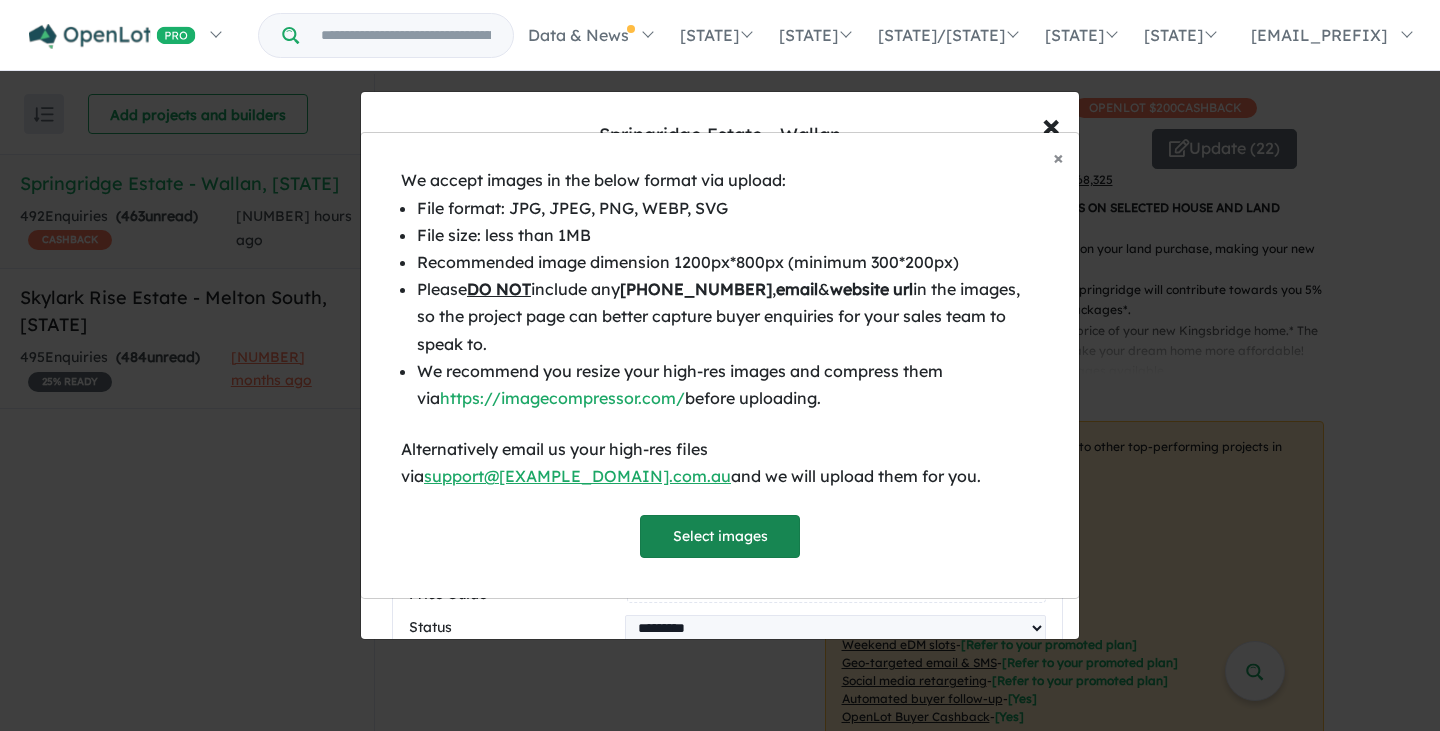 click on "Select images" at bounding box center (720, 536) 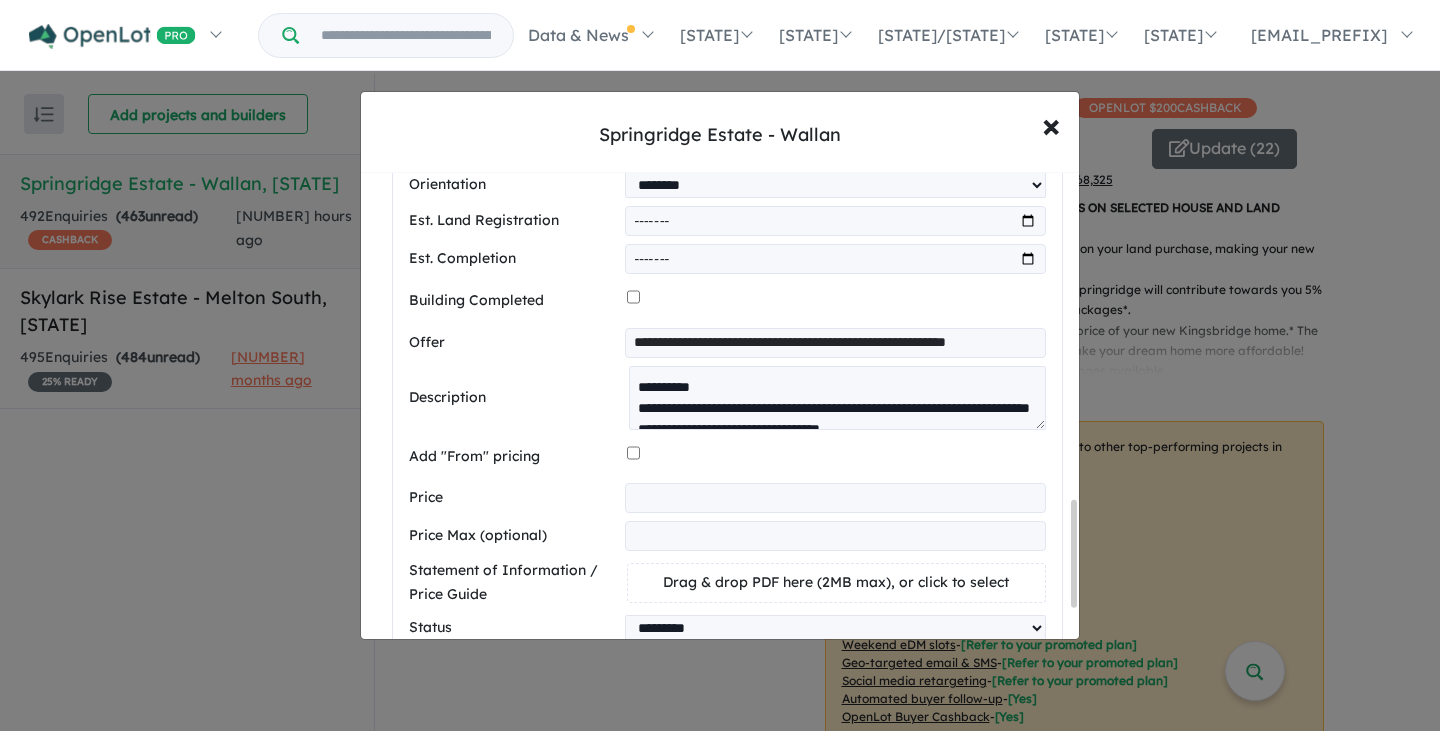 scroll, scrollTop: 1499, scrollLeft: 0, axis: vertical 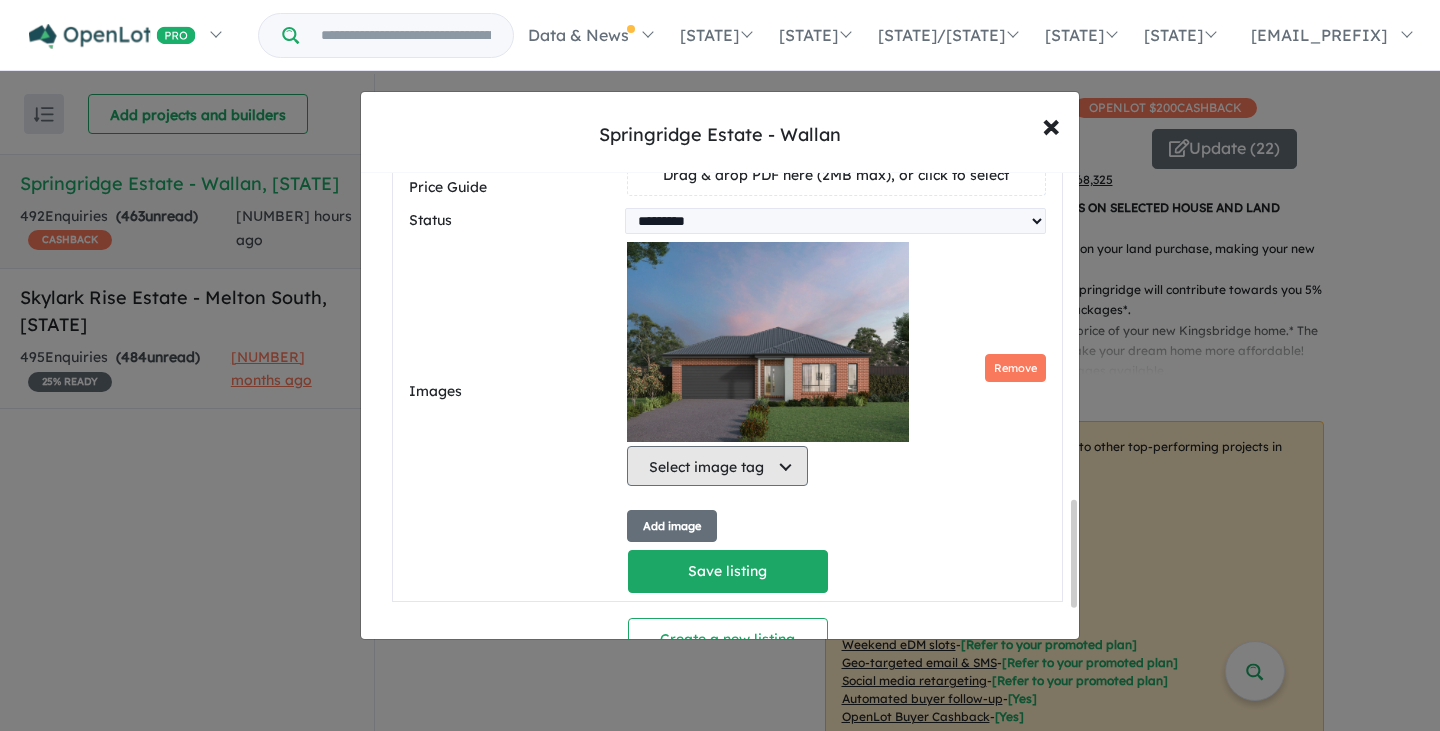 click on "Select image tag" at bounding box center (717, 466) 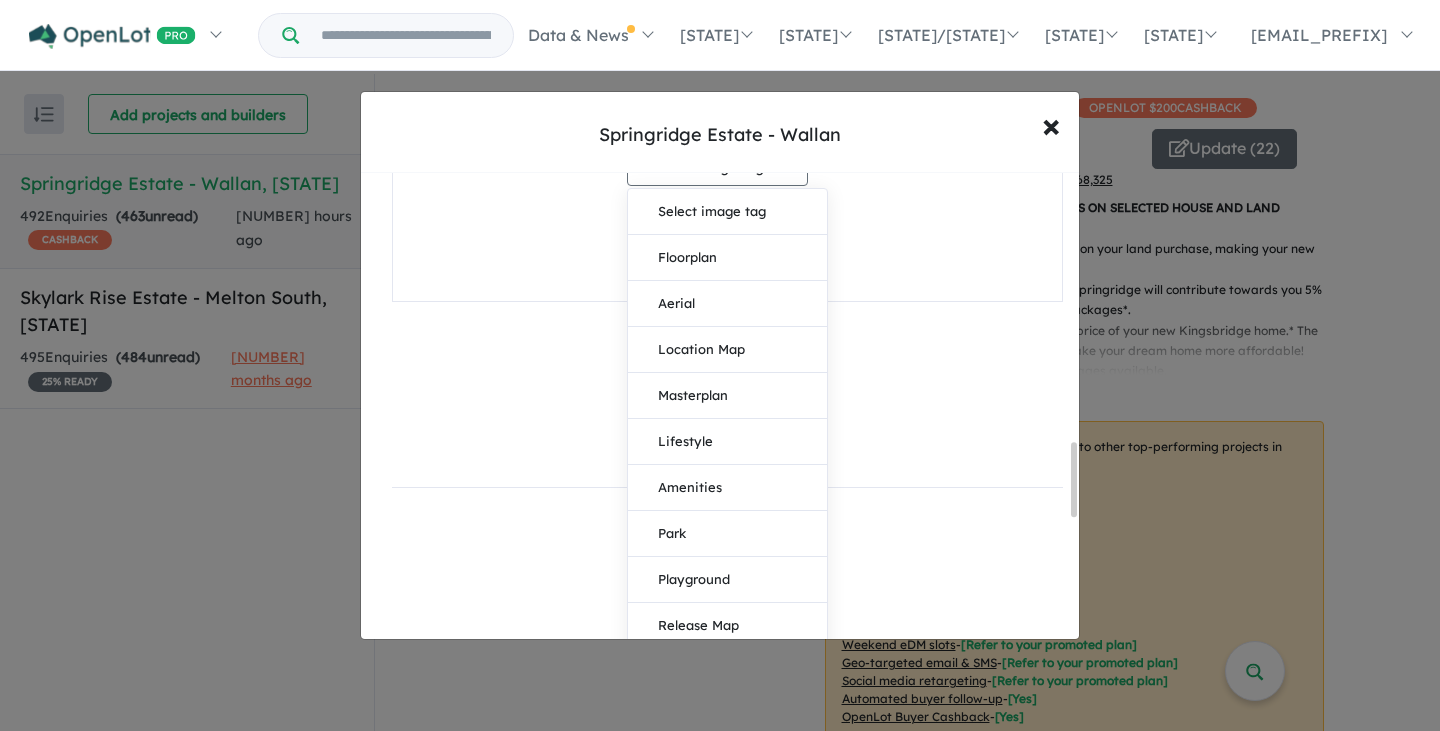 scroll, scrollTop: 1999, scrollLeft: 0, axis: vertical 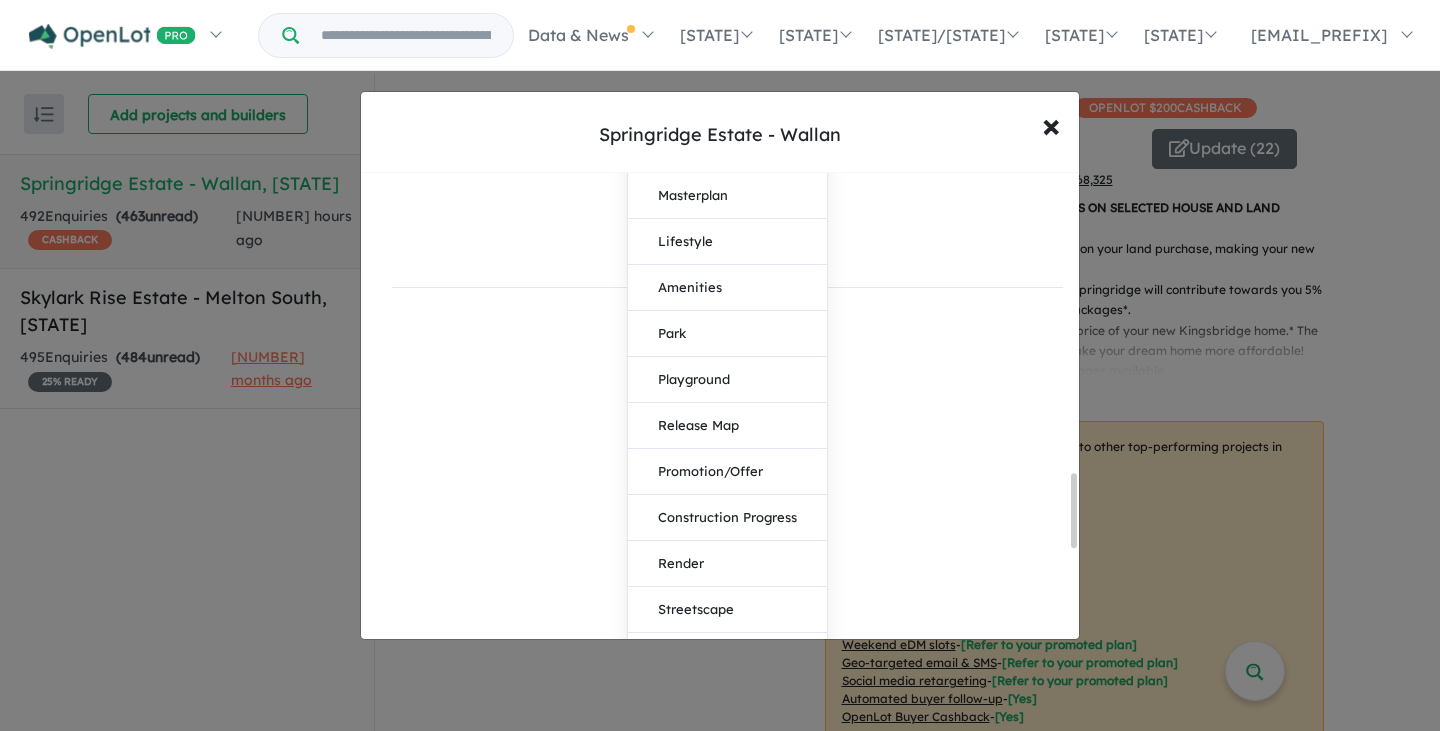 click on "Façade" at bounding box center (727, 702) 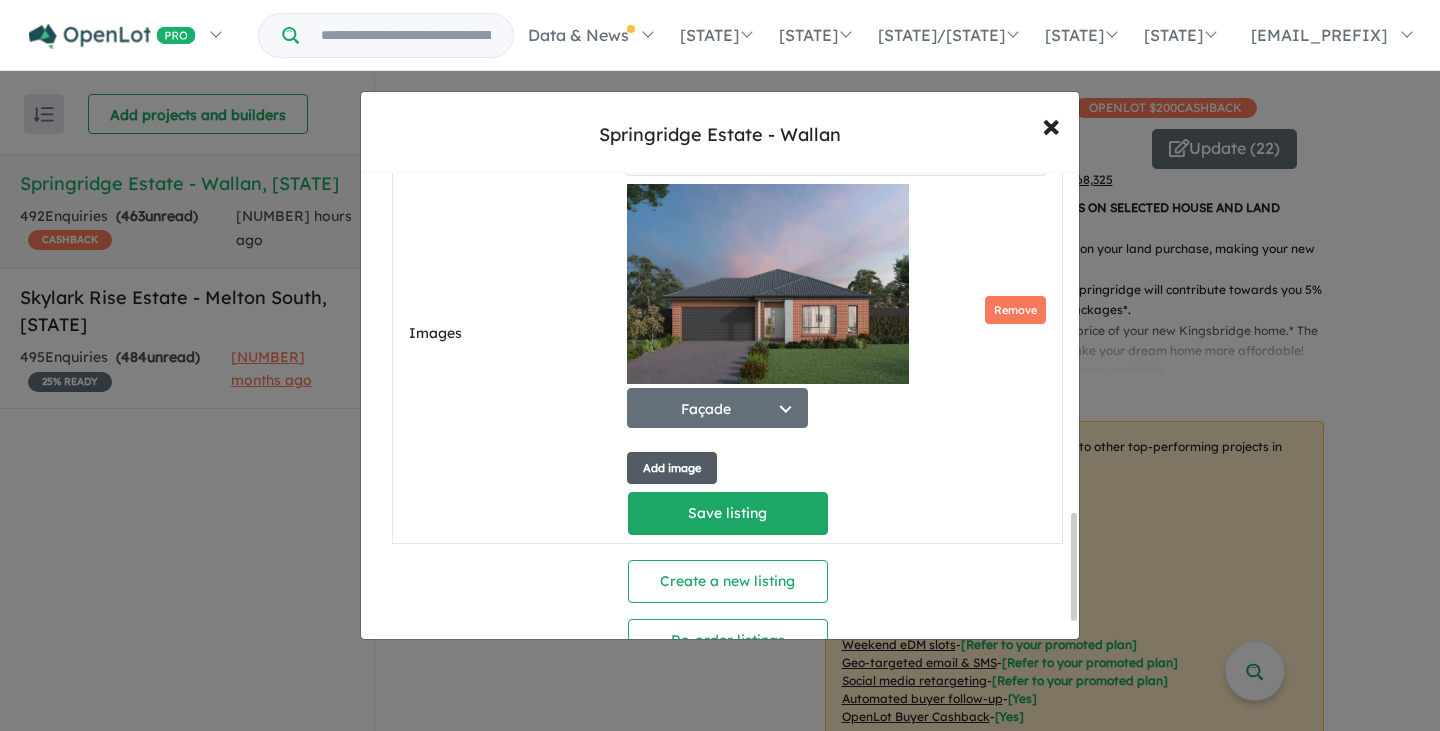 click on "Add image" at bounding box center [672, 468] 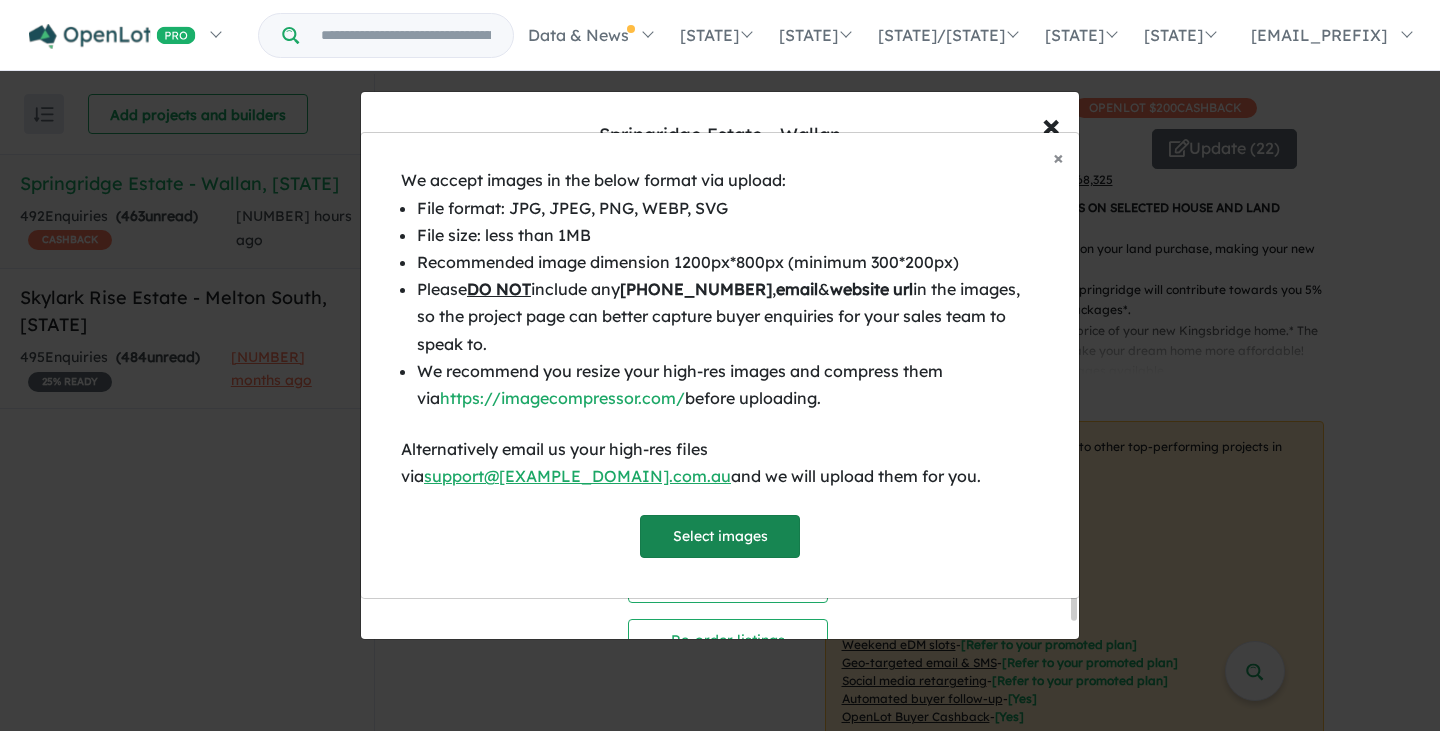 click on "Select images" at bounding box center (720, 536) 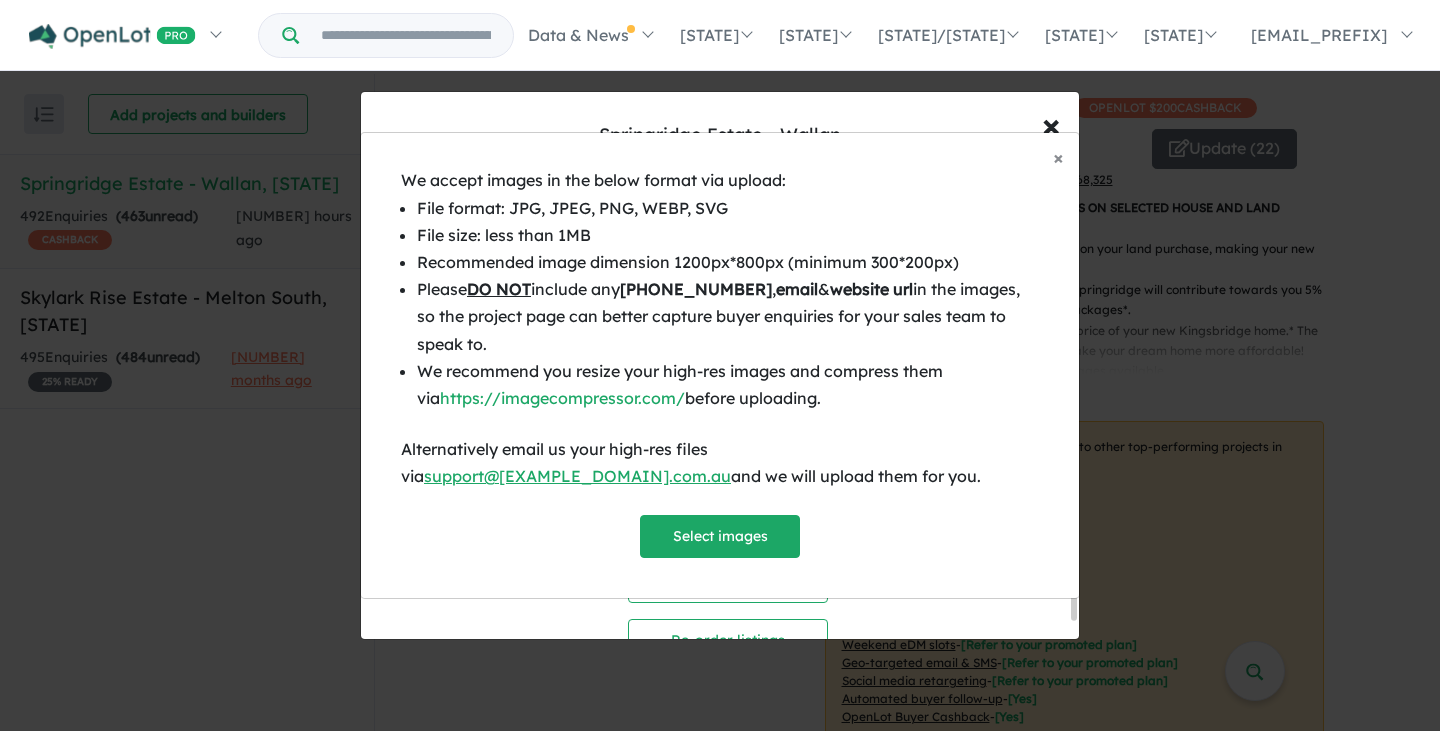 scroll, scrollTop: 1691, scrollLeft: 0, axis: vertical 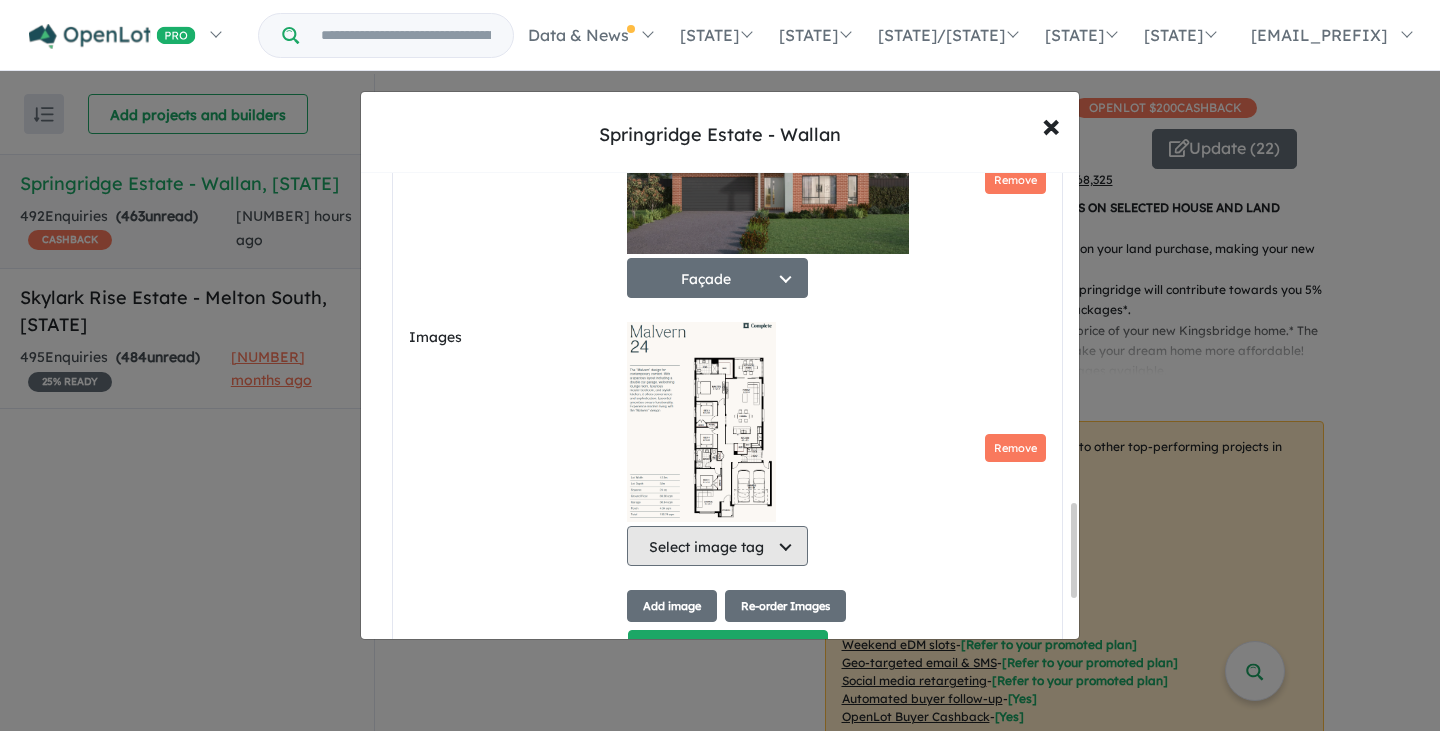 click on "Select image tag" at bounding box center [717, 546] 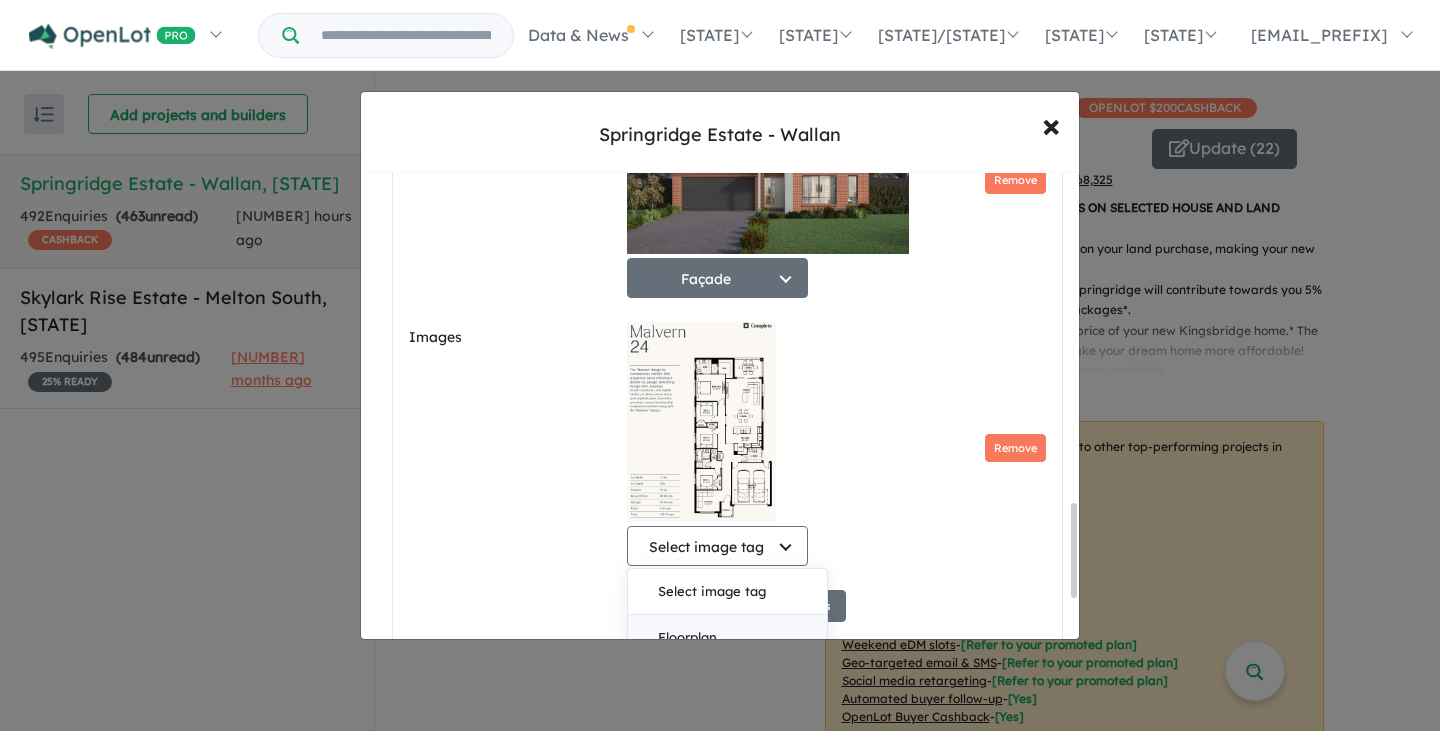 click on "Floorplan" at bounding box center (727, 638) 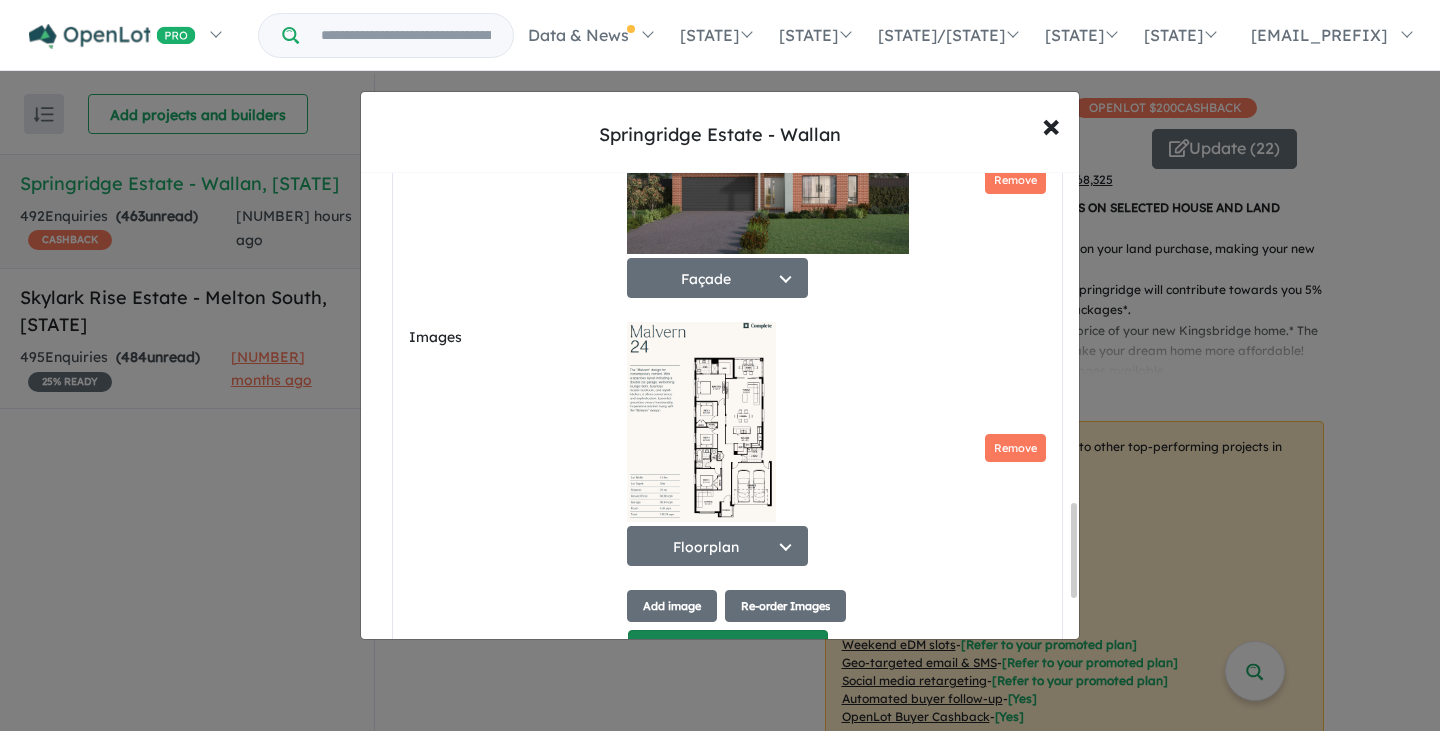 click on "Save listing" at bounding box center [728, 651] 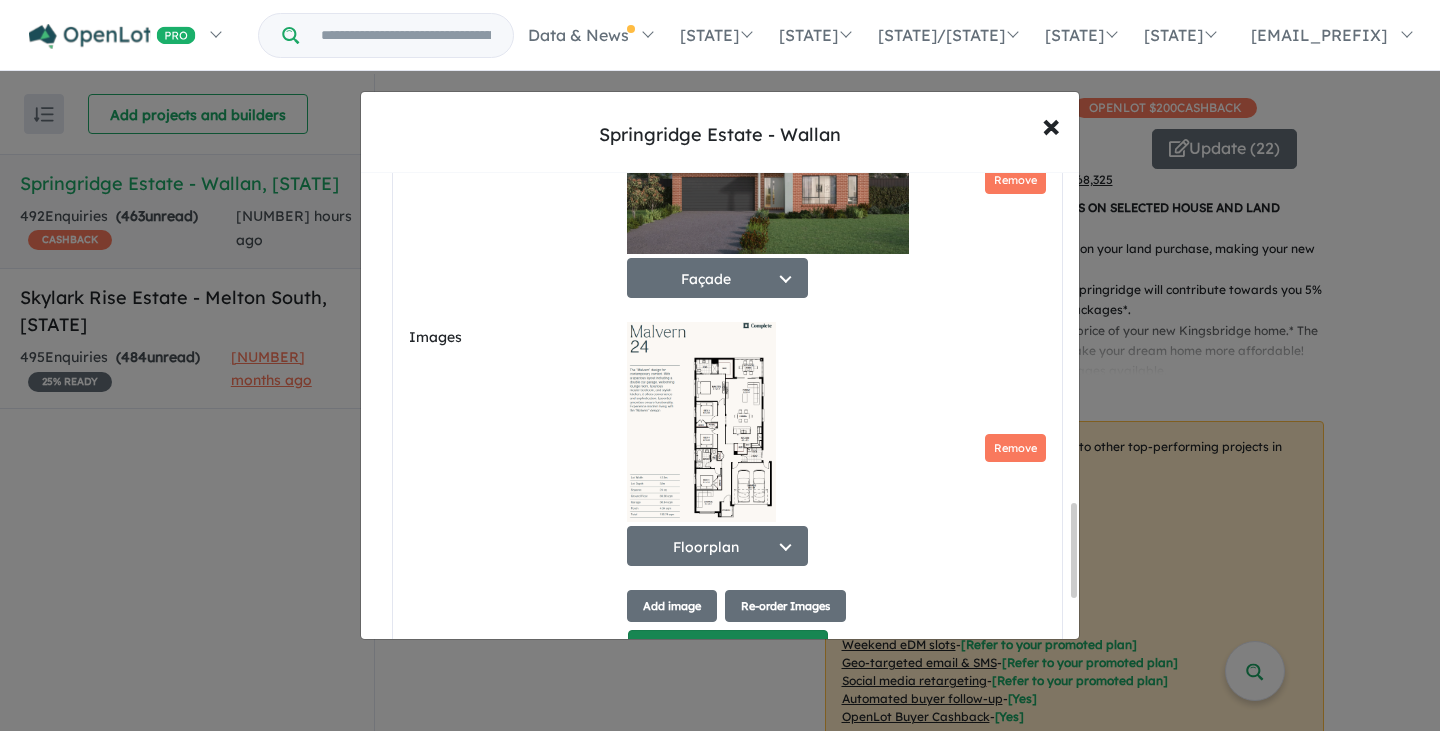 scroll, scrollTop: 326, scrollLeft: 0, axis: vertical 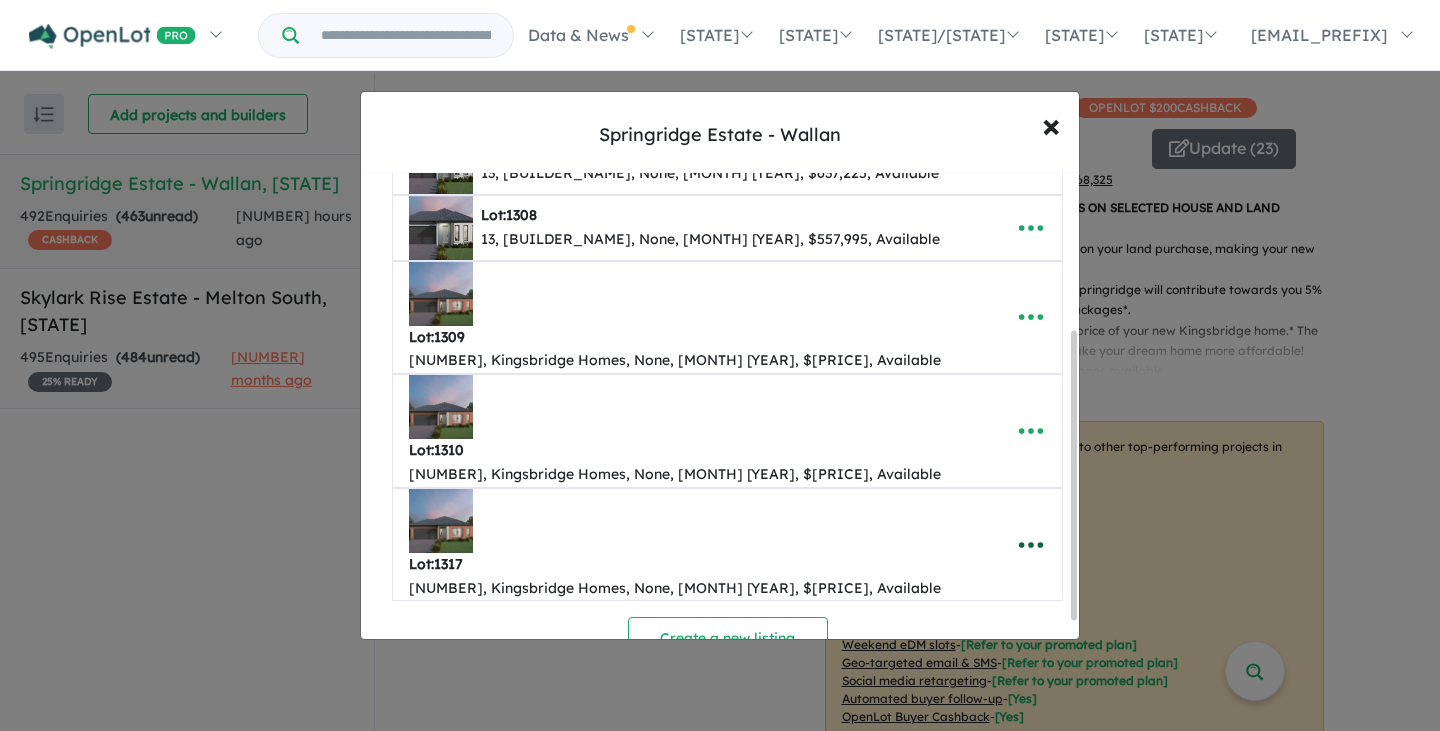 click at bounding box center [1031, 545] 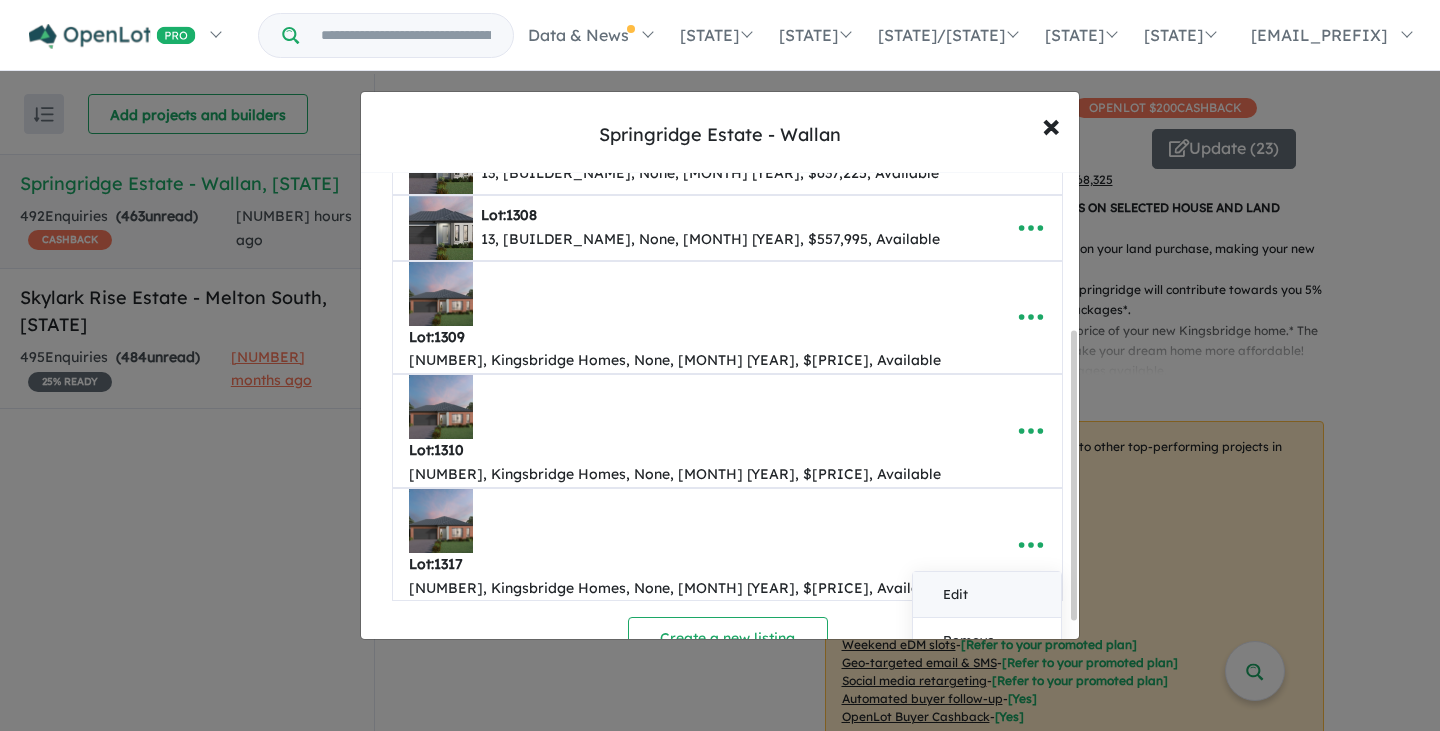 click on "Edit" at bounding box center (987, 595) 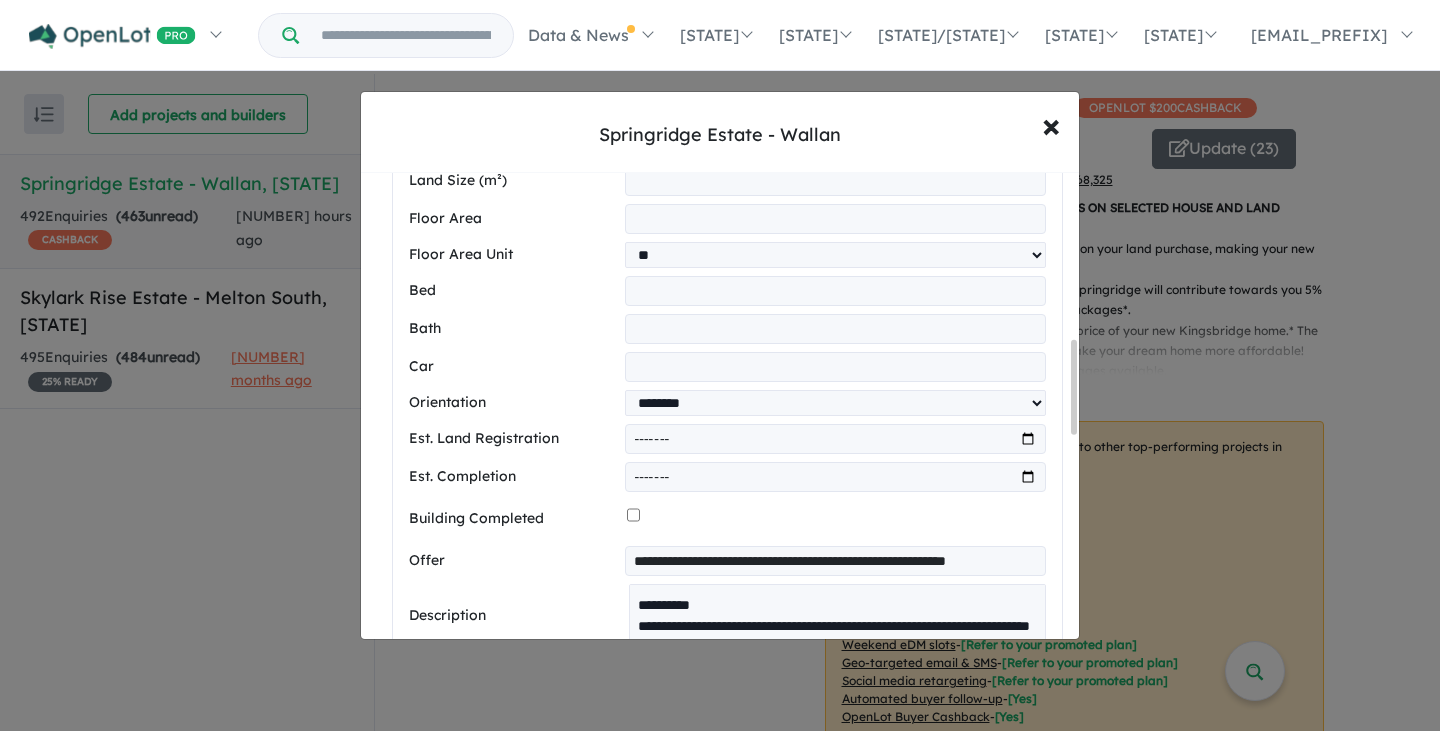 scroll, scrollTop: 926, scrollLeft: 0, axis: vertical 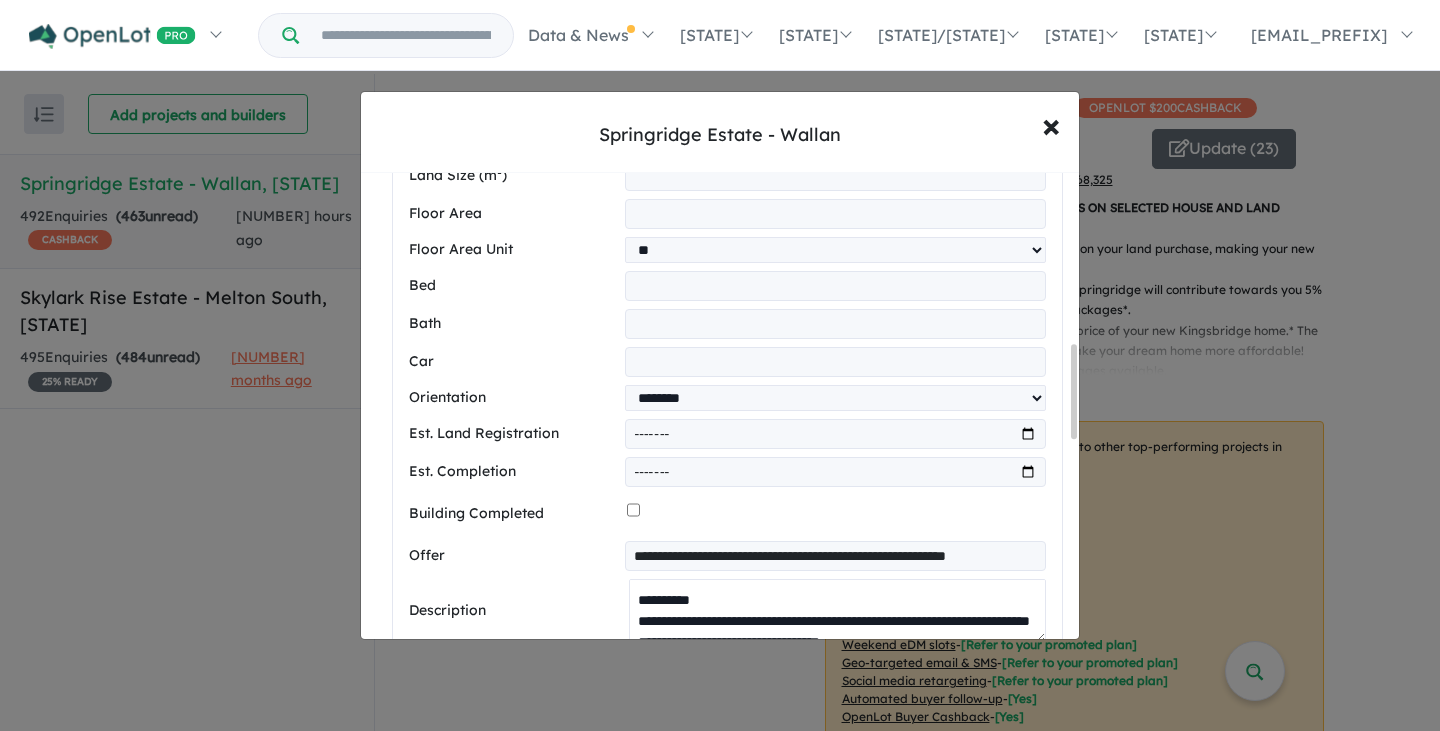 click on "**********" at bounding box center (837, 611) 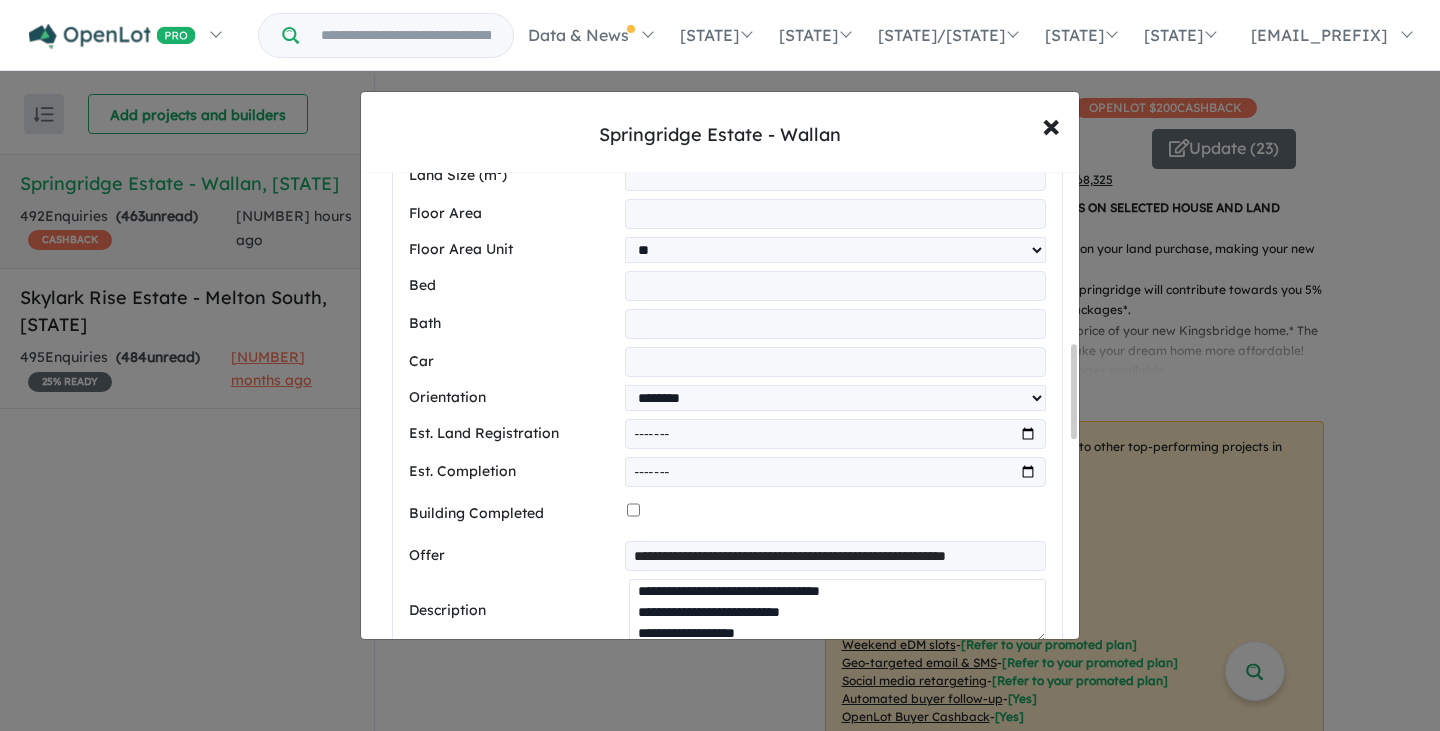 scroll, scrollTop: 198, scrollLeft: 0, axis: vertical 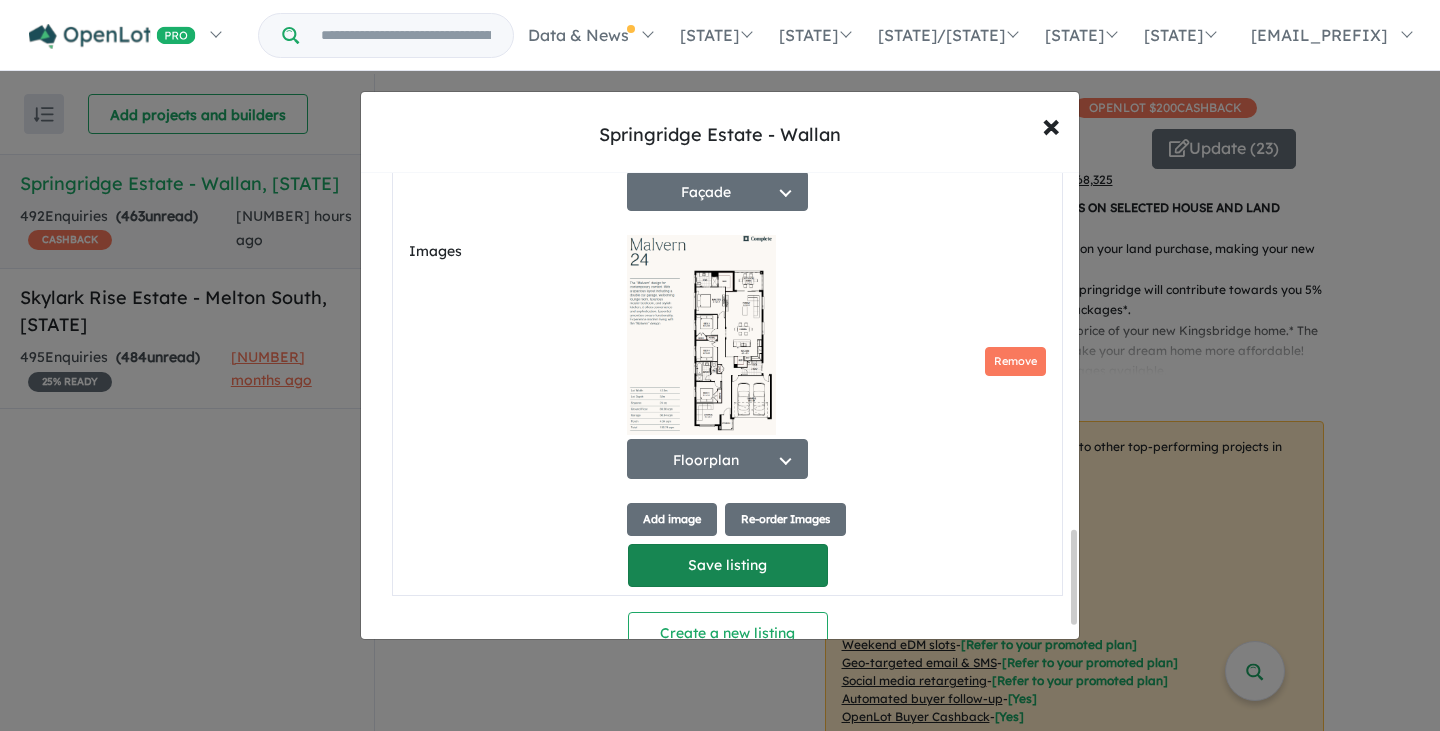 click on "Save listing" at bounding box center (728, 565) 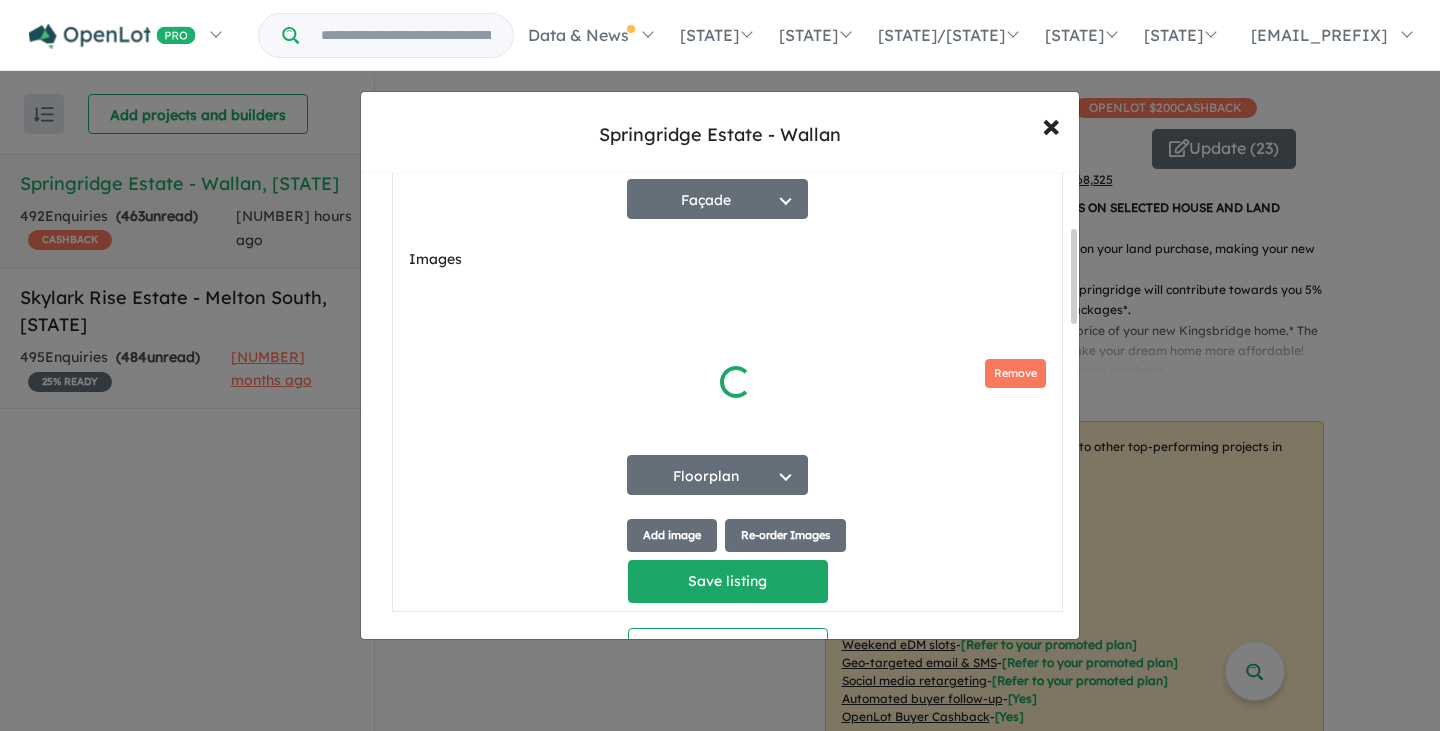 scroll, scrollTop: 326, scrollLeft: 0, axis: vertical 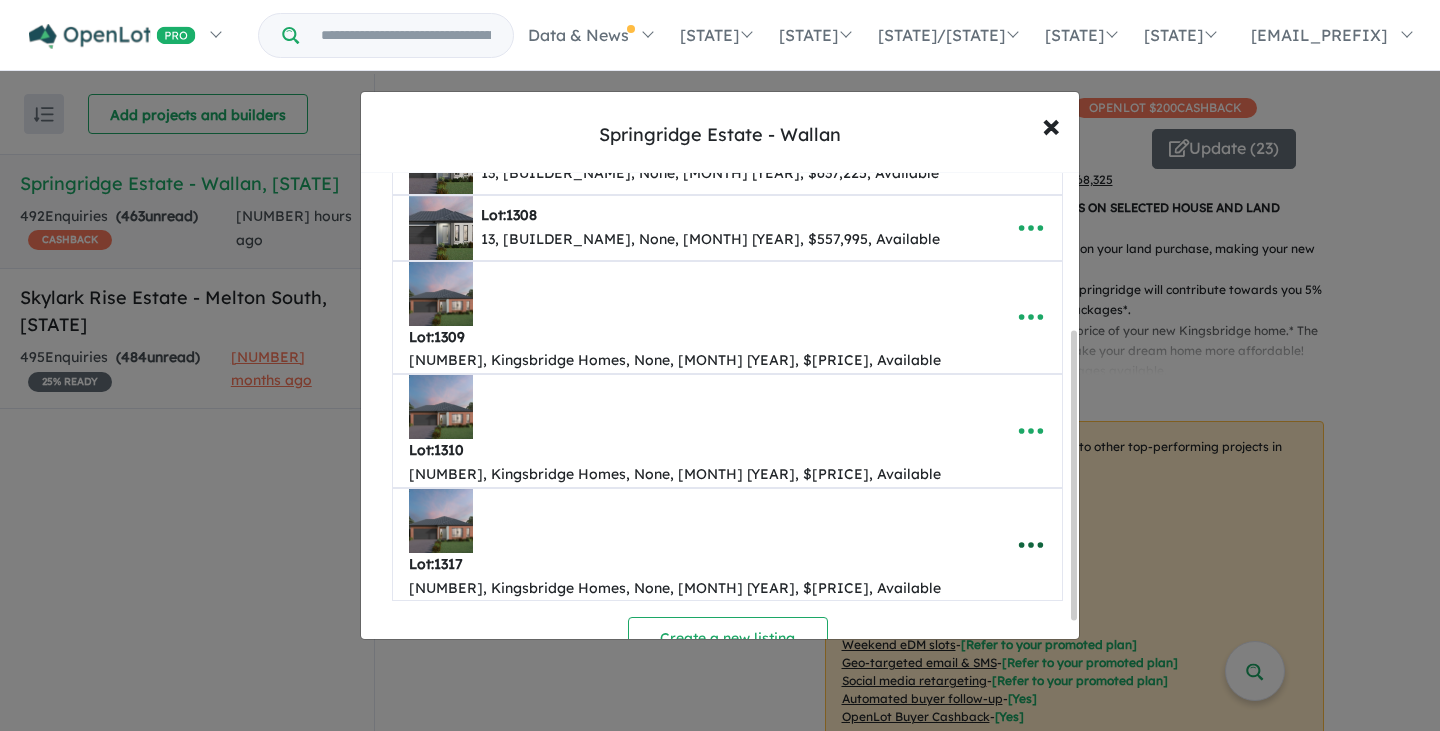 click at bounding box center [1031, 545] 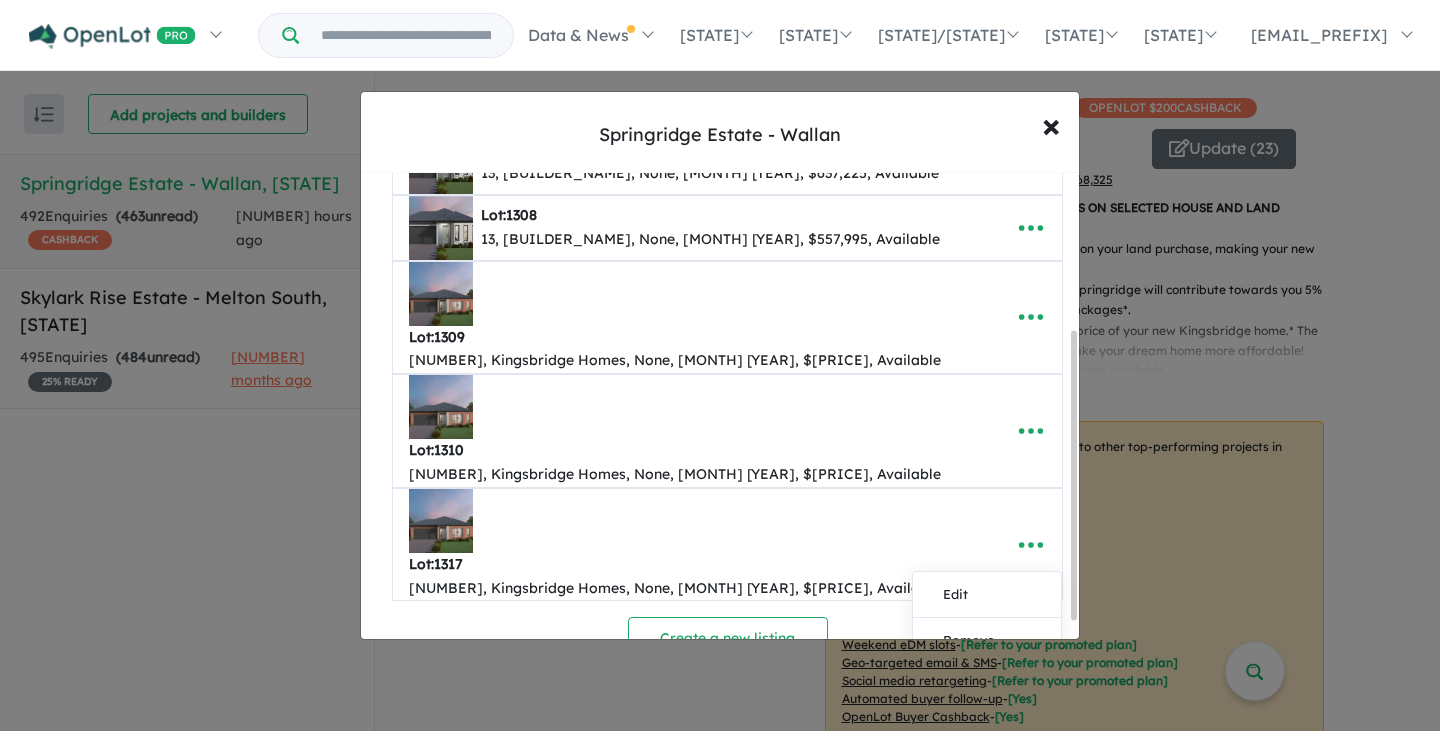 click on "Copy" at bounding box center (987, 686) 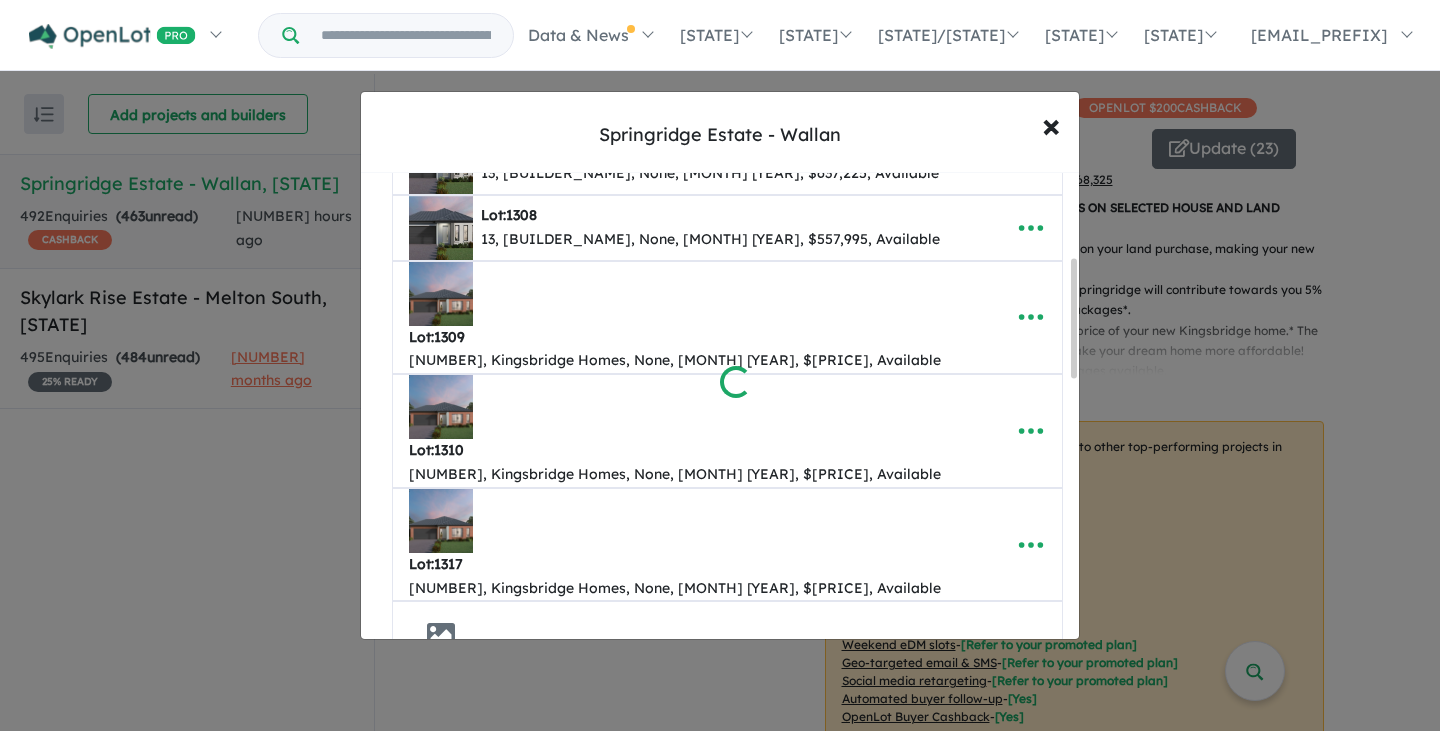 scroll, scrollTop: 392, scrollLeft: 0, axis: vertical 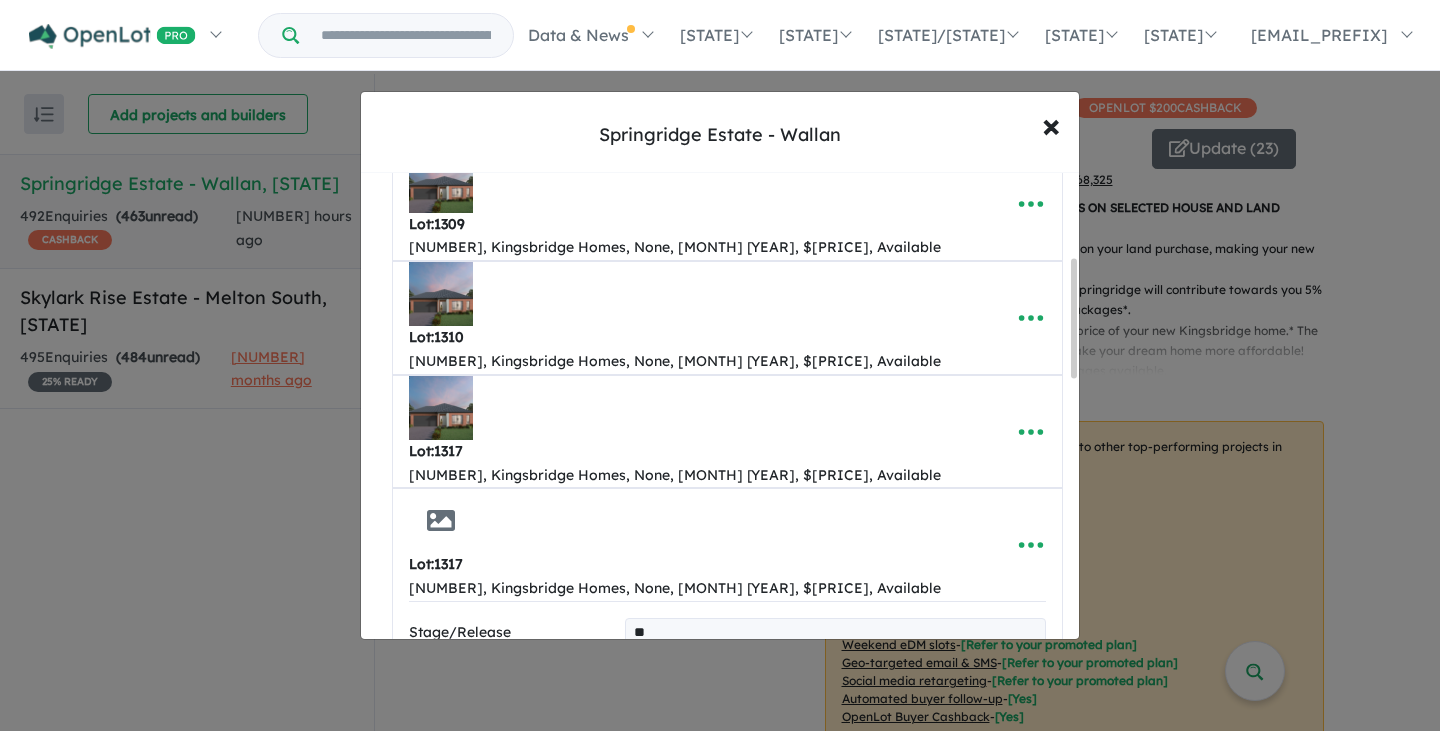 type on "****" 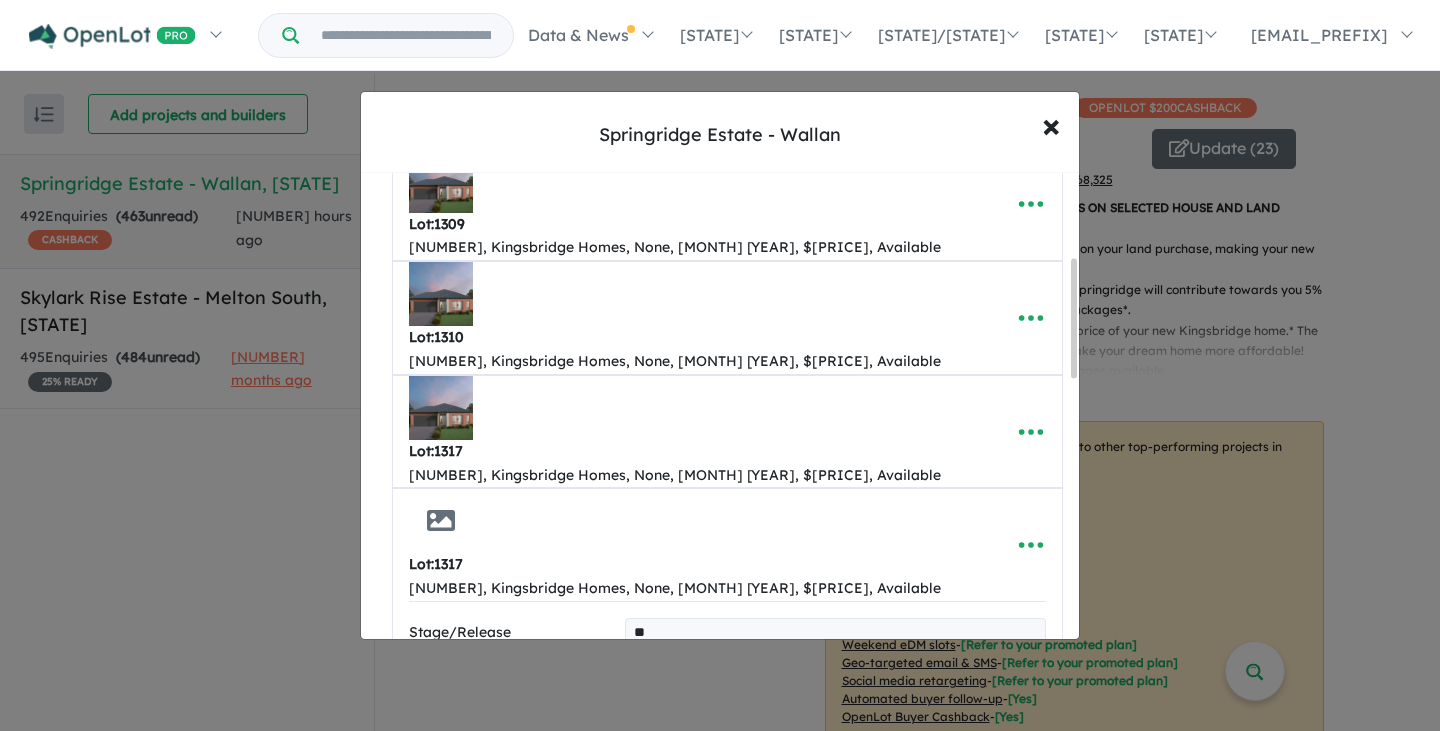 type on "**********" 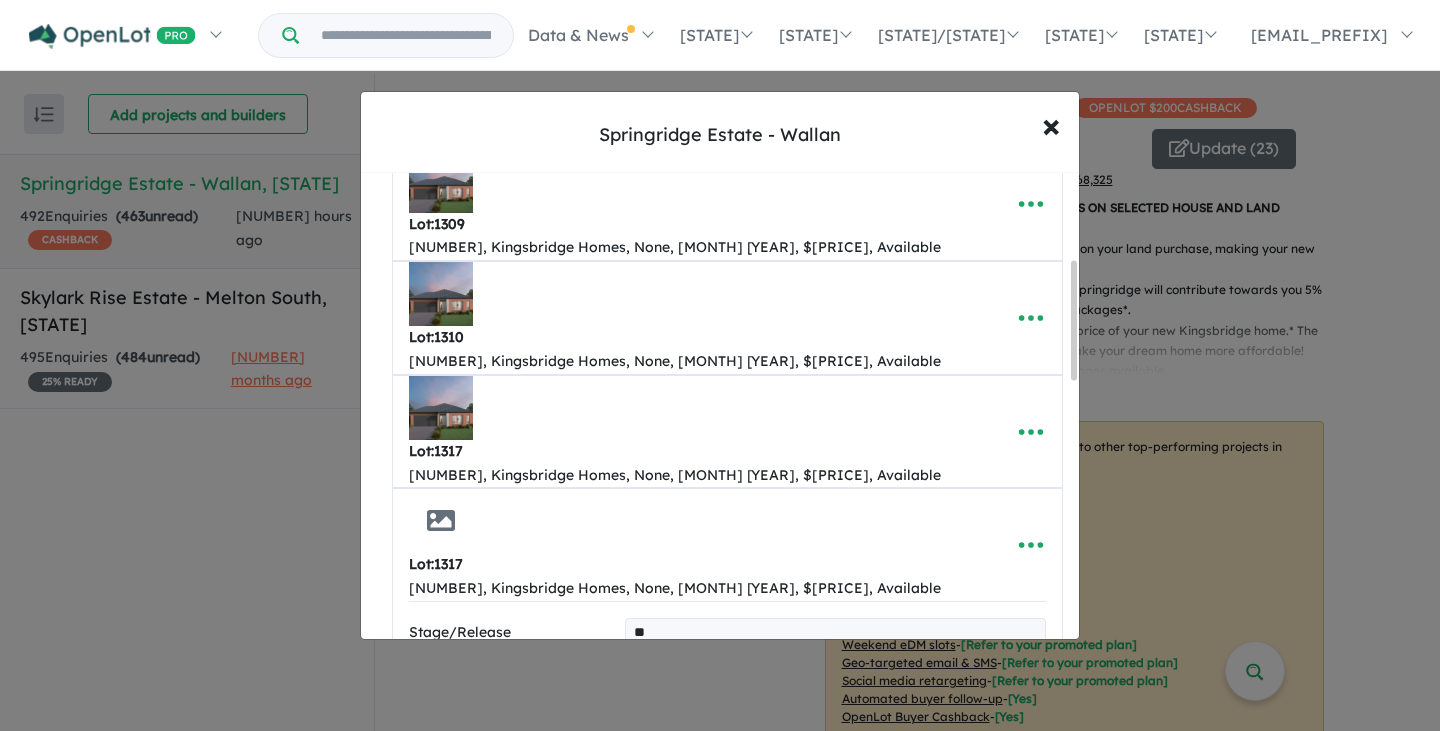 scroll, scrollTop: 399, scrollLeft: 0, axis: vertical 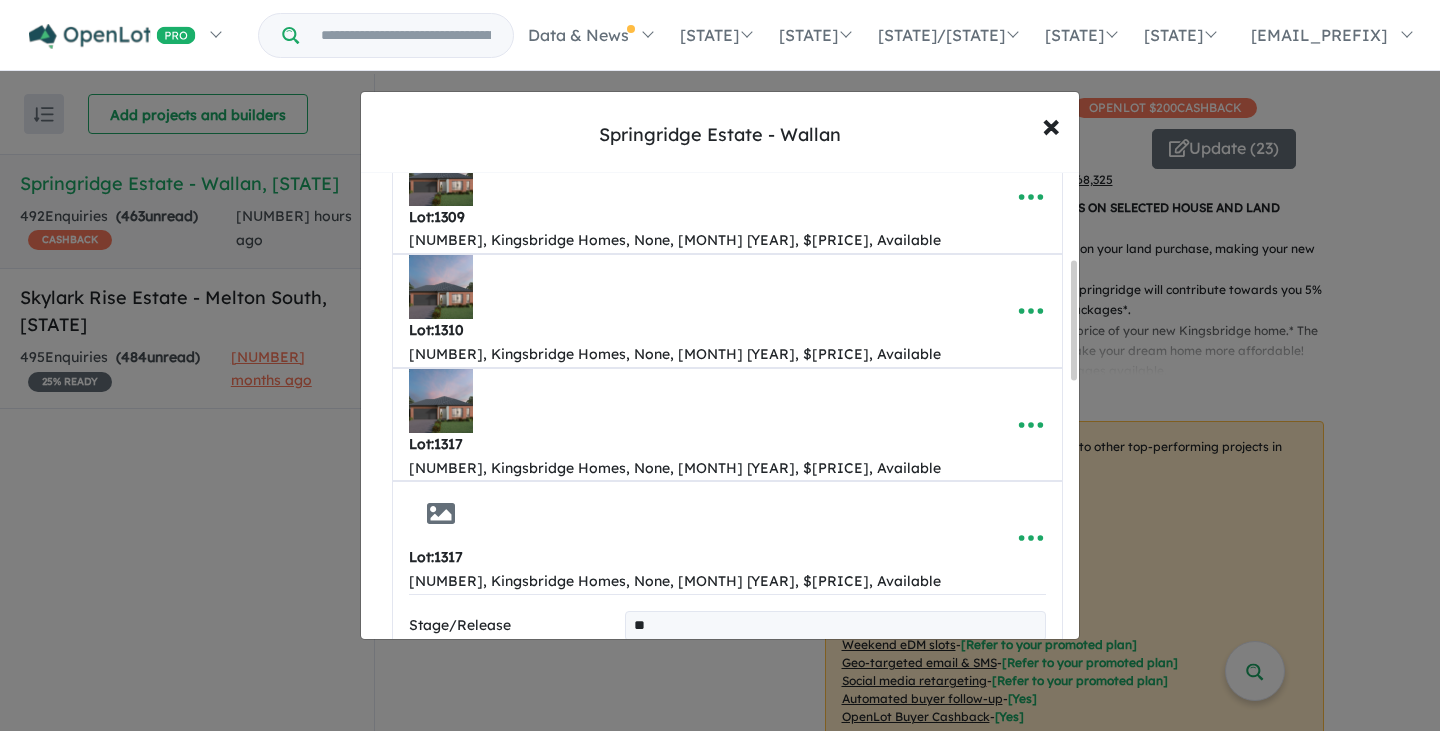 type on "**" 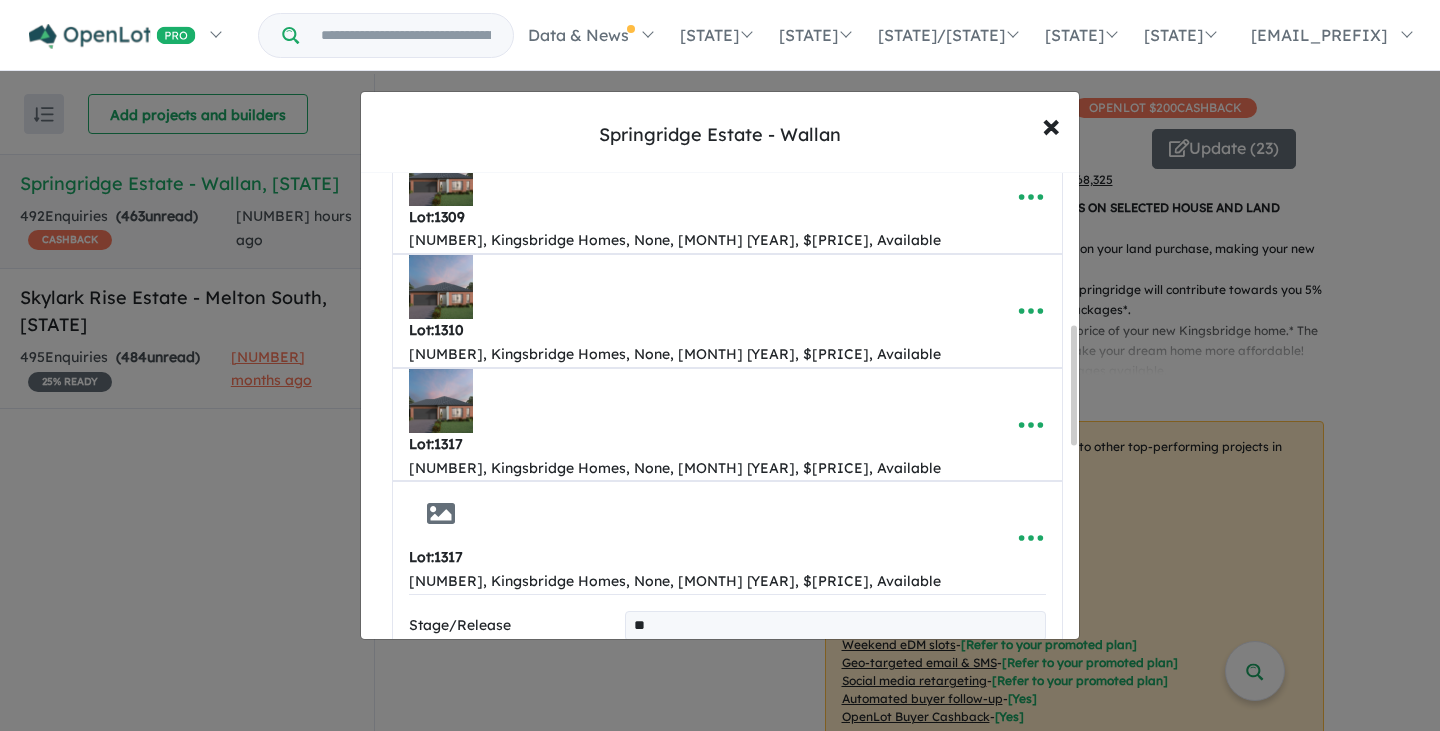 scroll, scrollTop: 658, scrollLeft: 0, axis: vertical 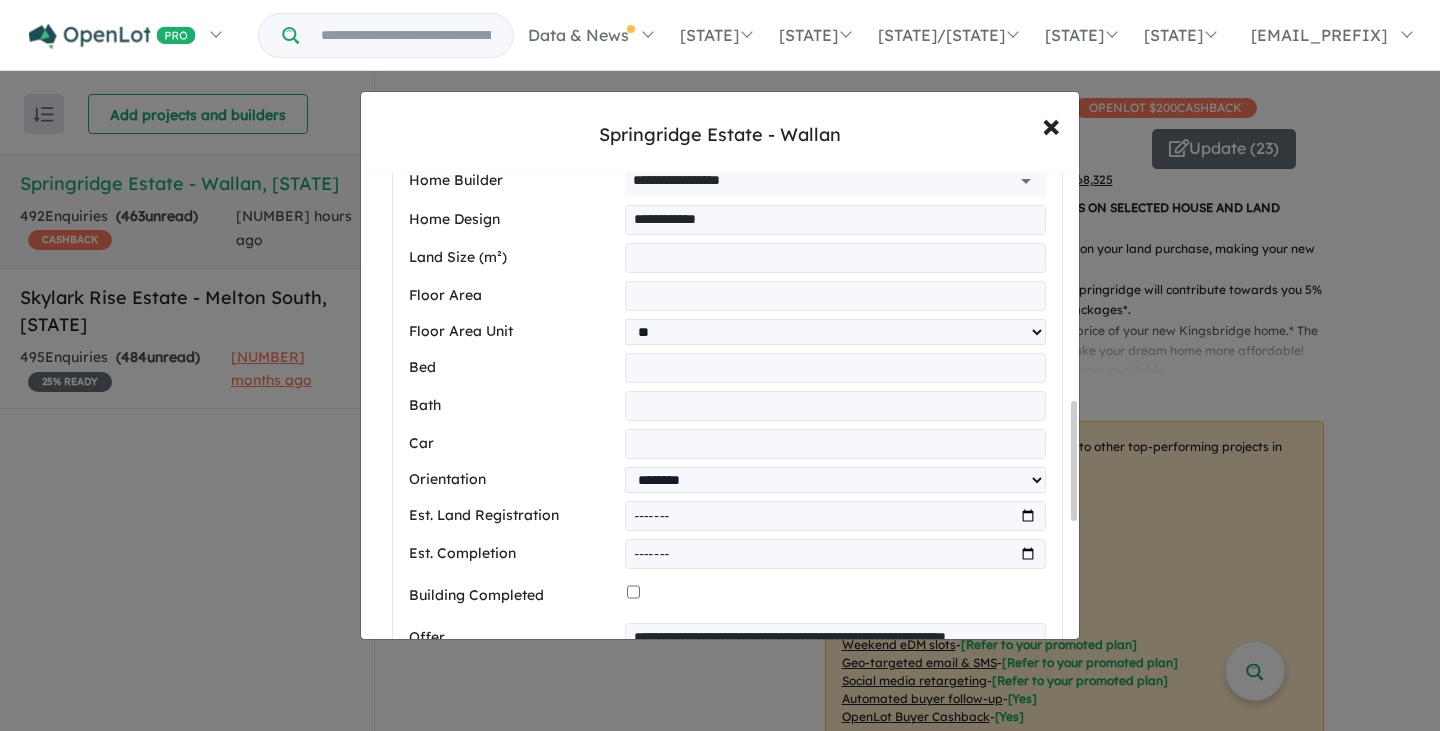 click on "**********" at bounding box center (837, 693) 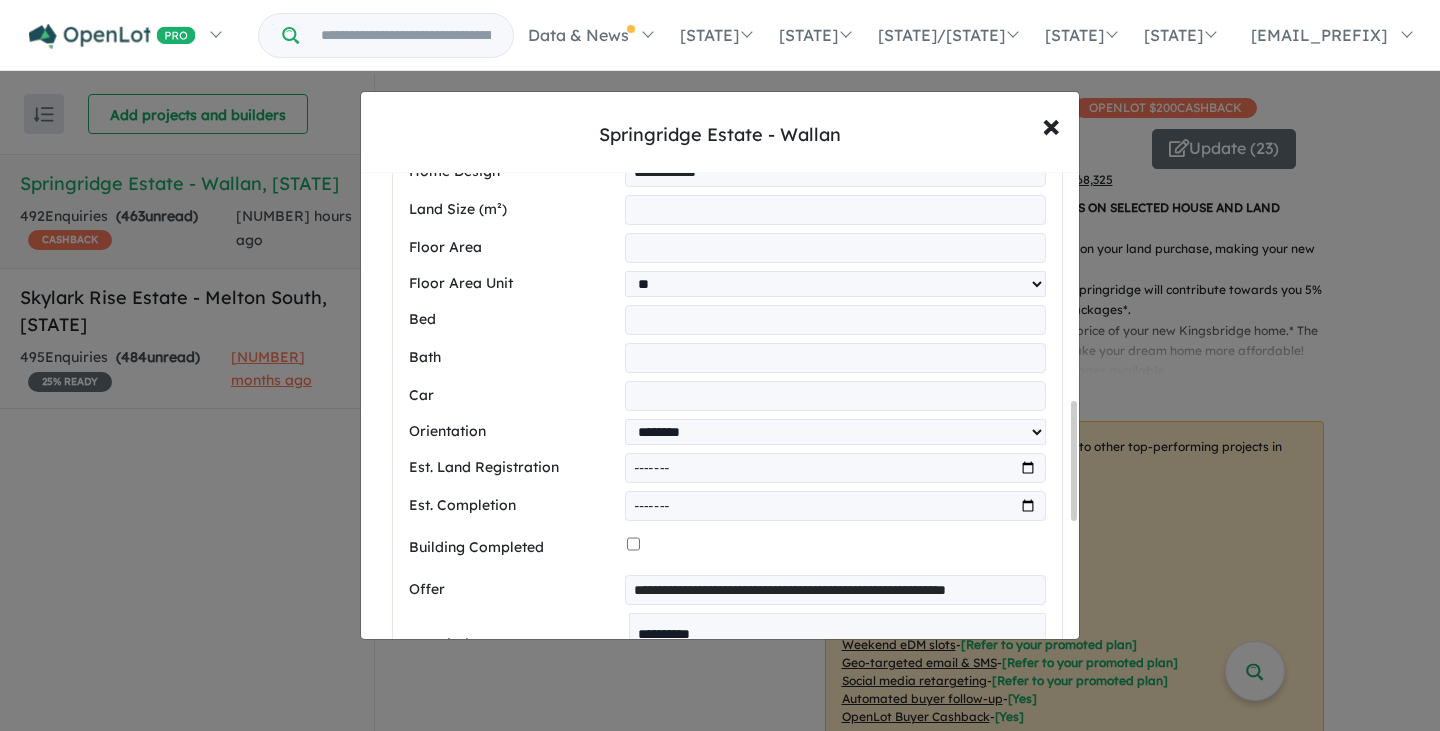 type 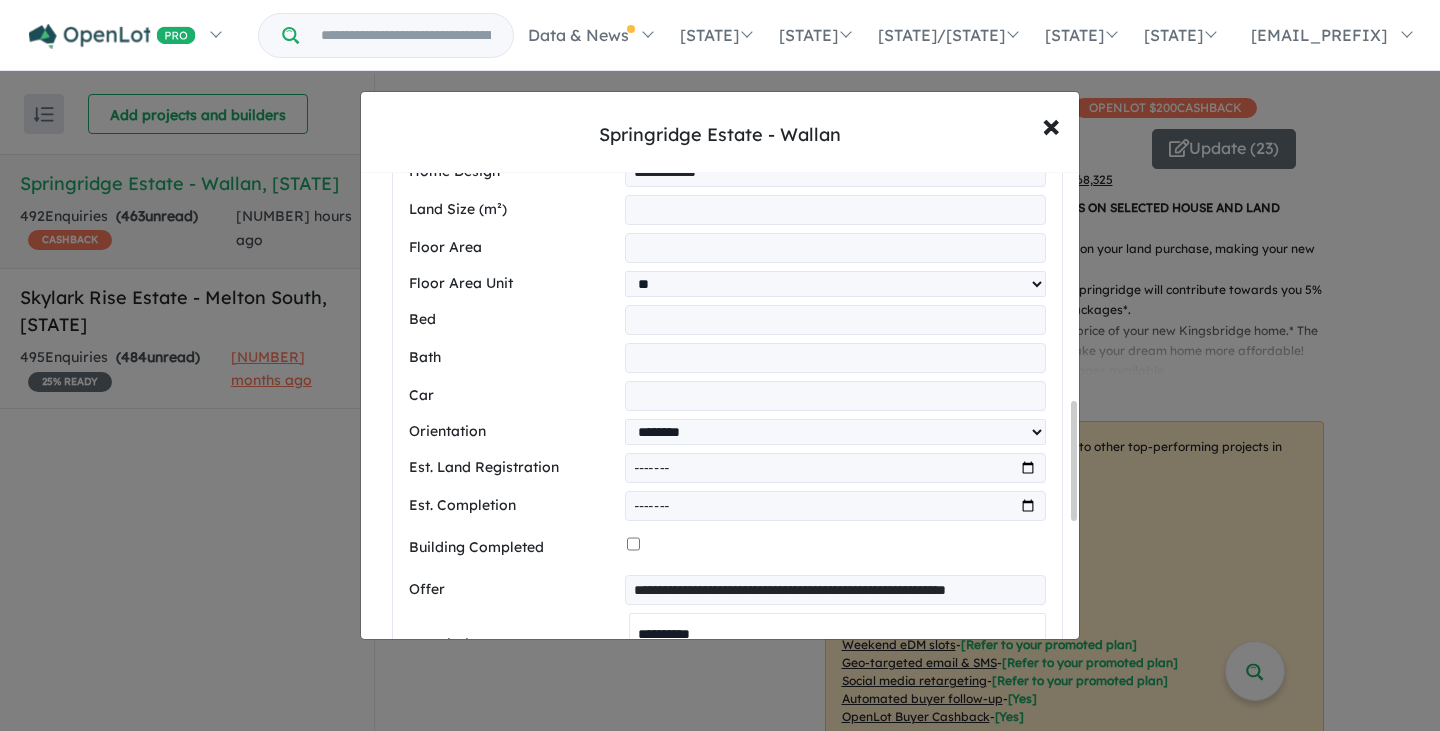 click on "**********" at bounding box center (837, 645) 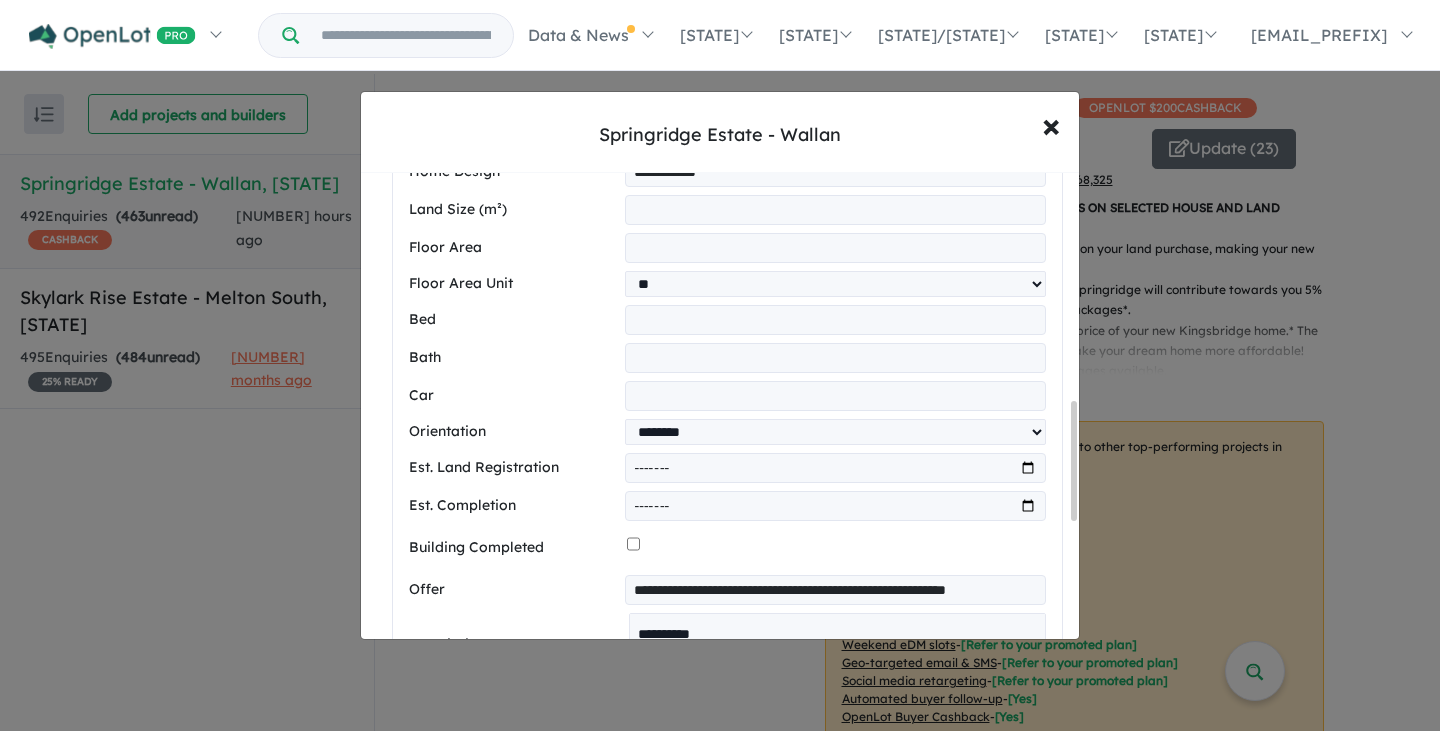 click at bounding box center [835, 746] 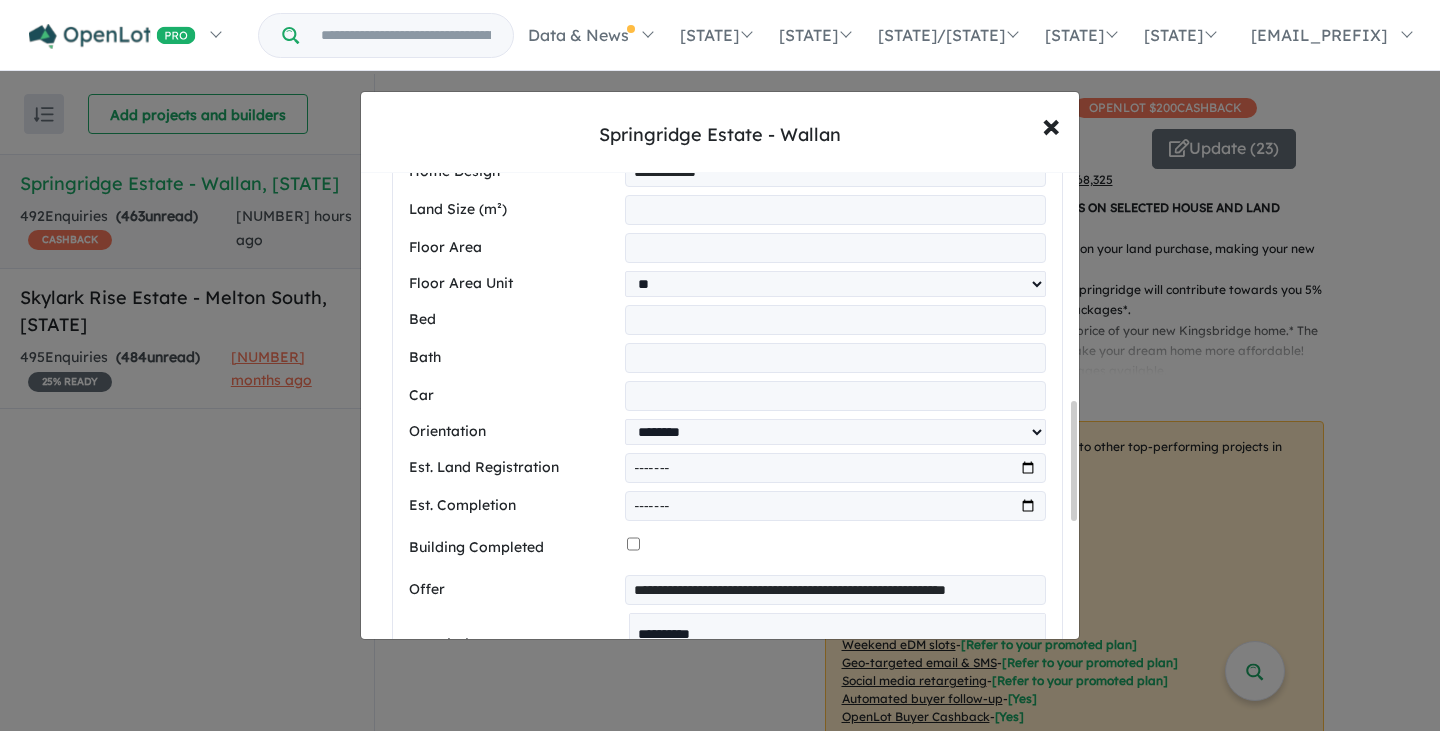 type on "******" 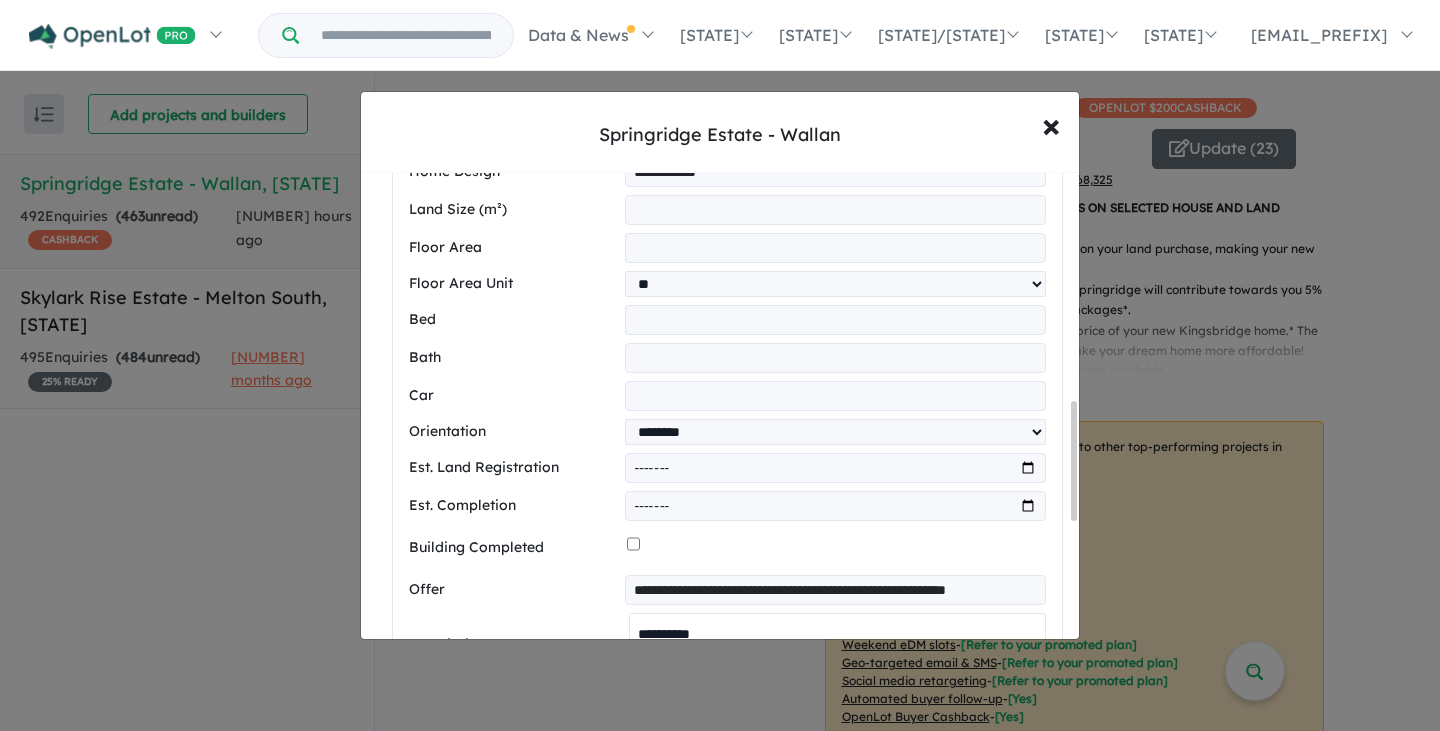 drag, startPoint x: 903, startPoint y: 471, endPoint x: 977, endPoint y: 452, distance: 76.40026 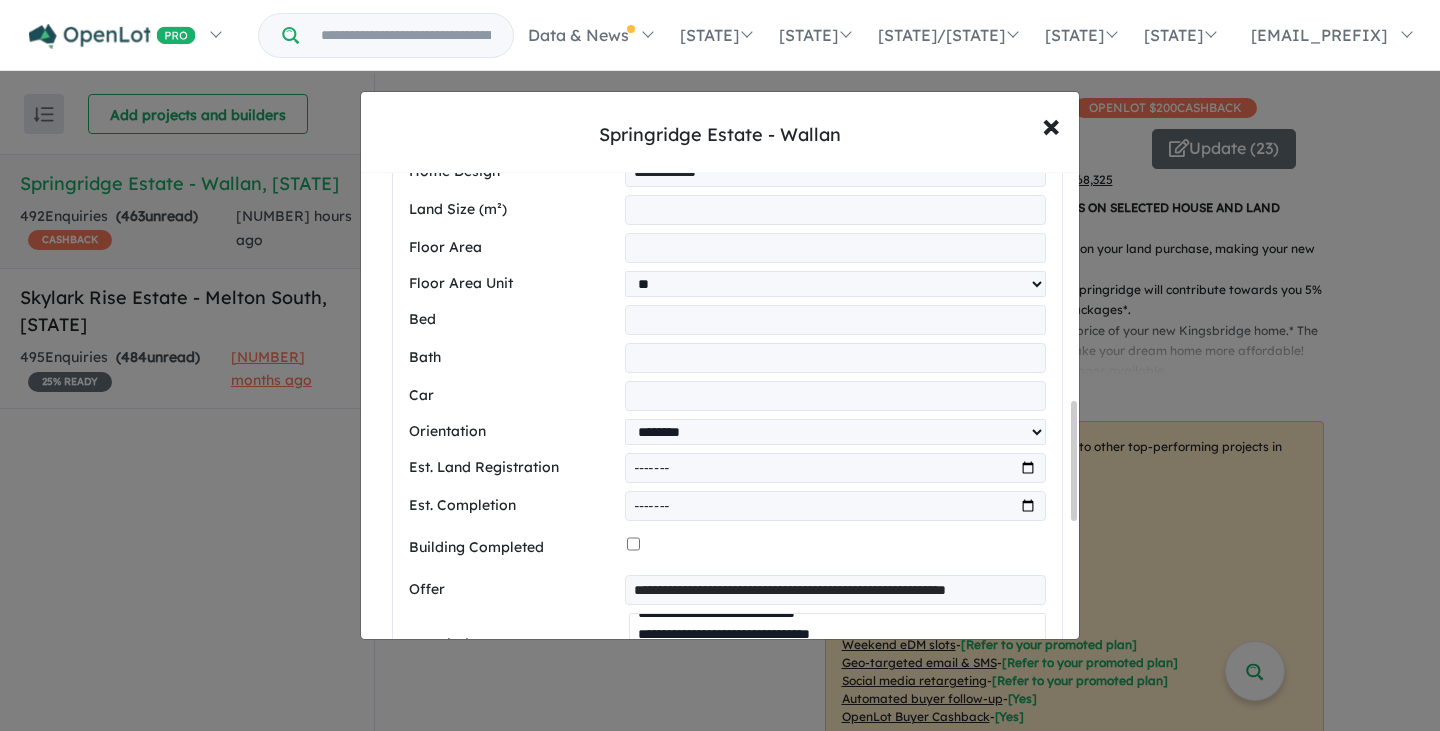 scroll, scrollTop: 210, scrollLeft: 0, axis: vertical 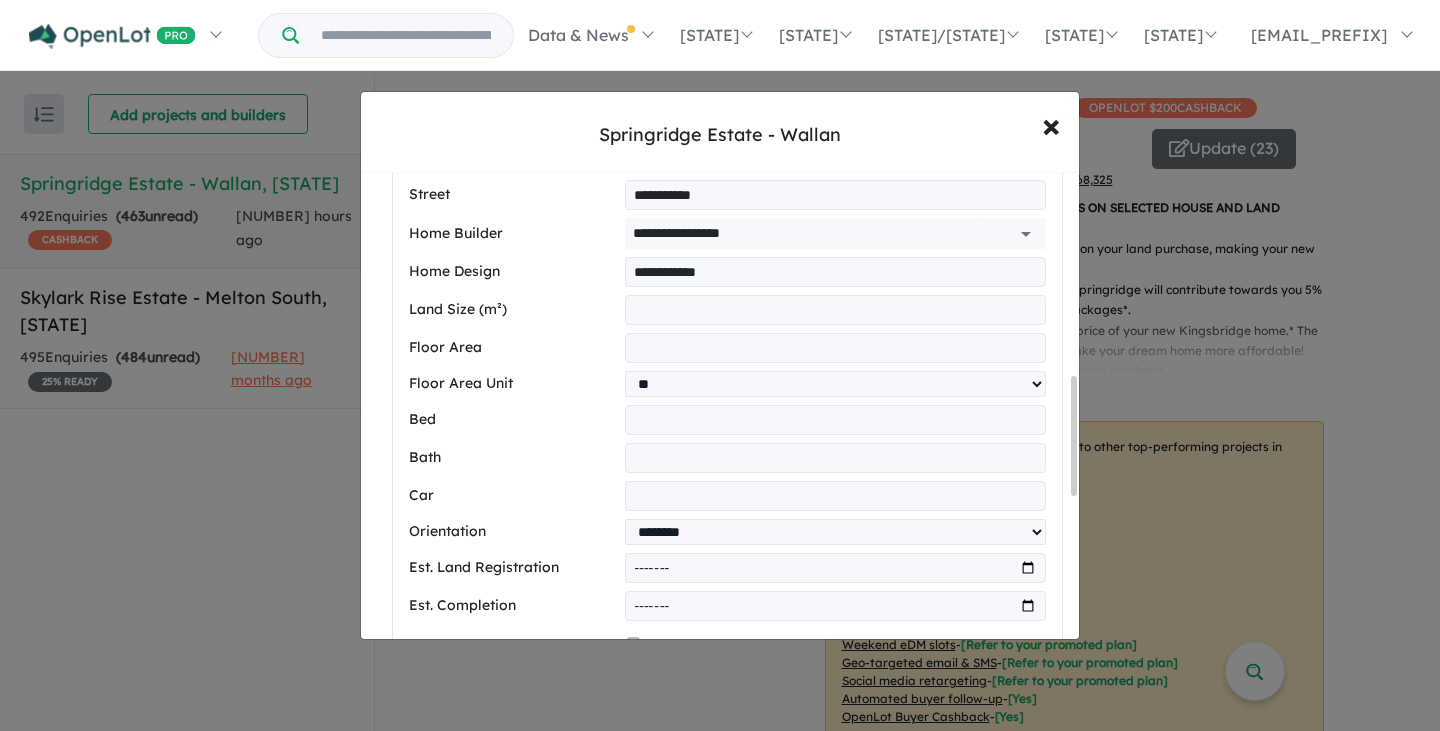 click on "**********" at bounding box center [837, 745] 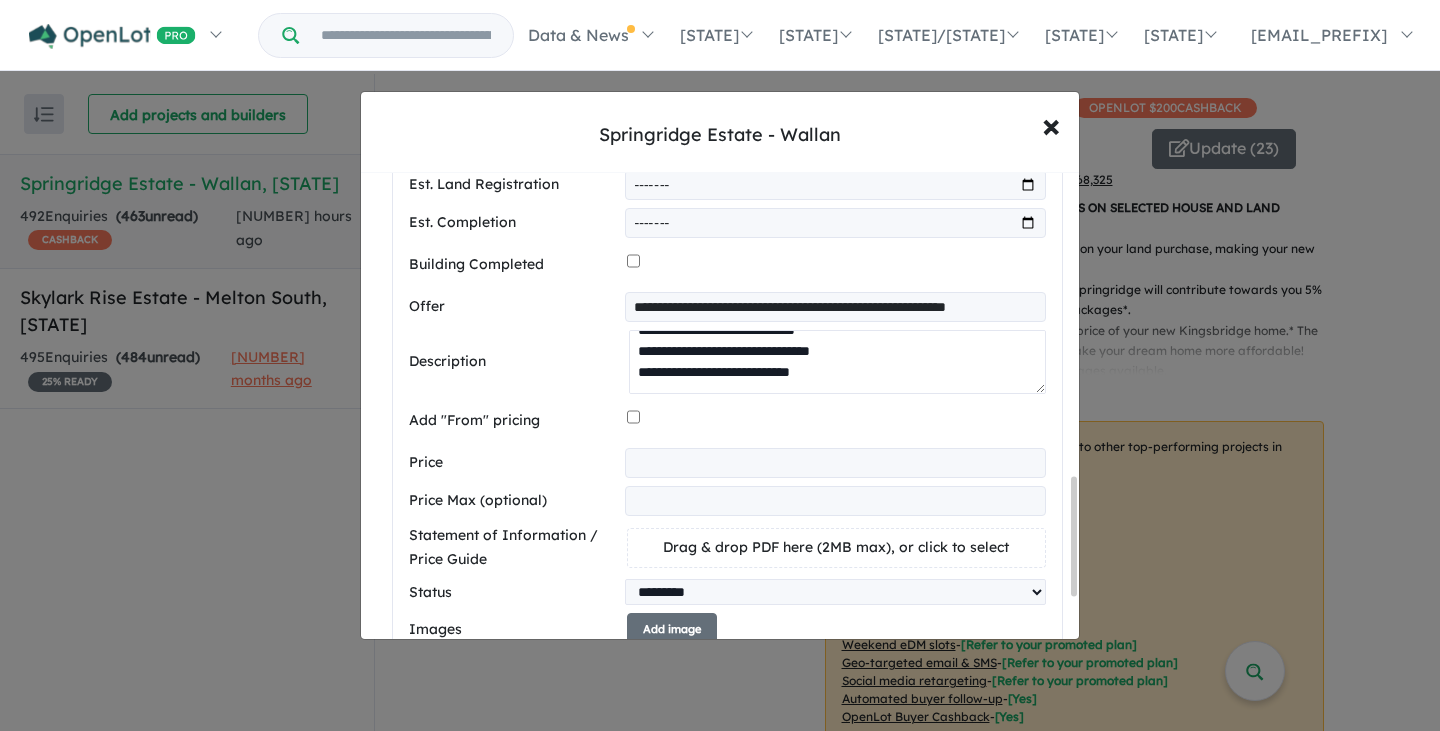 scroll, scrollTop: 1258, scrollLeft: 0, axis: vertical 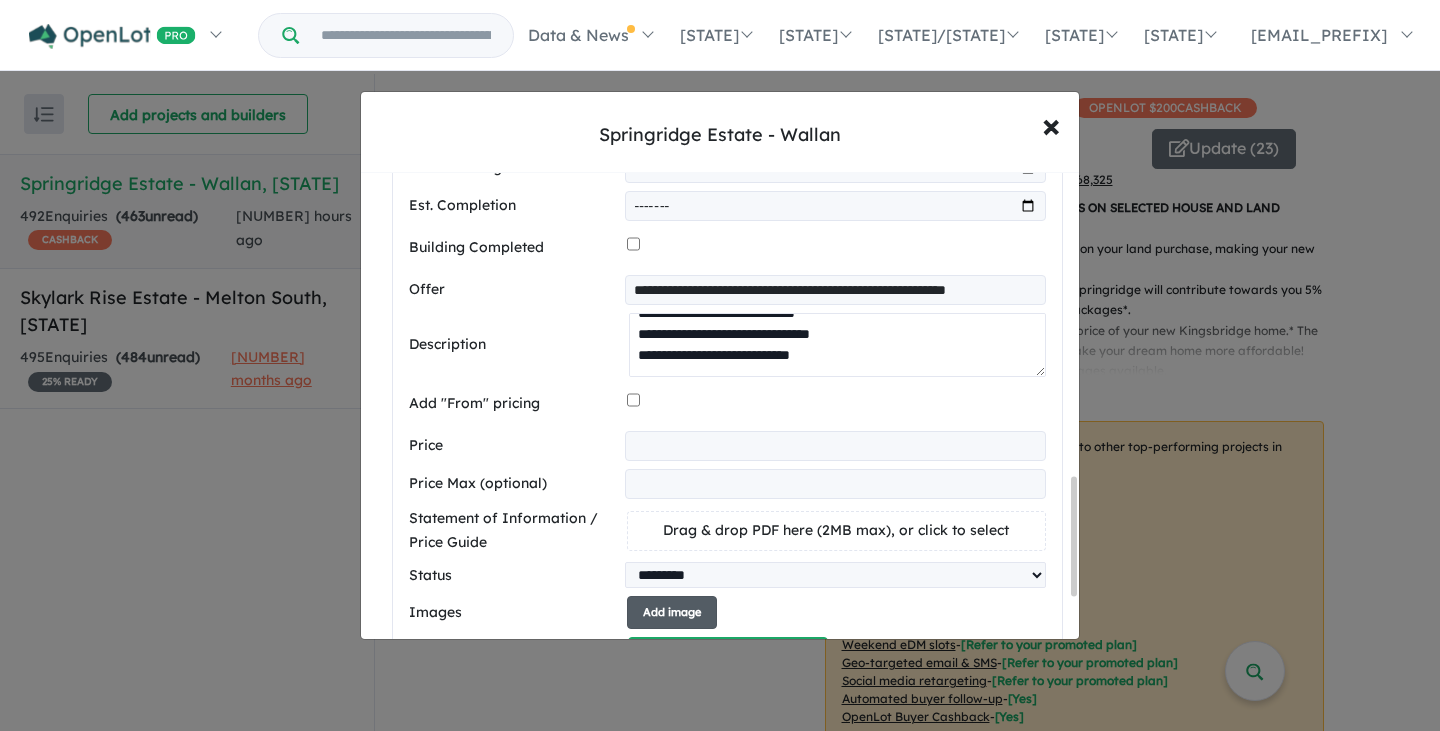 type on "**********" 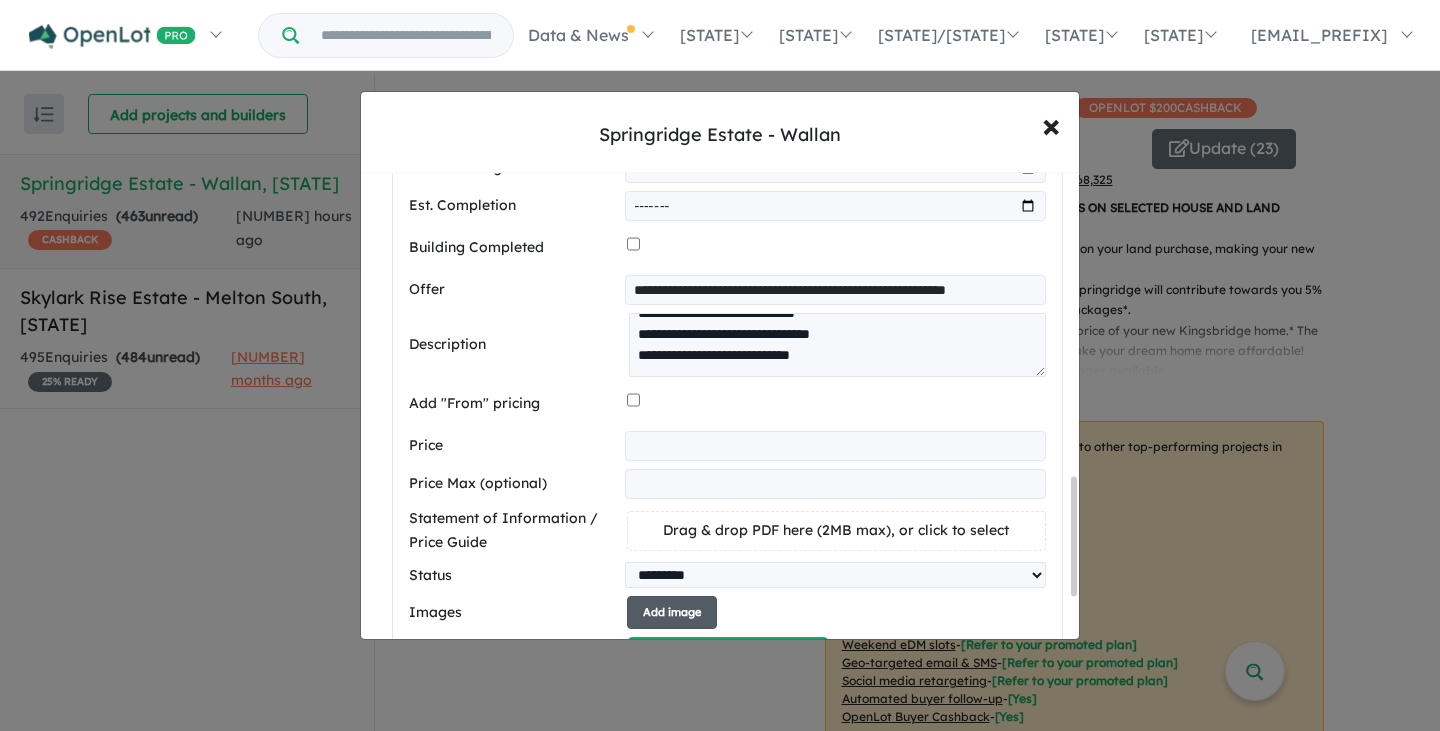 click on "Add image" at bounding box center [672, 612] 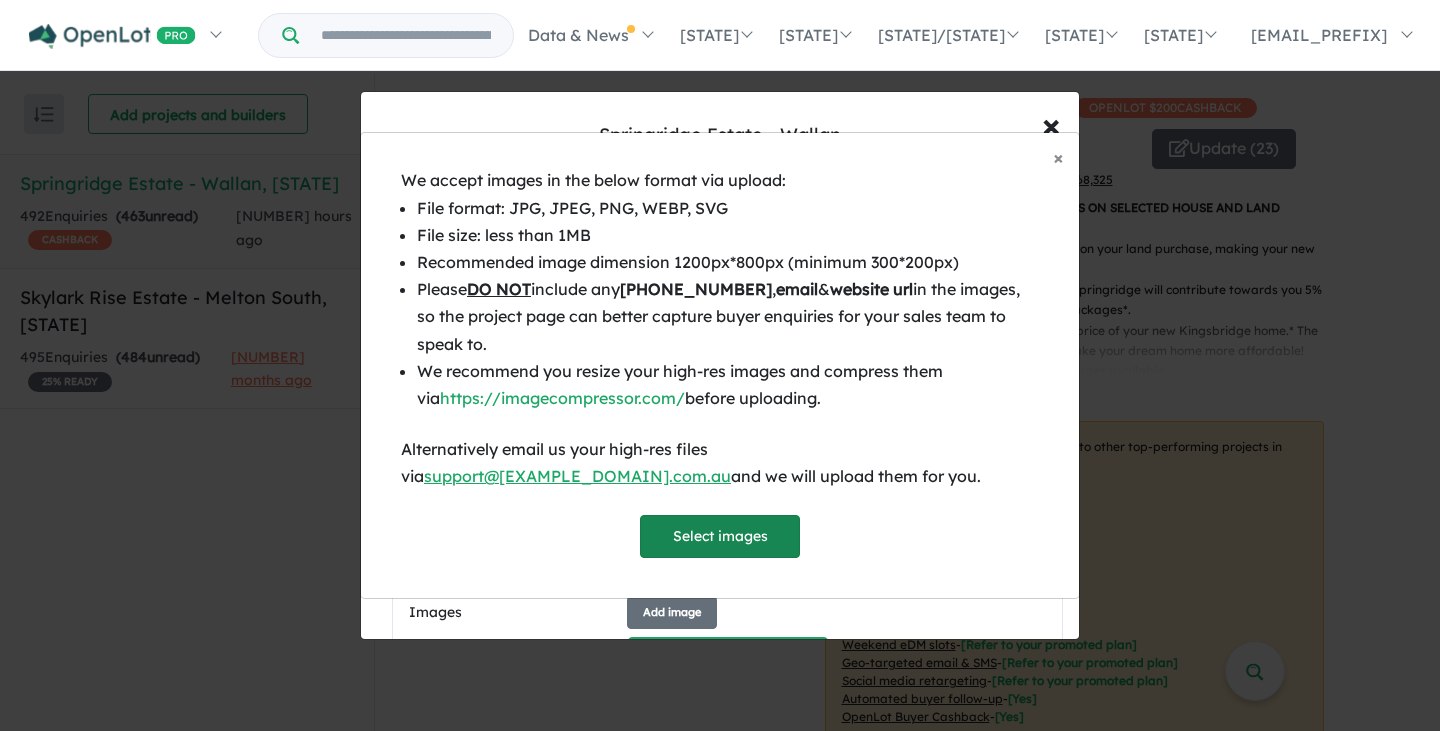 click on "Select images" at bounding box center (720, 536) 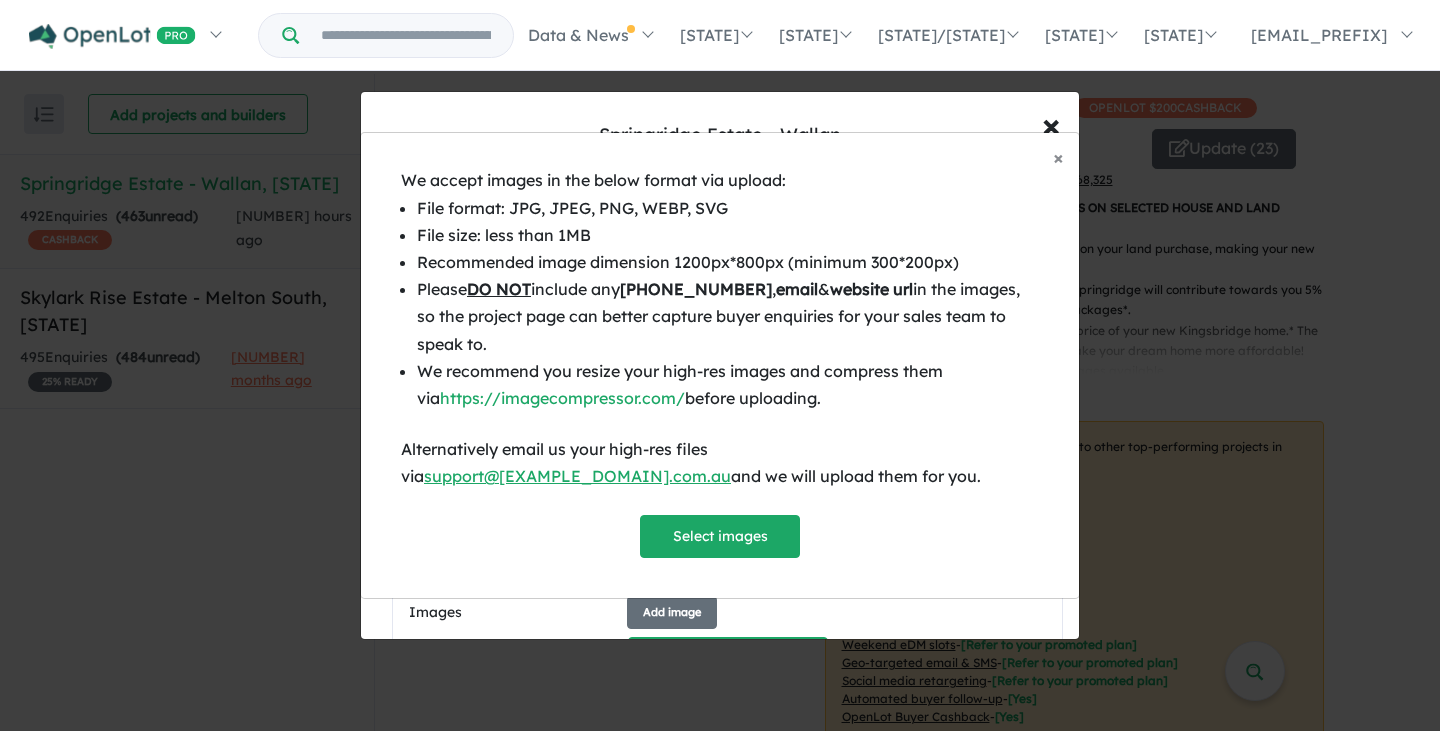 scroll, scrollTop: 1565, scrollLeft: 0, axis: vertical 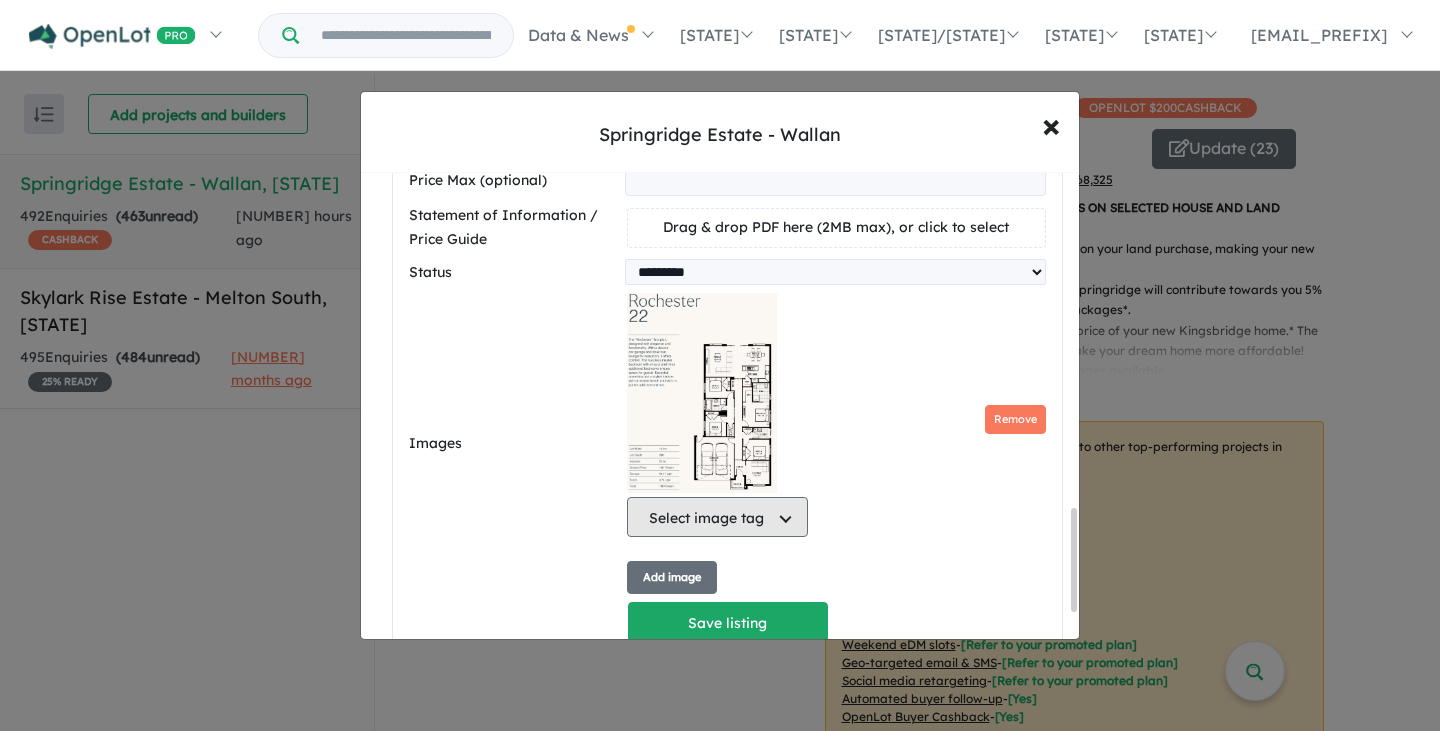 click on "Select image tag" at bounding box center [717, 517] 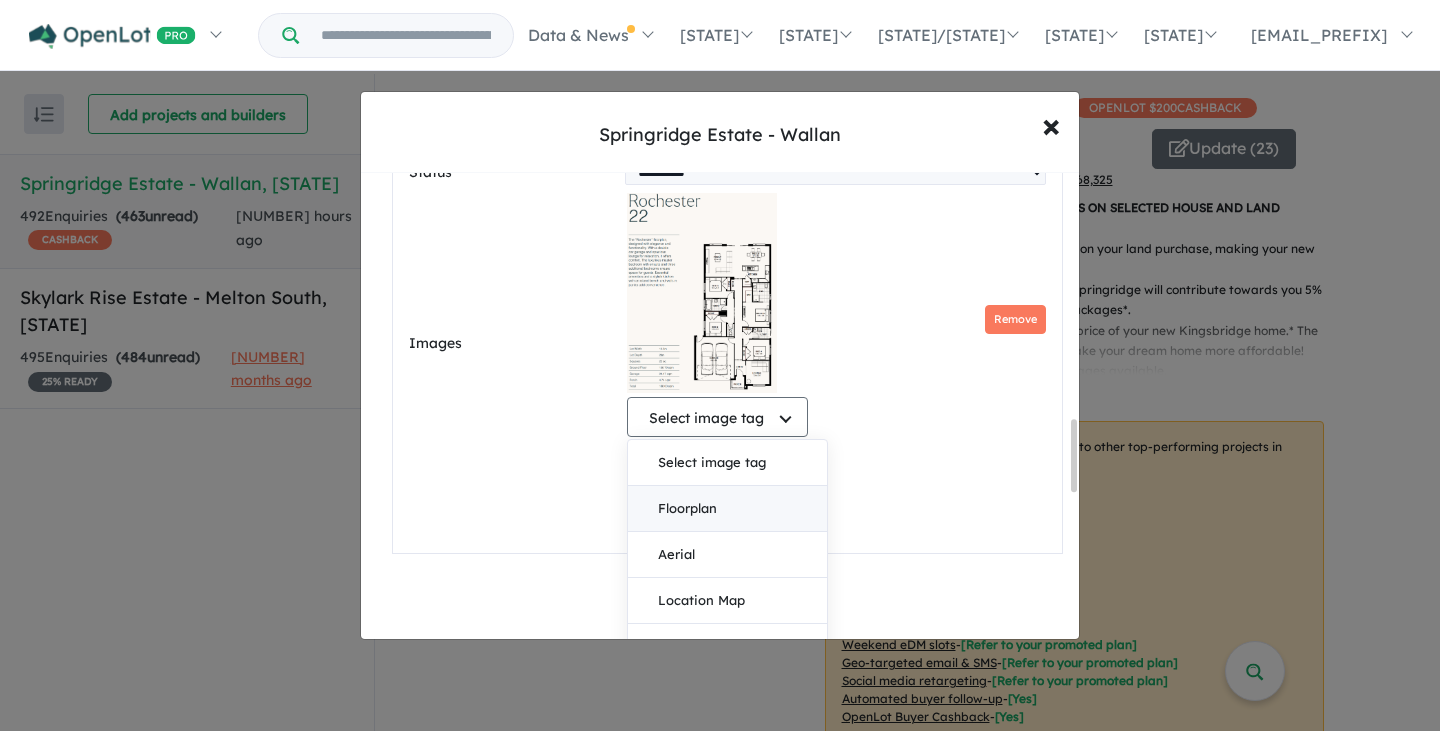 click on "Floorplan" at bounding box center (727, 509) 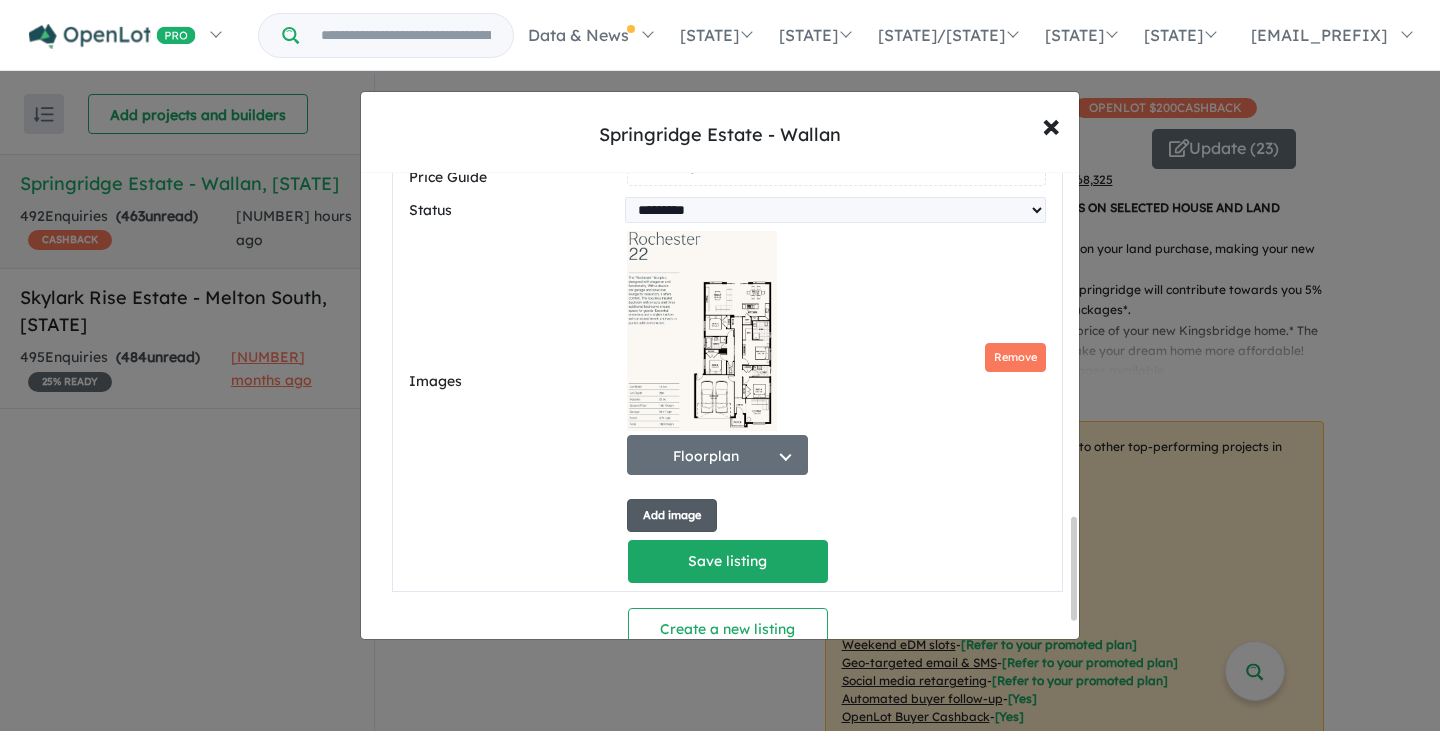 click on "Add image" at bounding box center [672, 515] 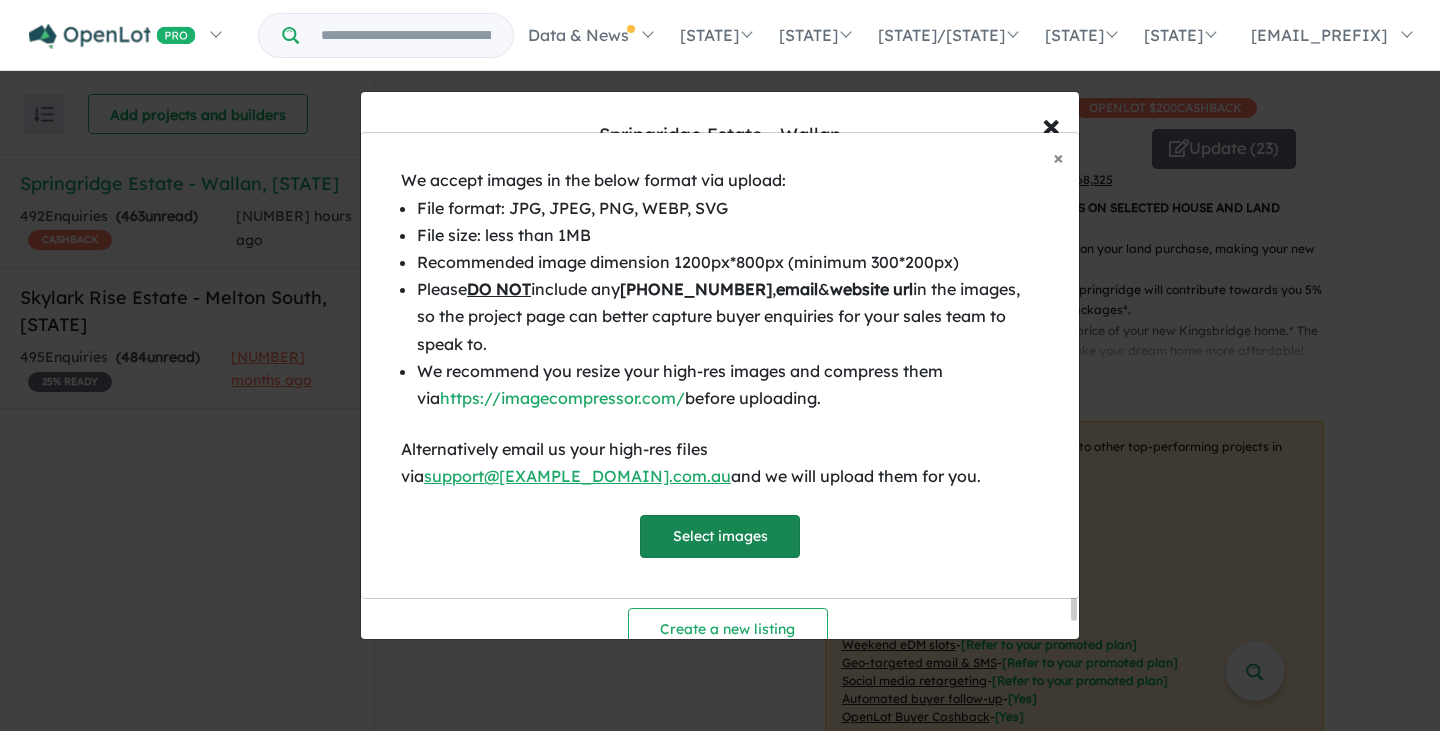 click on "Select images" at bounding box center (720, 536) 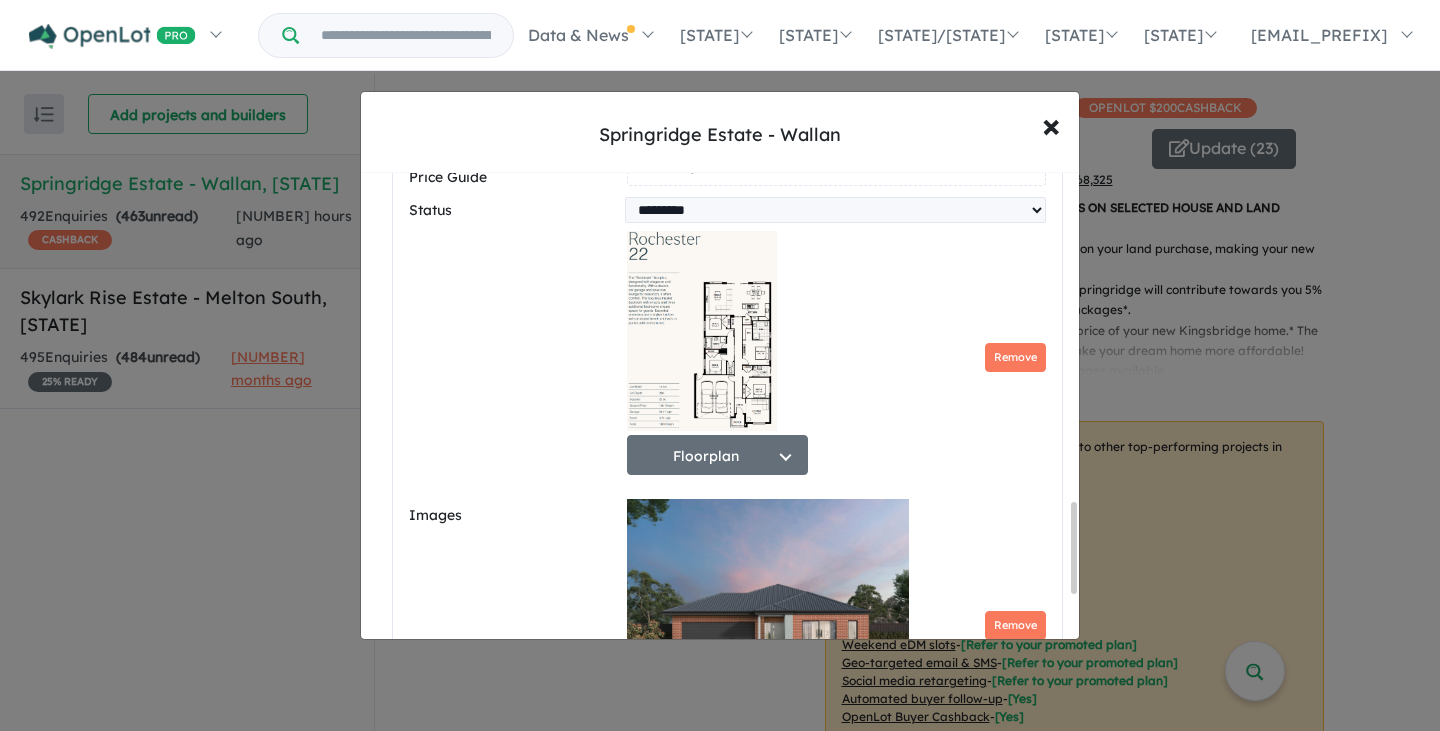 scroll, scrollTop: 1757, scrollLeft: 0, axis: vertical 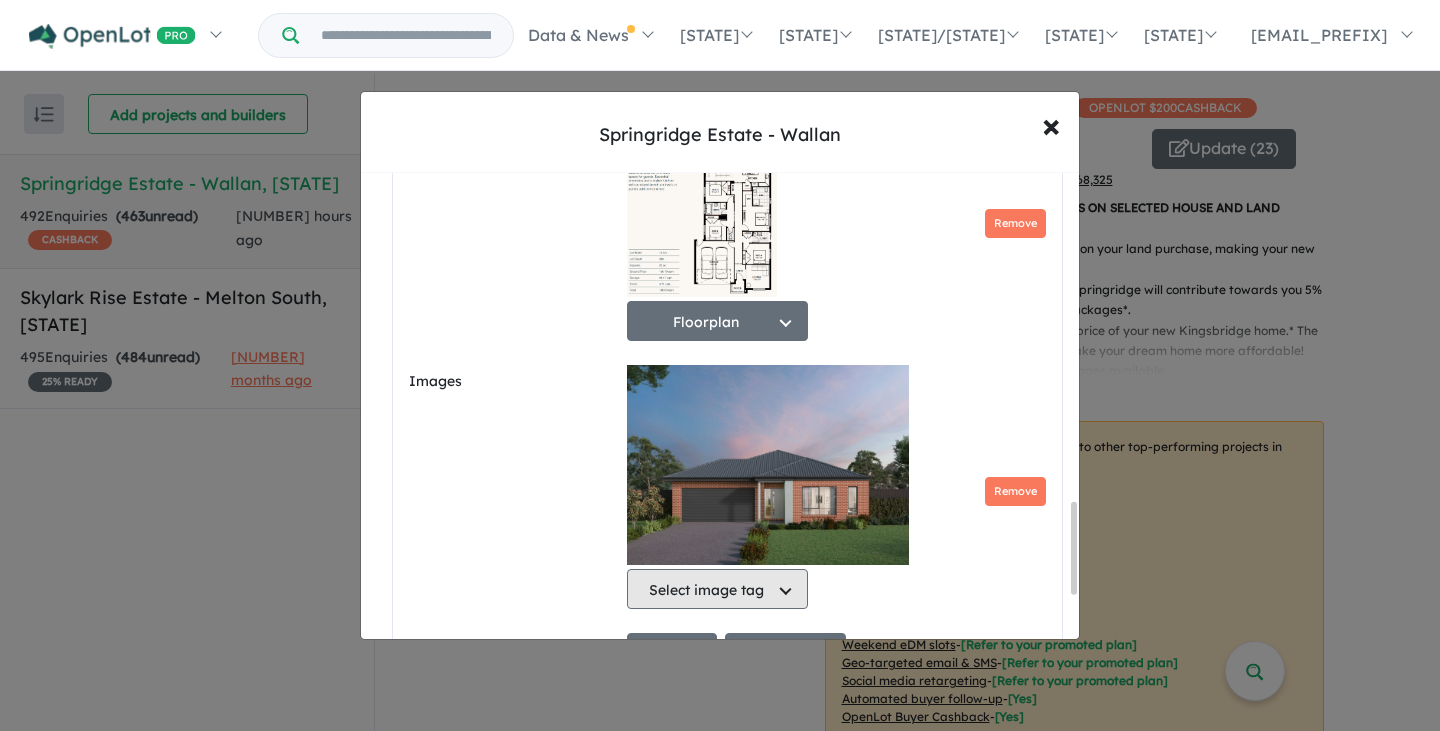 click on "Select image tag" at bounding box center [717, 589] 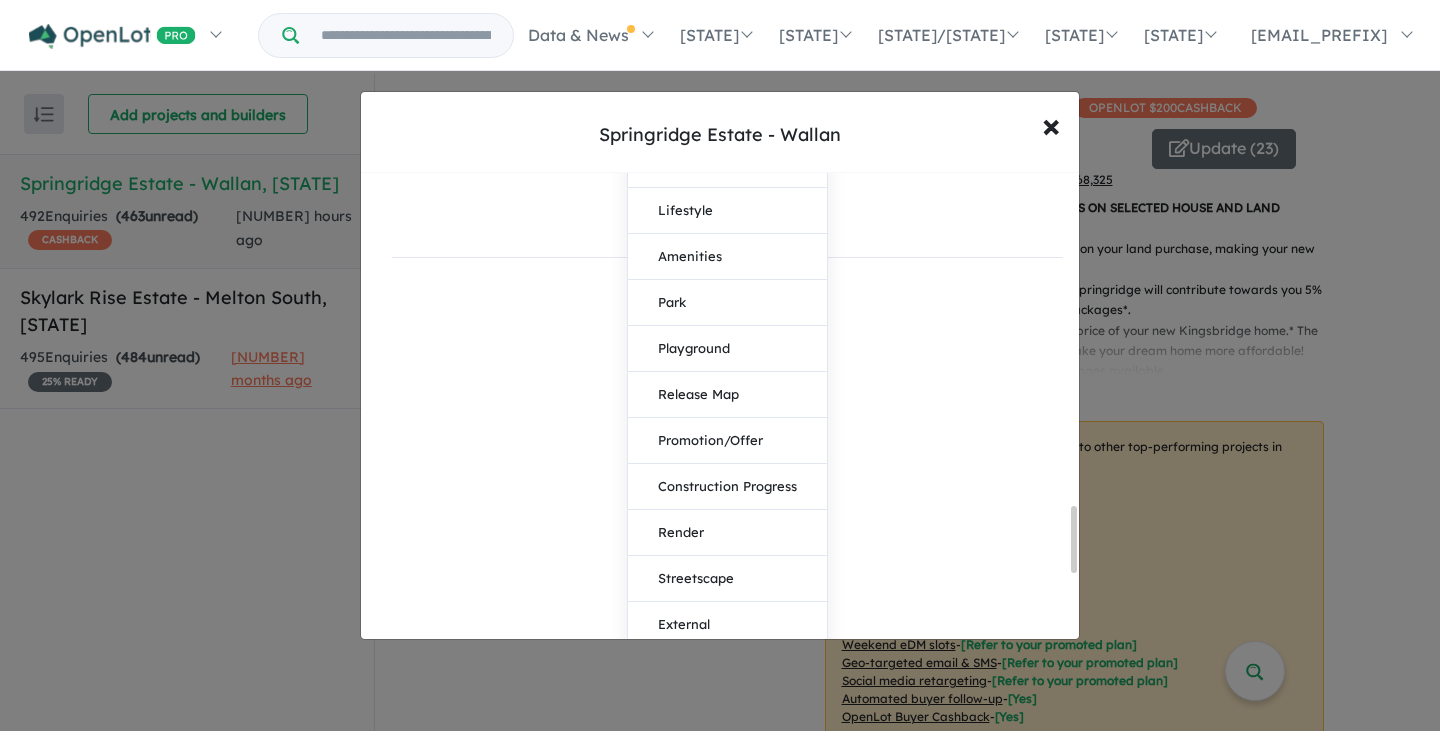 scroll, scrollTop: 2457, scrollLeft: 0, axis: vertical 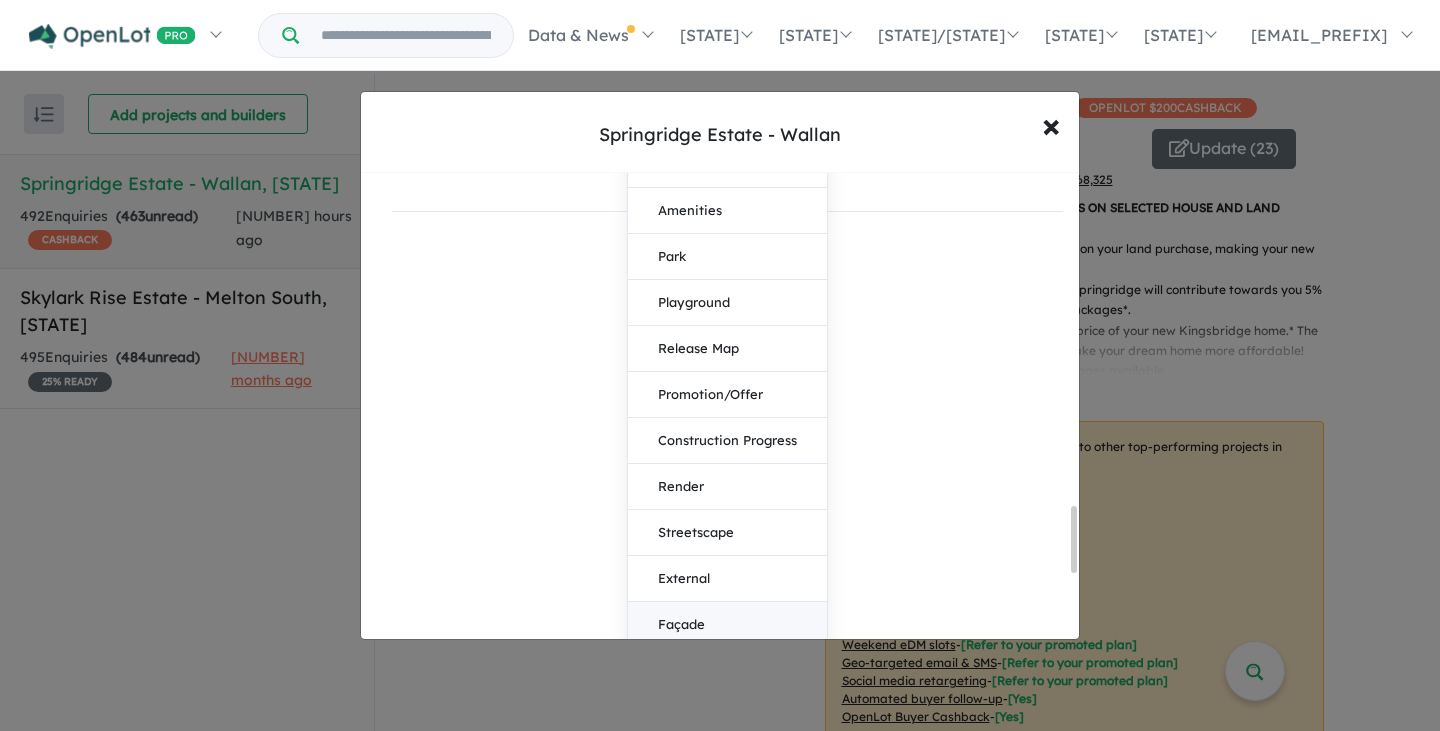 click on "Façade" at bounding box center (727, 625) 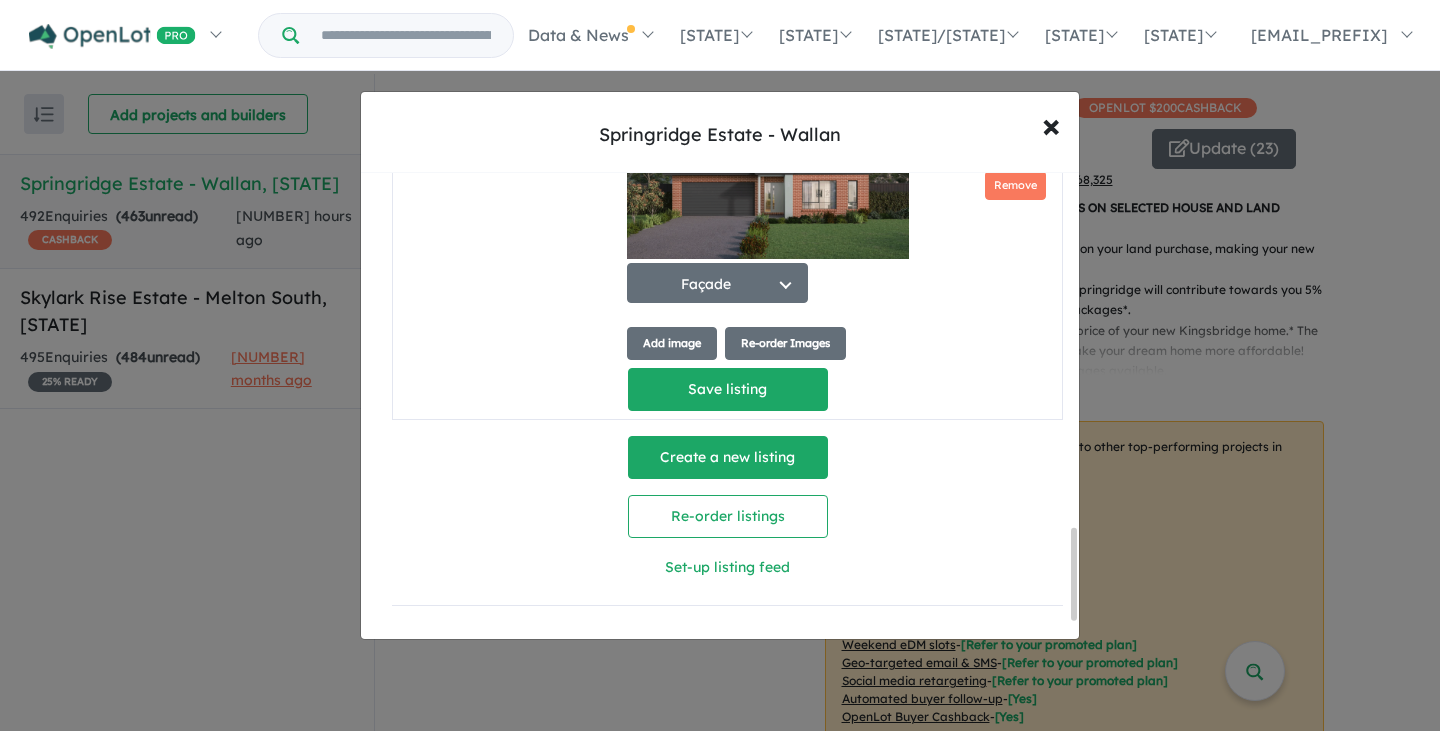 scroll, scrollTop: 1891, scrollLeft: 0, axis: vertical 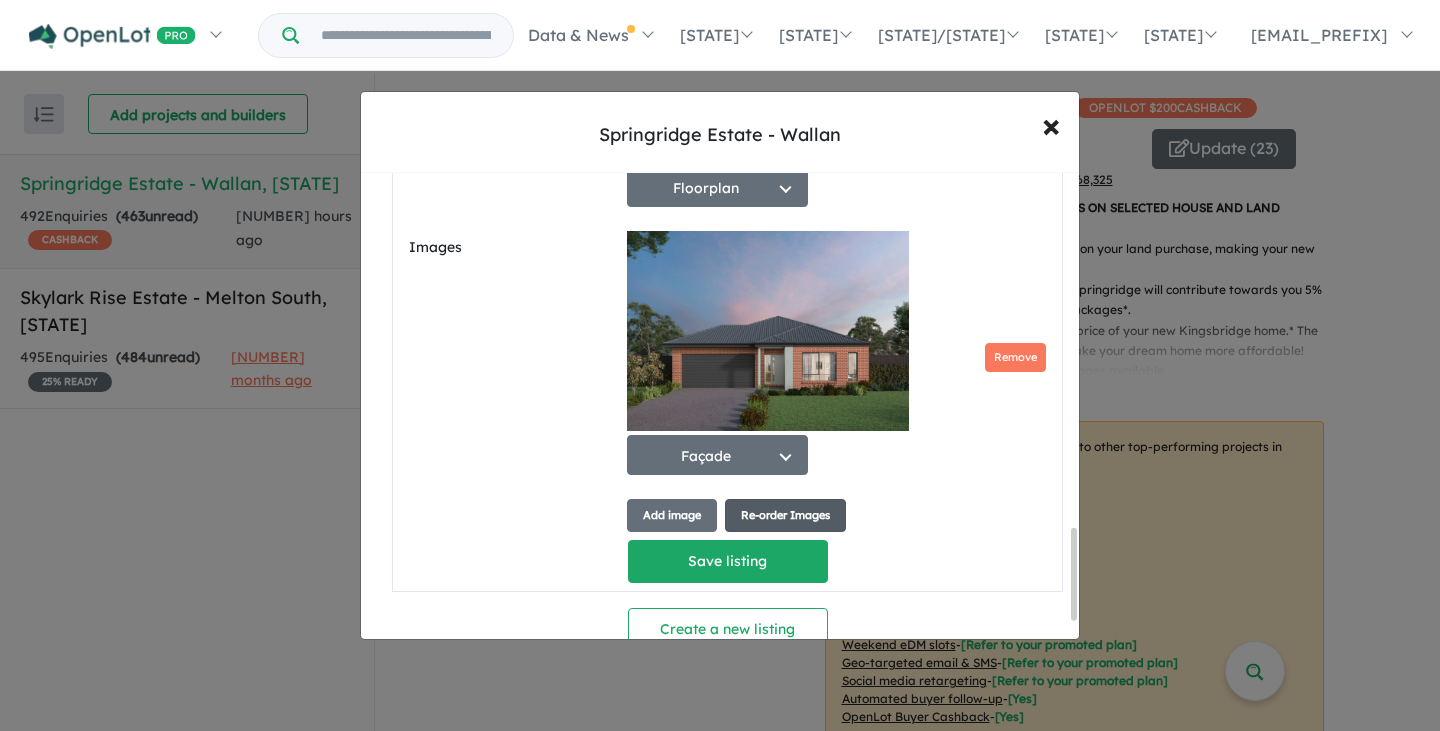 click on "Re-order Images" at bounding box center [785, 515] 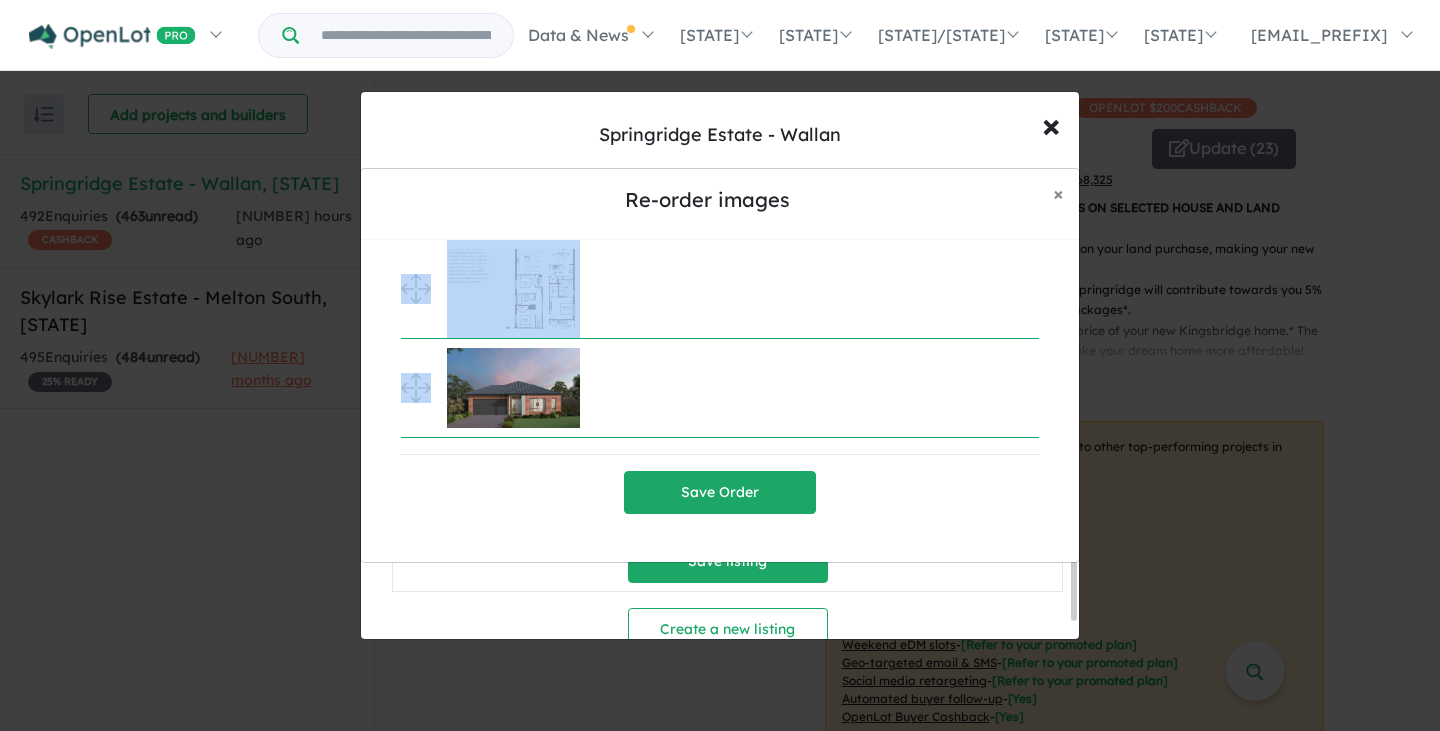 drag, startPoint x: 414, startPoint y: 272, endPoint x: 414, endPoint y: 381, distance: 109 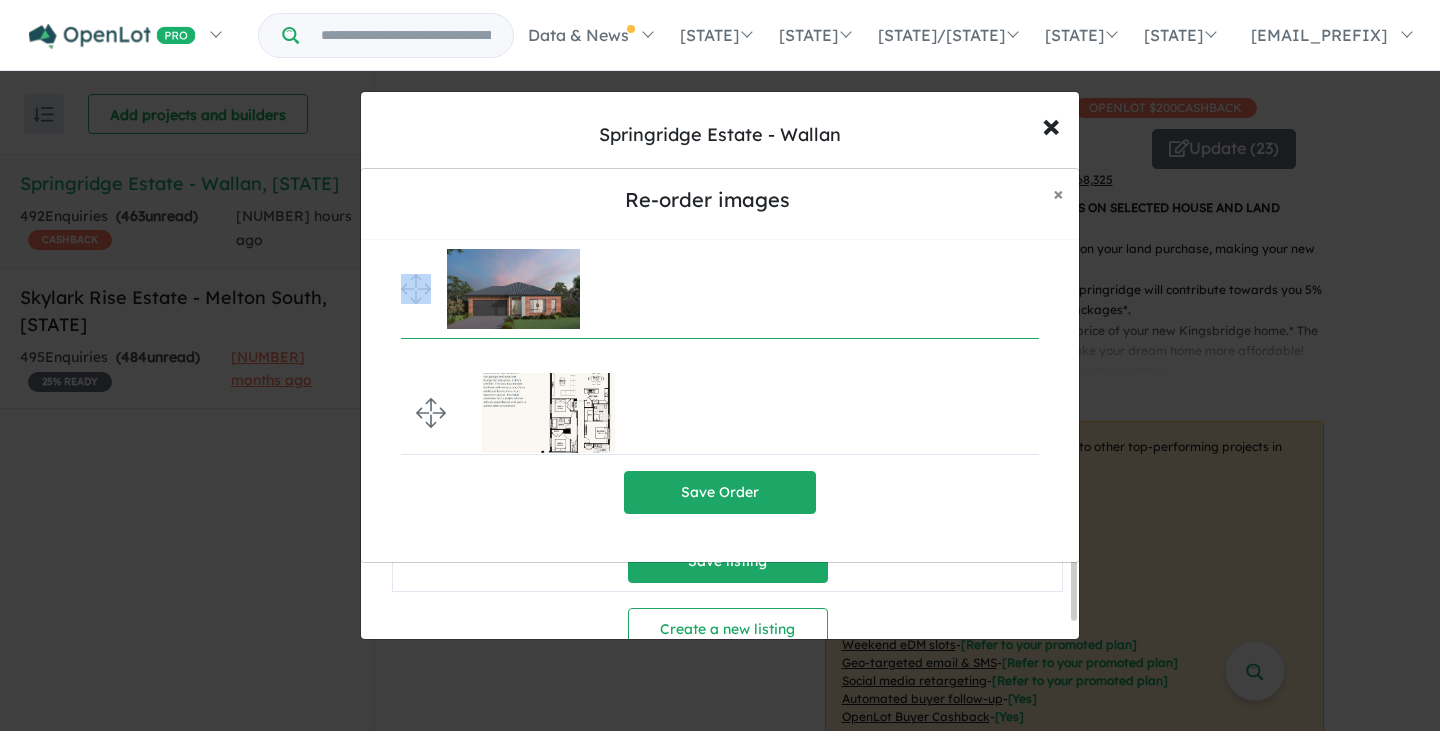drag, startPoint x: 412, startPoint y: 283, endPoint x: 407, endPoint y: 405, distance: 122.10242 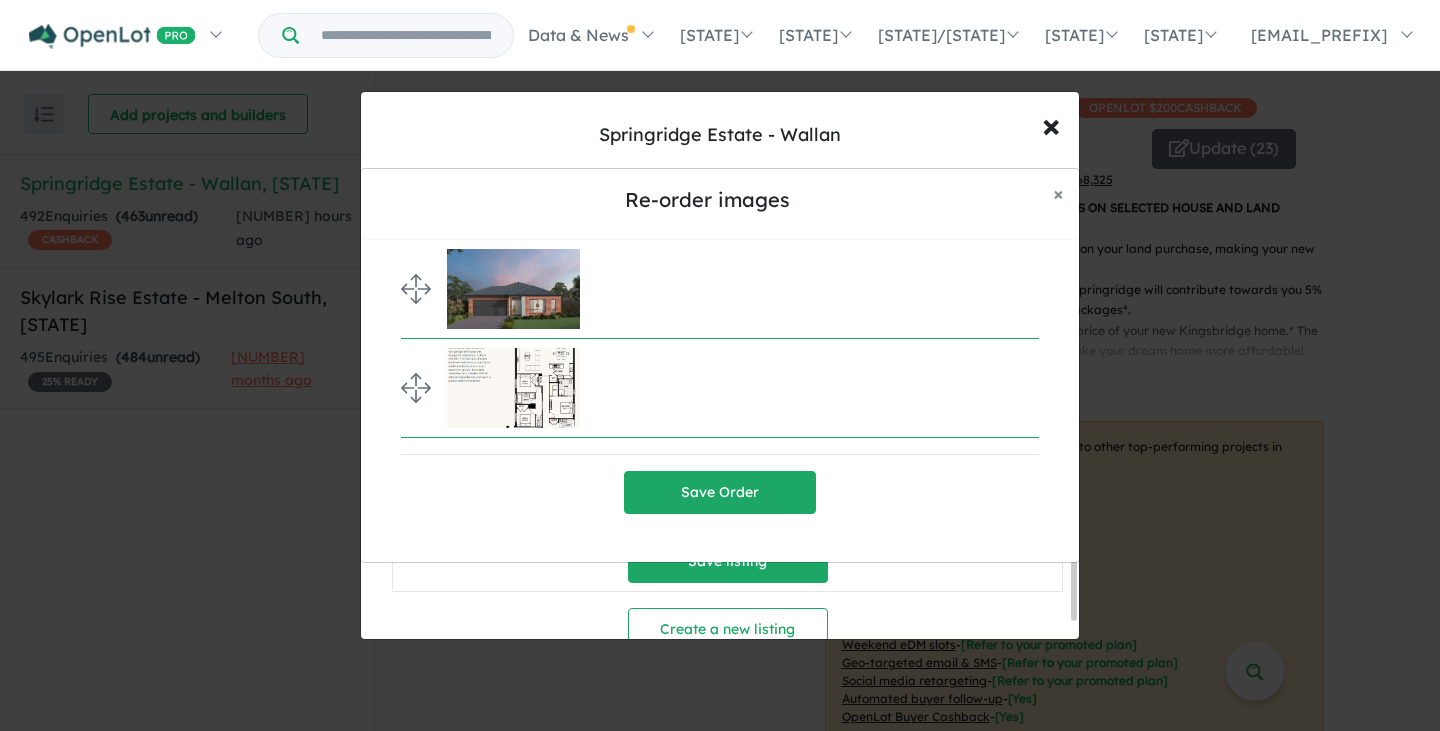click on "Save Order" at bounding box center [720, 492] 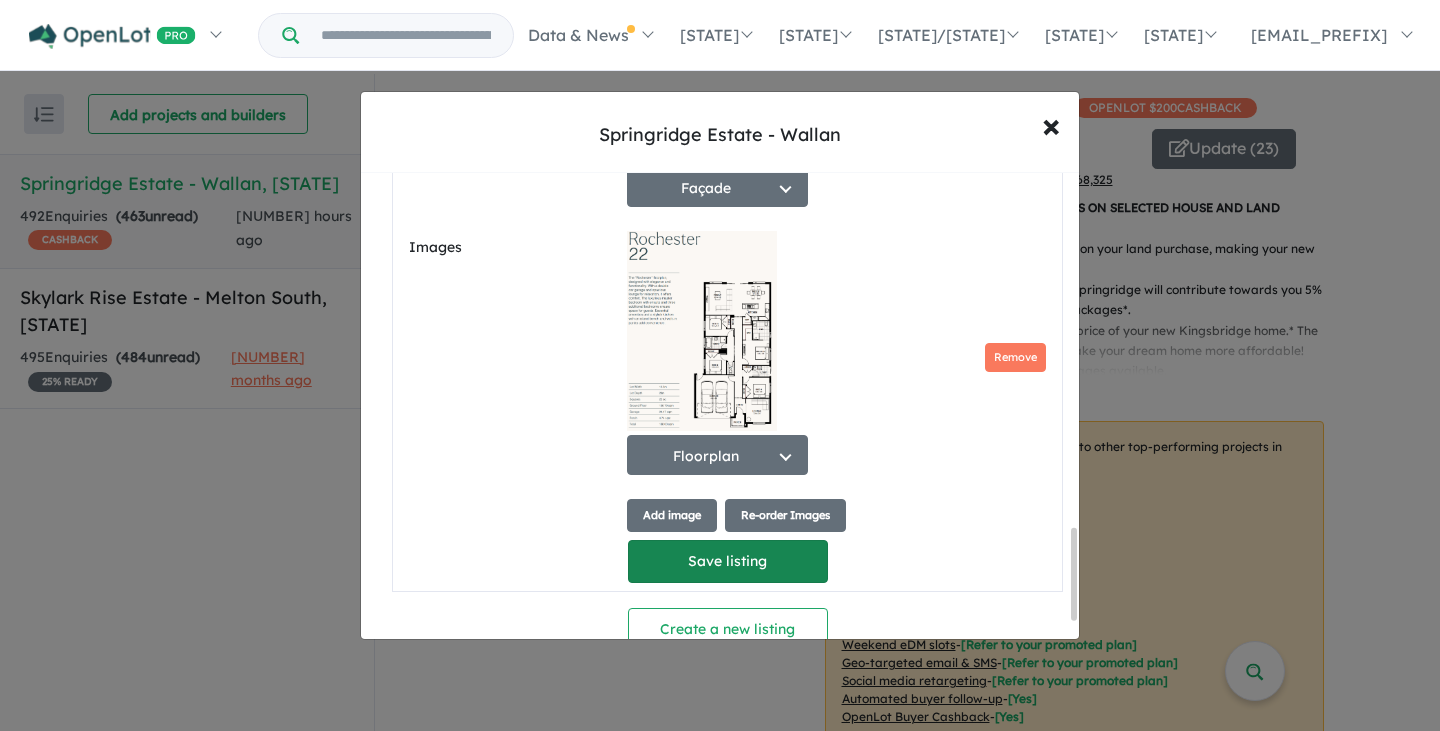 click on "Save listing" at bounding box center (728, 561) 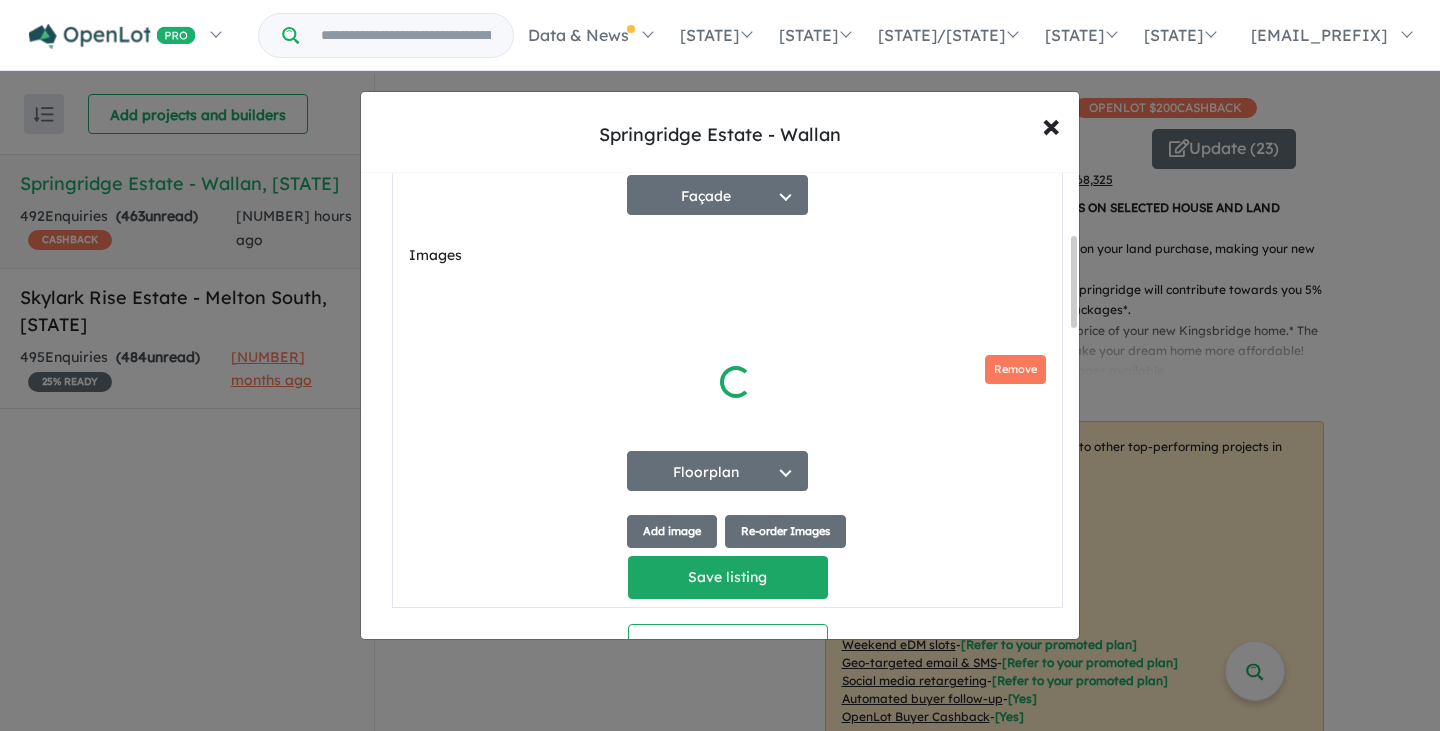 scroll, scrollTop: 392, scrollLeft: 0, axis: vertical 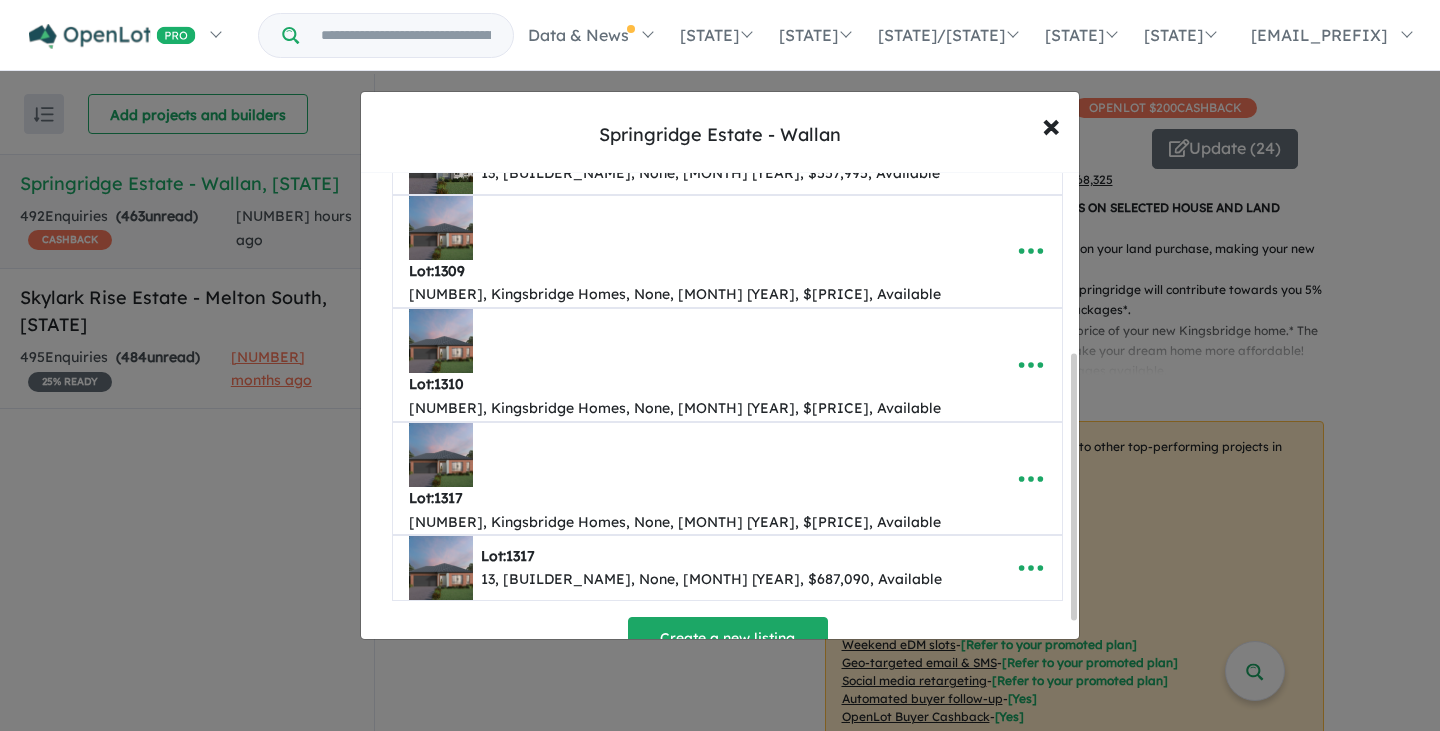 click on "Create a new listing" at bounding box center [728, 638] 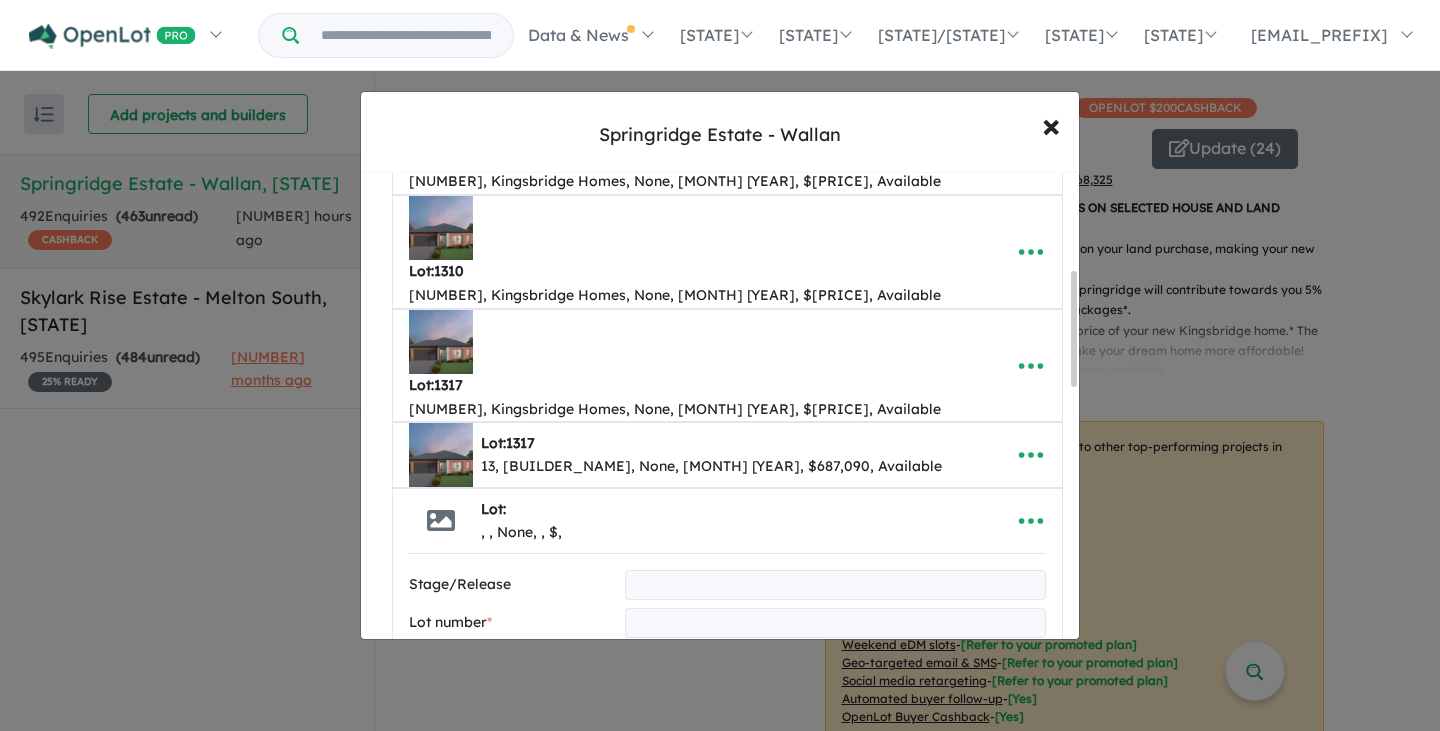 click at bounding box center (835, 585) 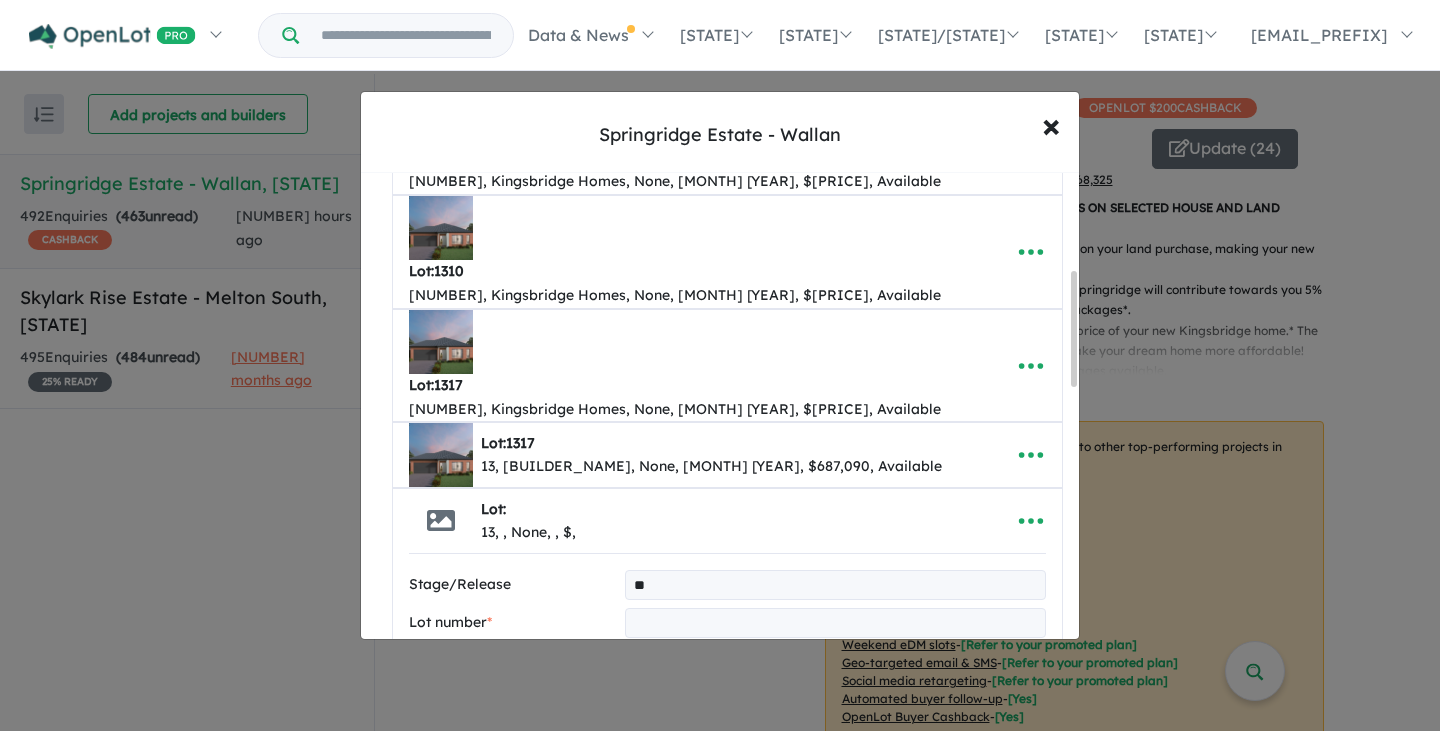 type on "**" 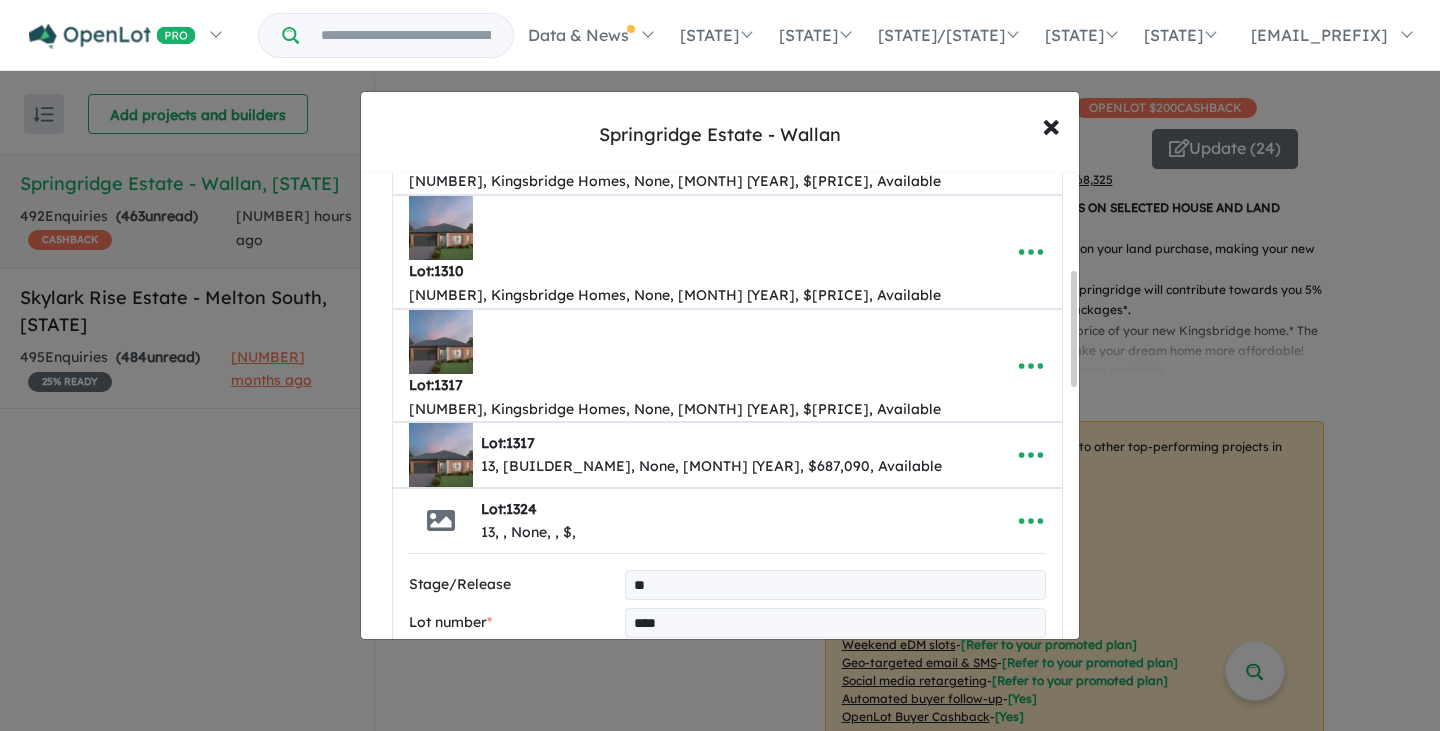 type on "****" 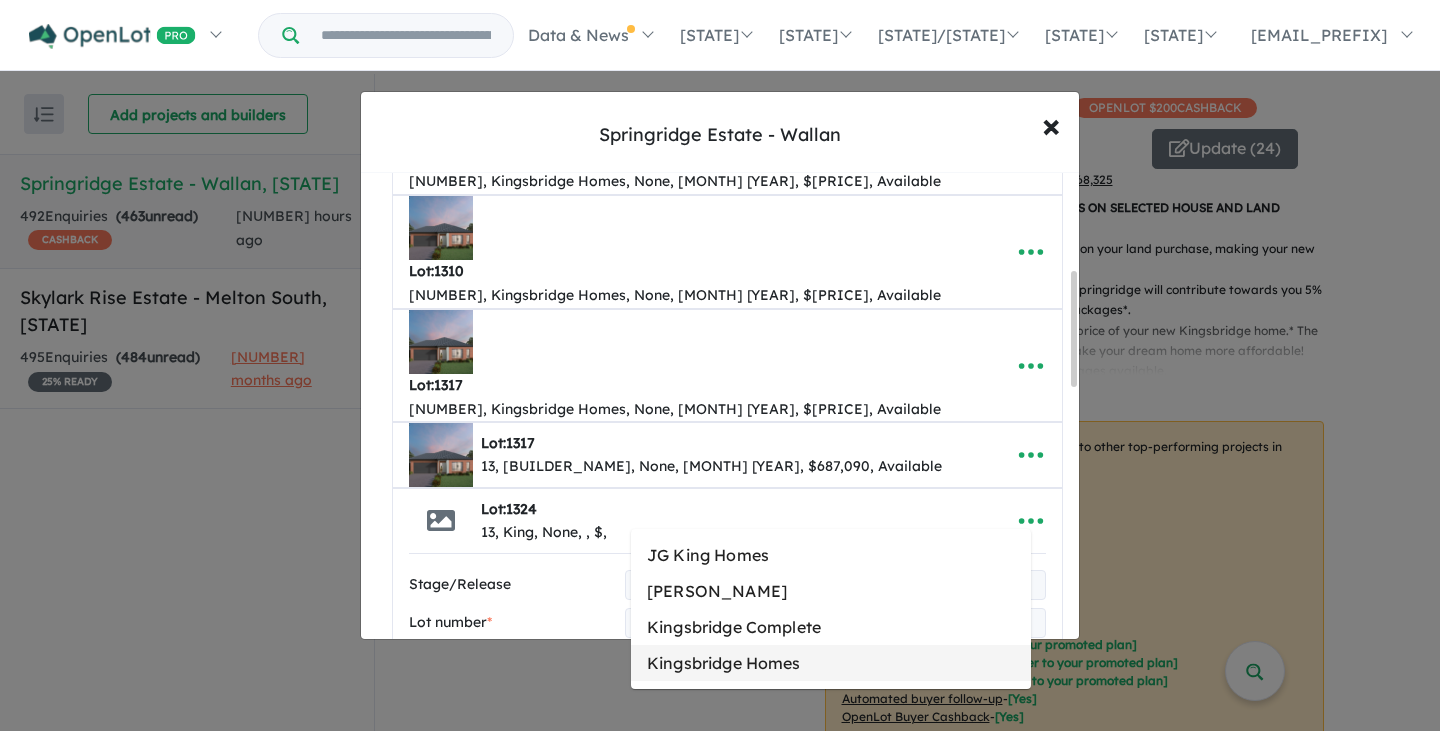 type on "****" 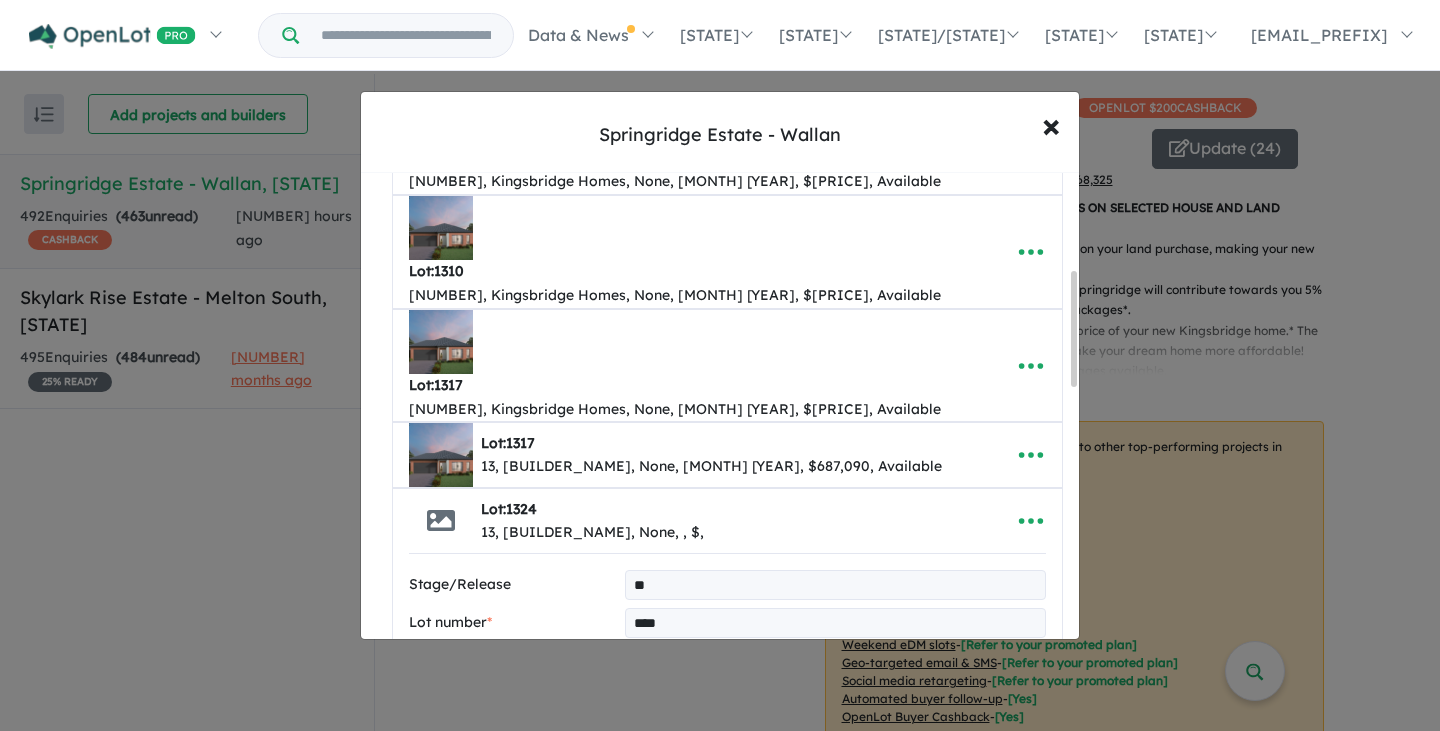 paste on "**********" 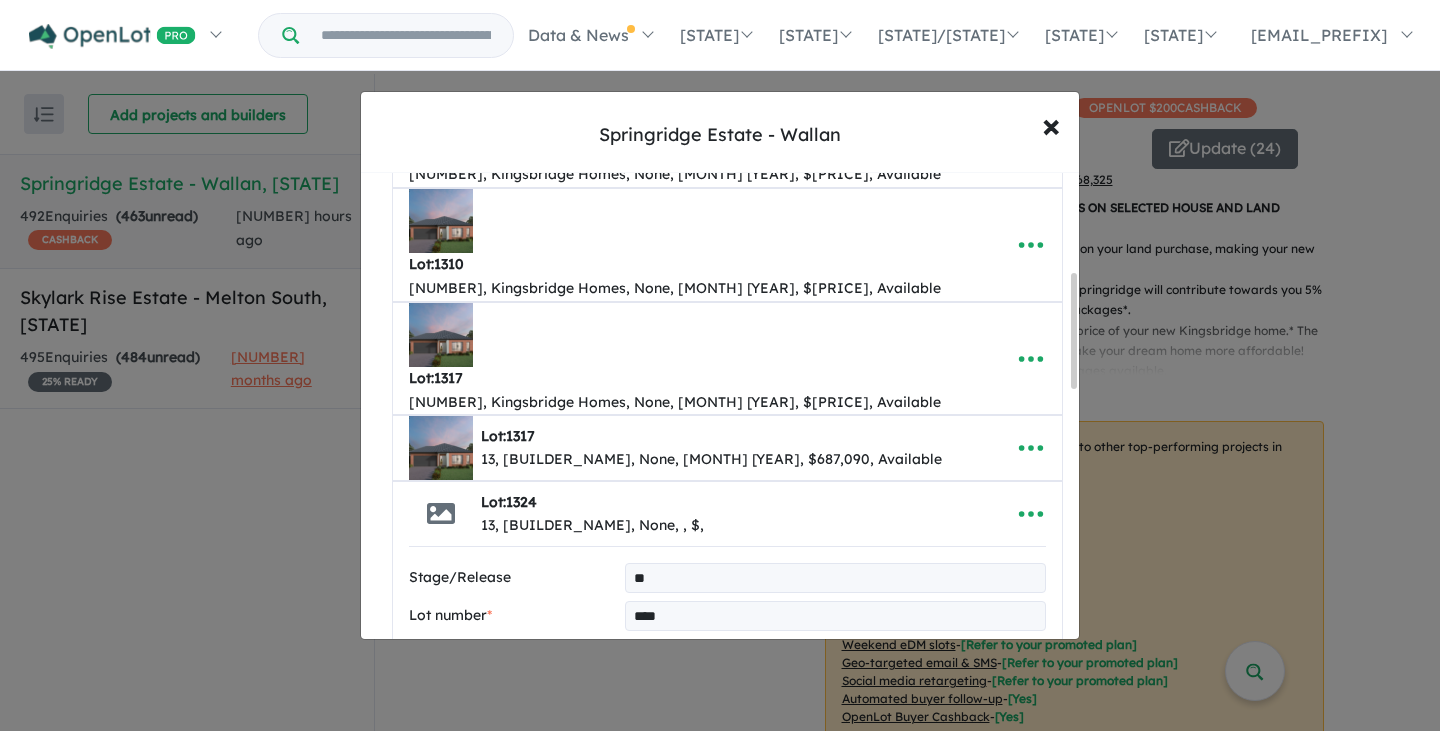 type on "**" 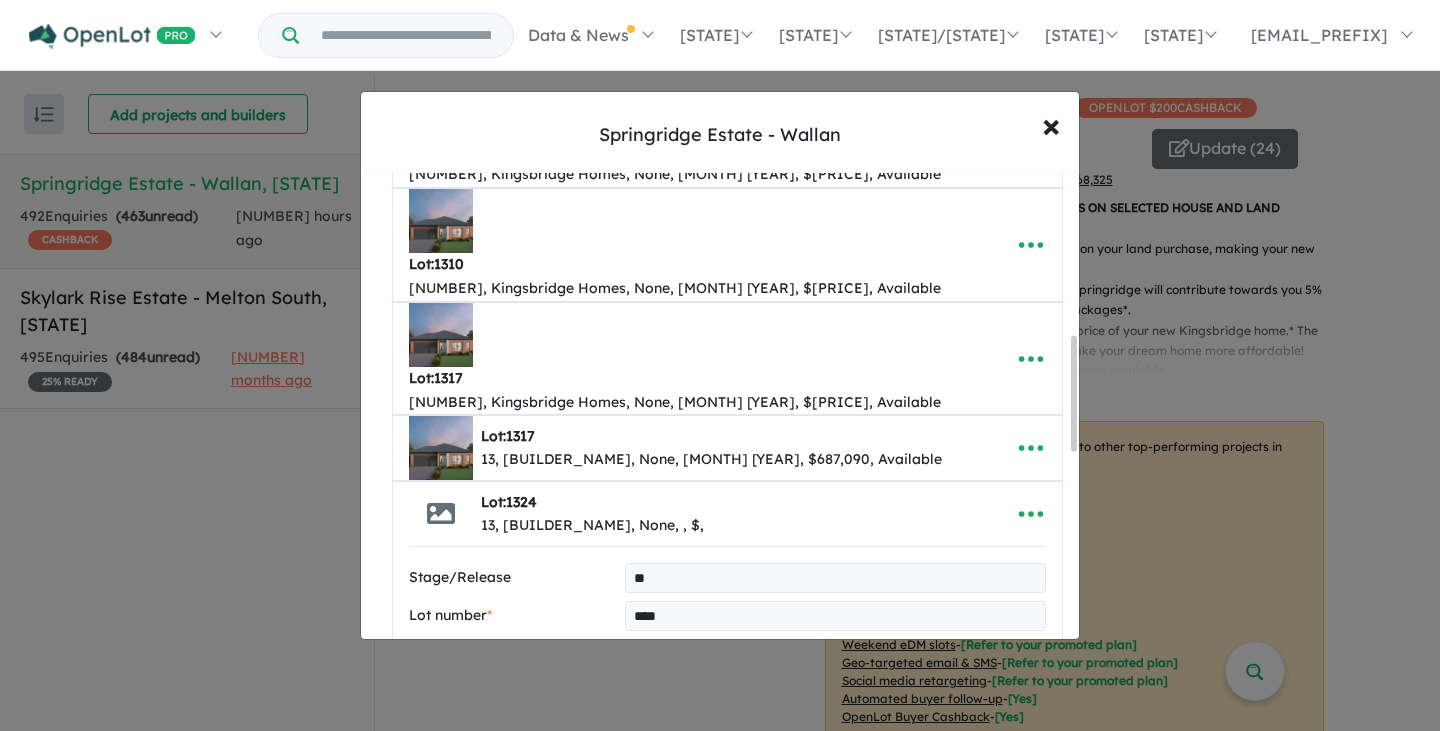 scroll, scrollTop: 724, scrollLeft: 0, axis: vertical 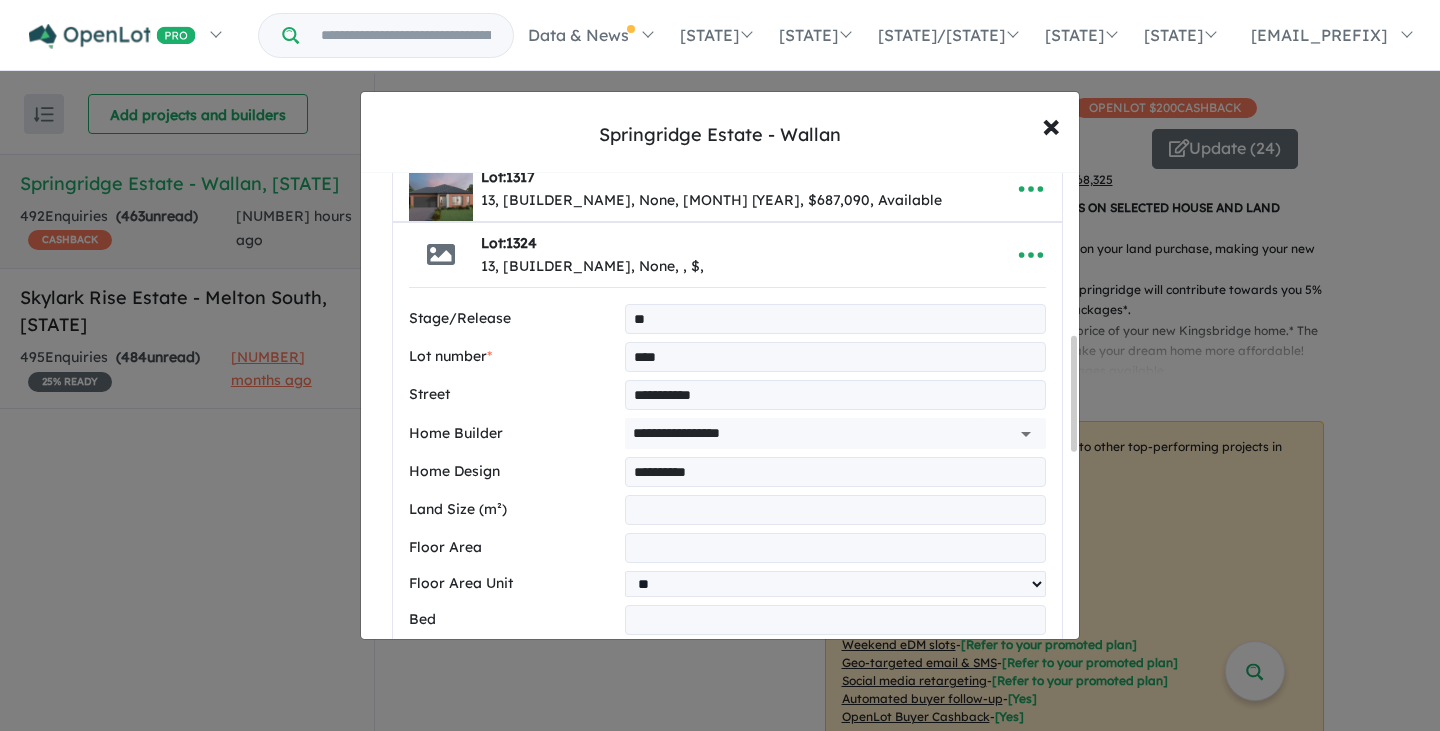 type on "*" 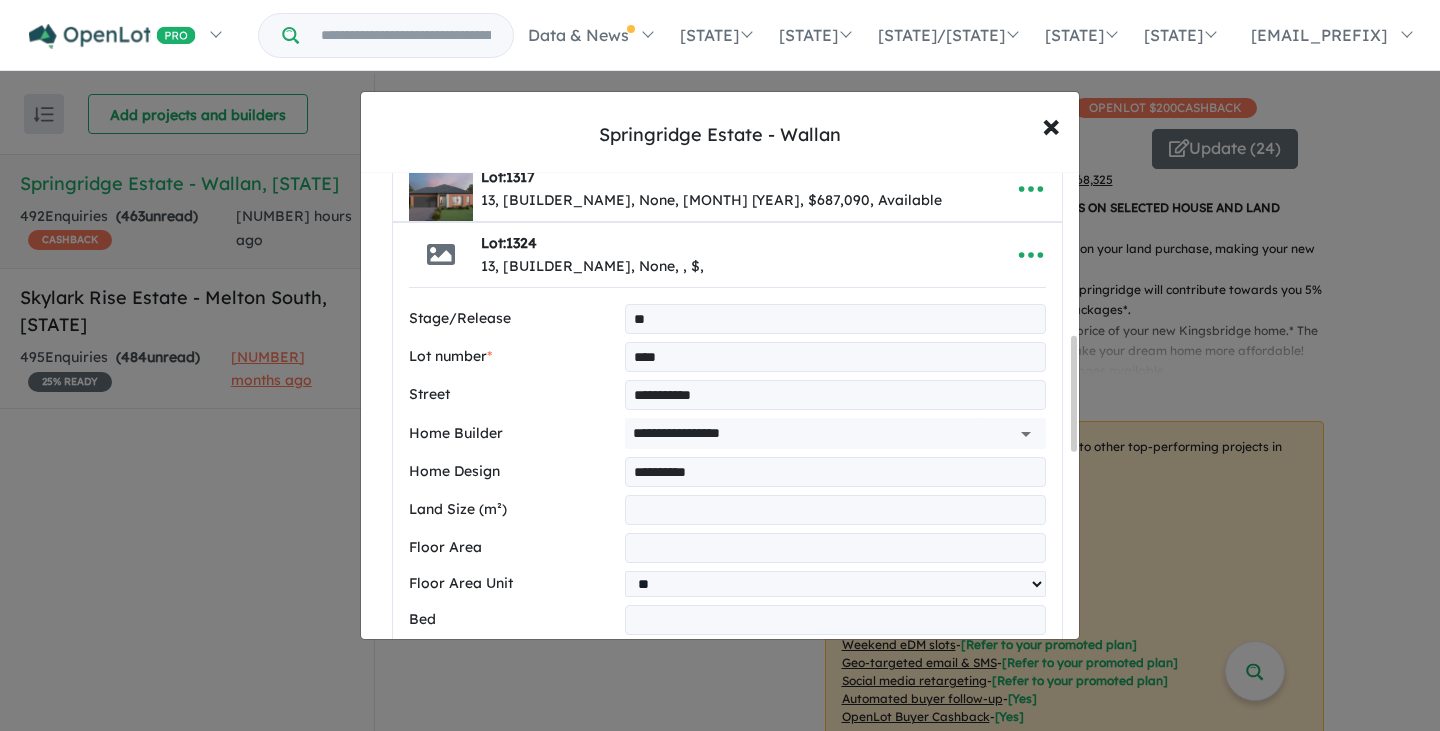 type on "*" 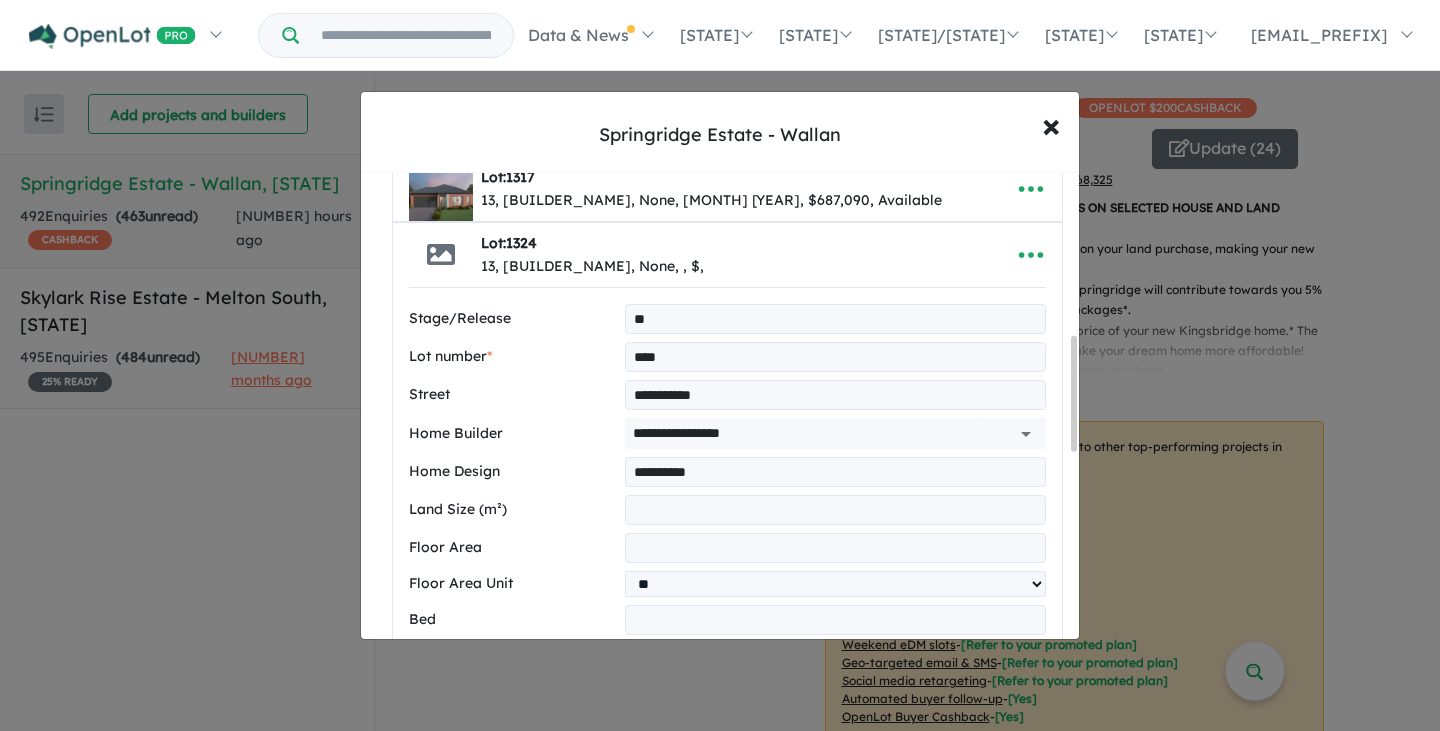 click at bounding box center [835, 768] 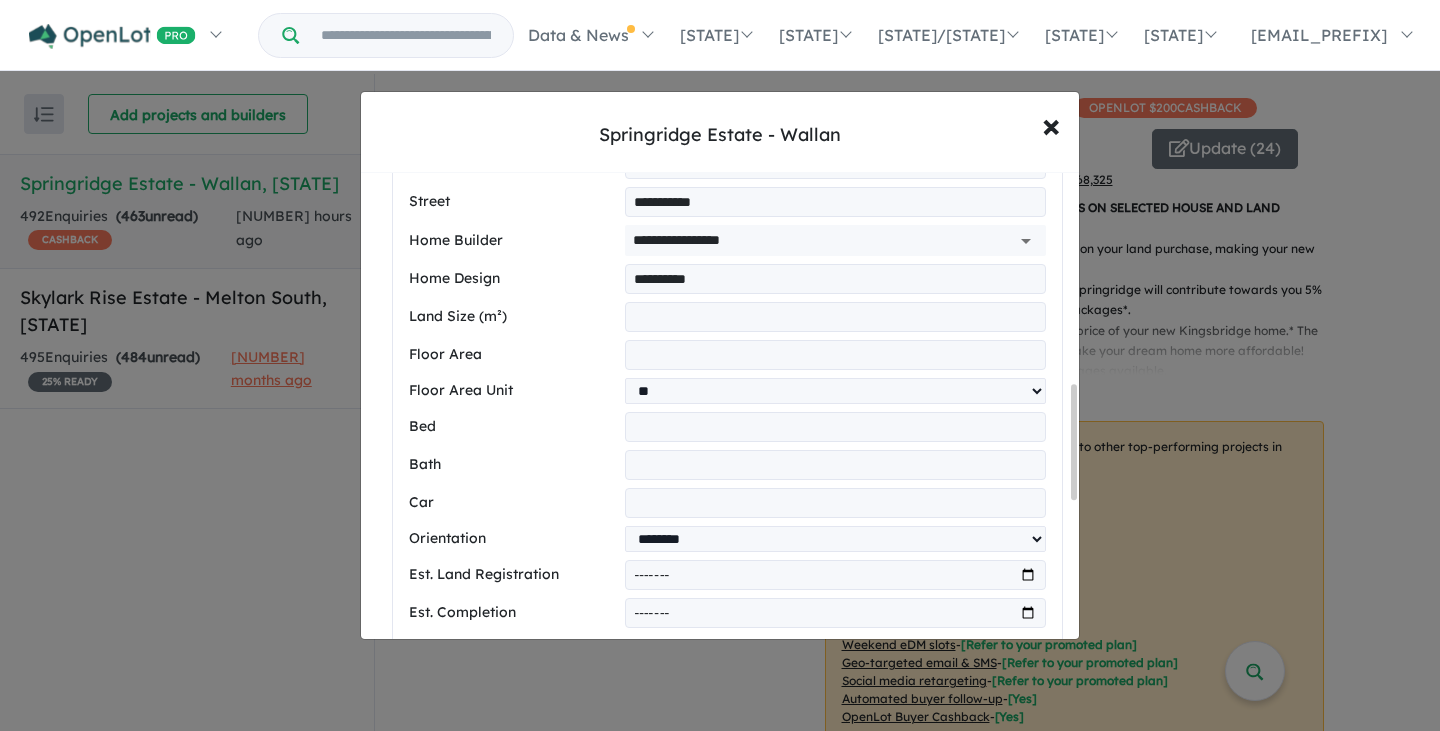 scroll, scrollTop: 924, scrollLeft: 0, axis: vertical 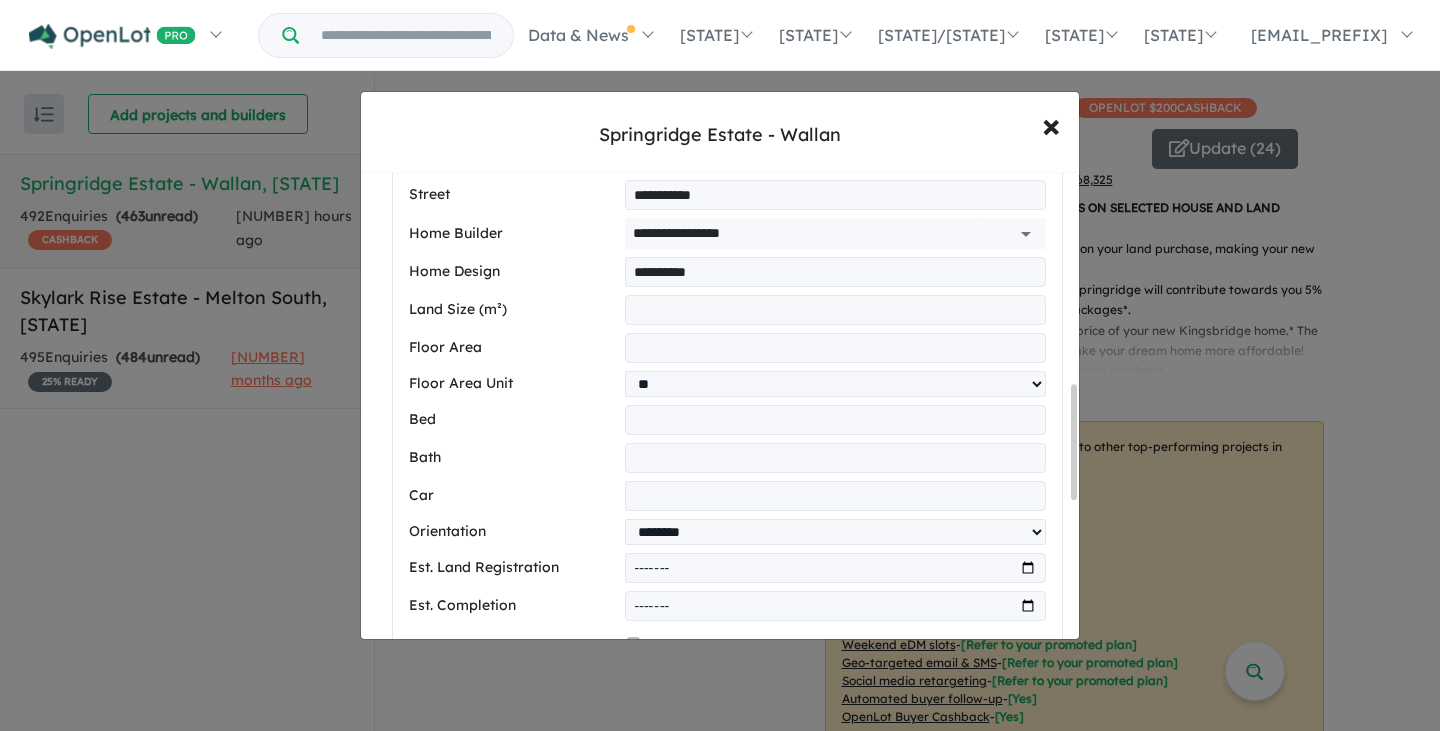 click at bounding box center [835, 690] 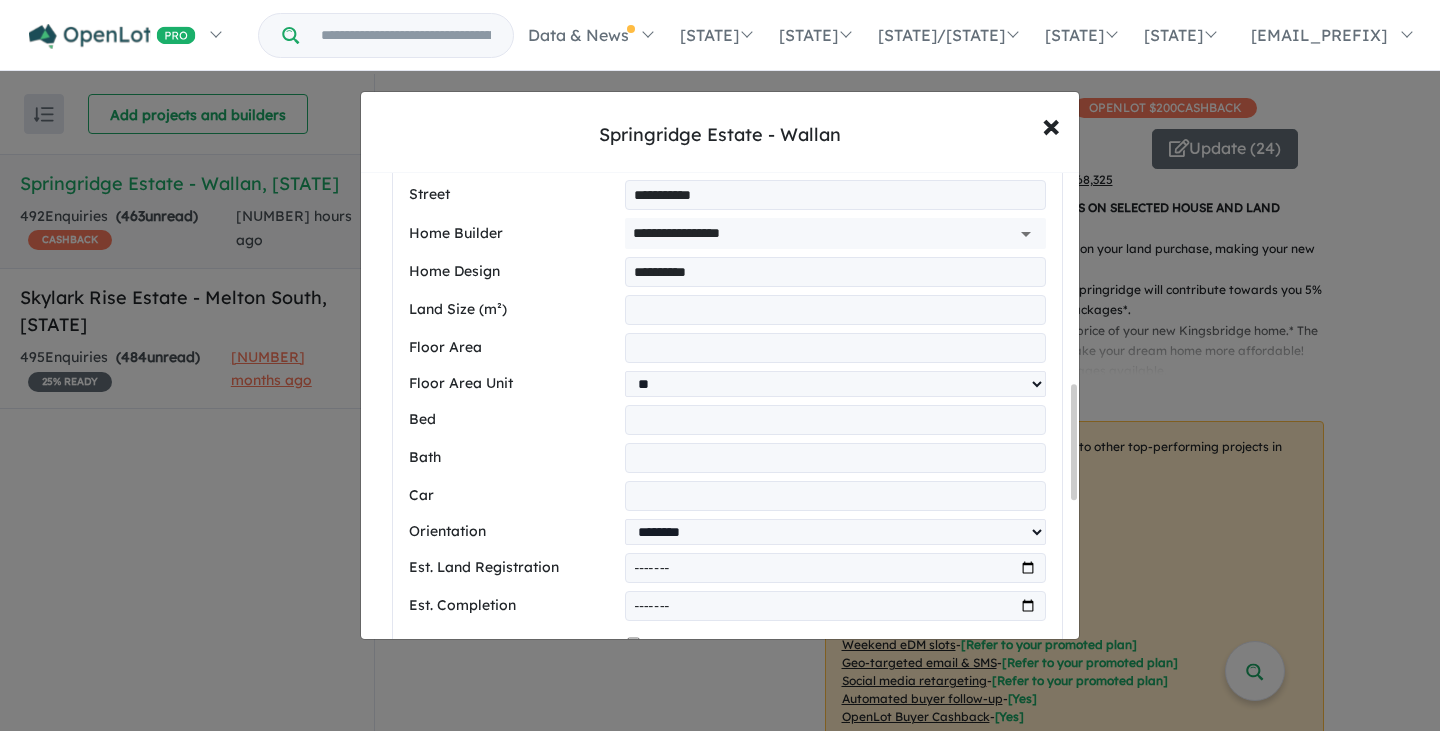 paste on "**********" 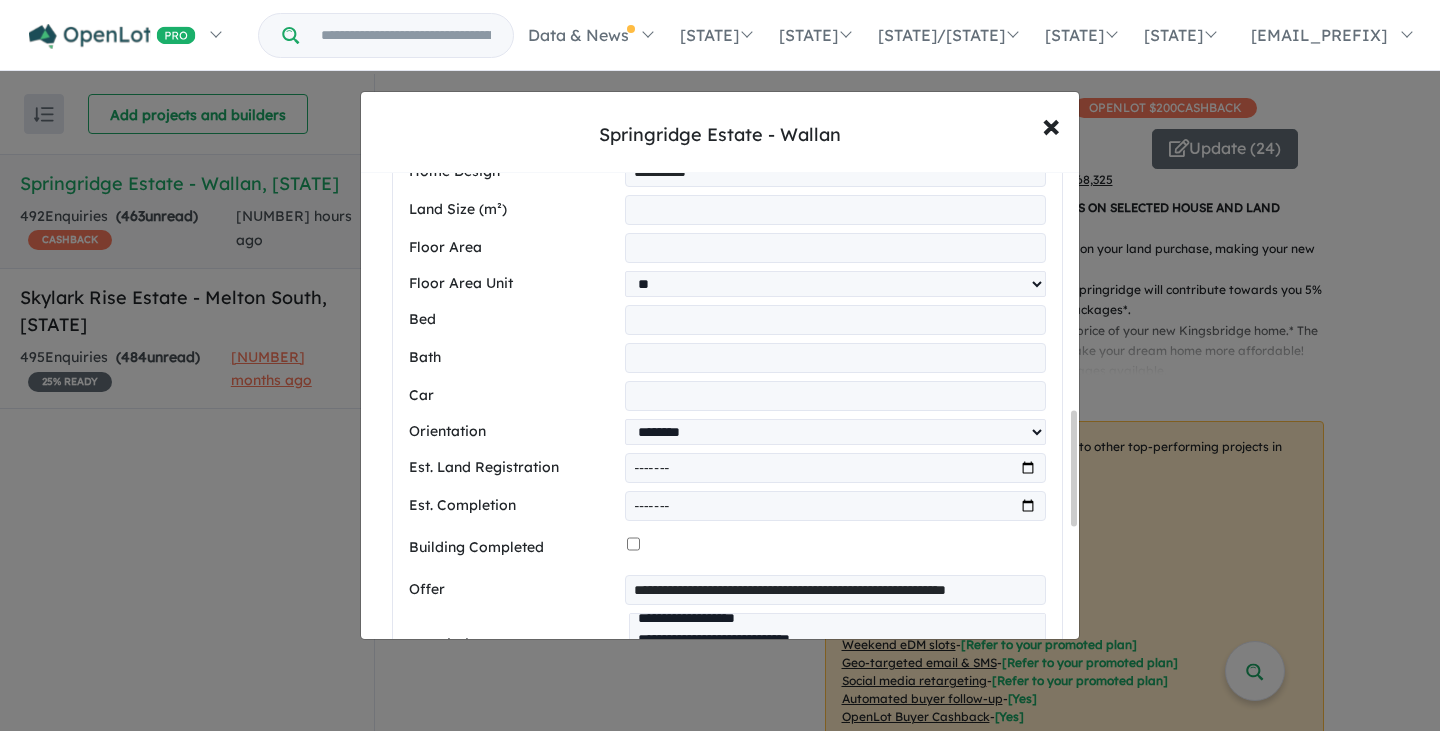 scroll, scrollTop: 1124, scrollLeft: 0, axis: vertical 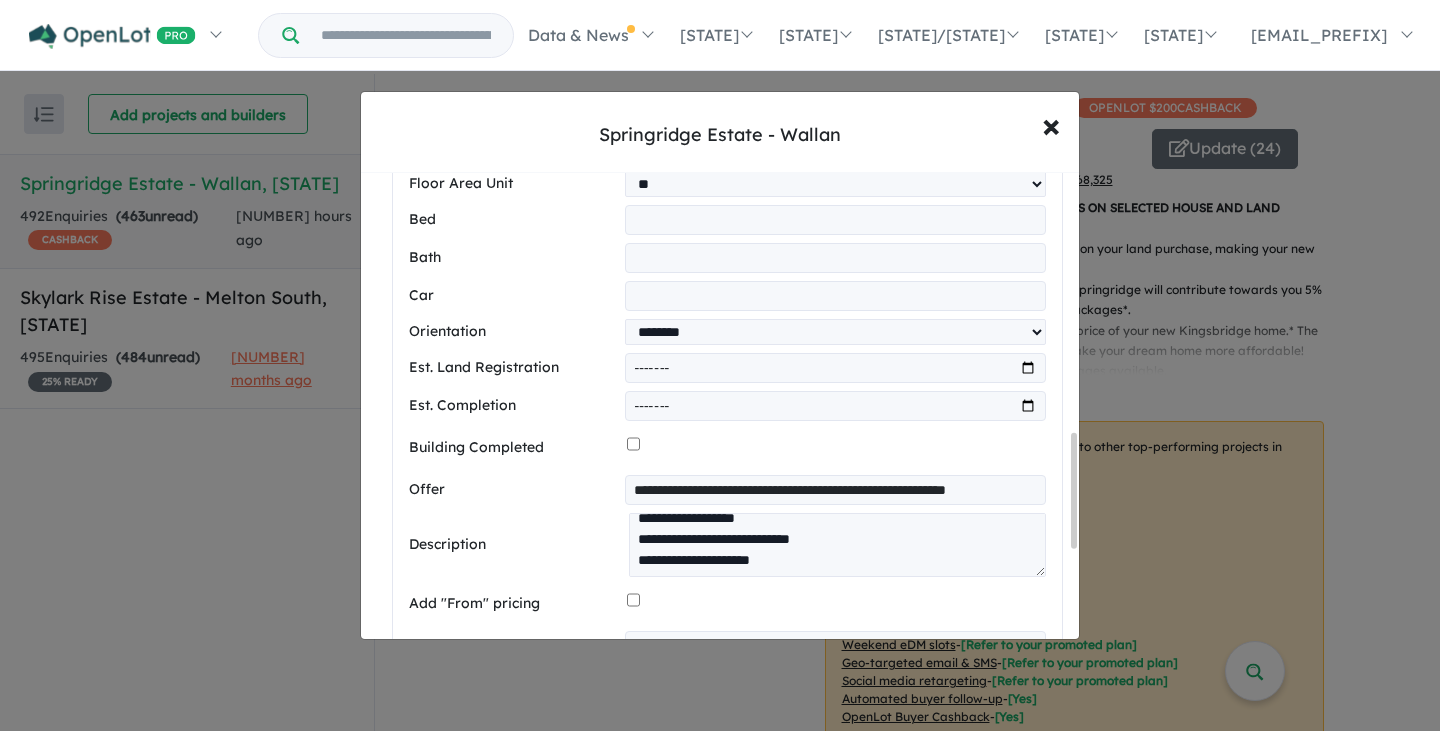click at bounding box center [835, 646] 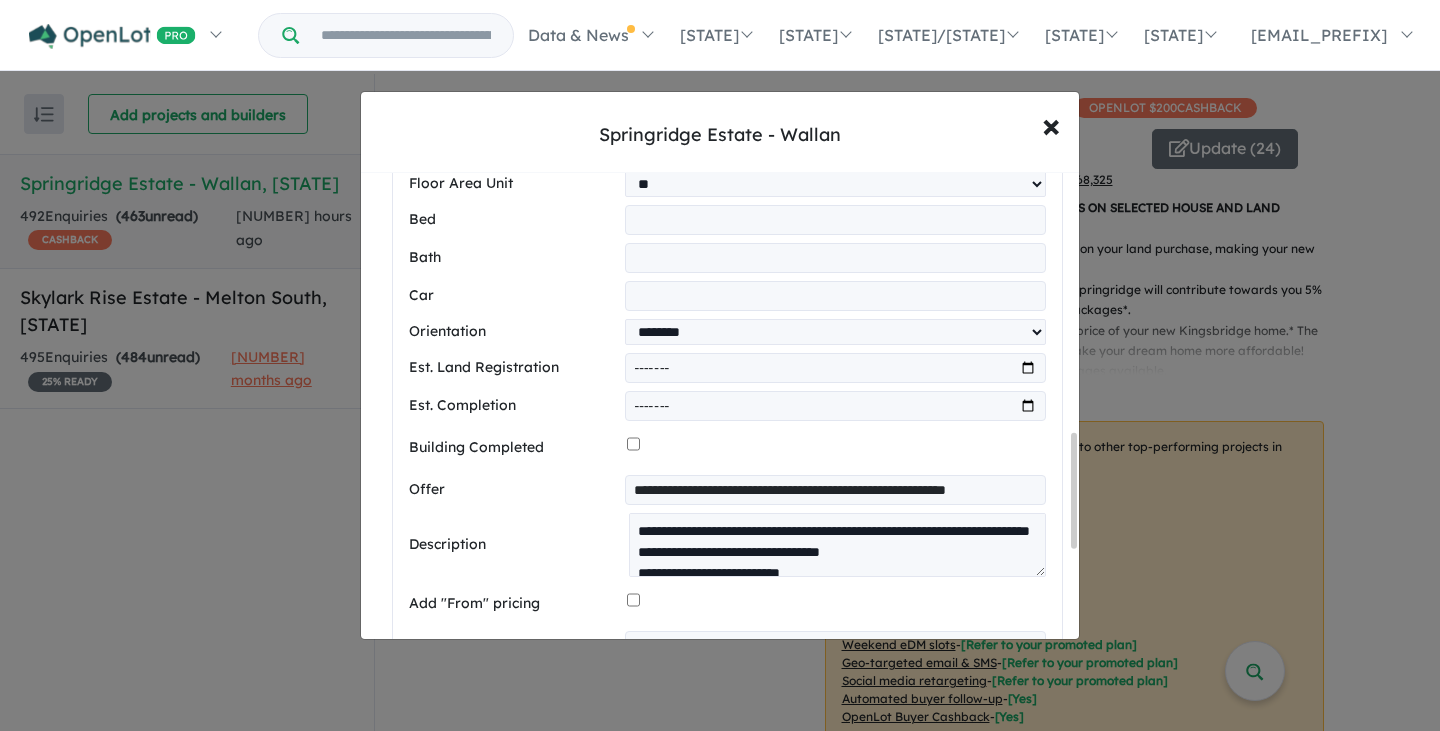 scroll, scrollTop: 0, scrollLeft: 0, axis: both 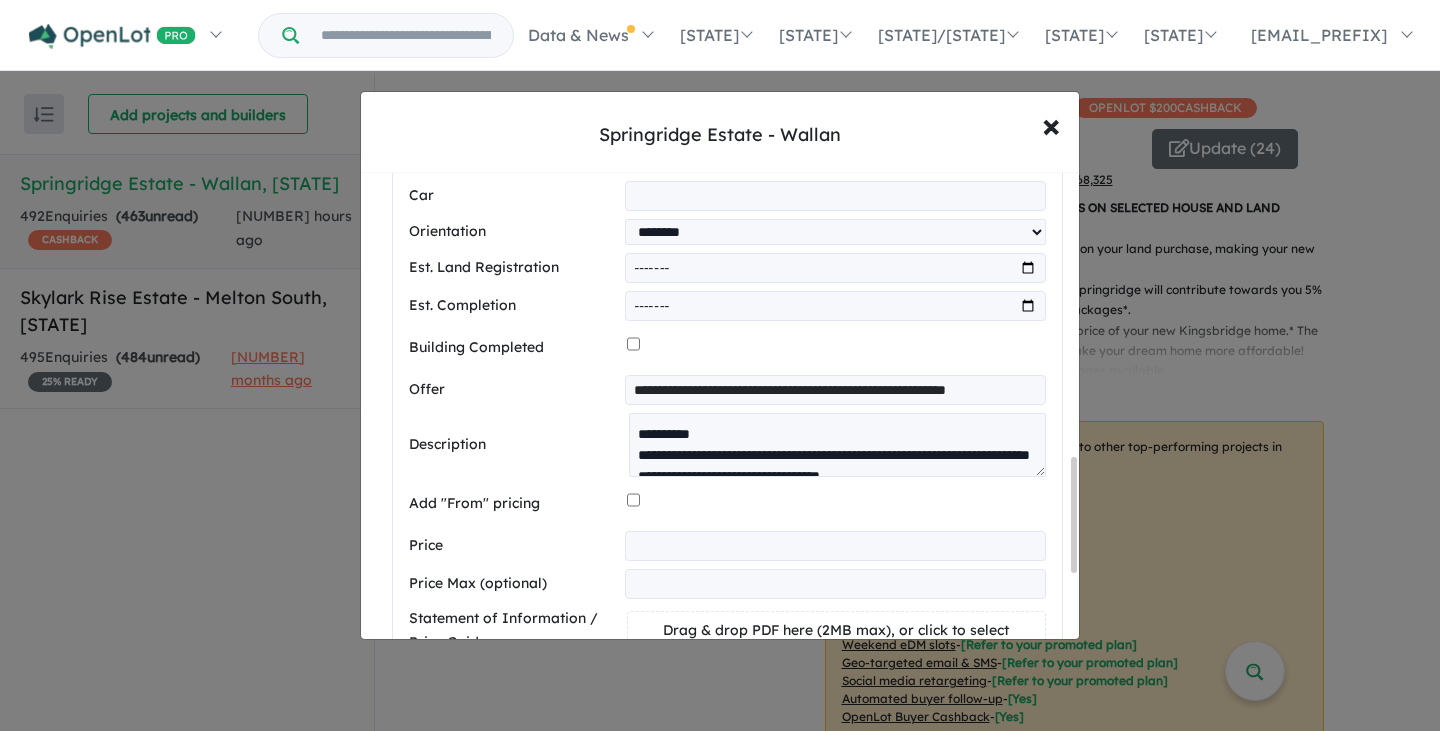 type on "******" 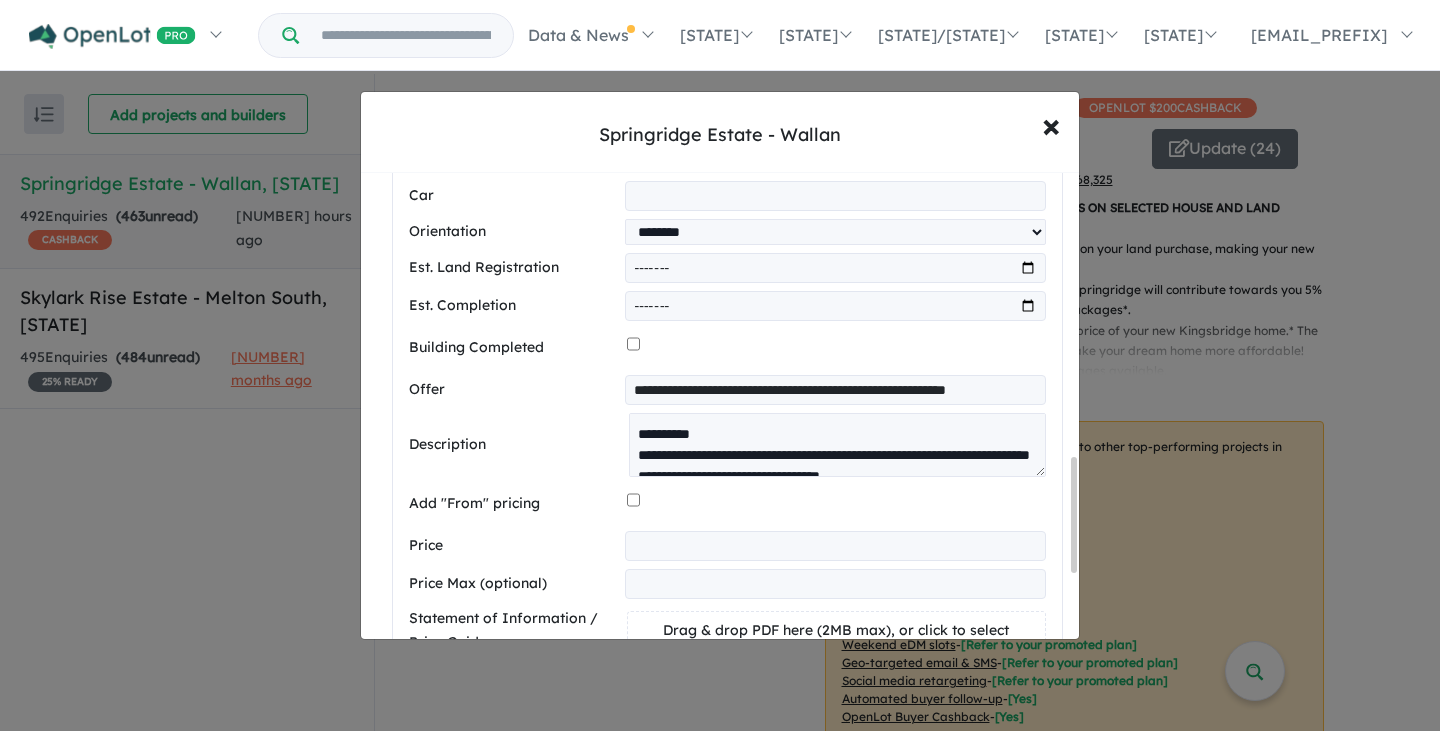 click on "Add image" at bounding box center [672, 712] 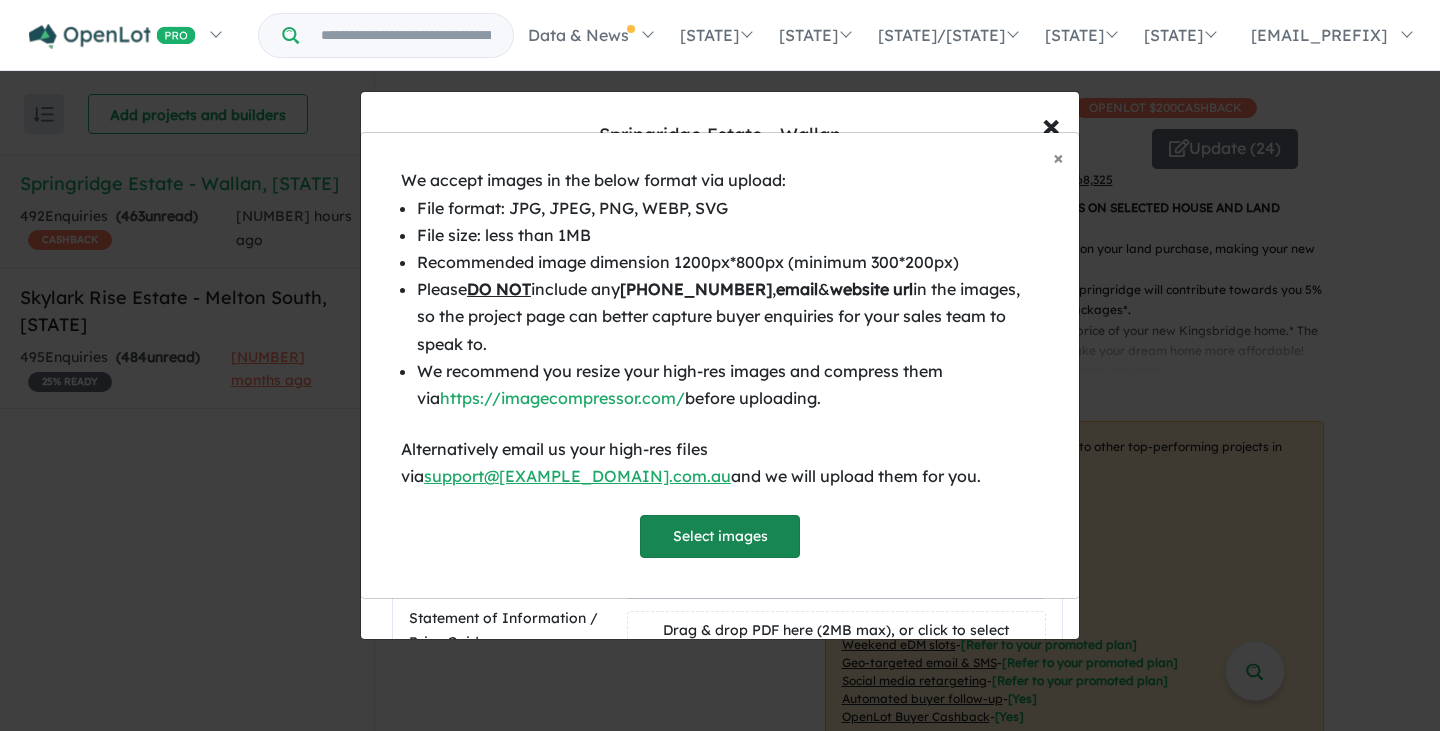 click on "Select images" at bounding box center (720, 536) 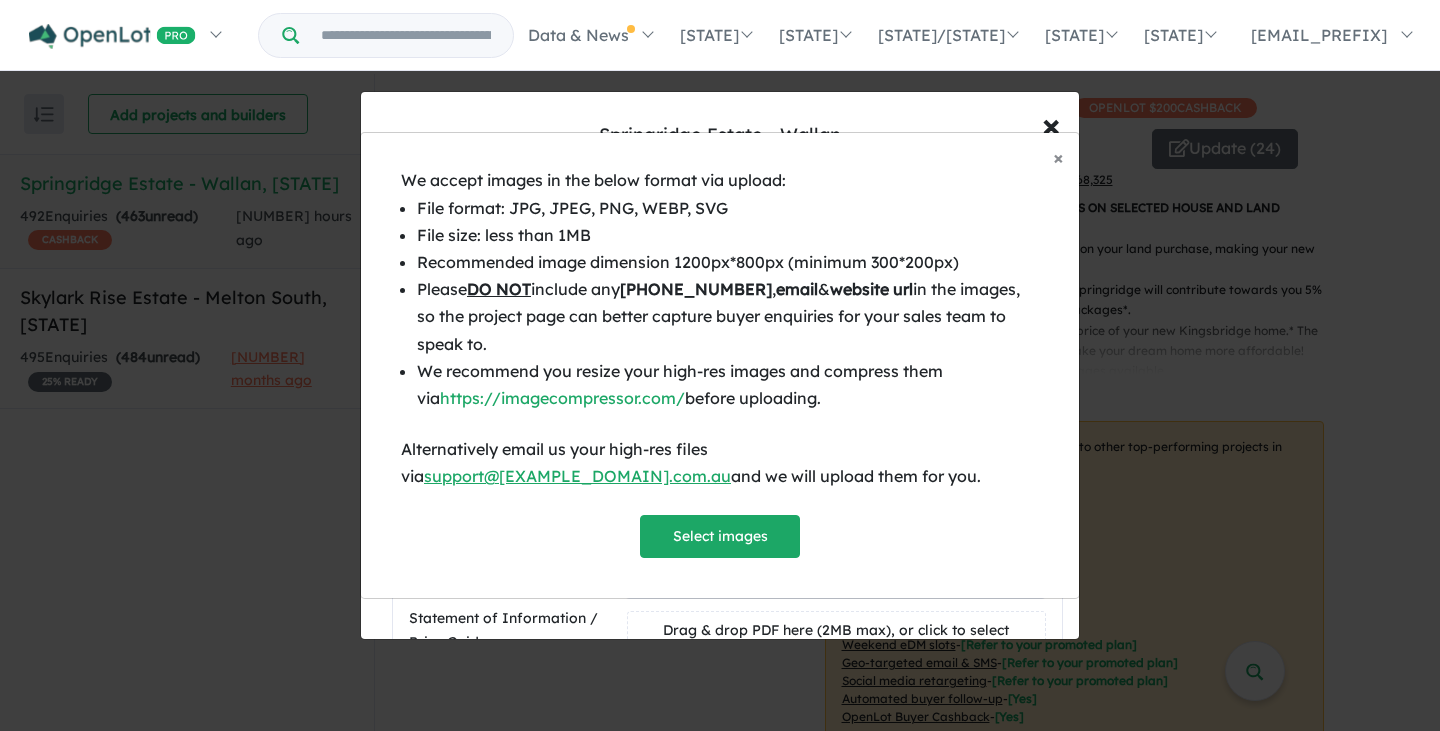 scroll, scrollTop: 1631, scrollLeft: 0, axis: vertical 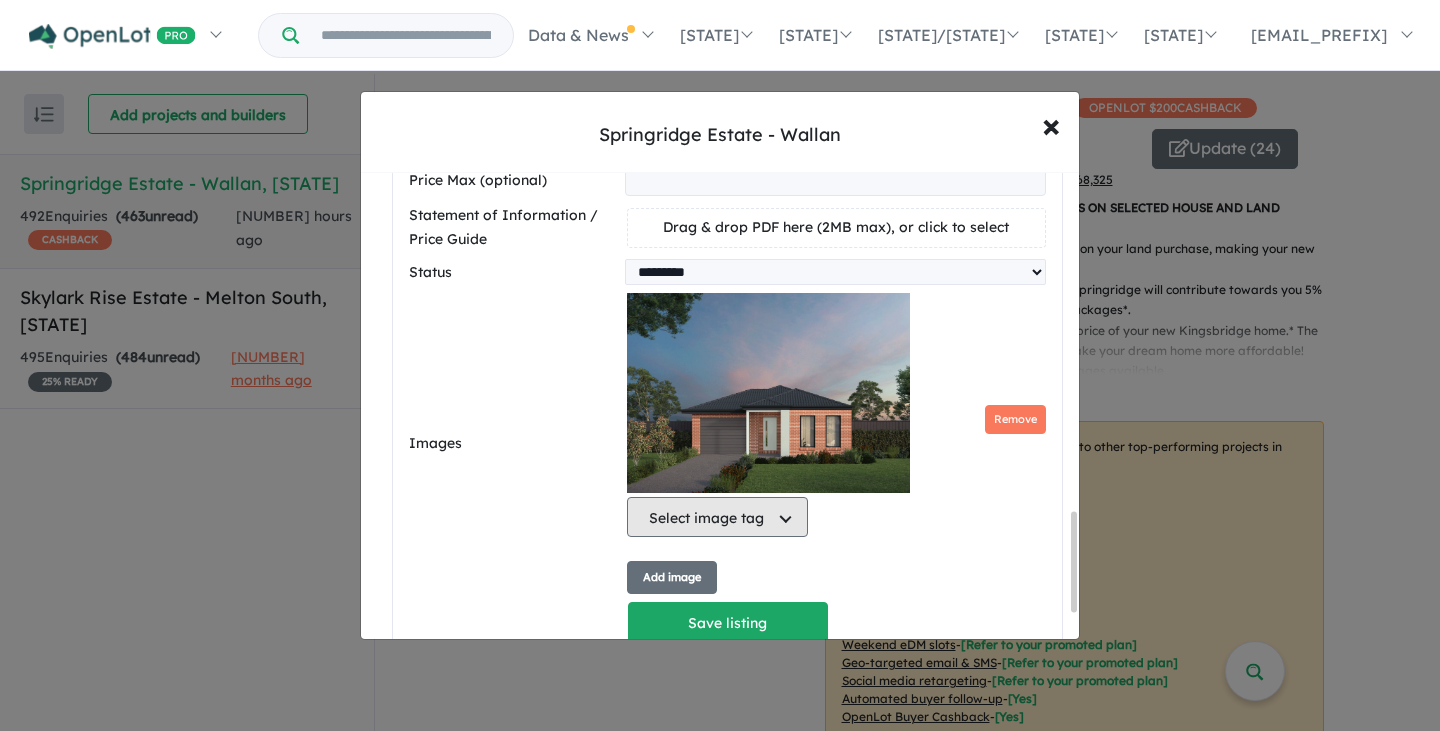 click on "Select image tag" at bounding box center (717, 517) 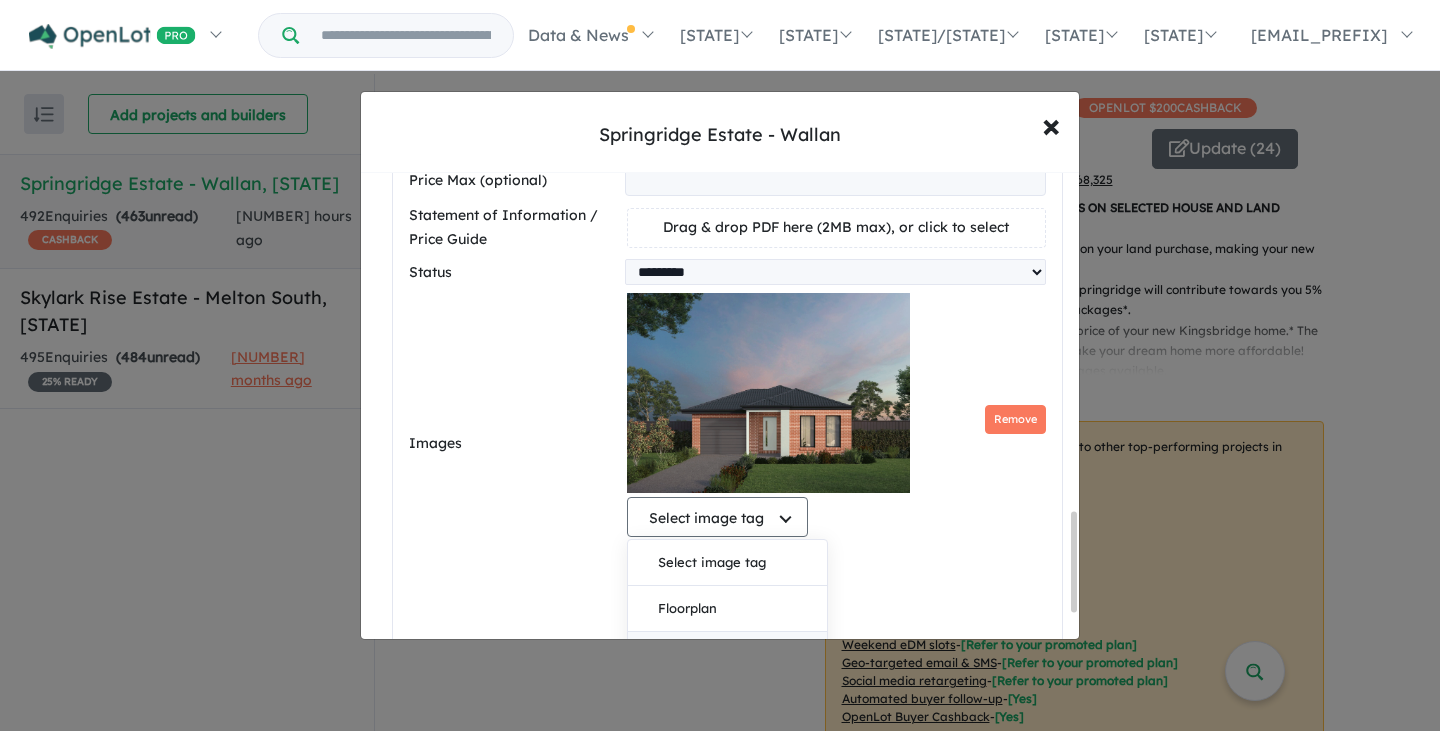 scroll, scrollTop: 2595, scrollLeft: 0, axis: vertical 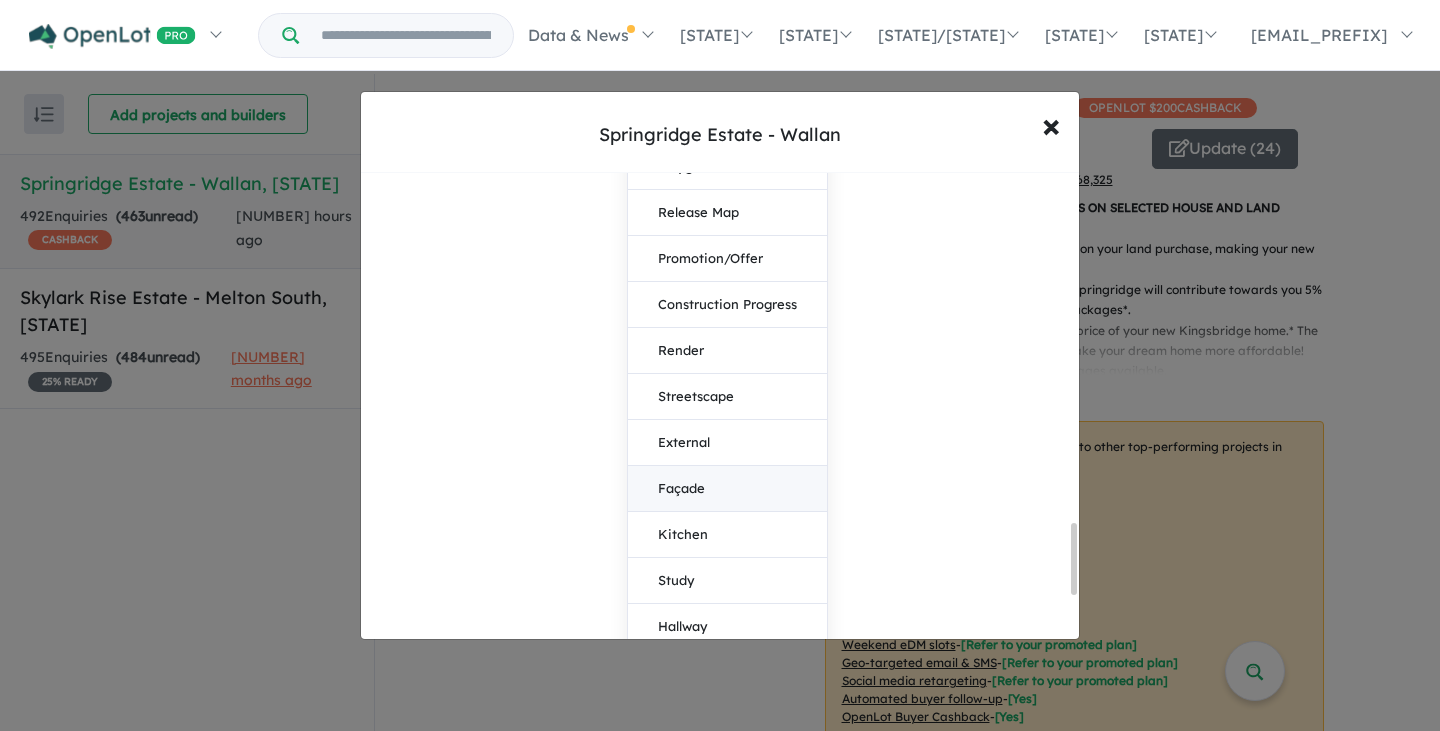 click on "Façade" at bounding box center (727, 489) 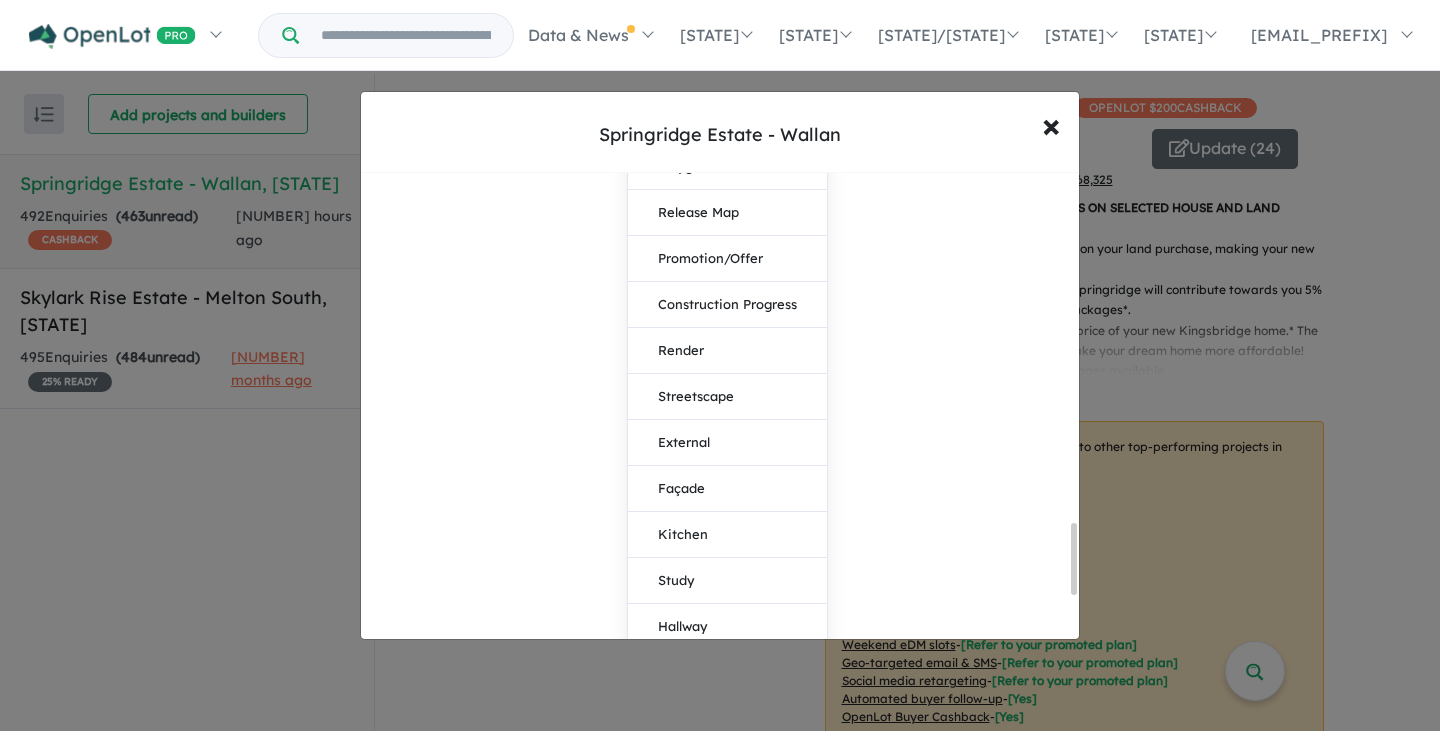 scroll, scrollTop: 1689, scrollLeft: 0, axis: vertical 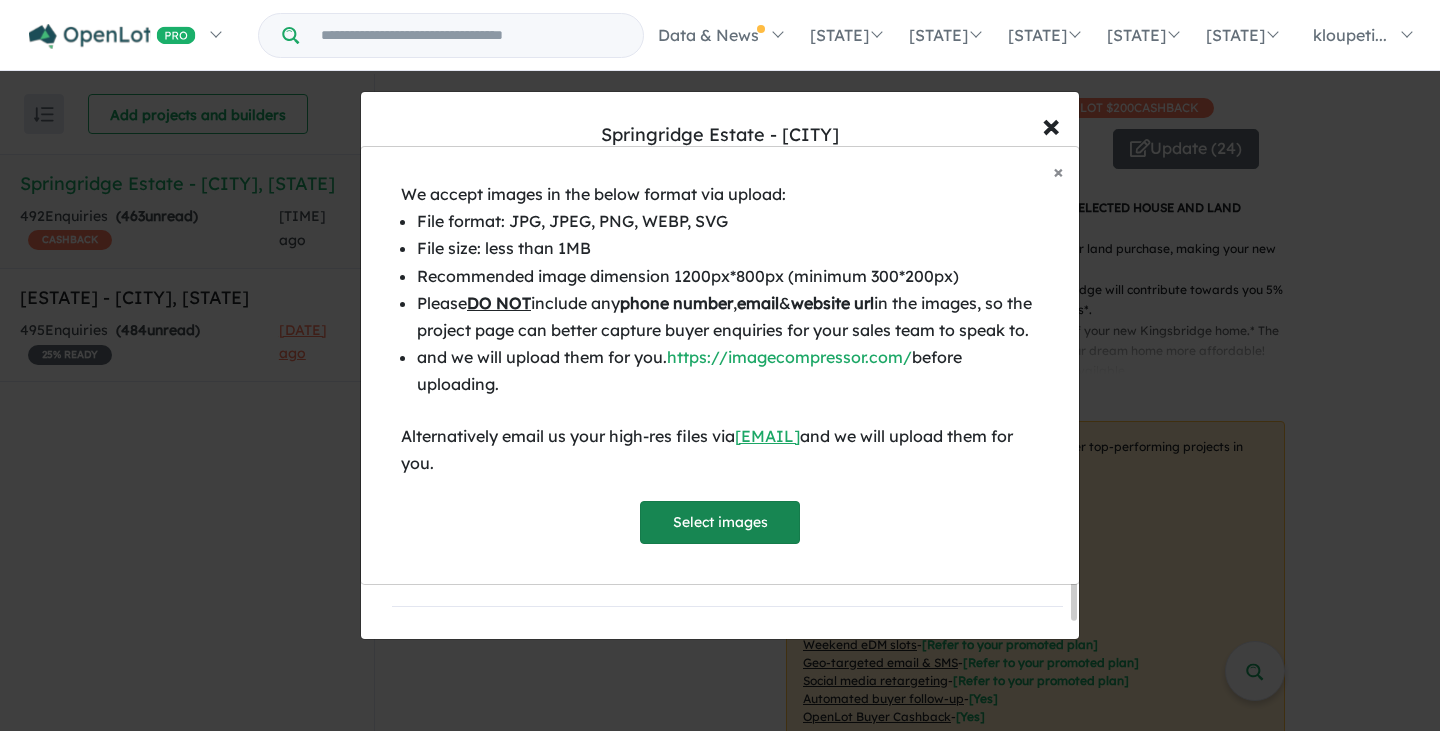 click on "Select images" at bounding box center [720, 522] 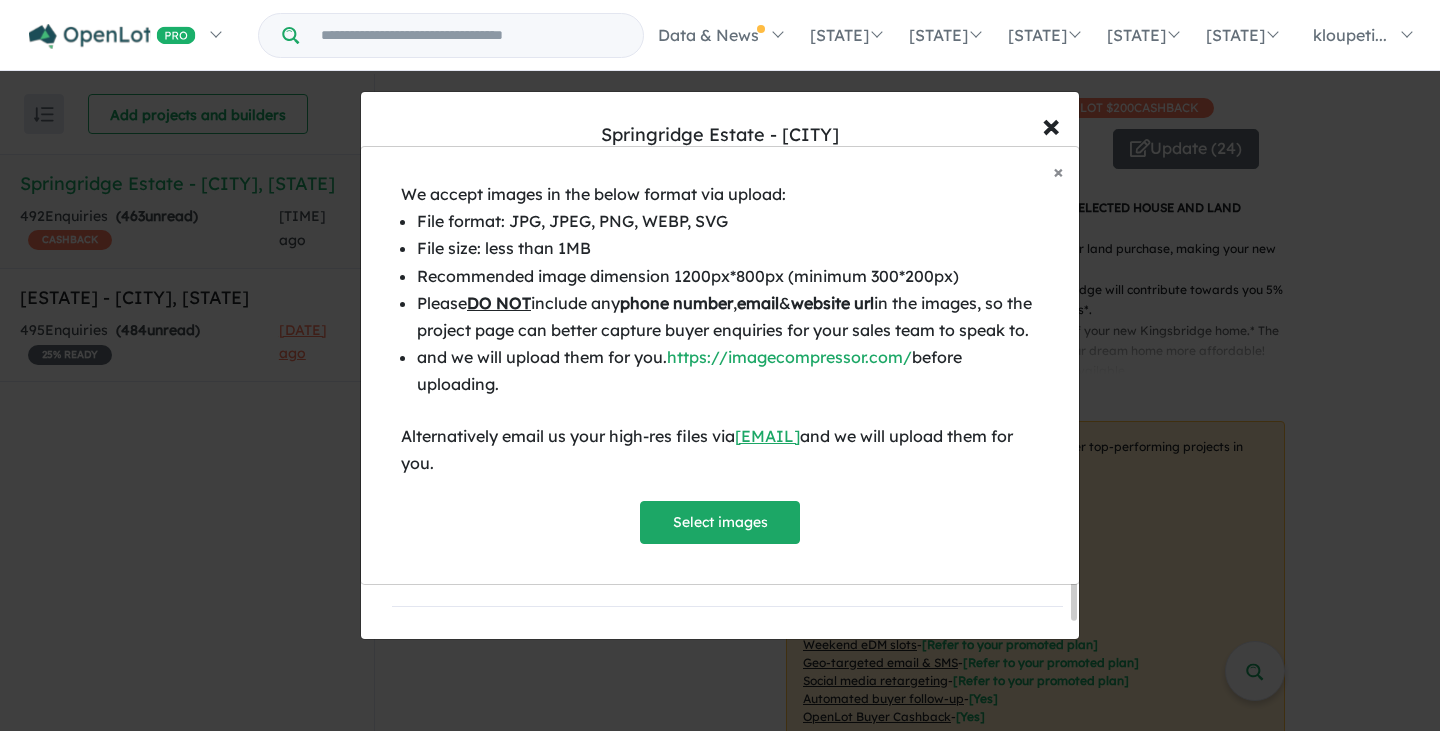 scroll, scrollTop: 1823, scrollLeft: 0, axis: vertical 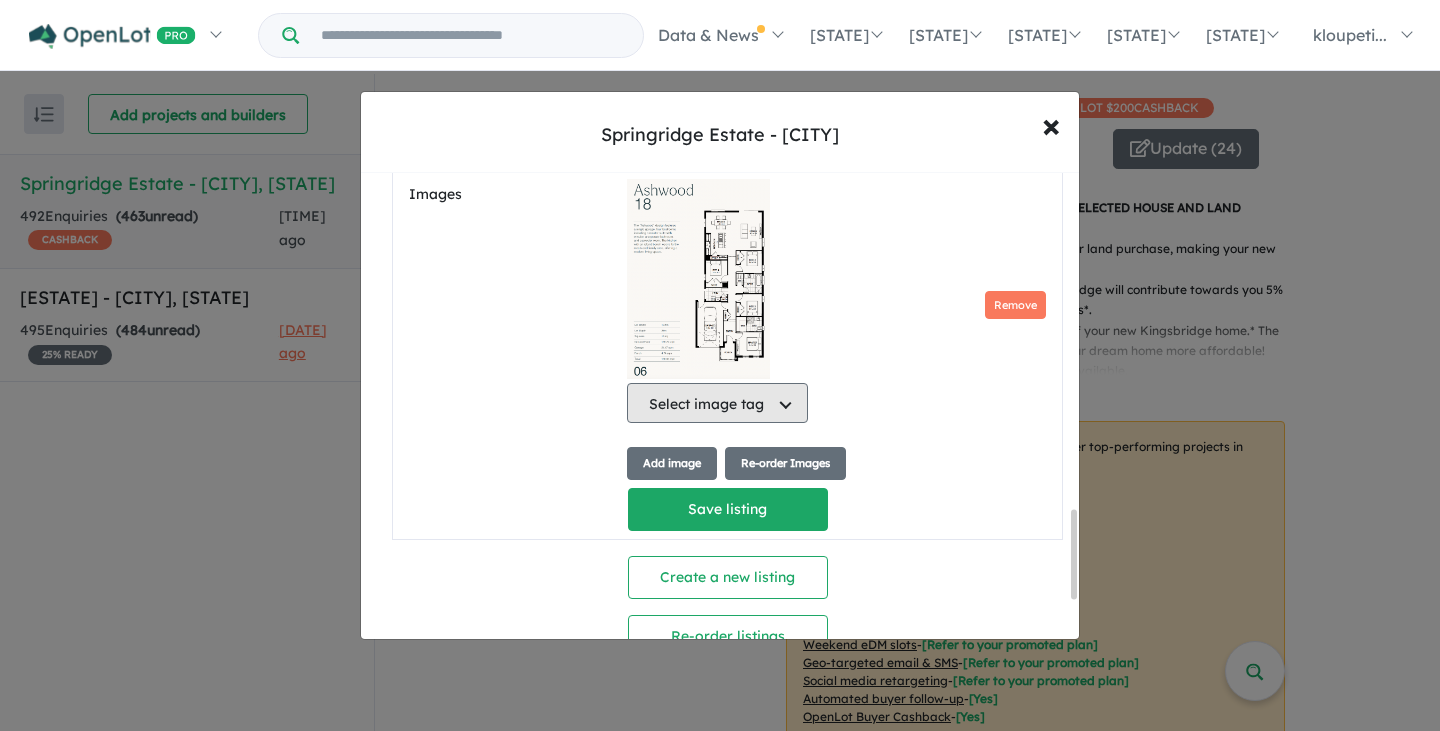 click on "Select image tag" at bounding box center [717, 403] 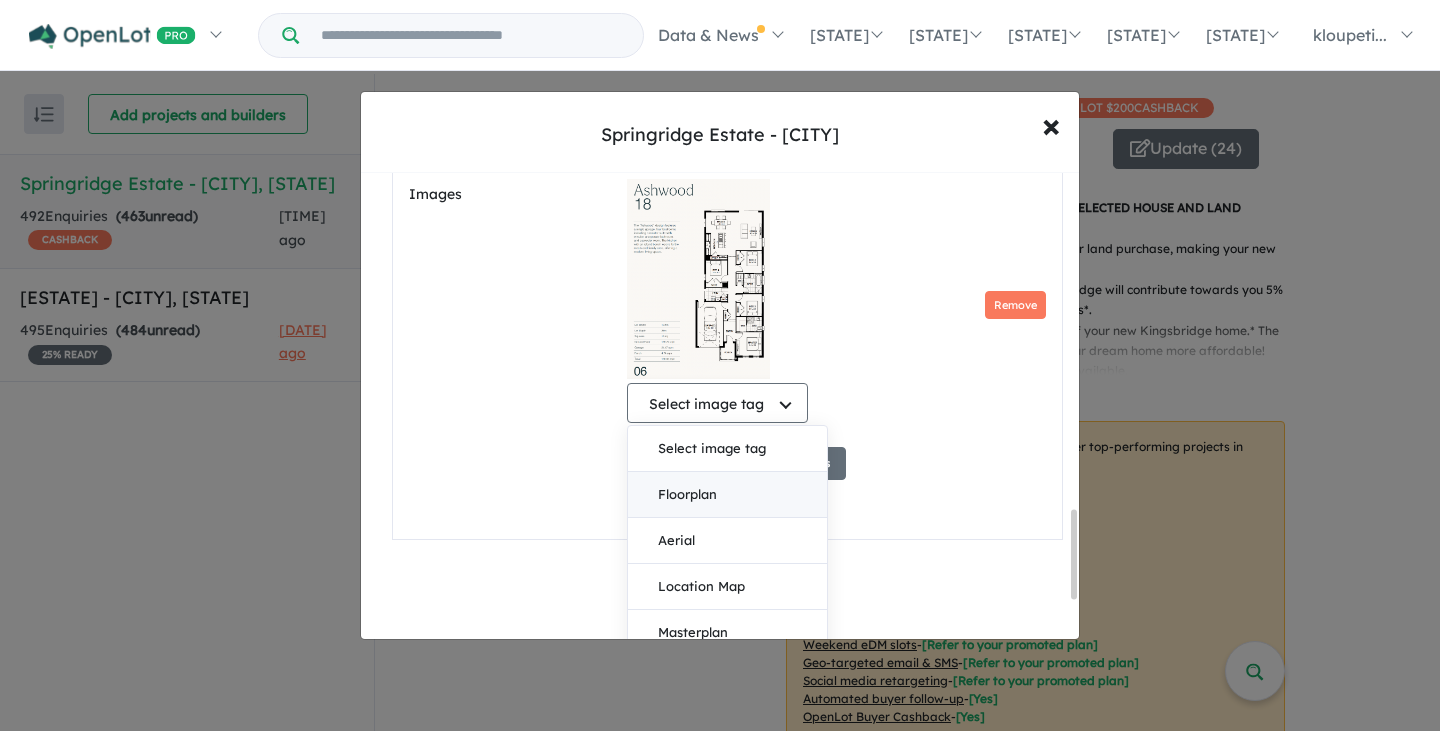 click on "Floorplan" at bounding box center (727, 495) 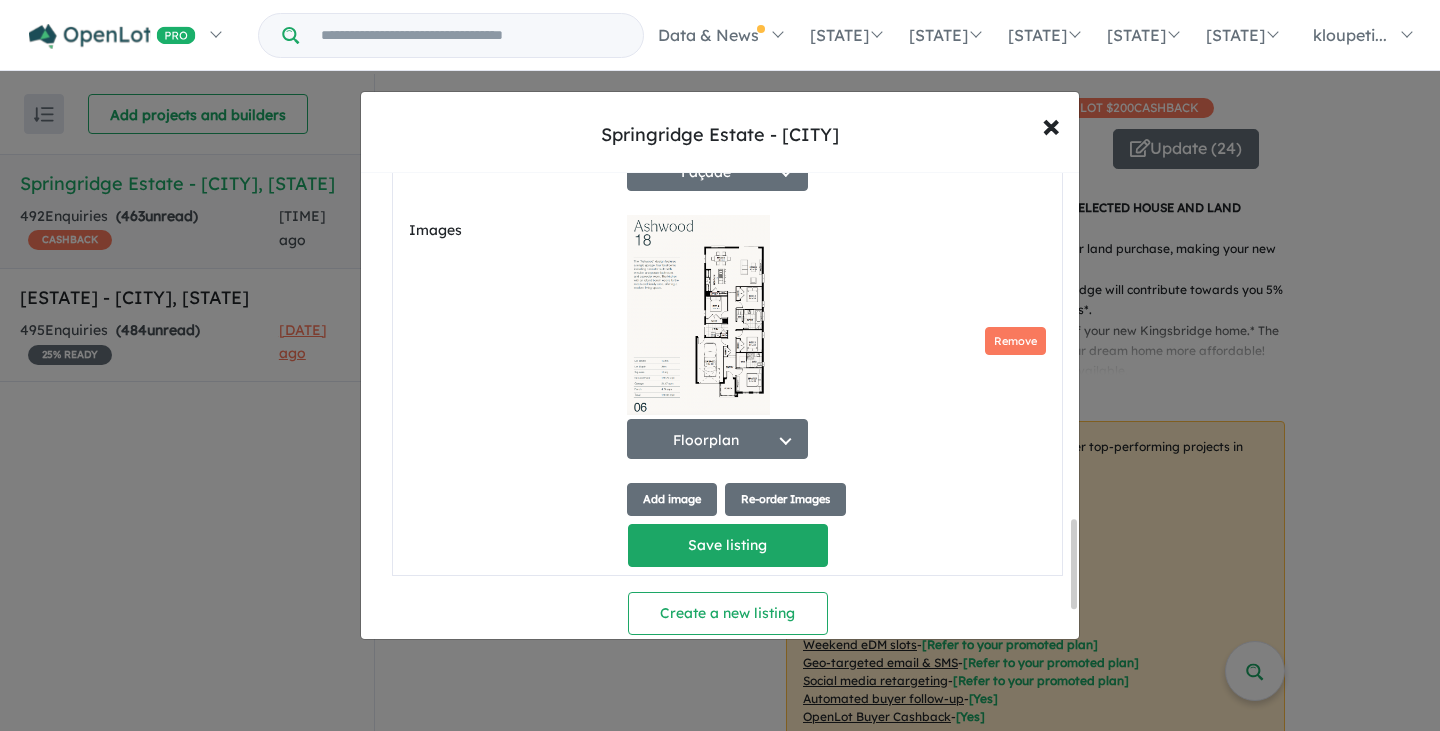 scroll, scrollTop: 1957, scrollLeft: 0, axis: vertical 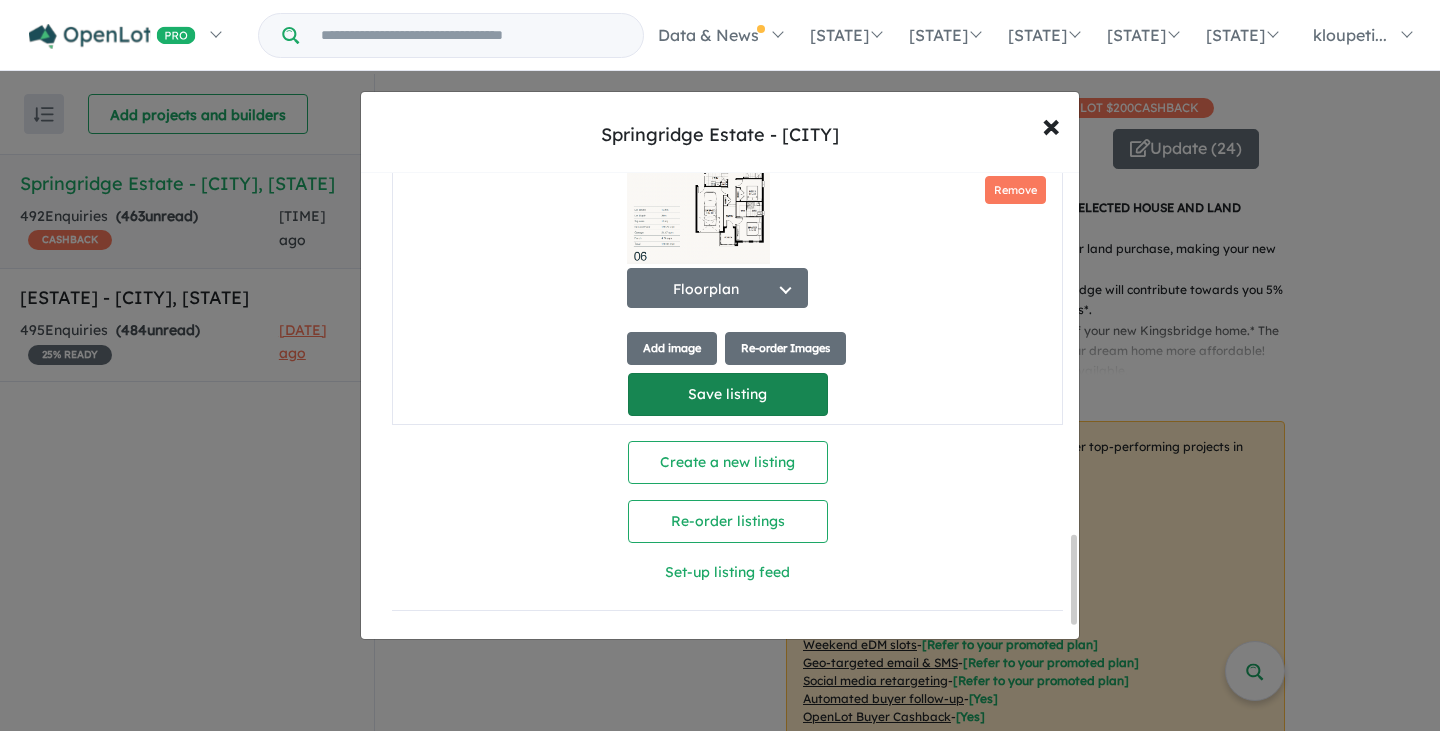 click on "Save listing" at bounding box center [728, 394] 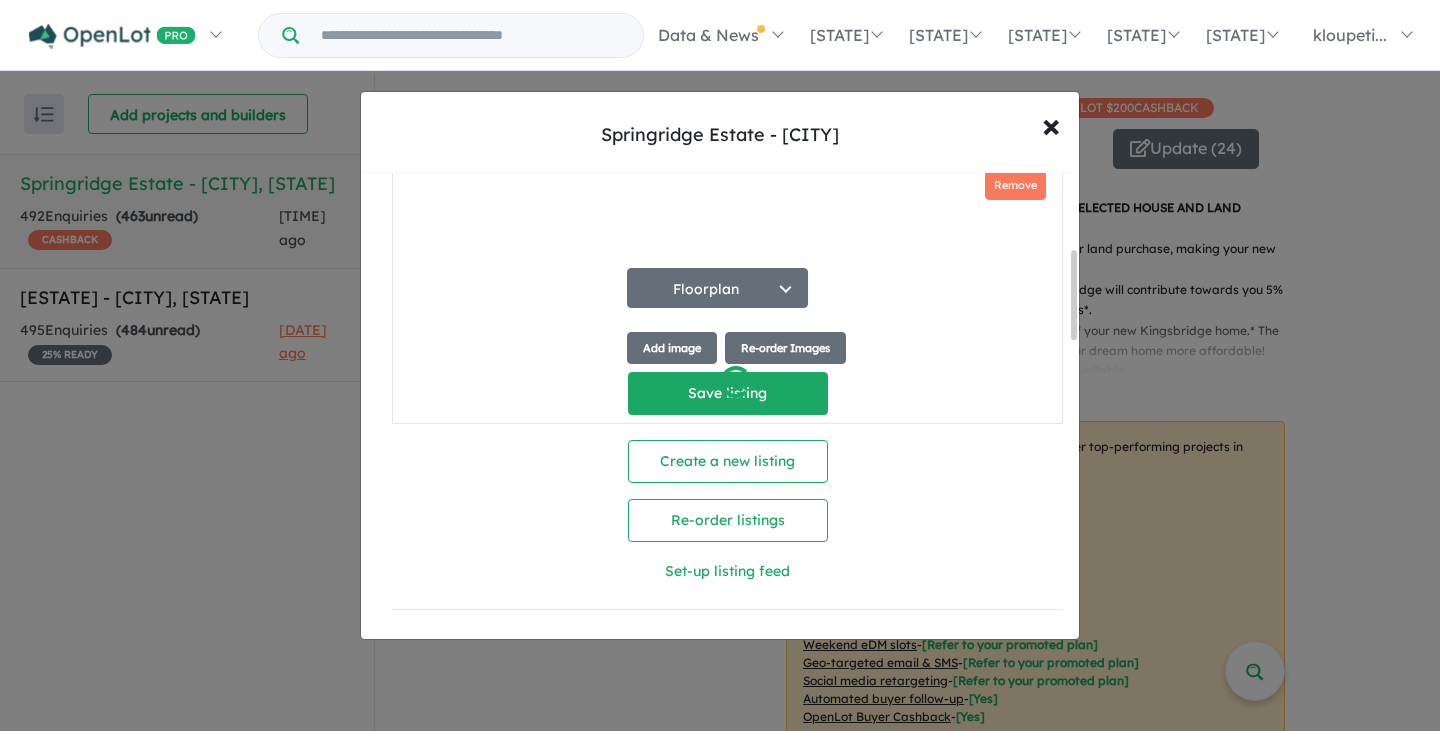 scroll, scrollTop: 458, scrollLeft: 0, axis: vertical 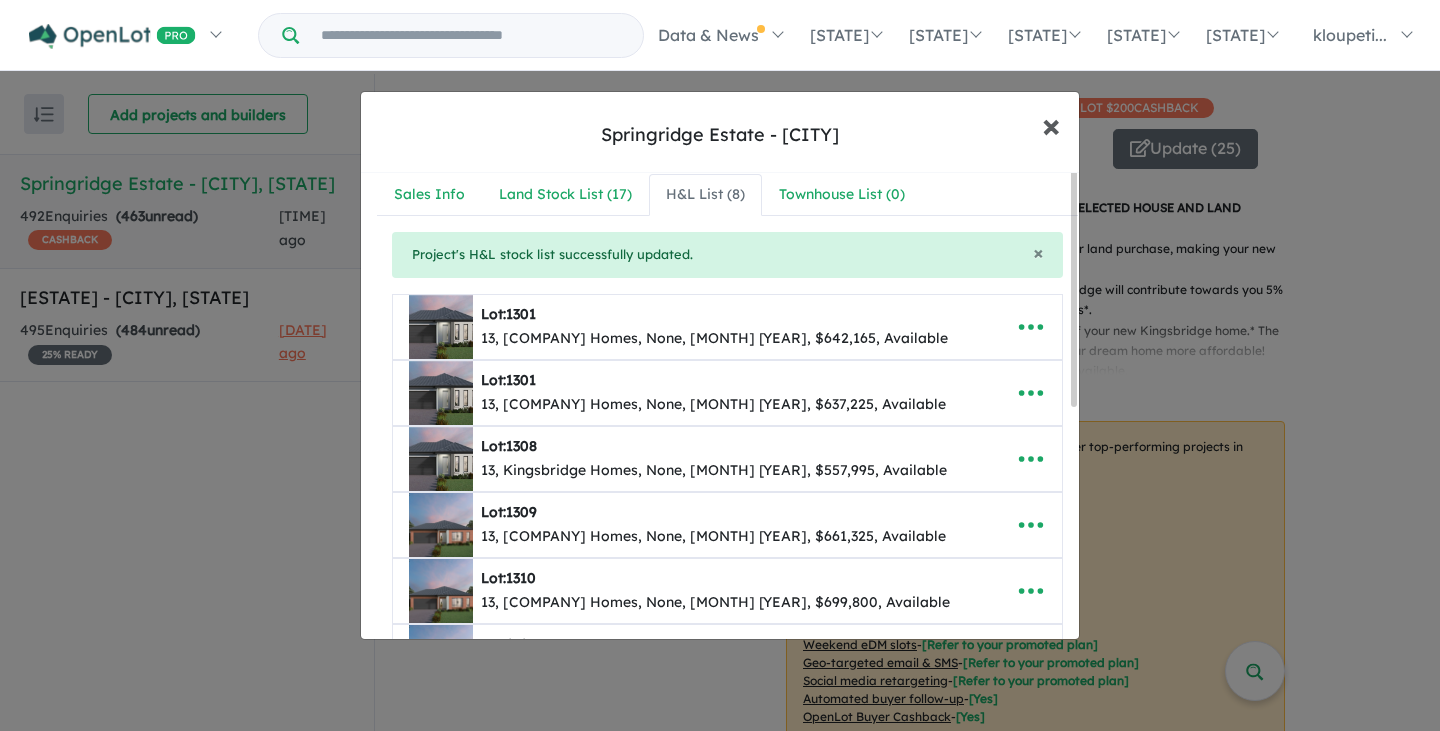 click on "×" at bounding box center (1051, 124) 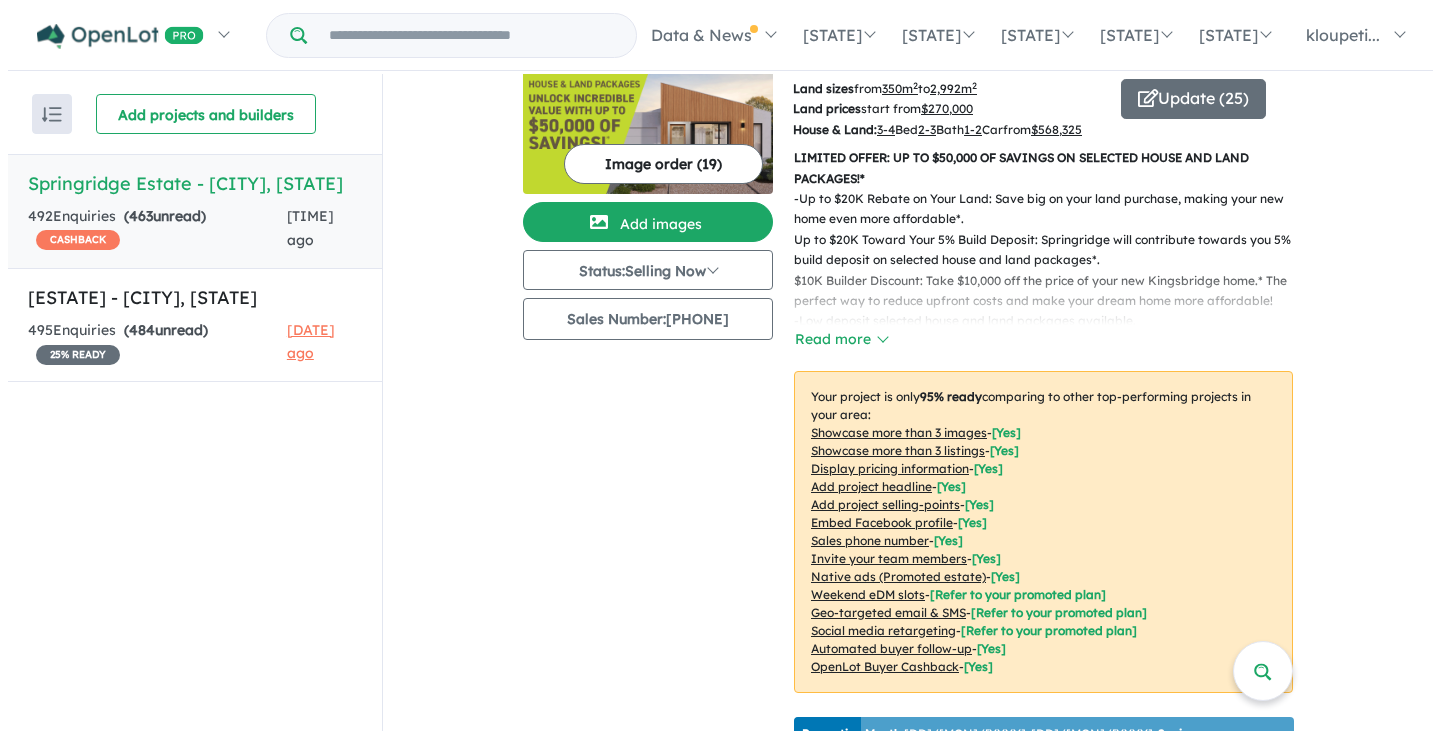 scroll, scrollTop: 0, scrollLeft: 0, axis: both 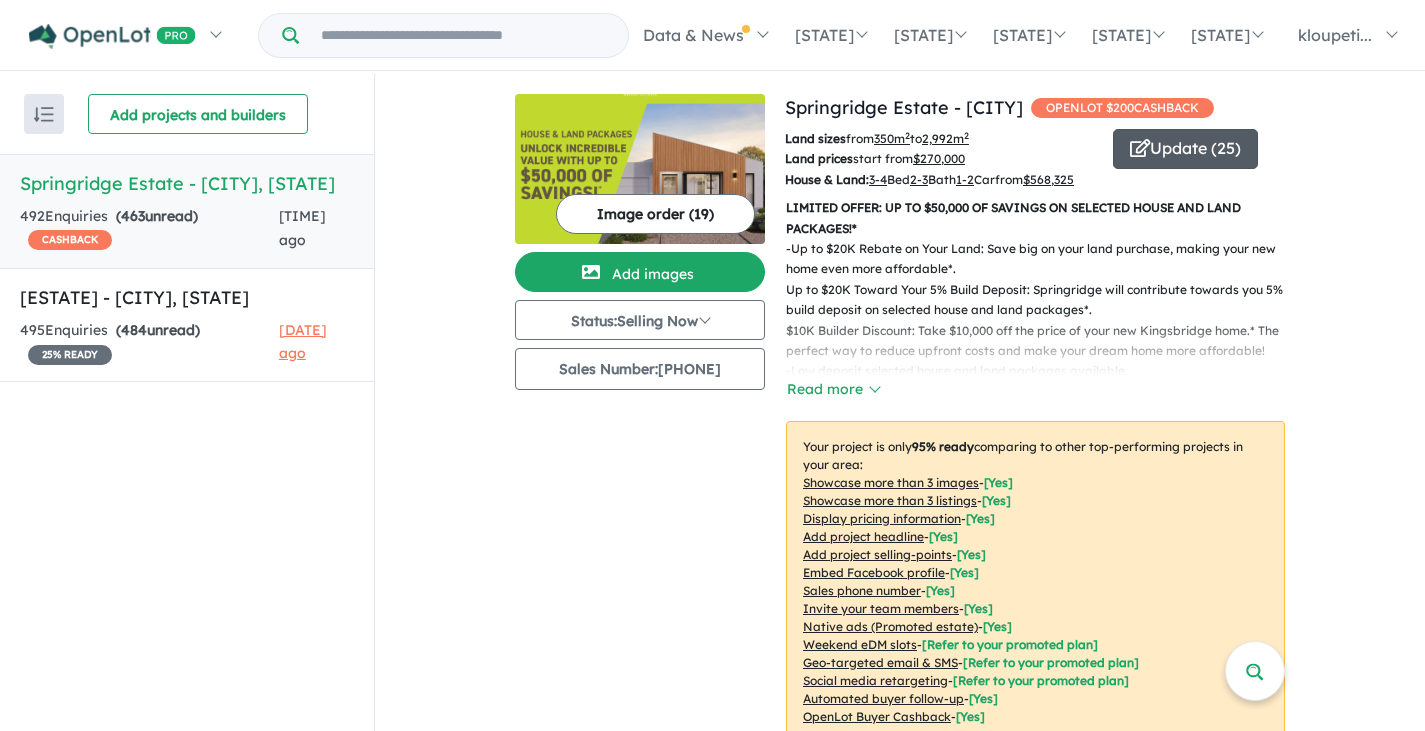 click on "Update ( 25 )" at bounding box center (1185, 149) 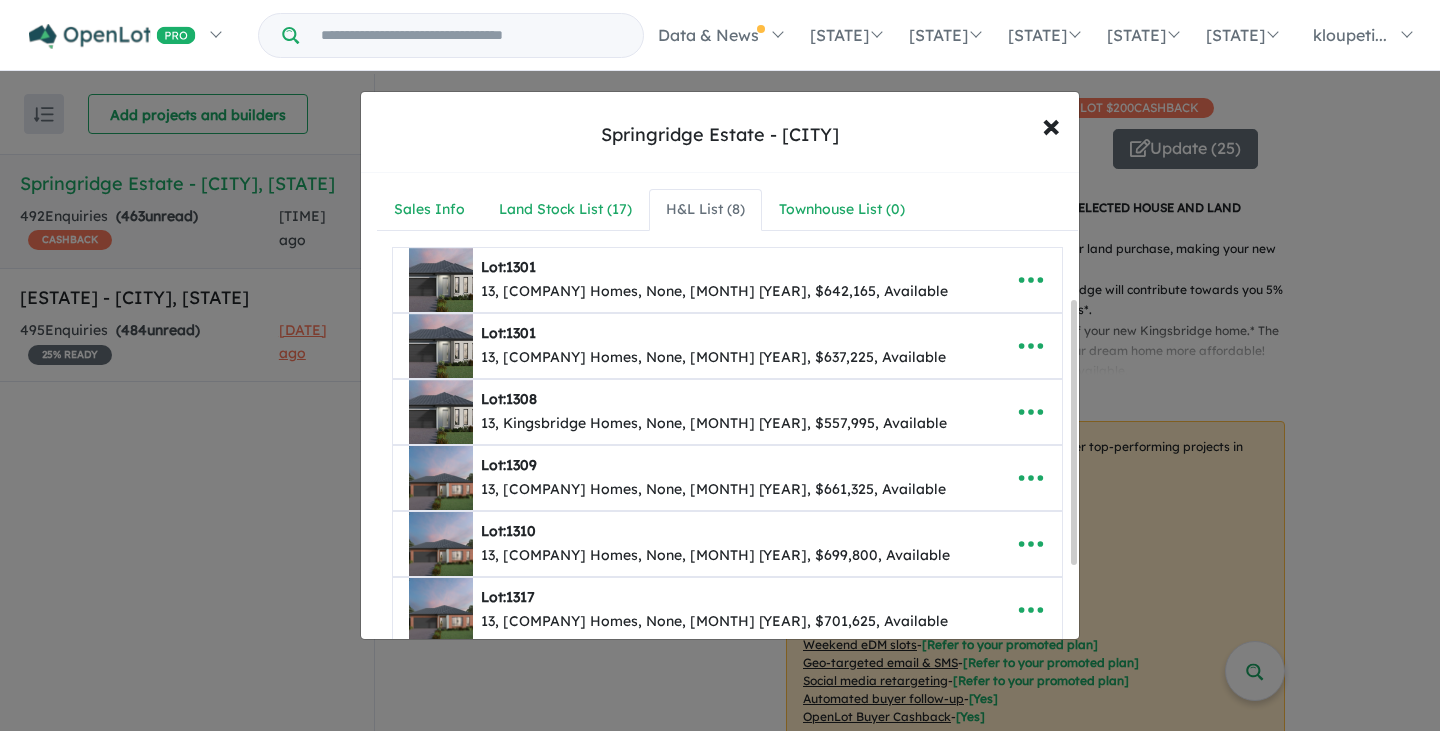 scroll, scrollTop: 349, scrollLeft: 0, axis: vertical 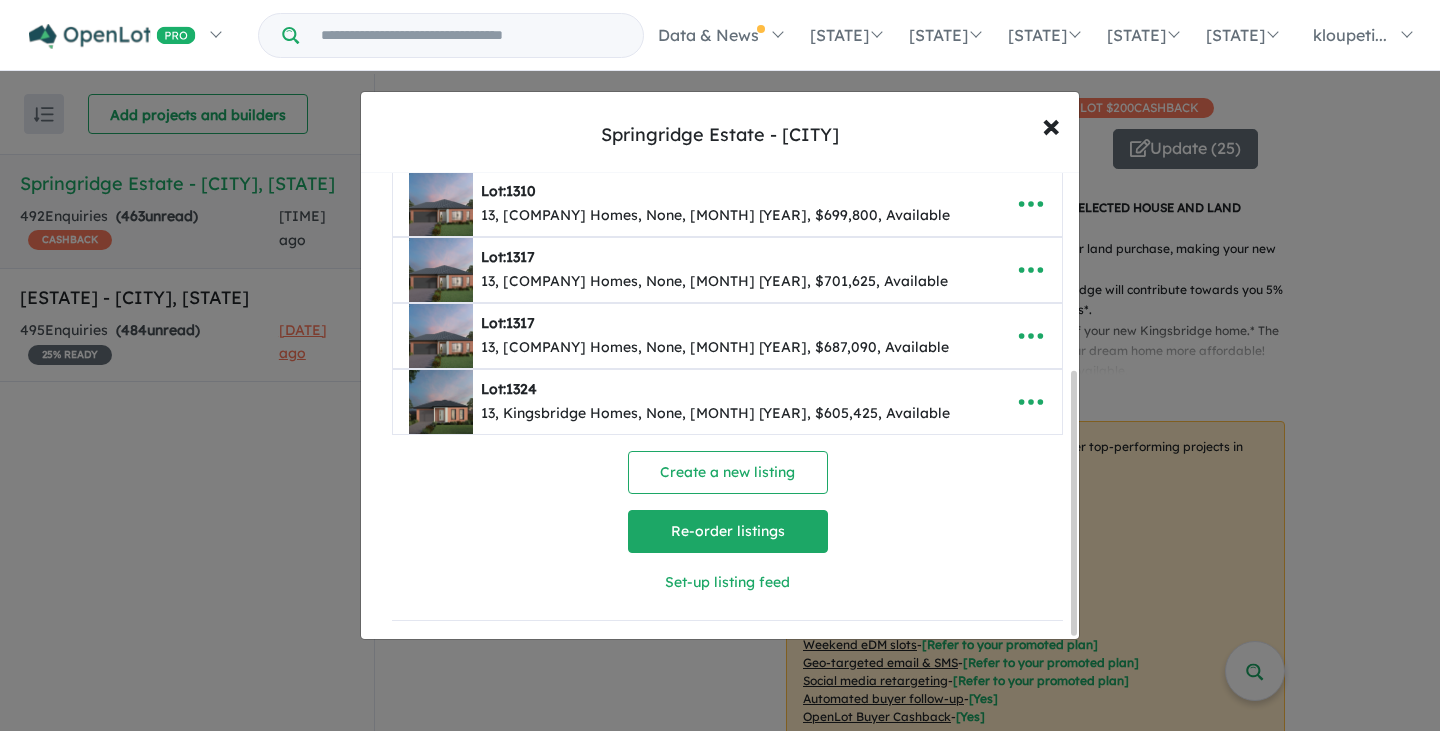 click on "Re-order listings" at bounding box center (728, 531) 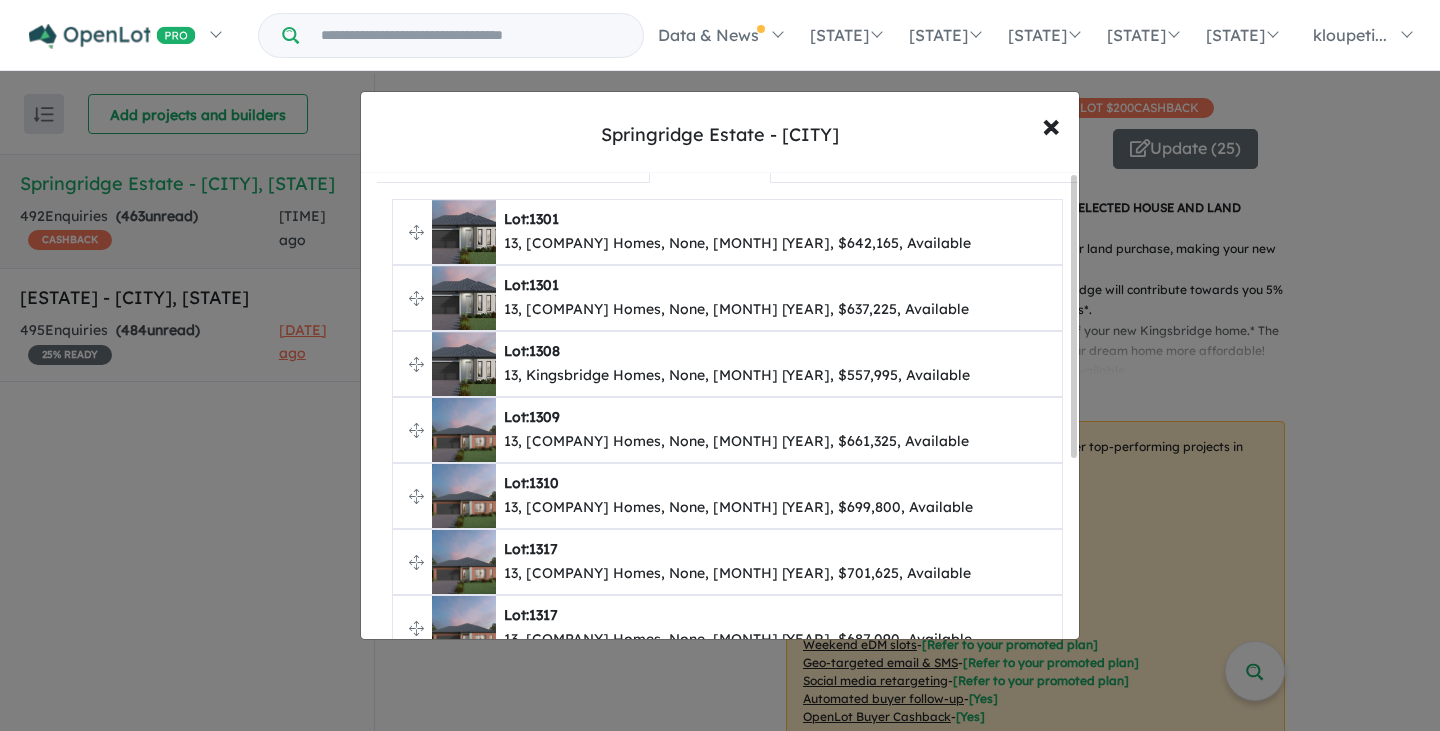 scroll, scrollTop: 0, scrollLeft: 0, axis: both 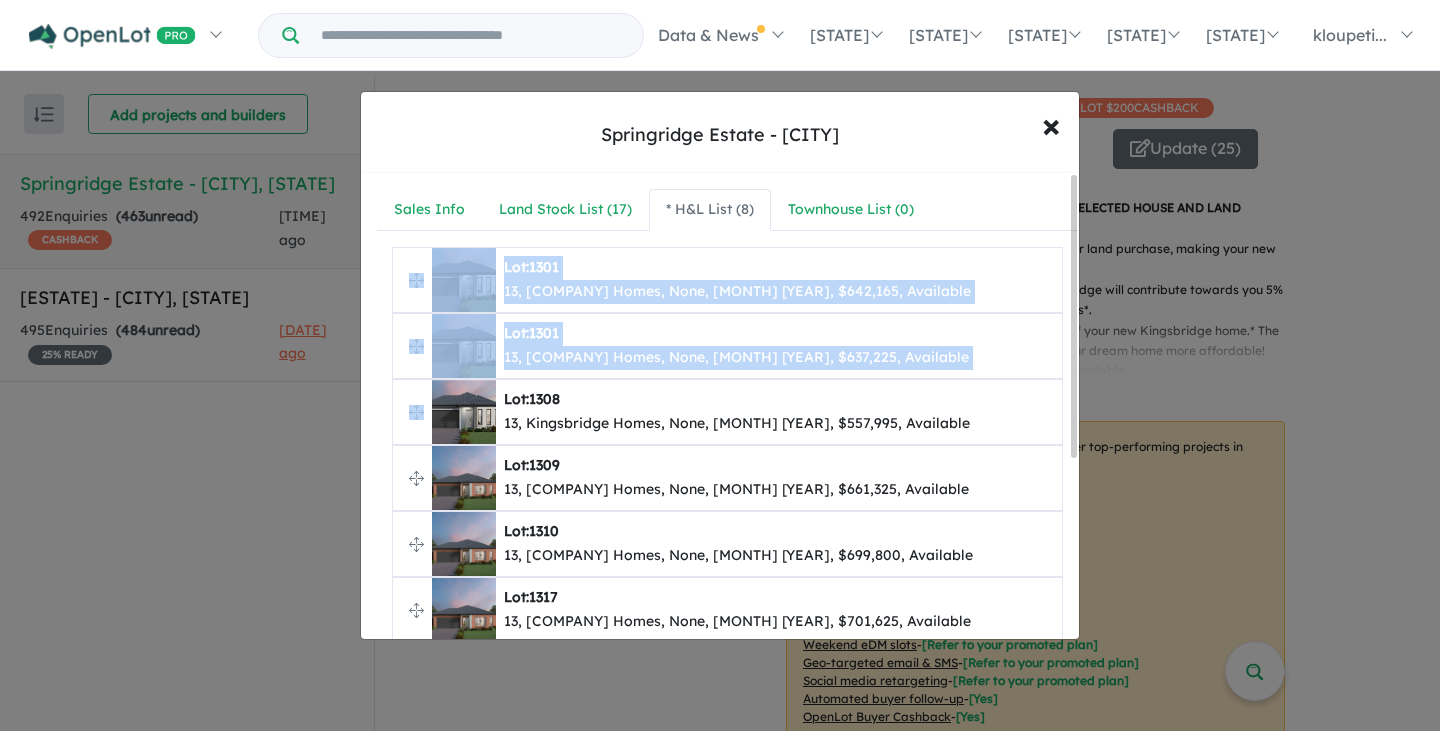 drag, startPoint x: 408, startPoint y: 409, endPoint x: 406, endPoint y: 296, distance: 113.0177 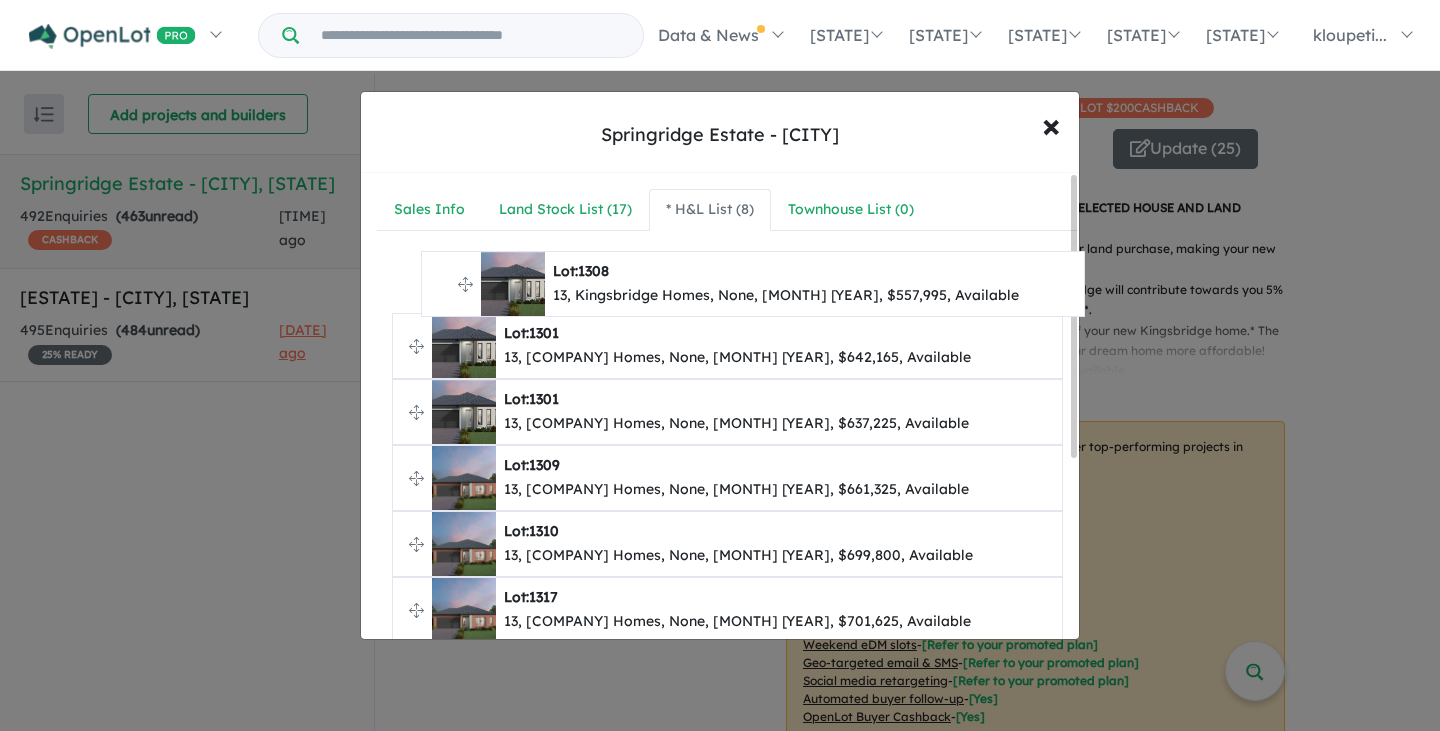 drag, startPoint x: 412, startPoint y: 412, endPoint x: 441, endPoint y: 284, distance: 131.24405 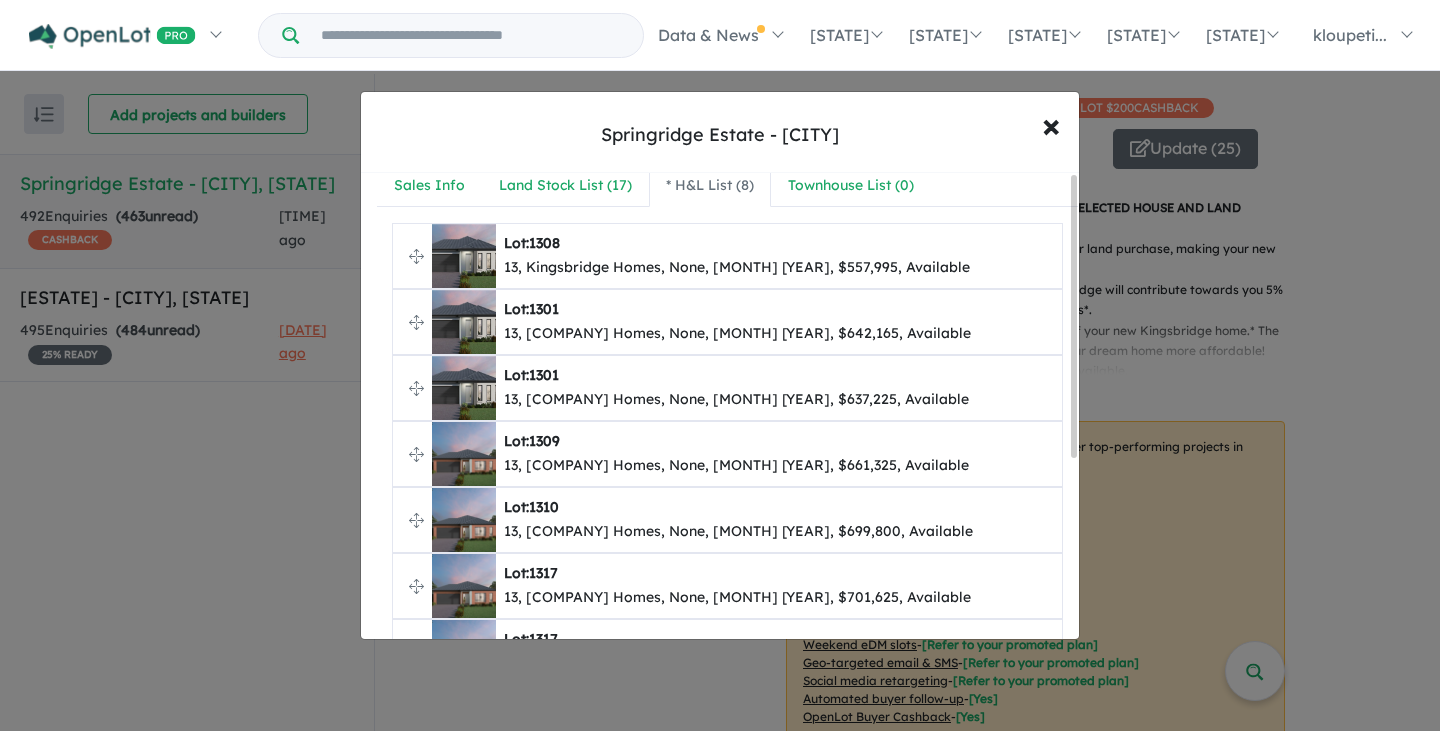 scroll, scrollTop: 0, scrollLeft: 0, axis: both 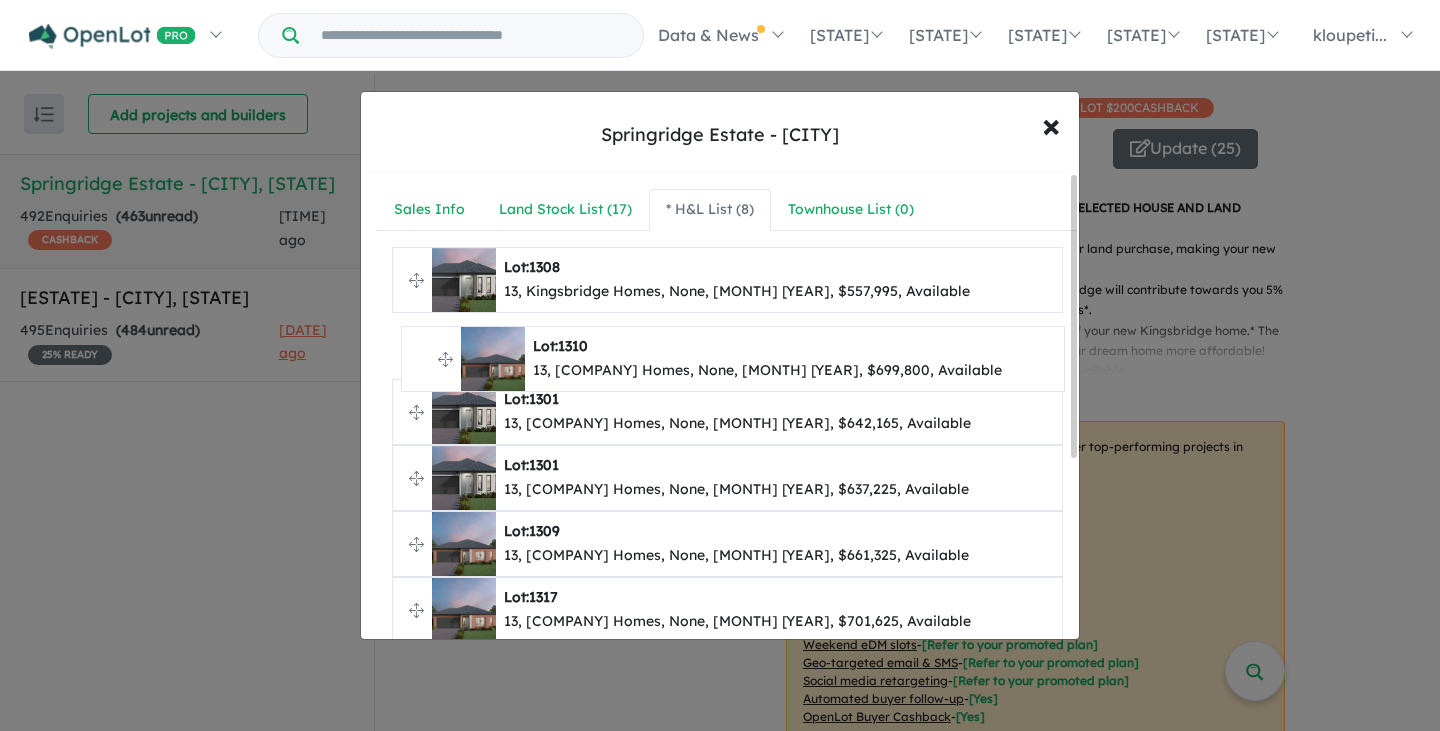 drag, startPoint x: 411, startPoint y: 546, endPoint x: 420, endPoint y: 361, distance: 185.2188 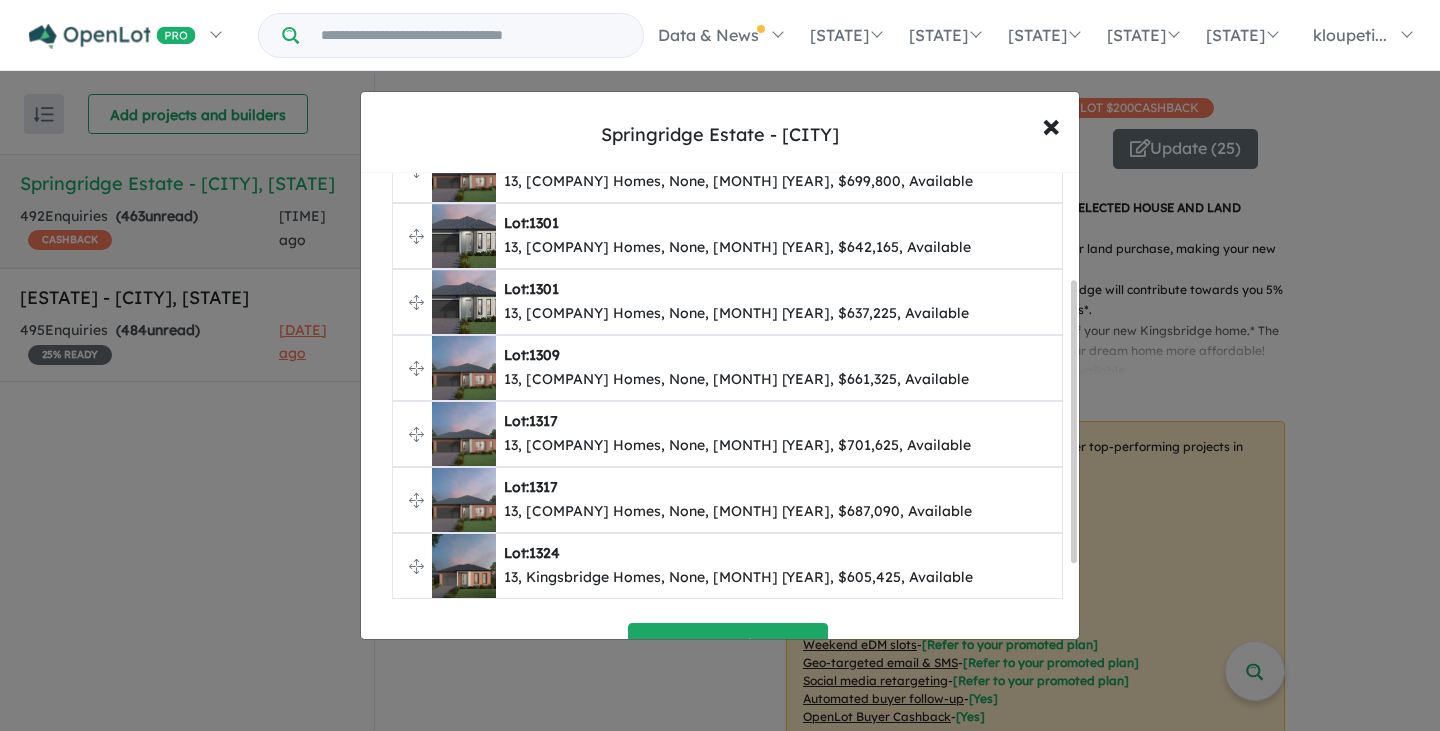 scroll, scrollTop: 200, scrollLeft: 0, axis: vertical 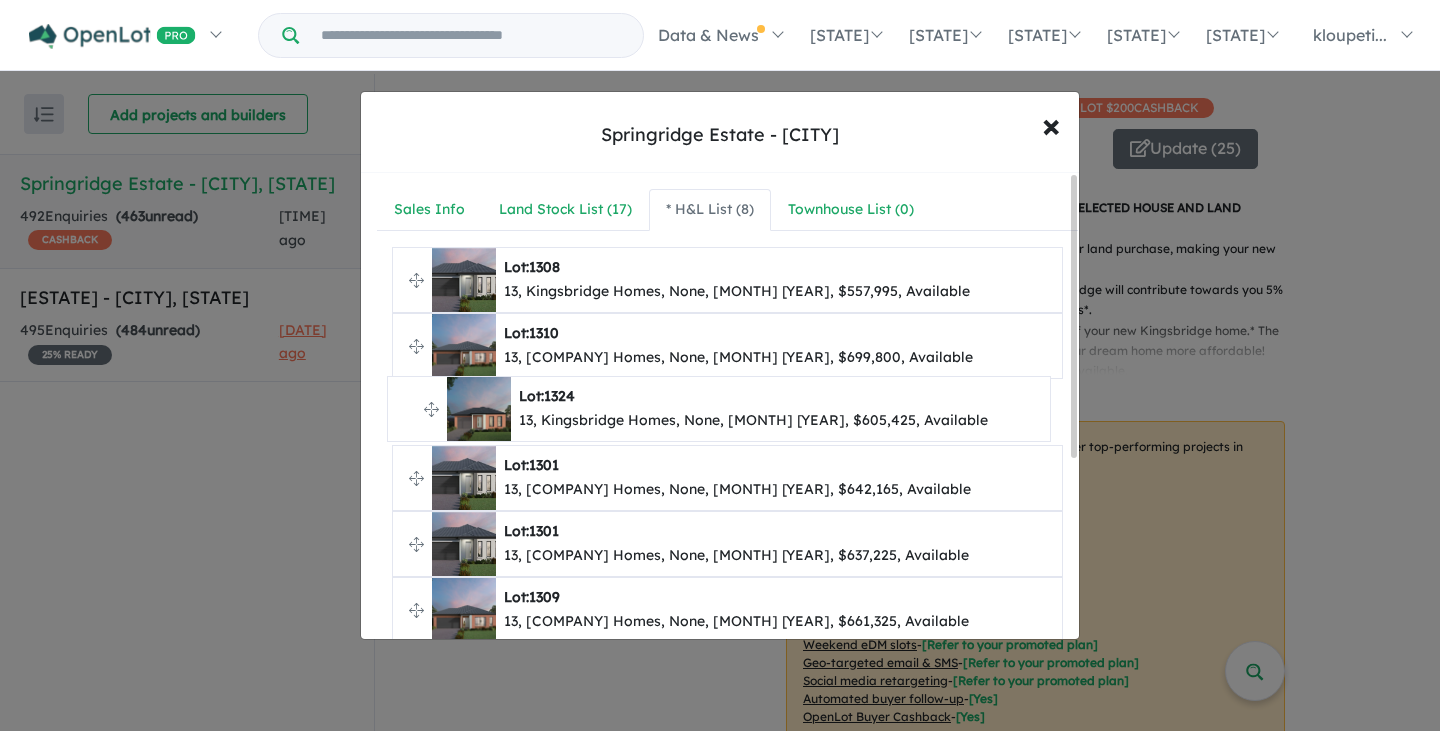 drag, startPoint x: 416, startPoint y: 547, endPoint x: 411, endPoint y: 414, distance: 133.09395 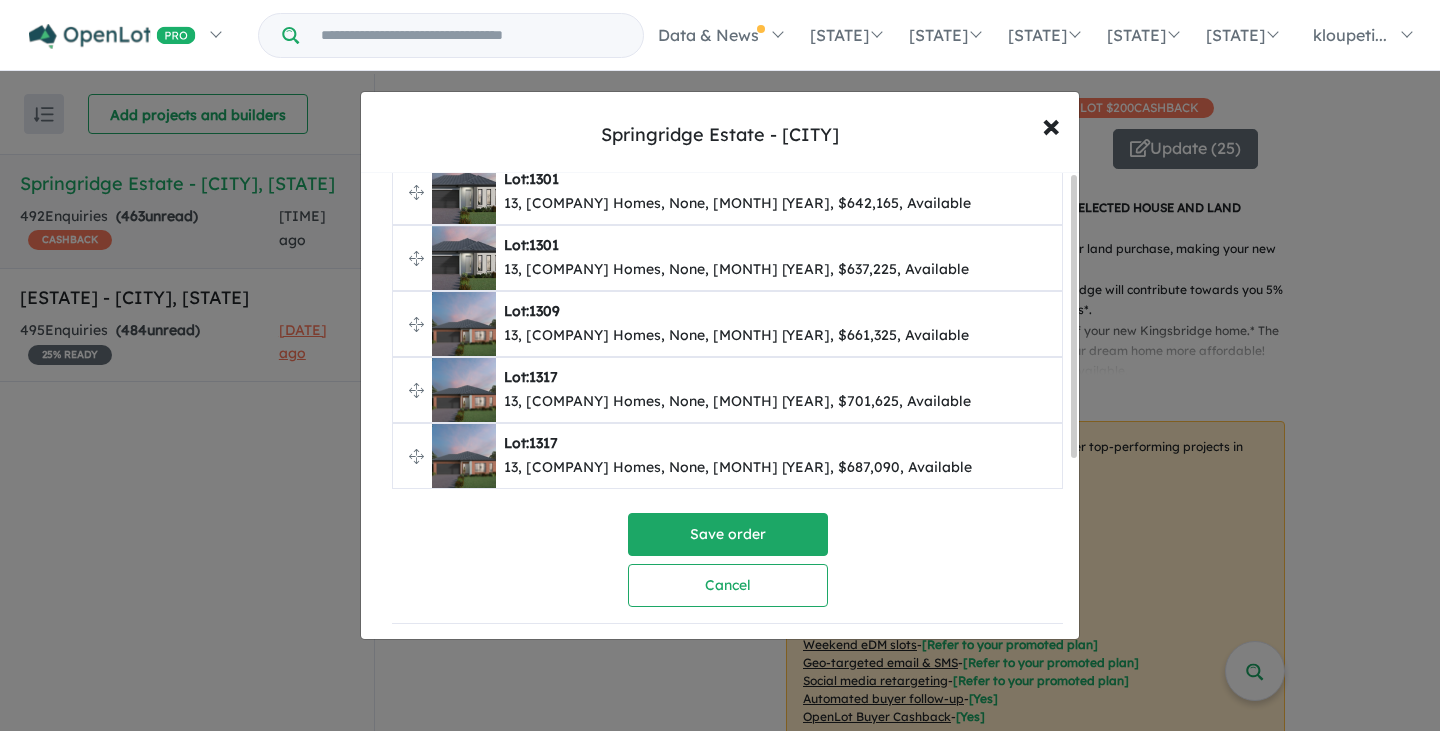scroll, scrollTop: 297, scrollLeft: 0, axis: vertical 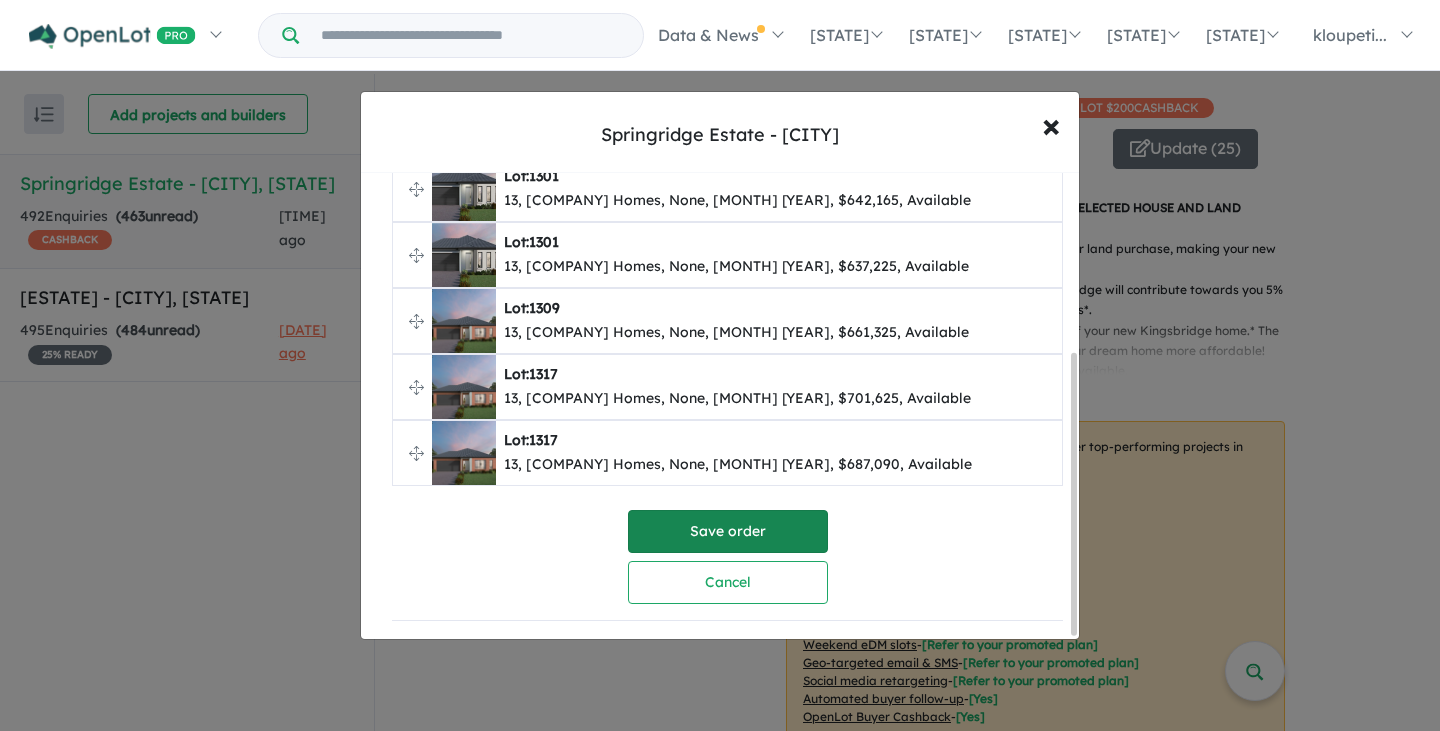 click on "Save order" at bounding box center [728, 531] 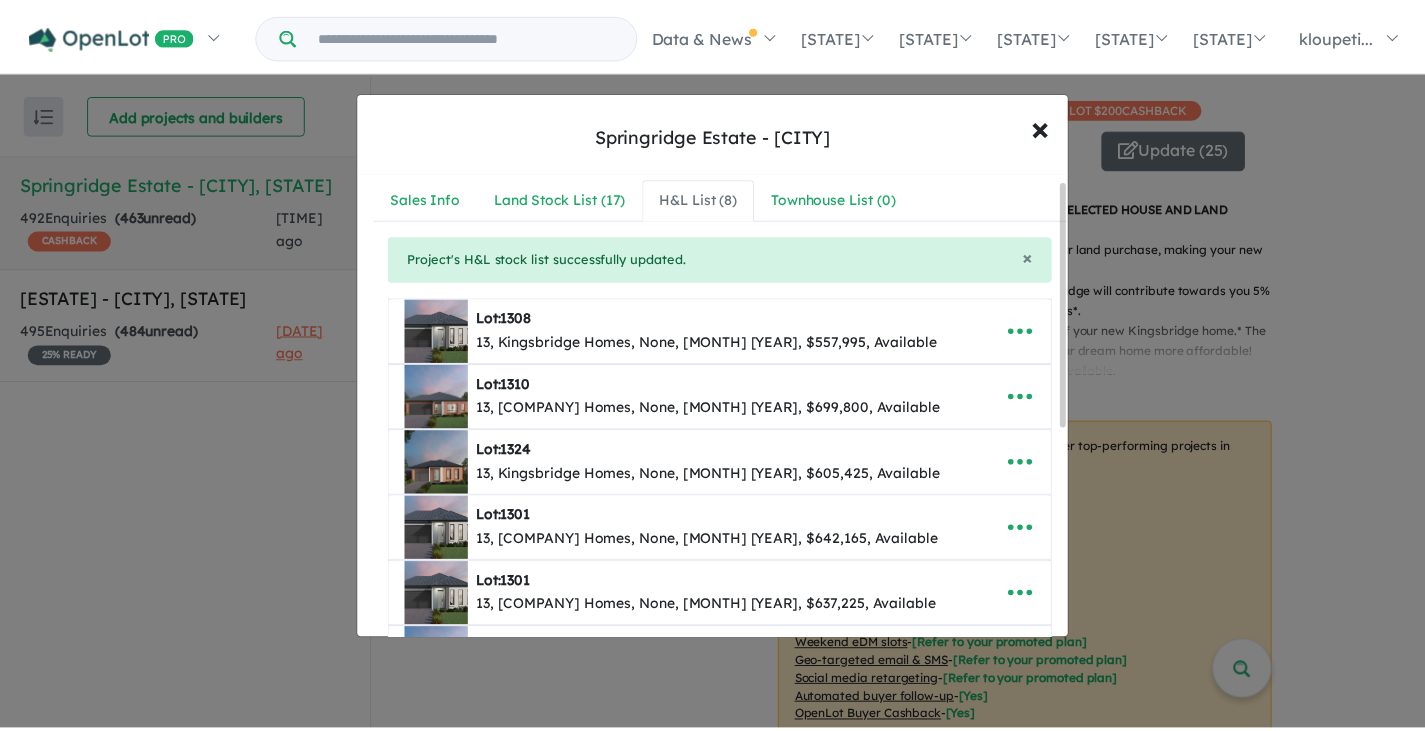 scroll, scrollTop: 0, scrollLeft: 0, axis: both 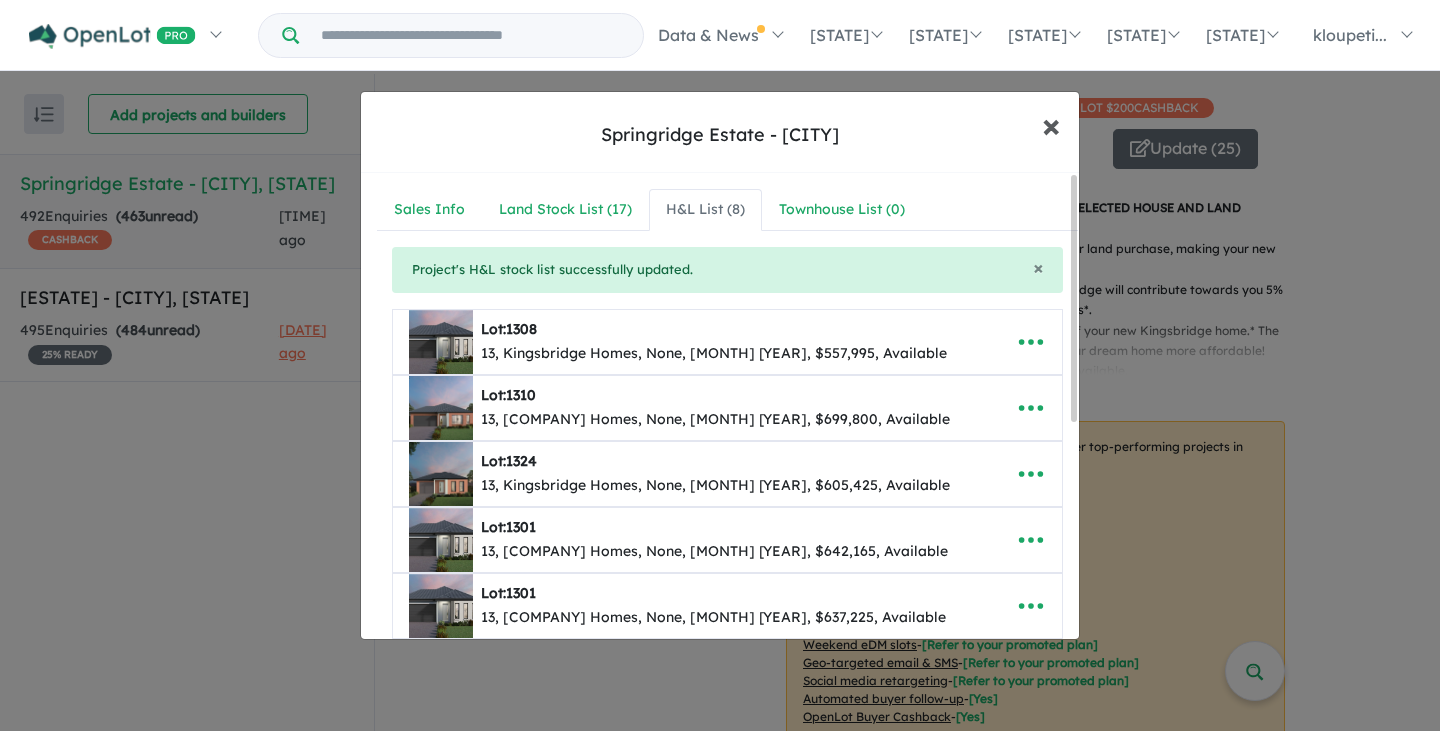 click on "×" at bounding box center (1051, 124) 